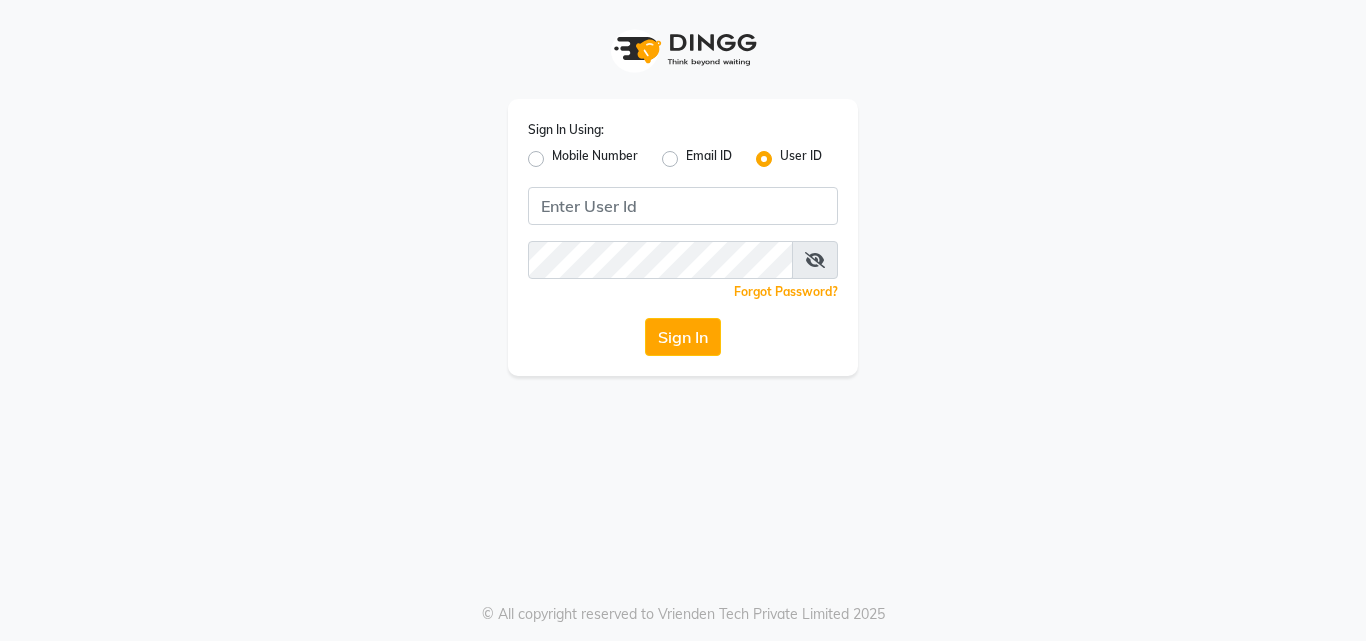 scroll, scrollTop: 0, scrollLeft: 0, axis: both 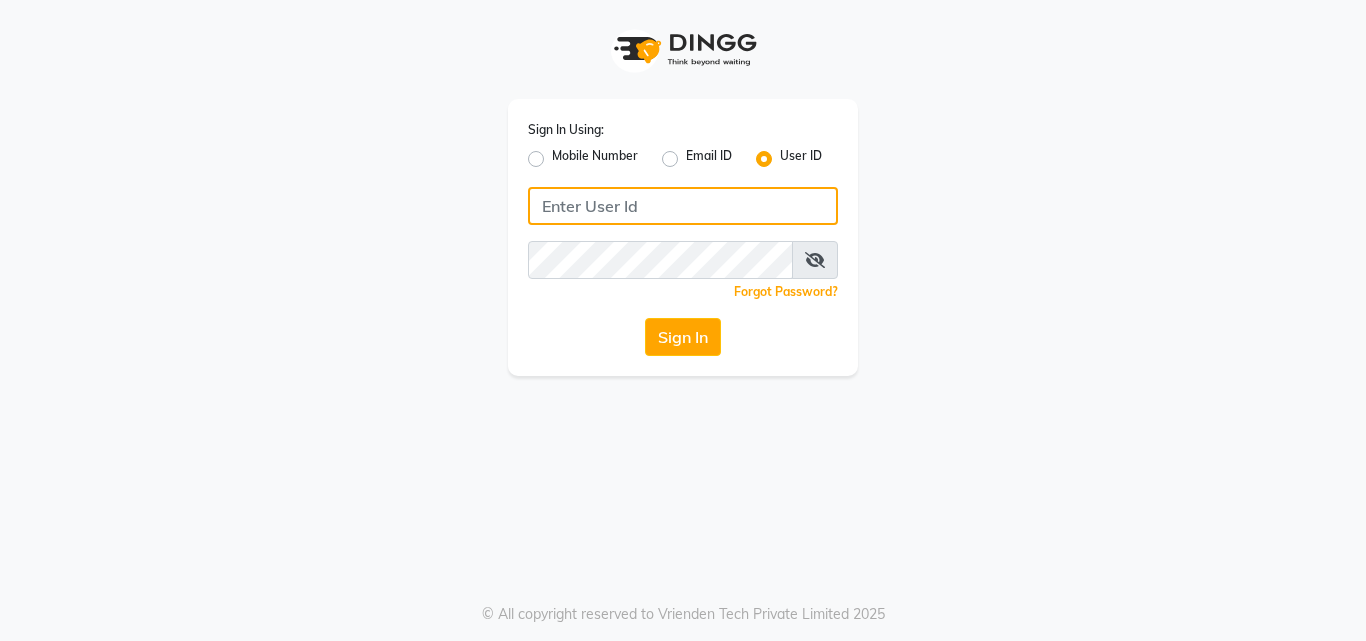 click 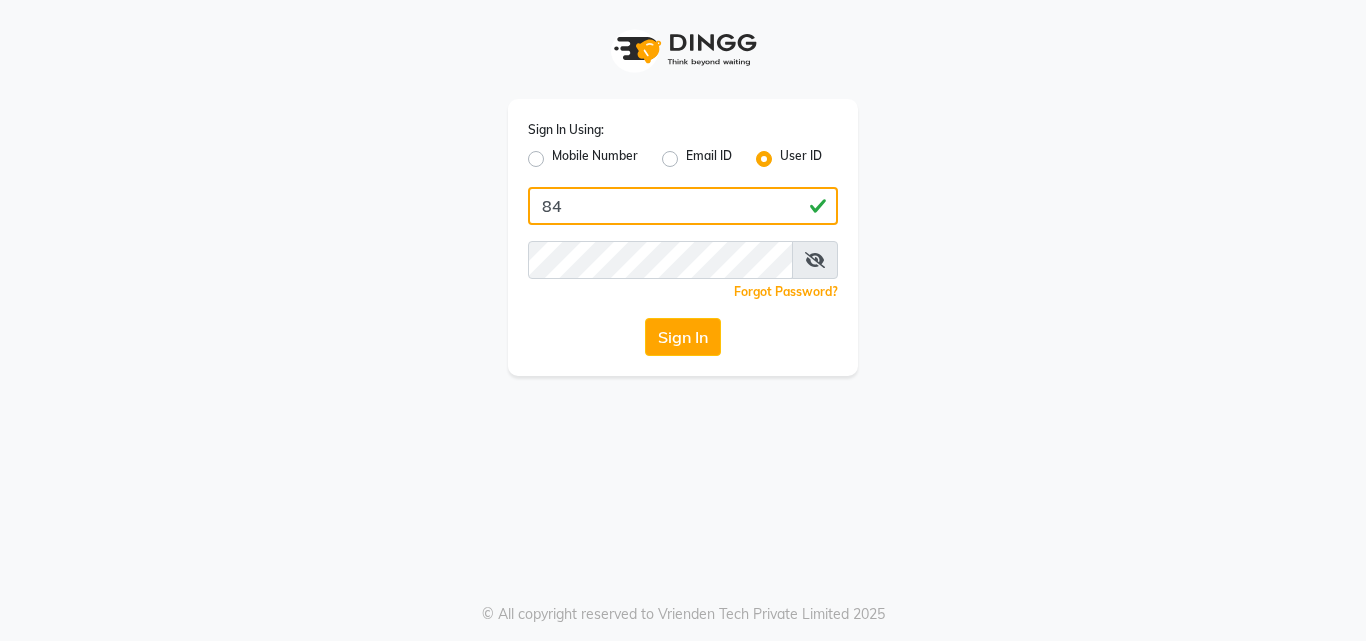 type on "8" 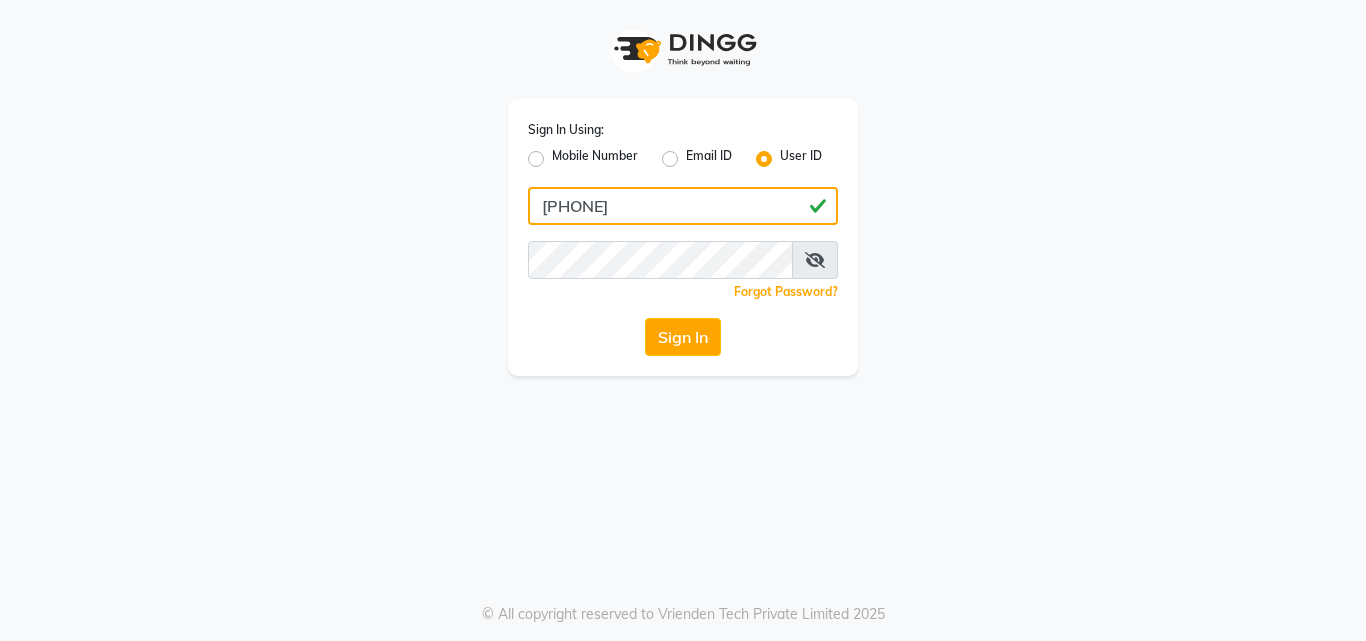 type on "[PHONE]" 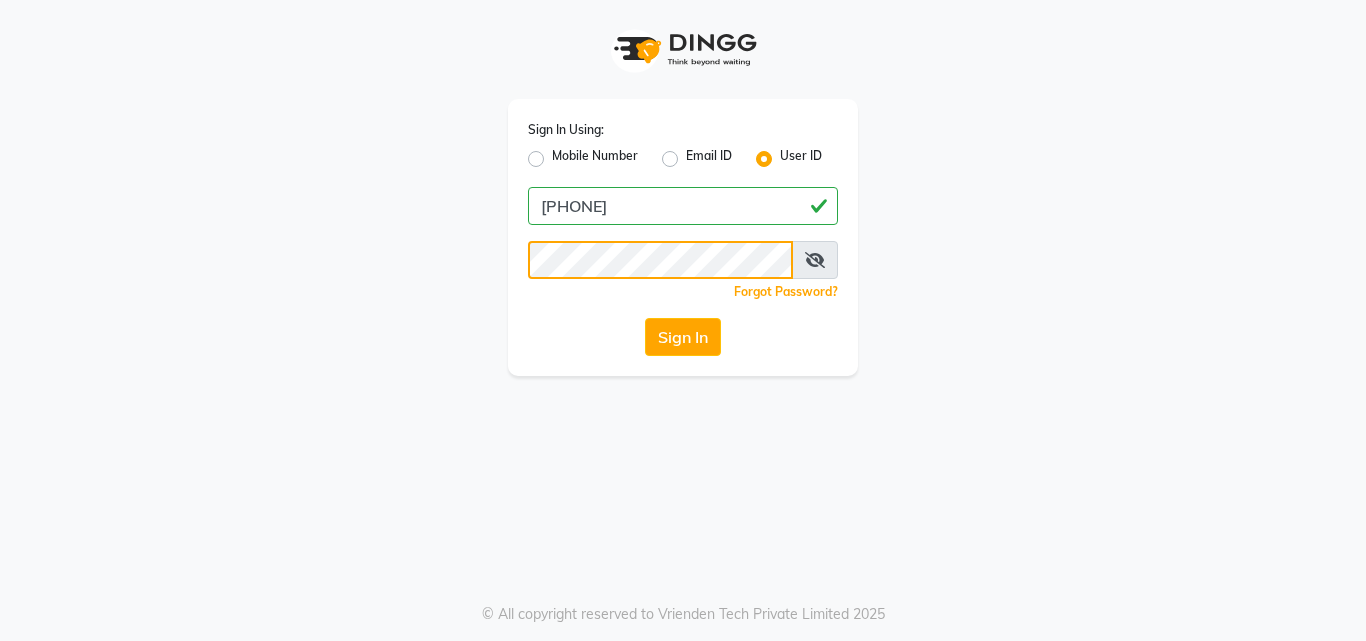 click on "Sign In" 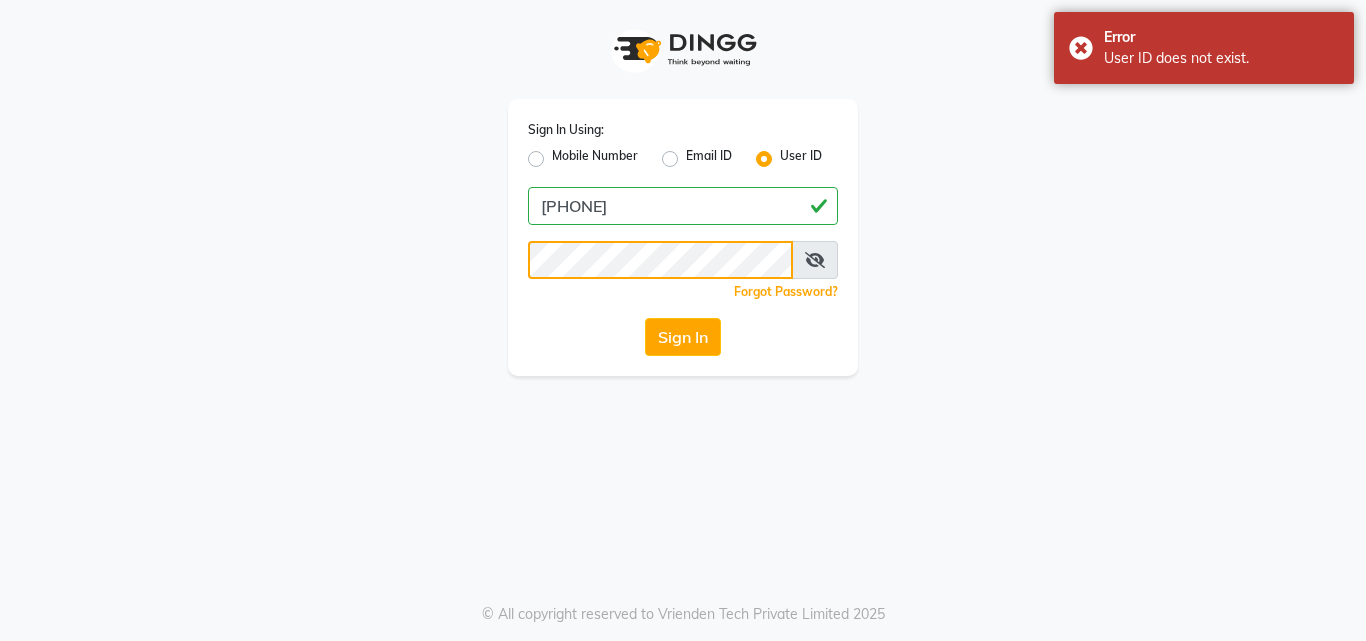click on "Sign In" 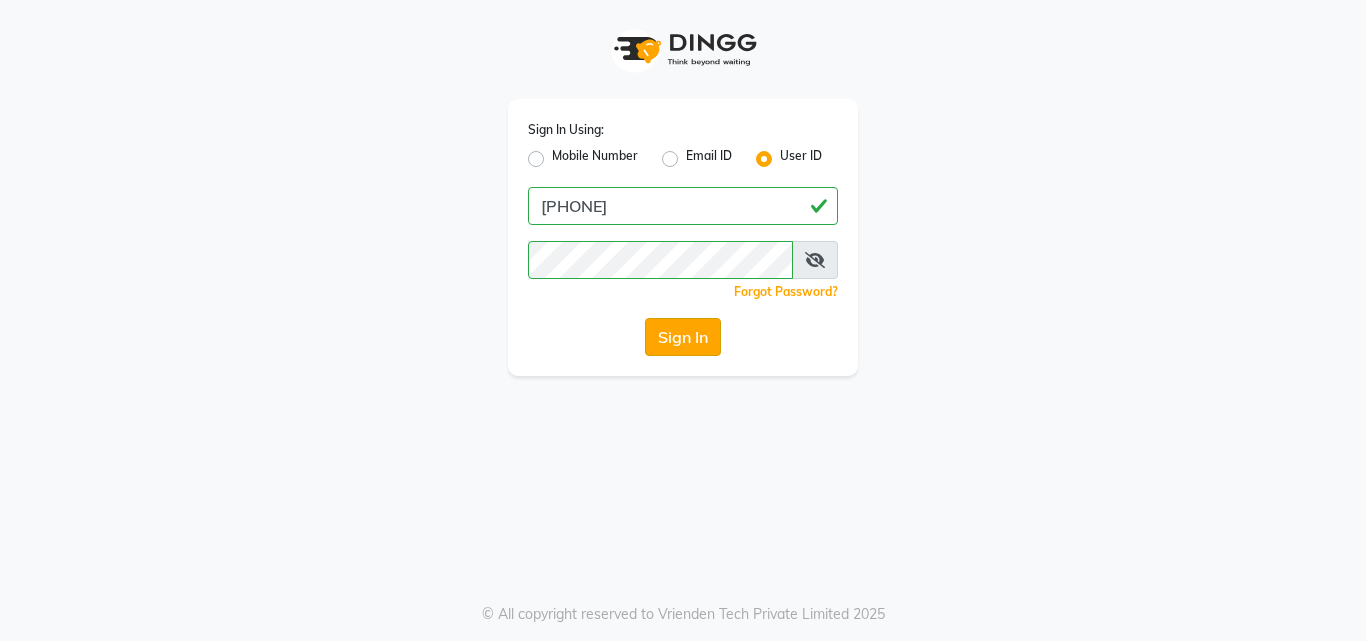 click on "Sign In" 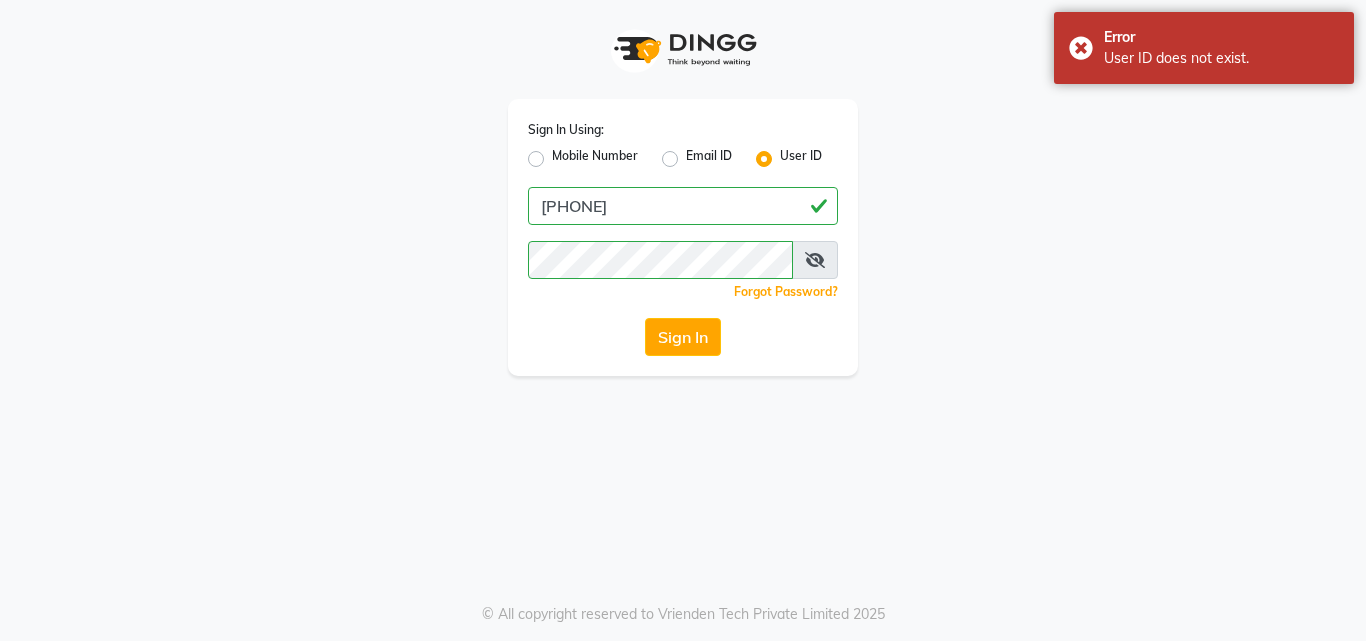 click on "Mobile Number" 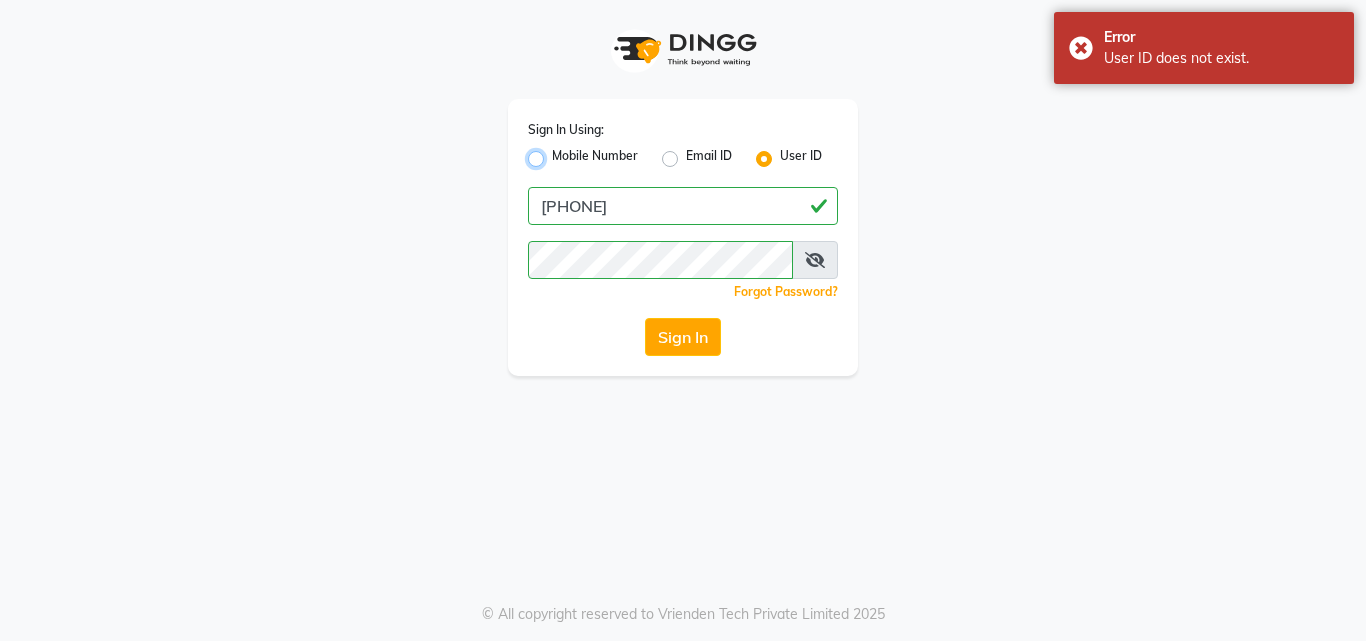 click on "Mobile Number" at bounding box center [558, 153] 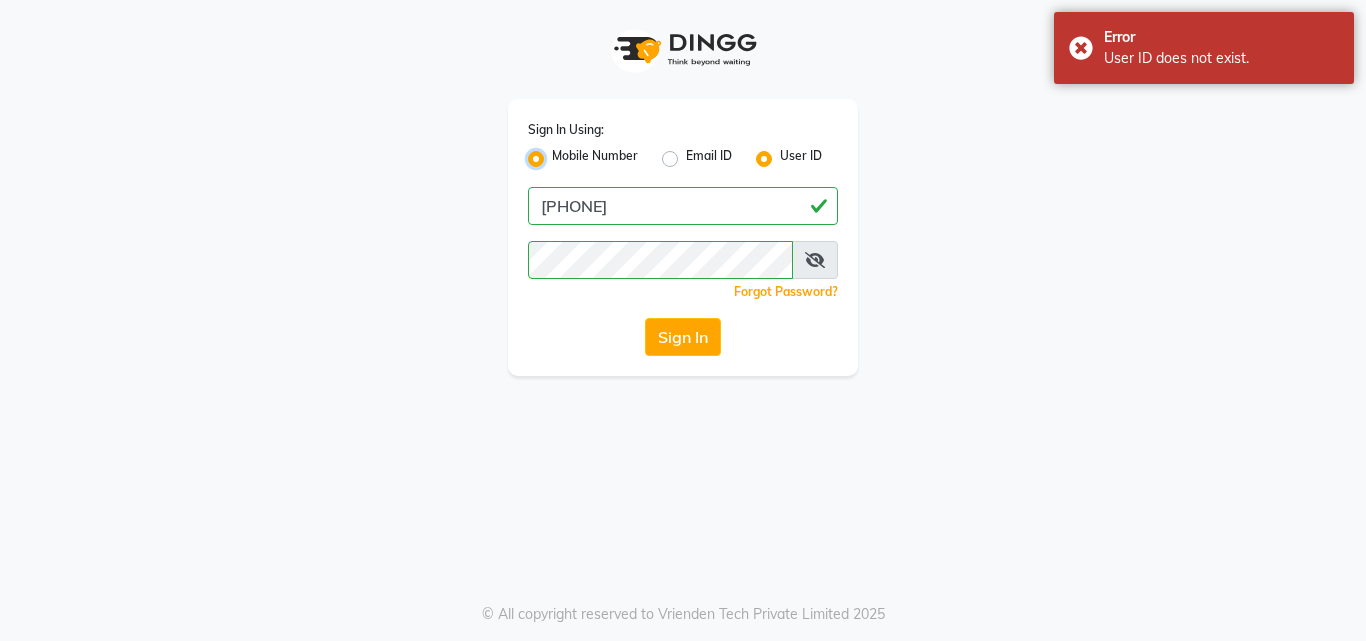 radio on "false" 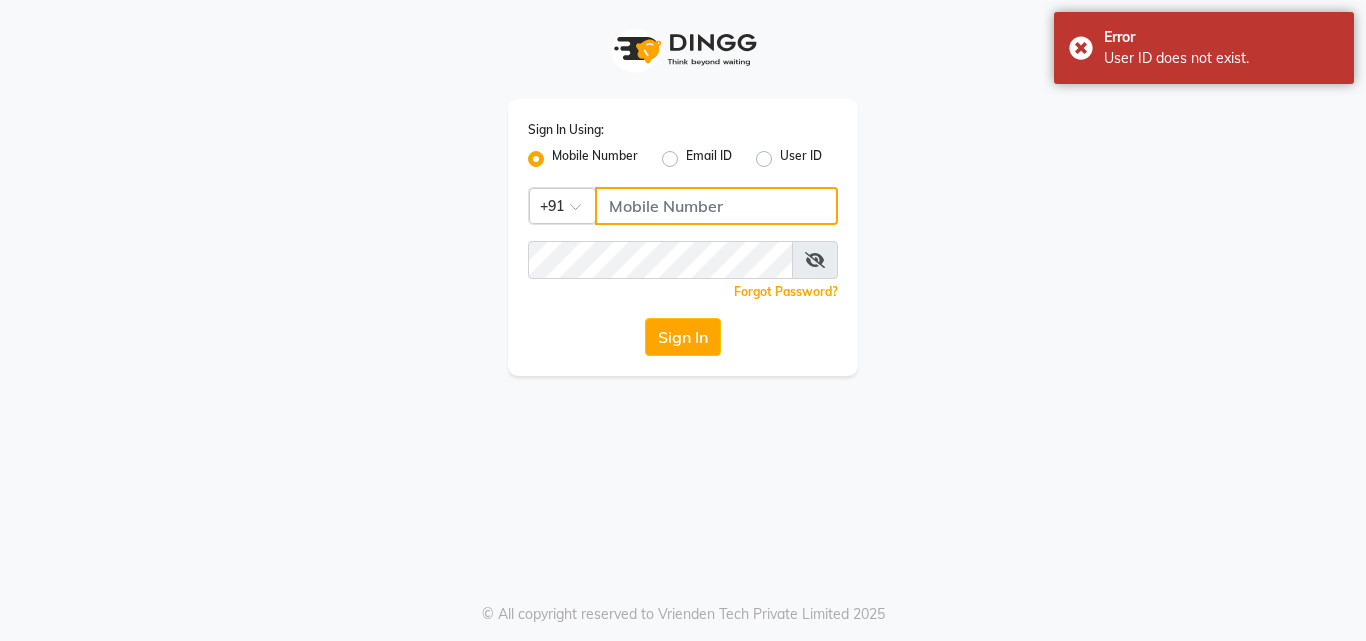 click 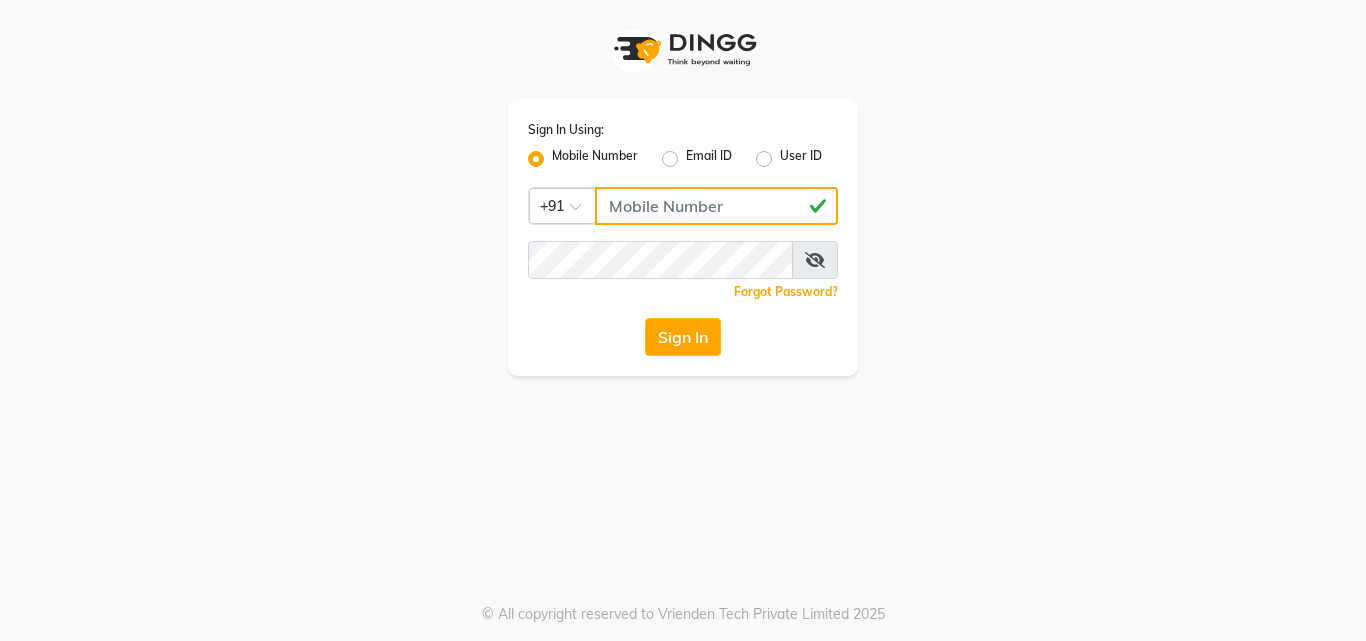 type on "8448790260" 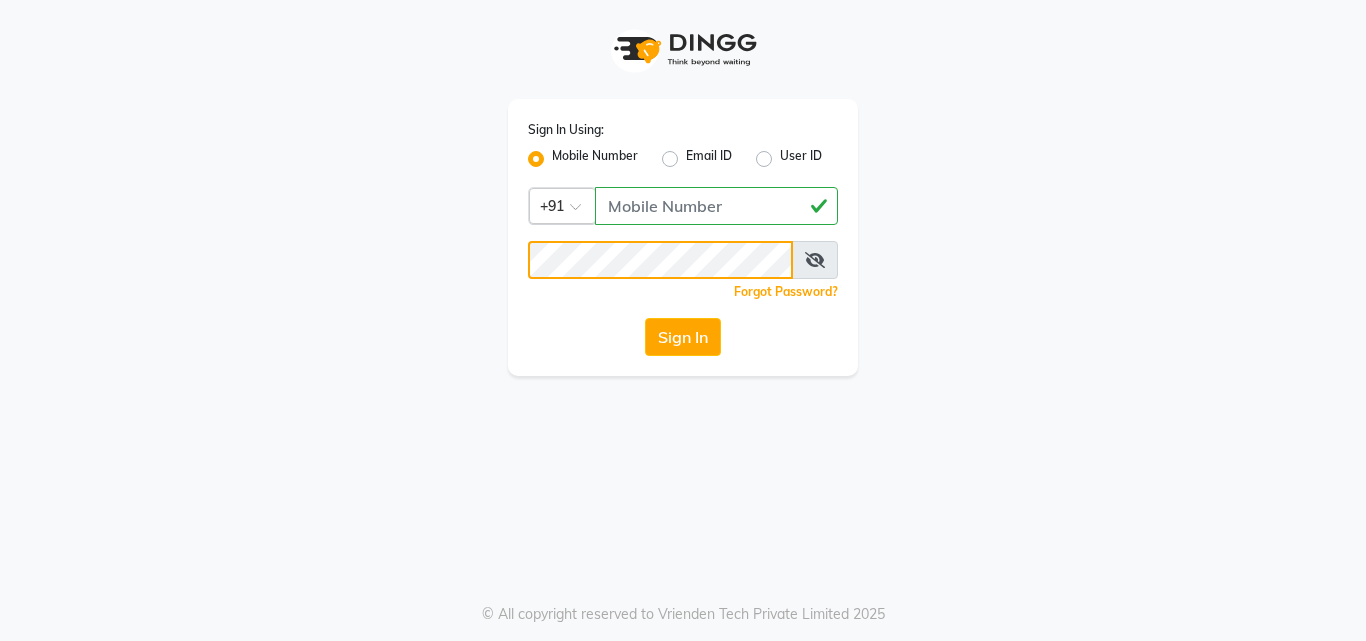click on "Sign In" 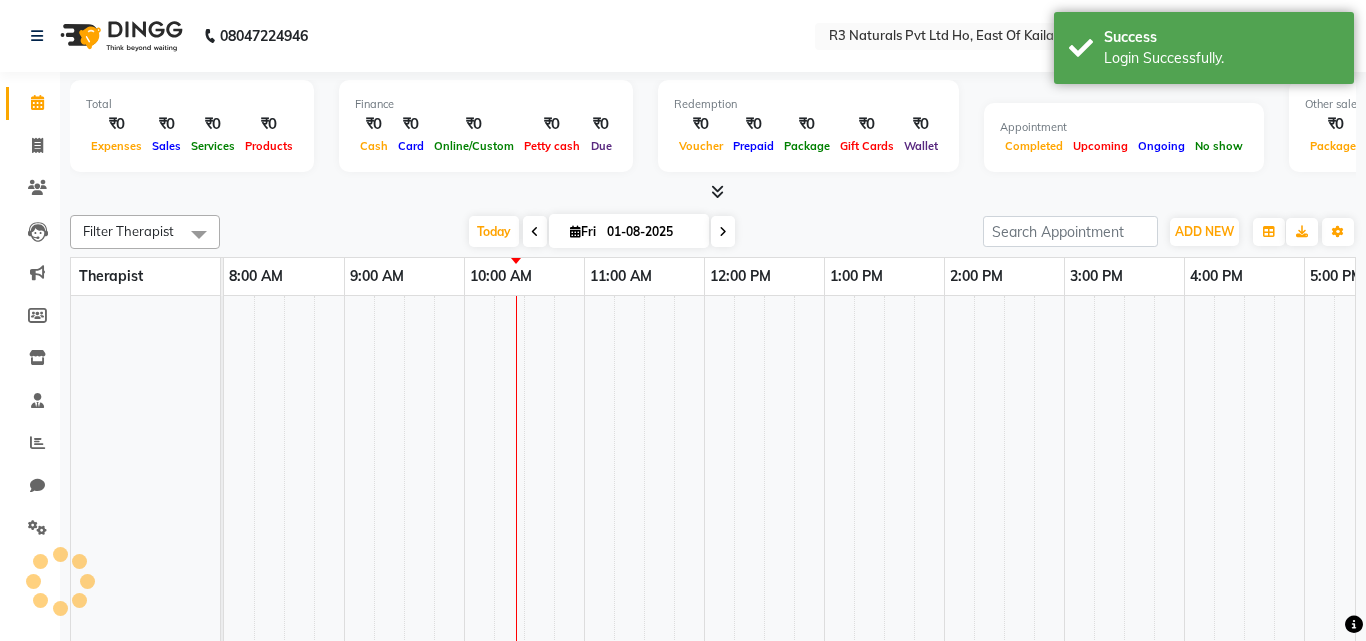 select on "en" 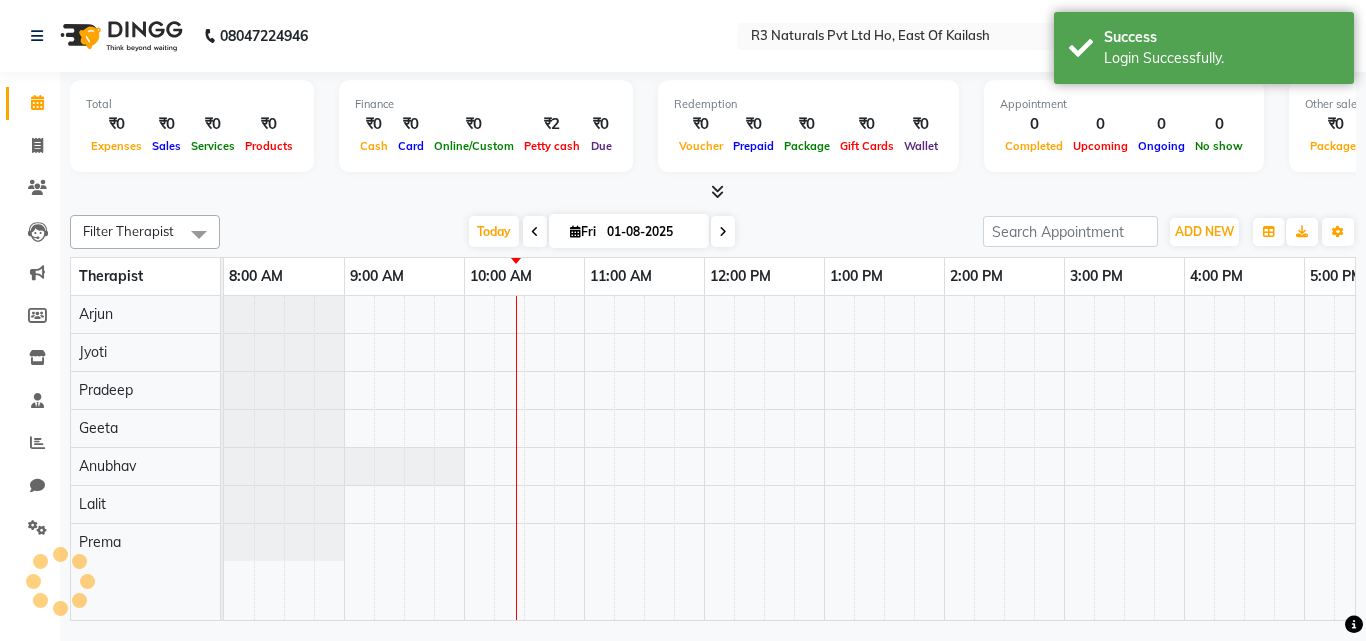 scroll, scrollTop: 0, scrollLeft: 0, axis: both 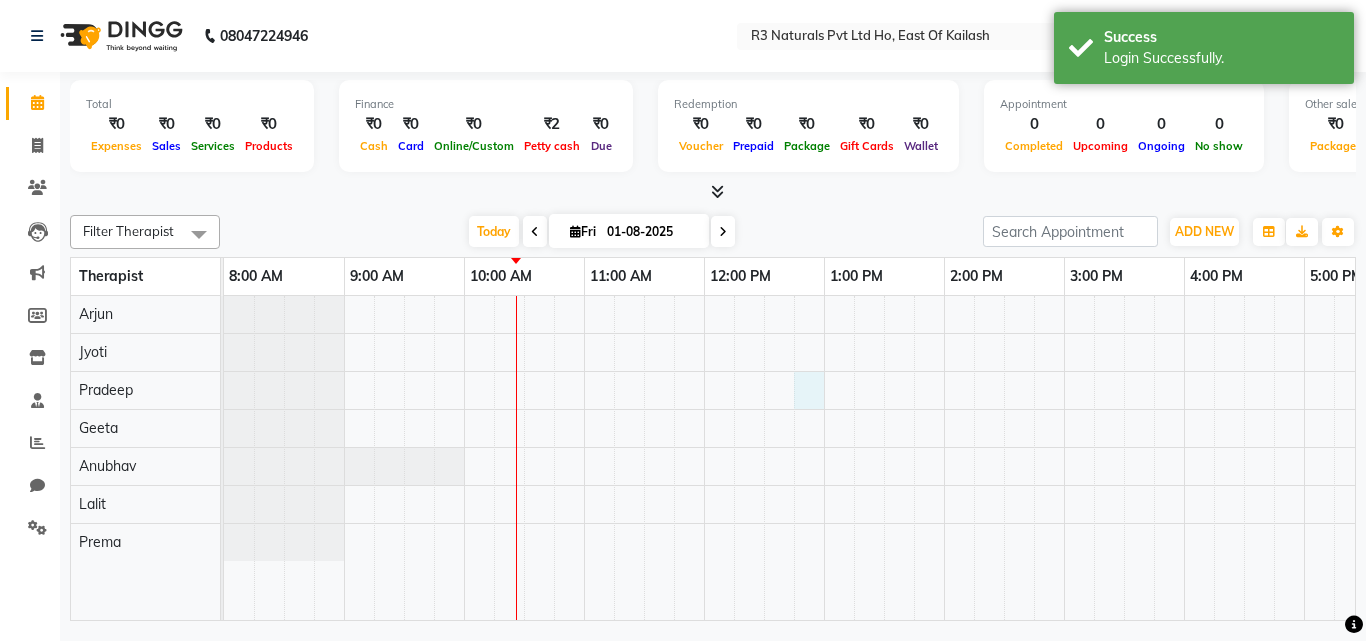 click at bounding box center (1184, 458) 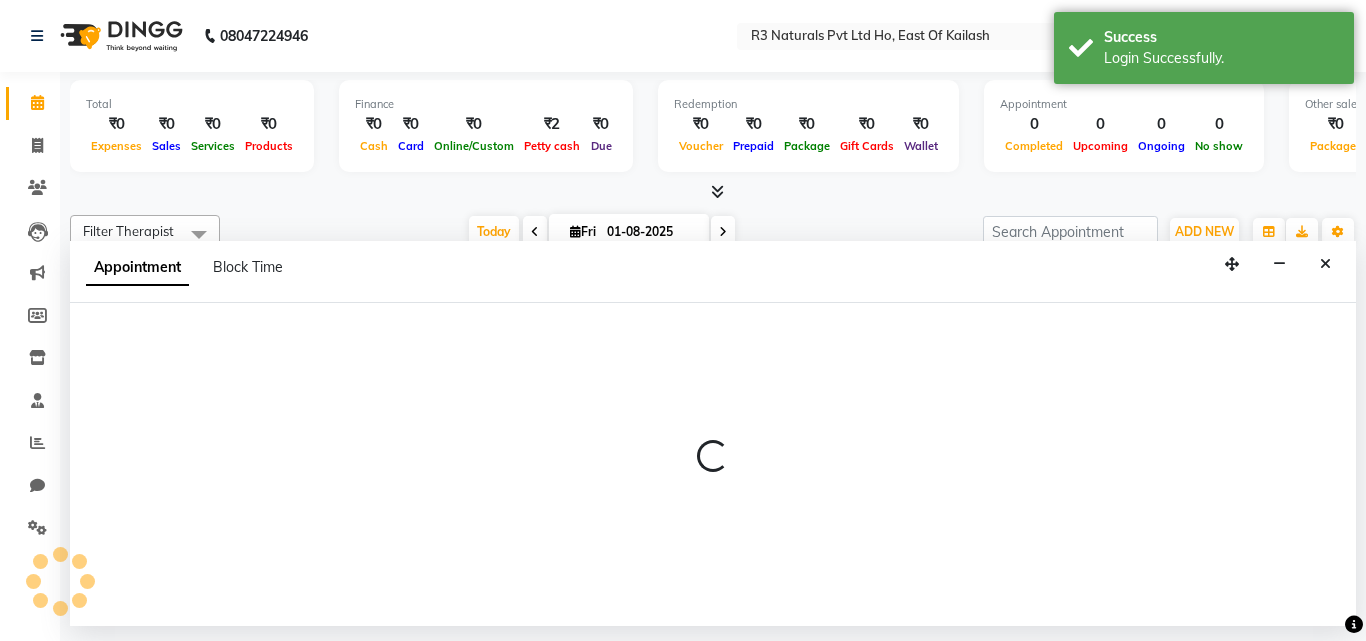 select on "78119" 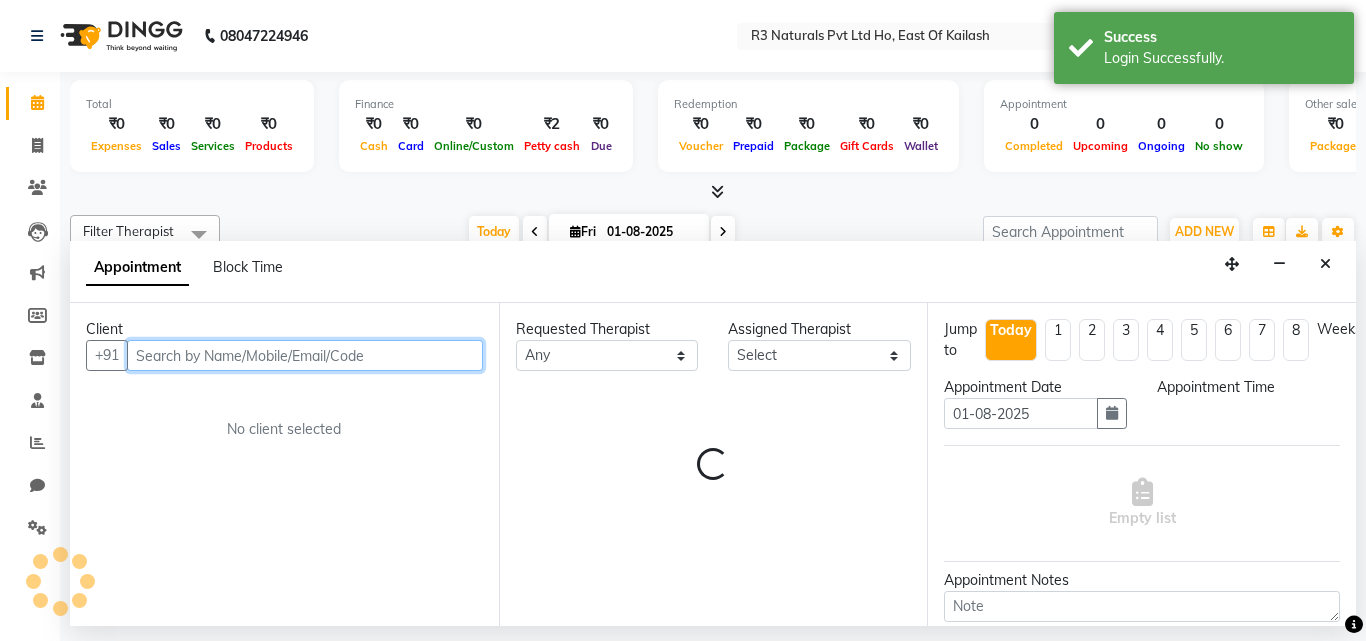 select on "765" 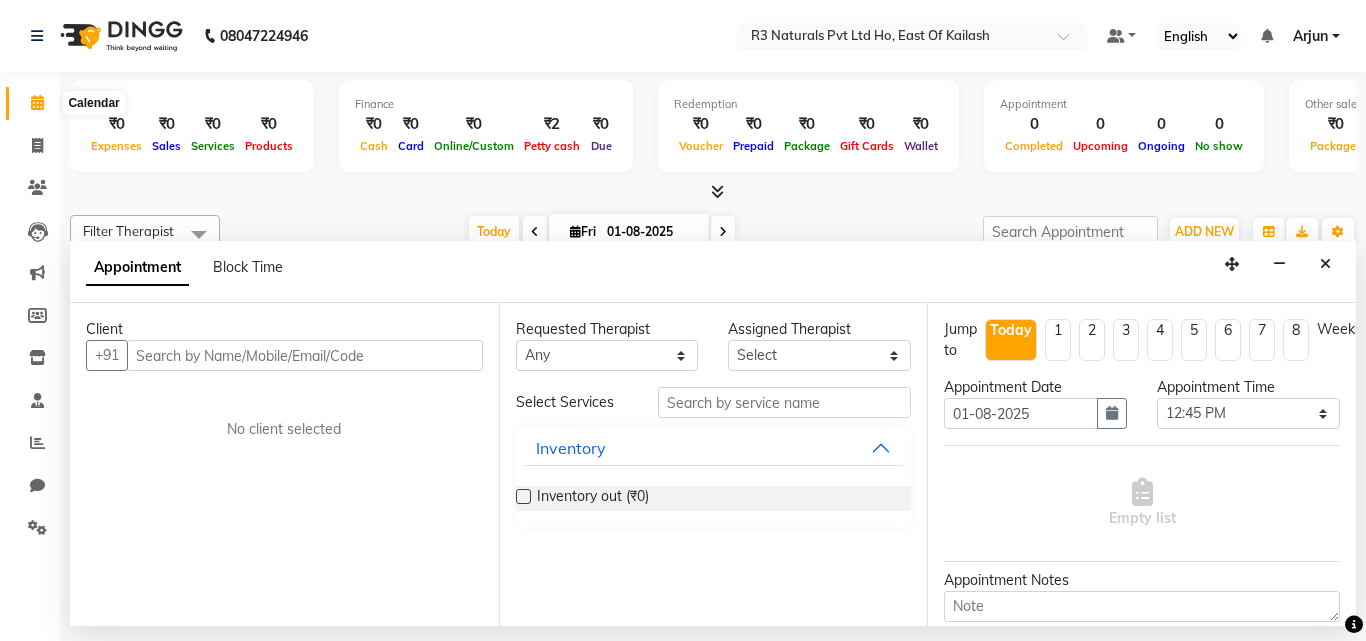 click 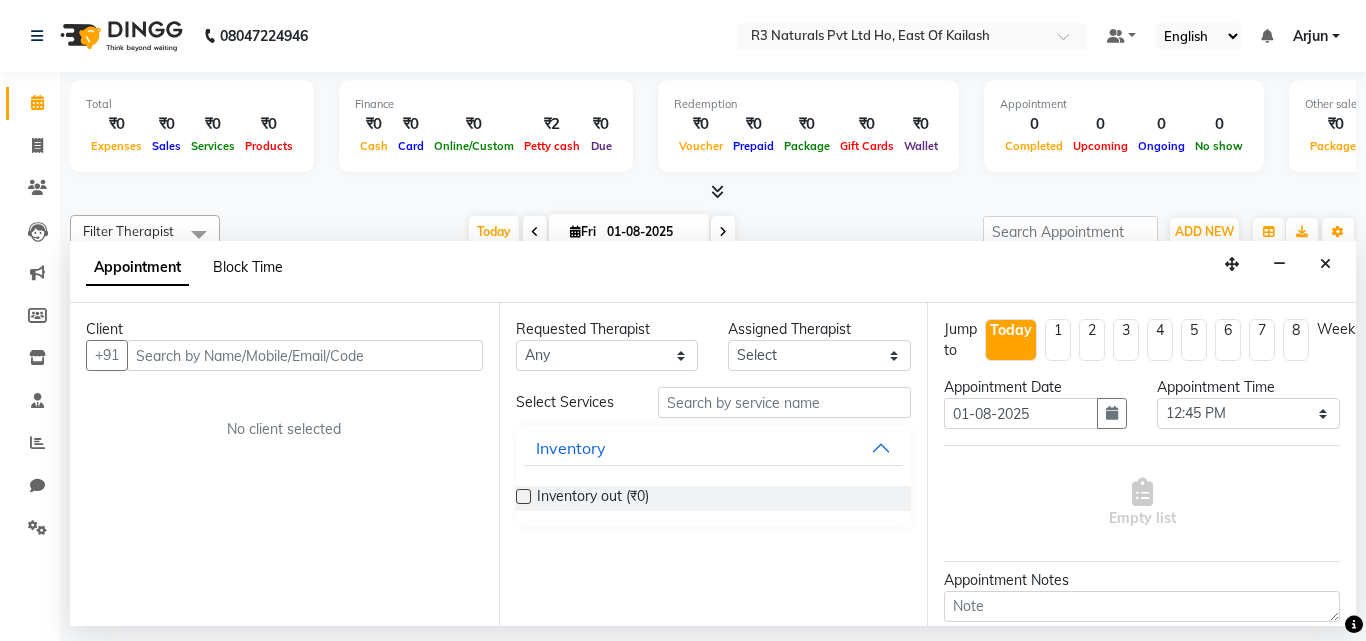 click on "Block Time" at bounding box center (248, 267) 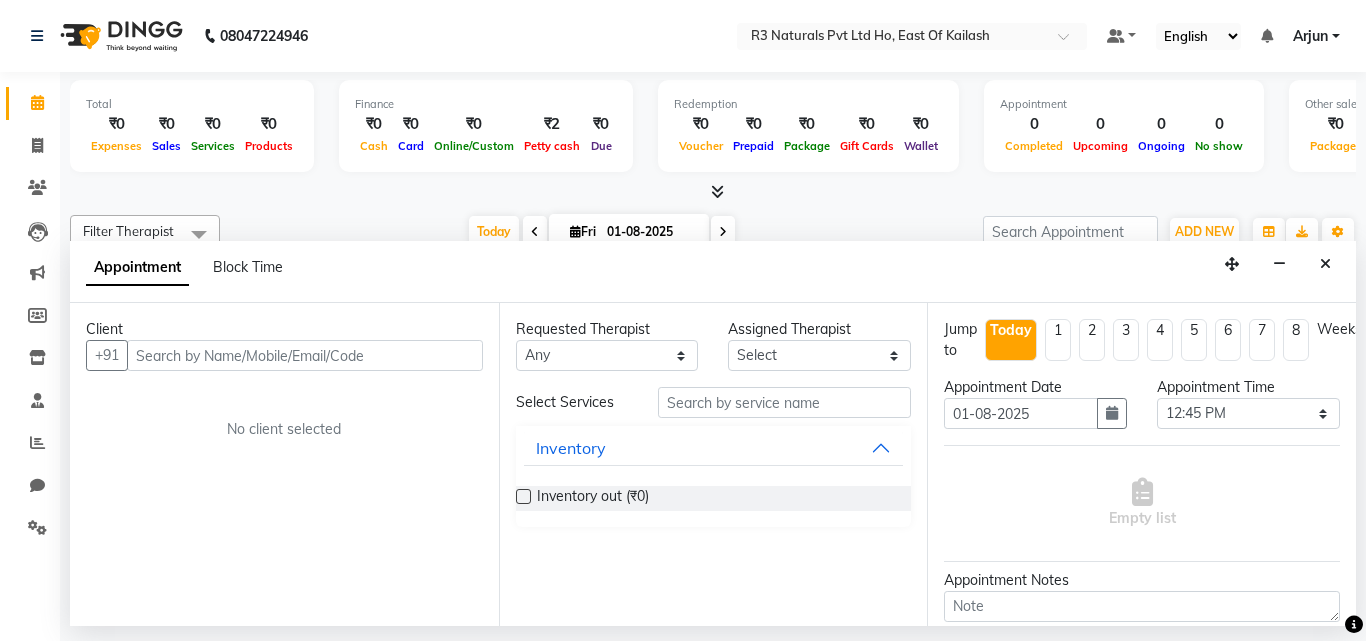 select on "78119" 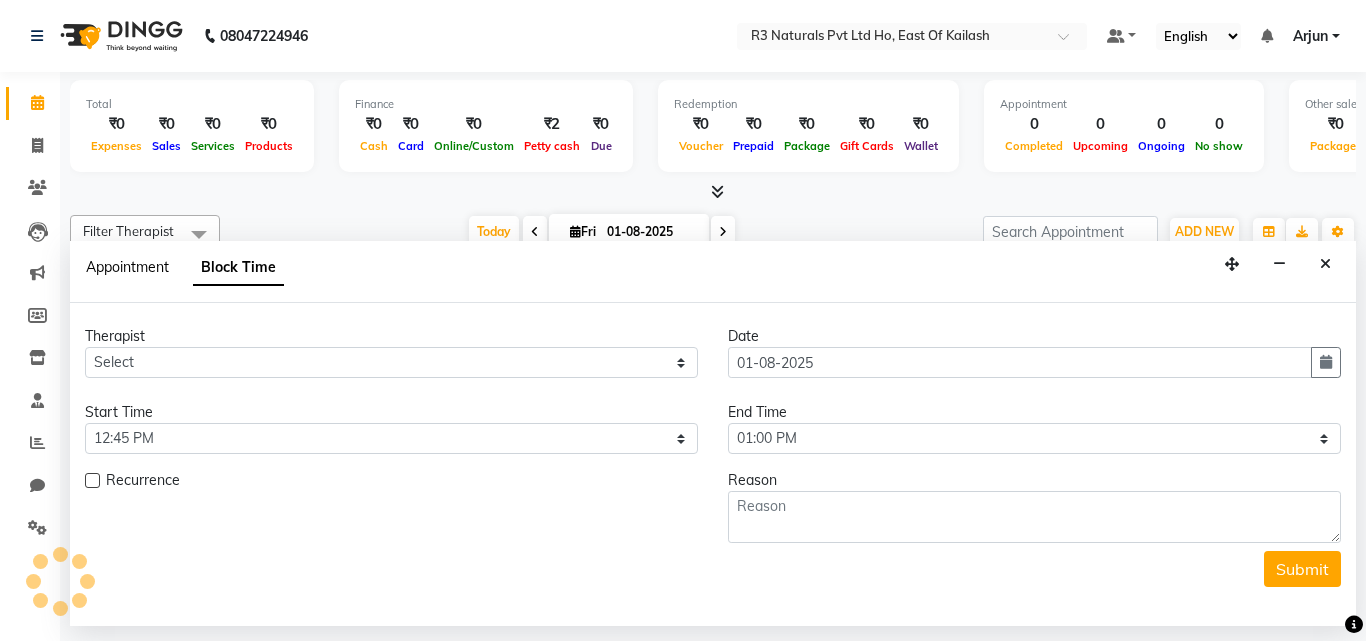 scroll, scrollTop: 0, scrollLeft: 241, axis: horizontal 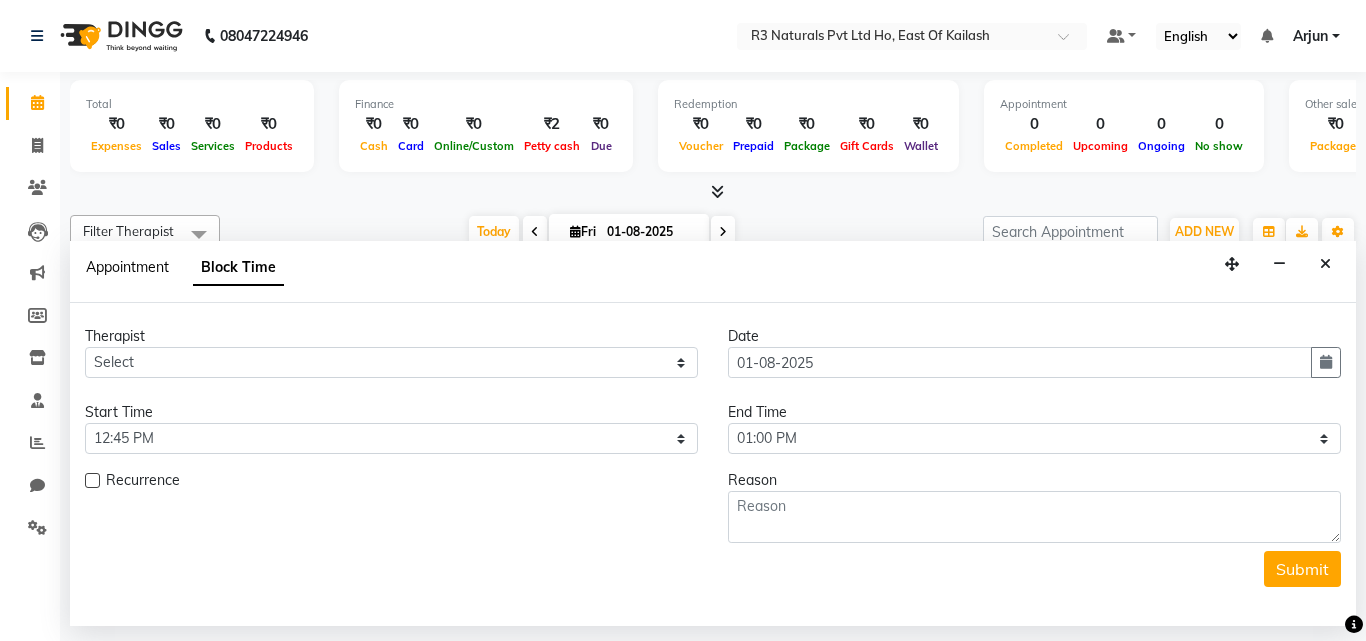 click on "Appointment" at bounding box center (127, 267) 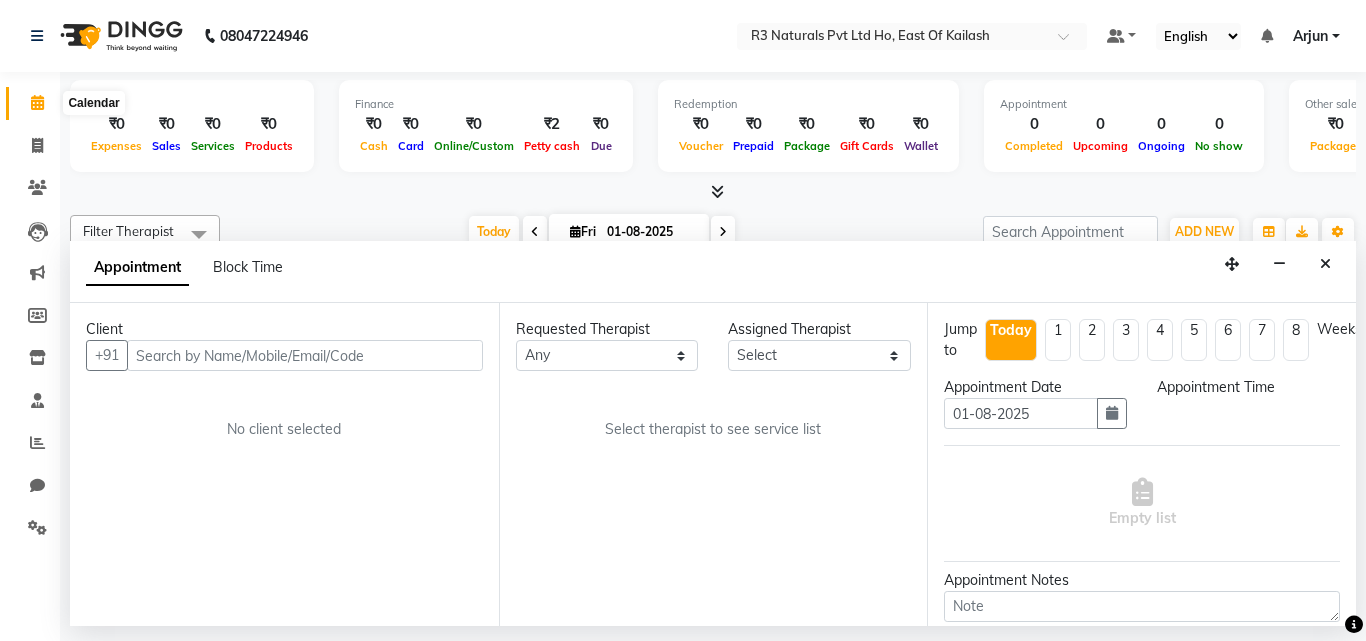 click 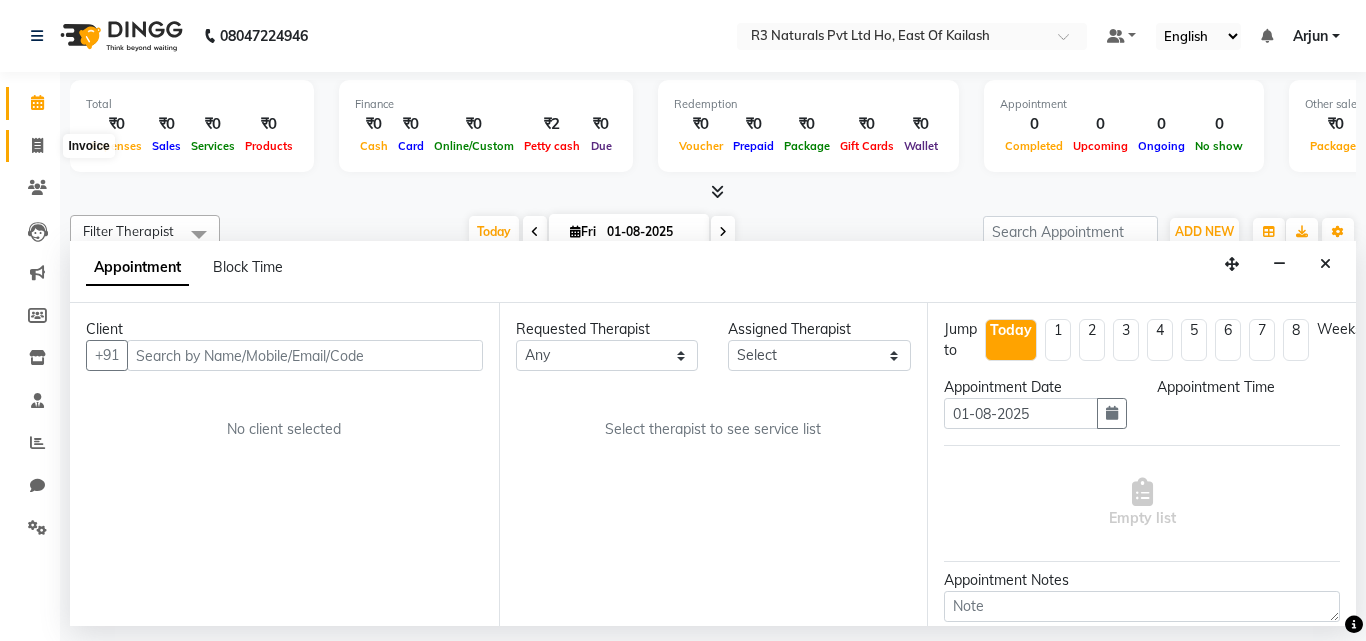 click 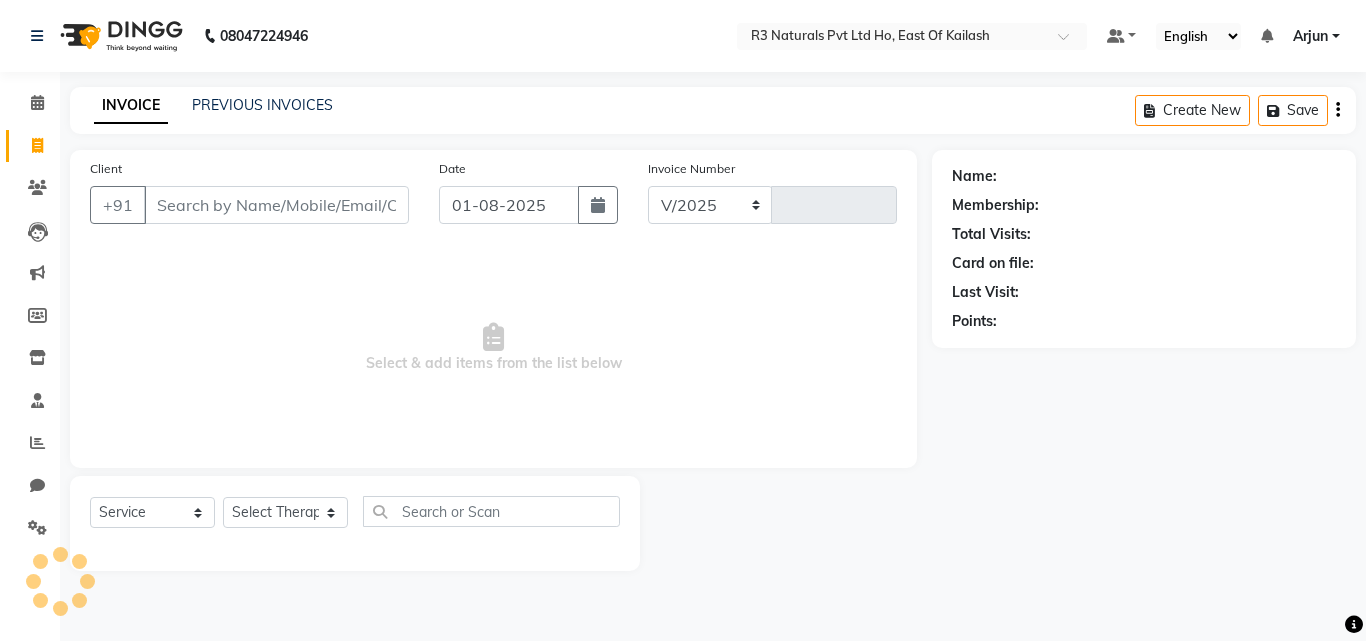 select on "7713" 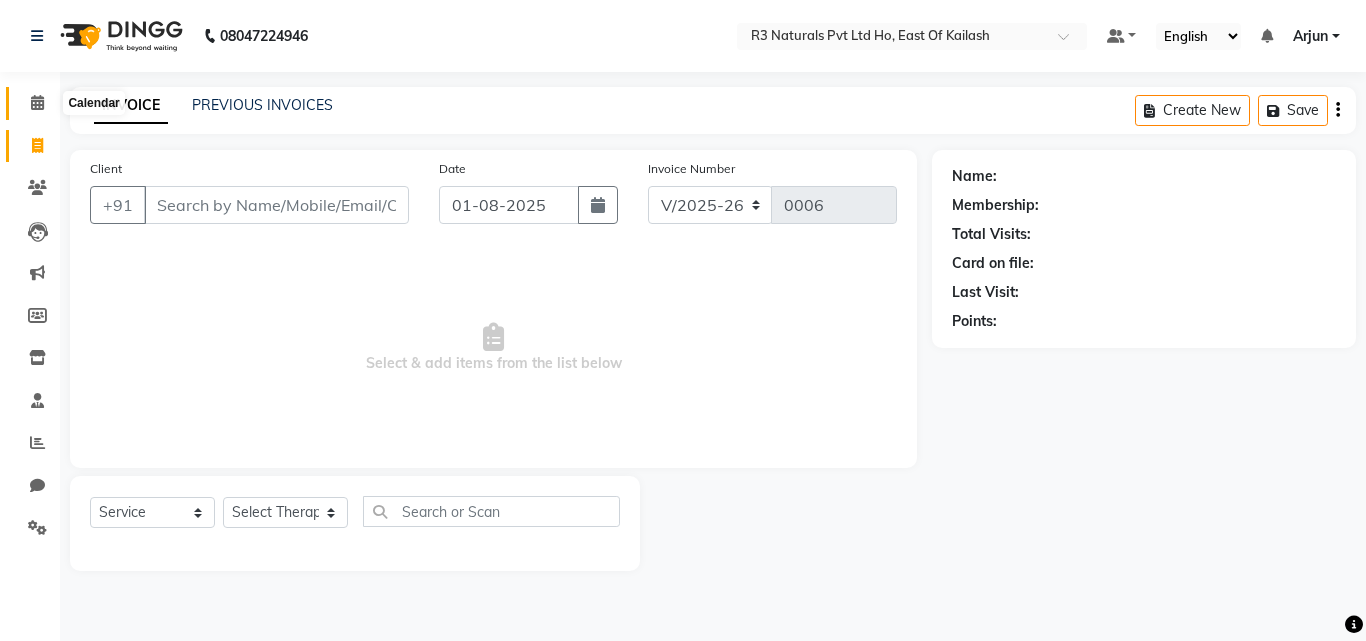 click 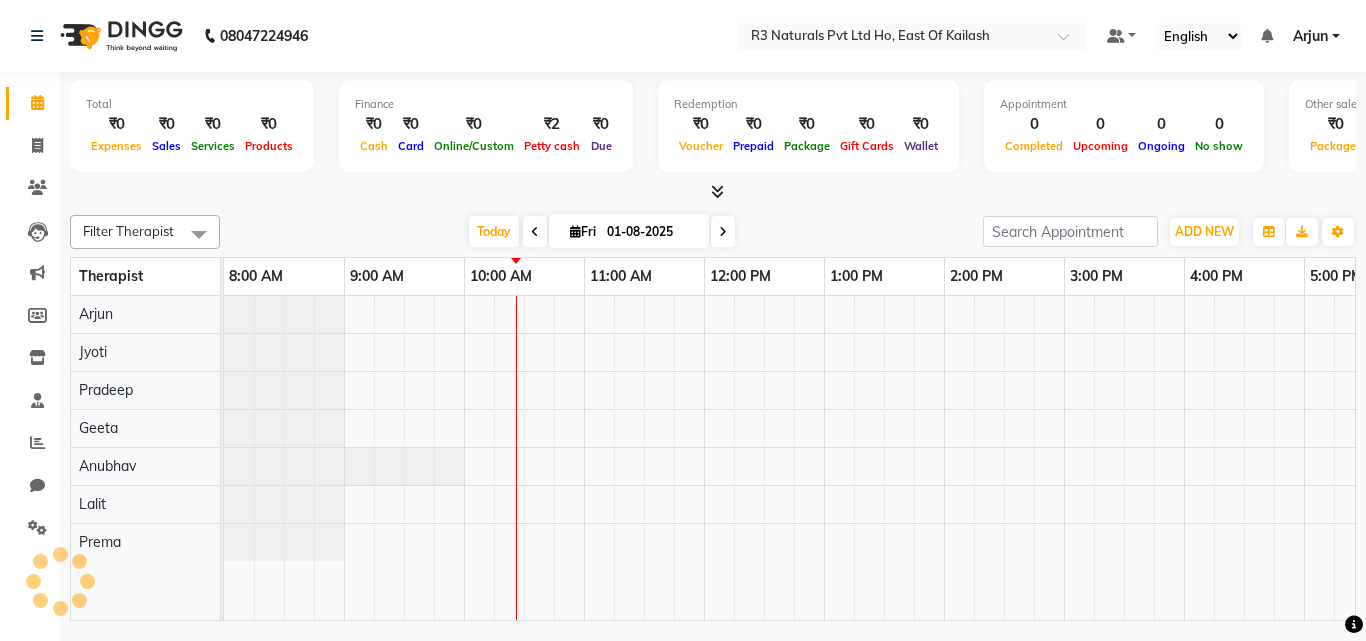 scroll, scrollTop: 0, scrollLeft: 0, axis: both 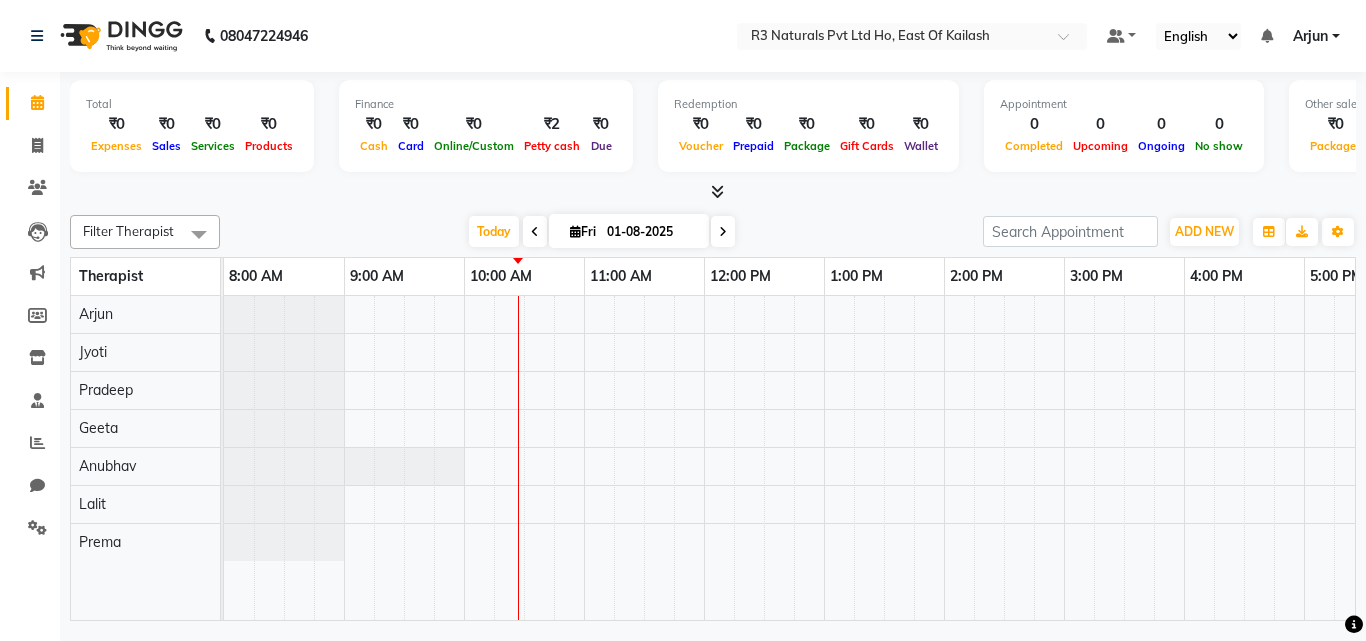 click at bounding box center [1184, 458] 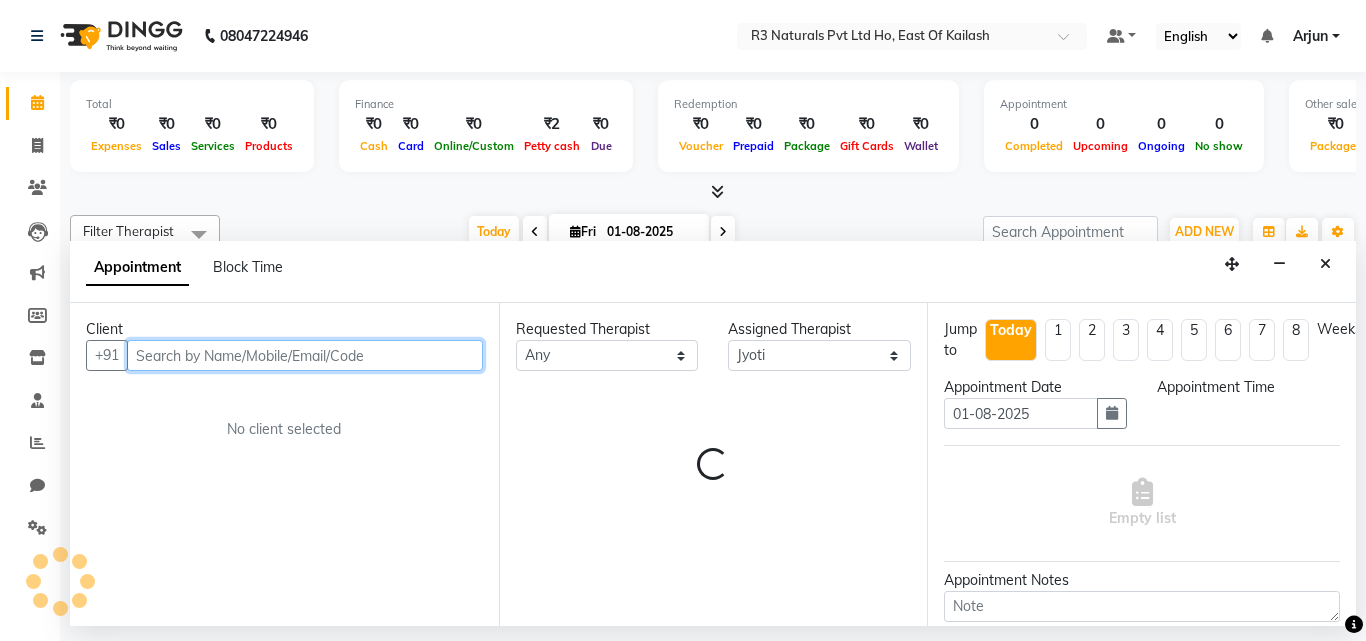 select on "900" 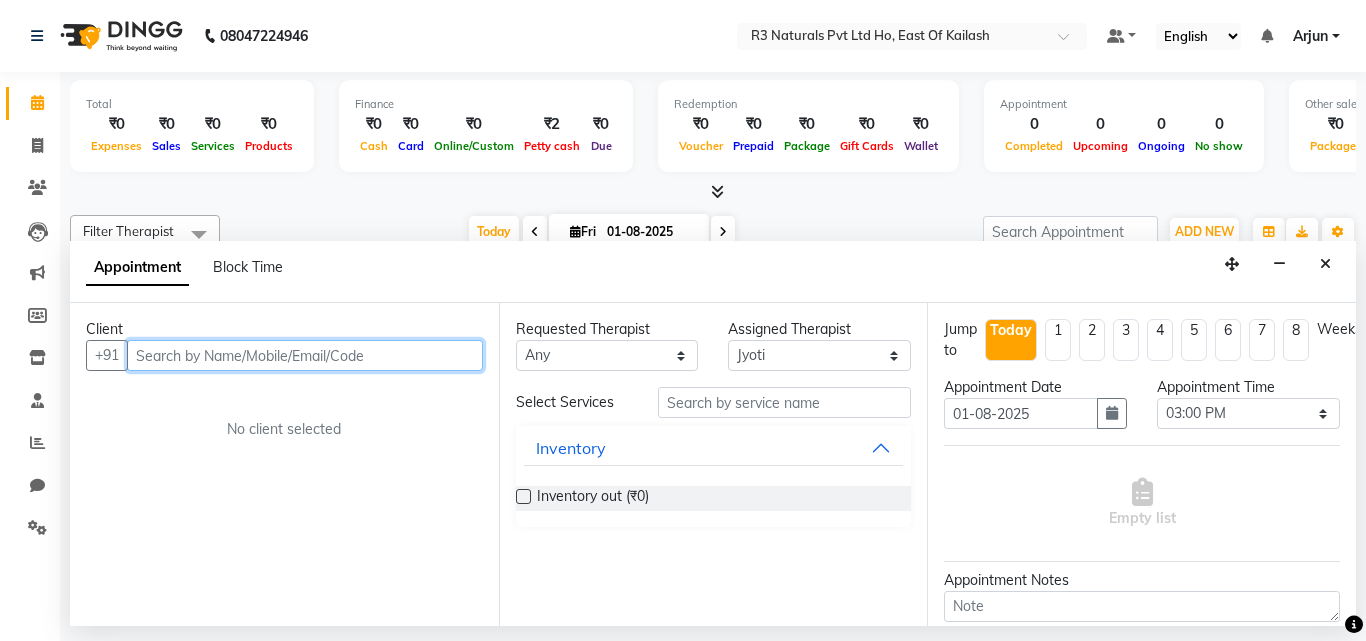 click at bounding box center [305, 355] 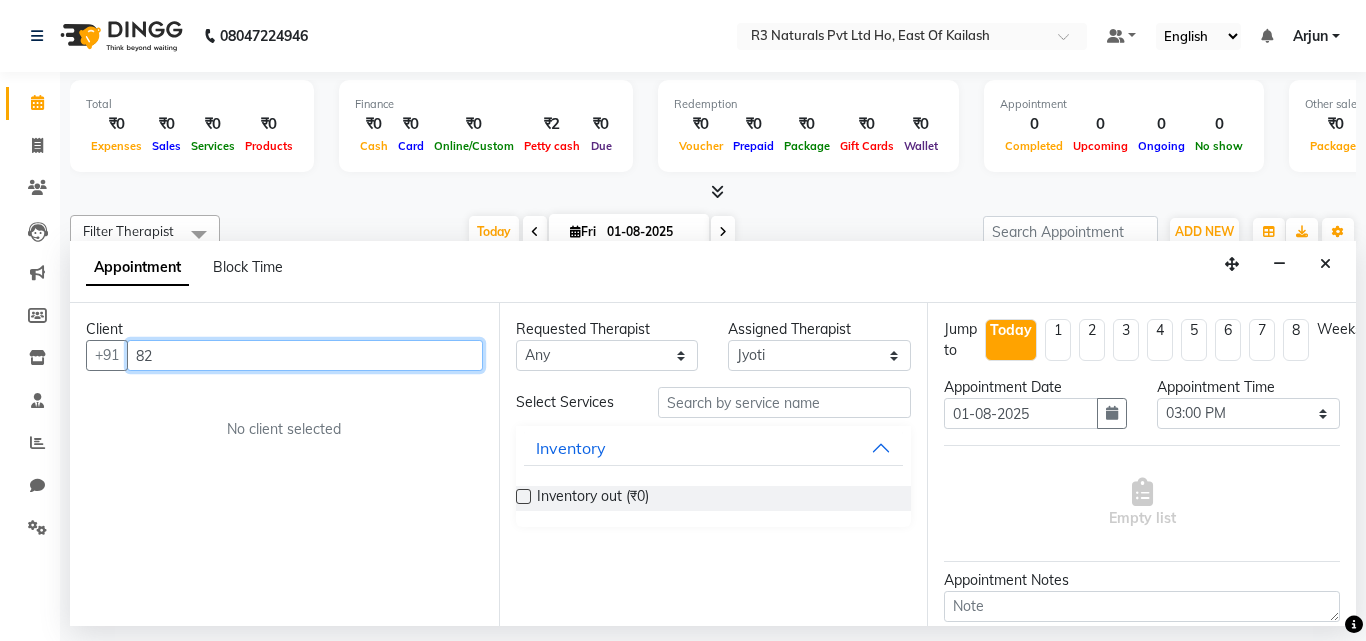 type on "8" 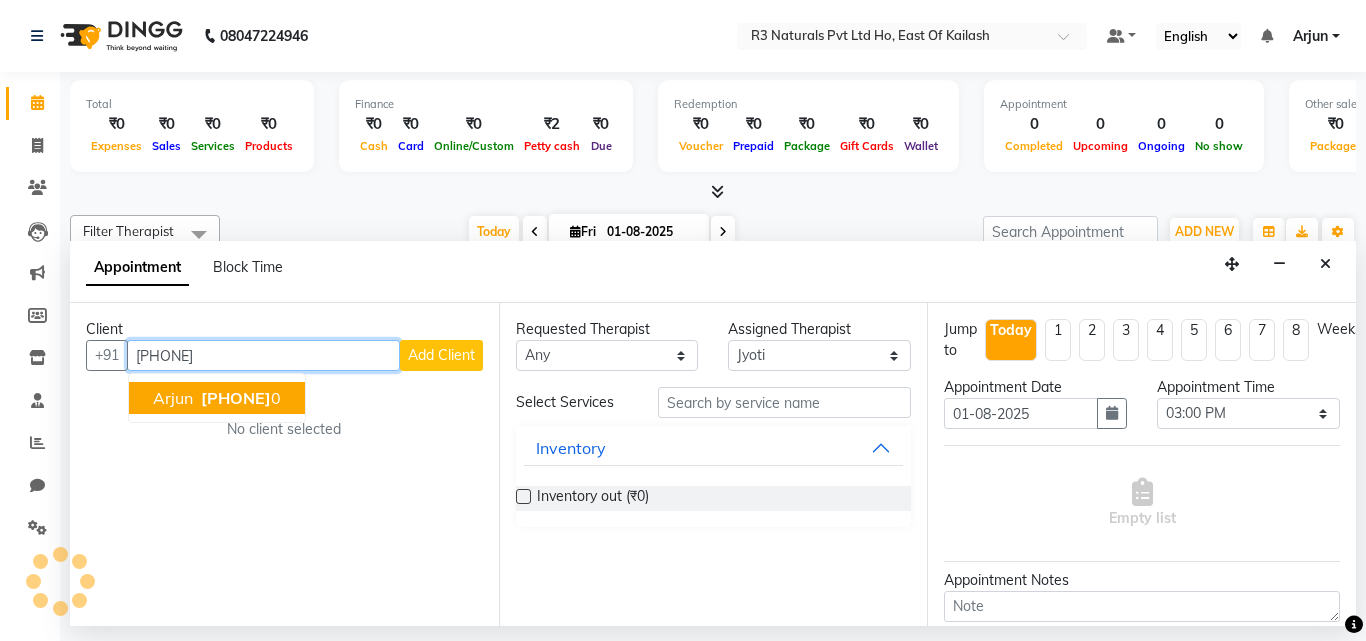 type on "[PHONE]" 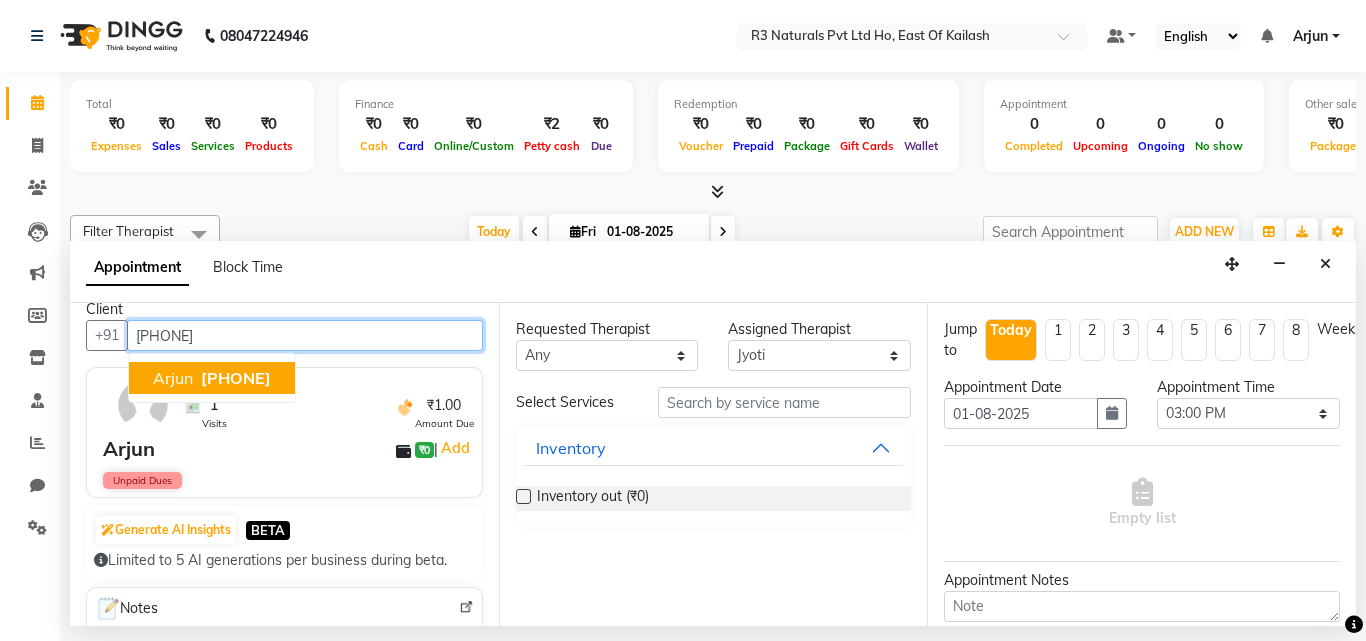 scroll, scrollTop: 0, scrollLeft: 0, axis: both 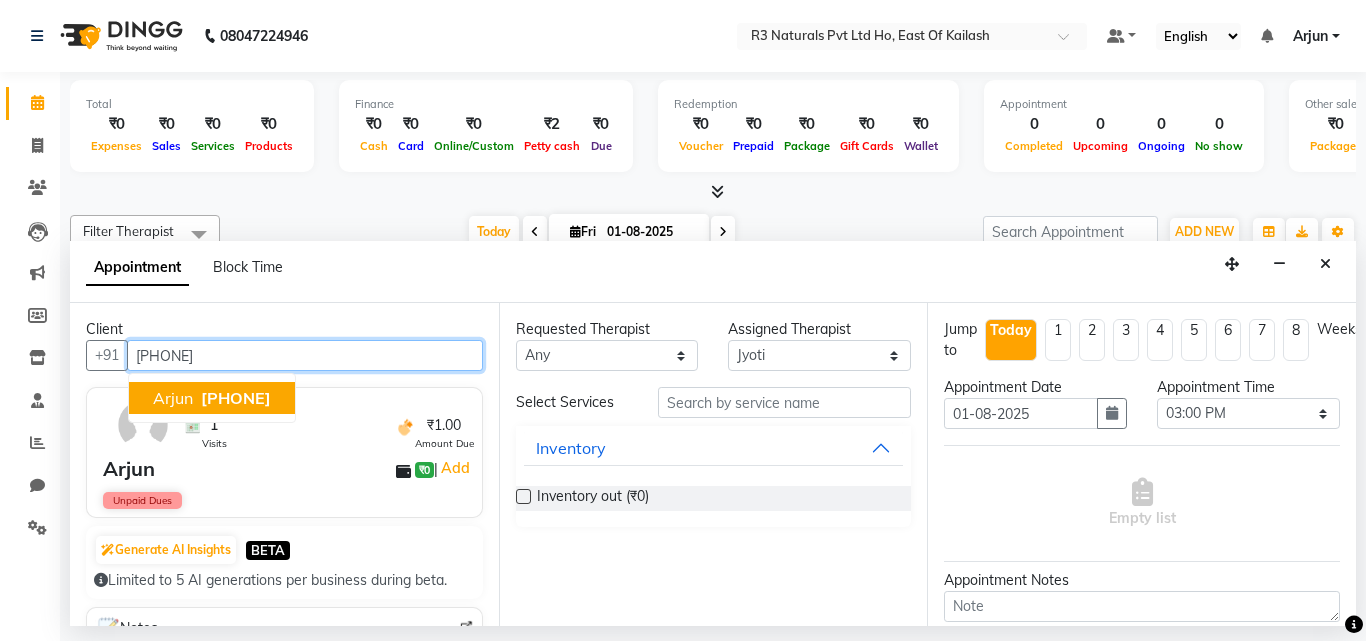 click on "[PHONE]" at bounding box center (236, 398) 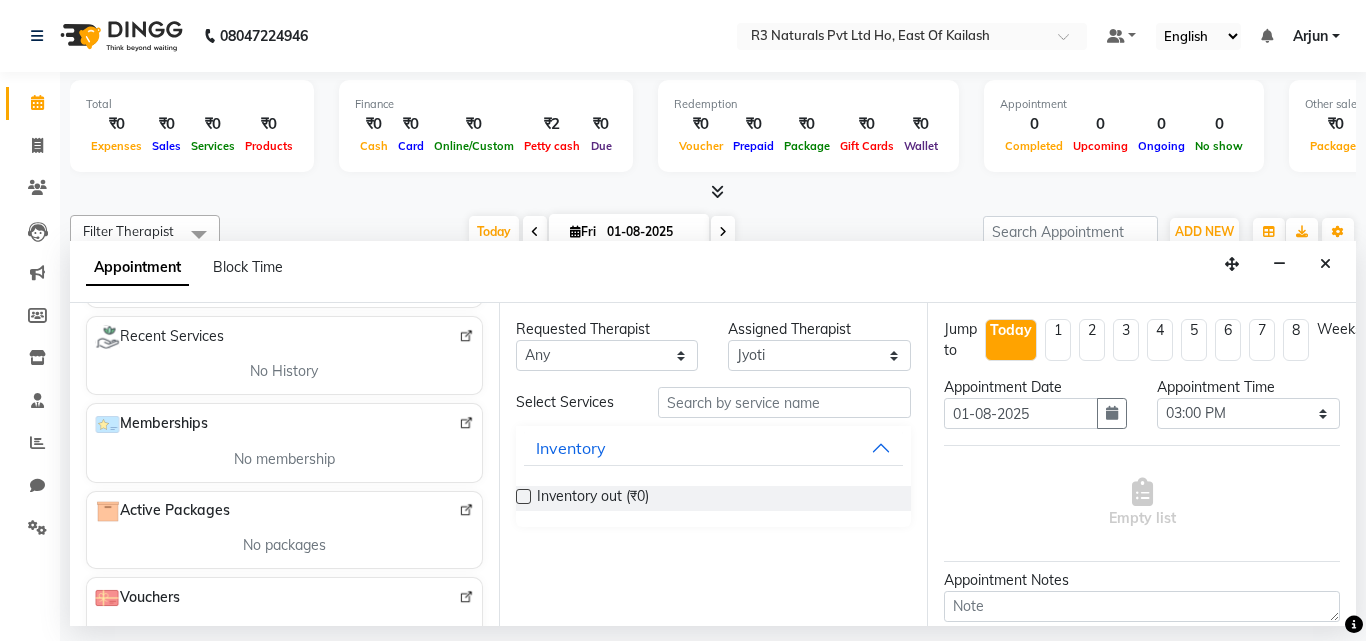 scroll, scrollTop: 418, scrollLeft: 0, axis: vertical 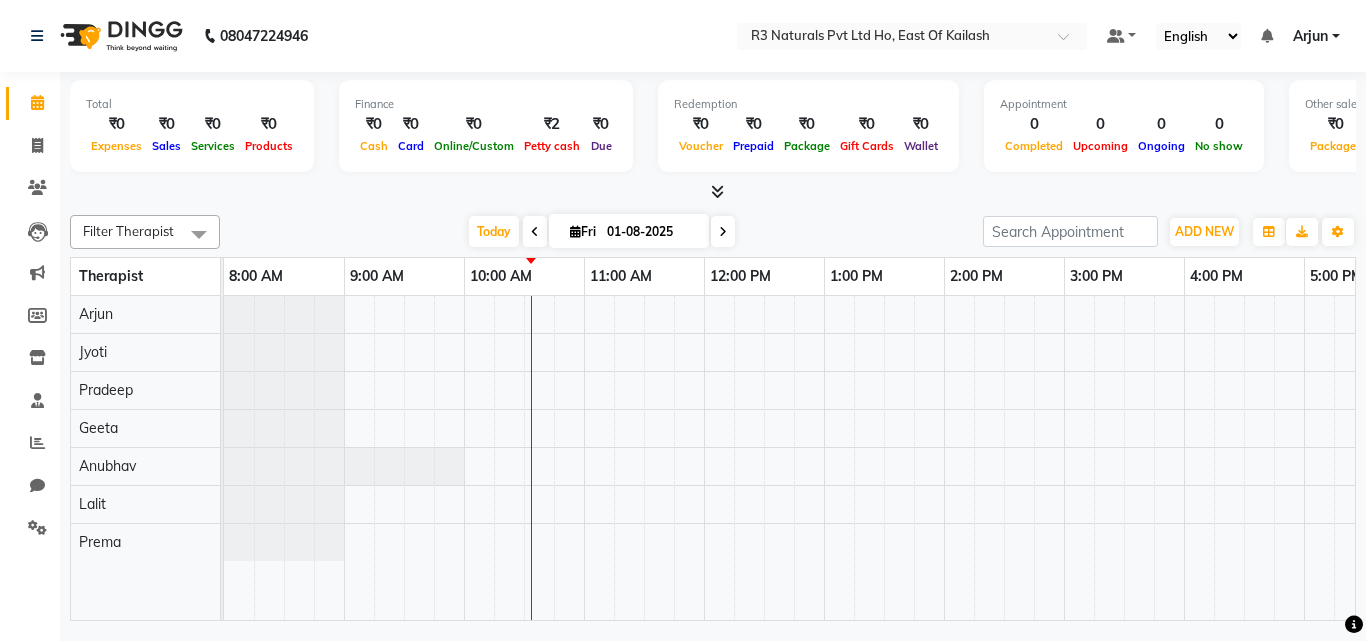 click at bounding box center [1184, 458] 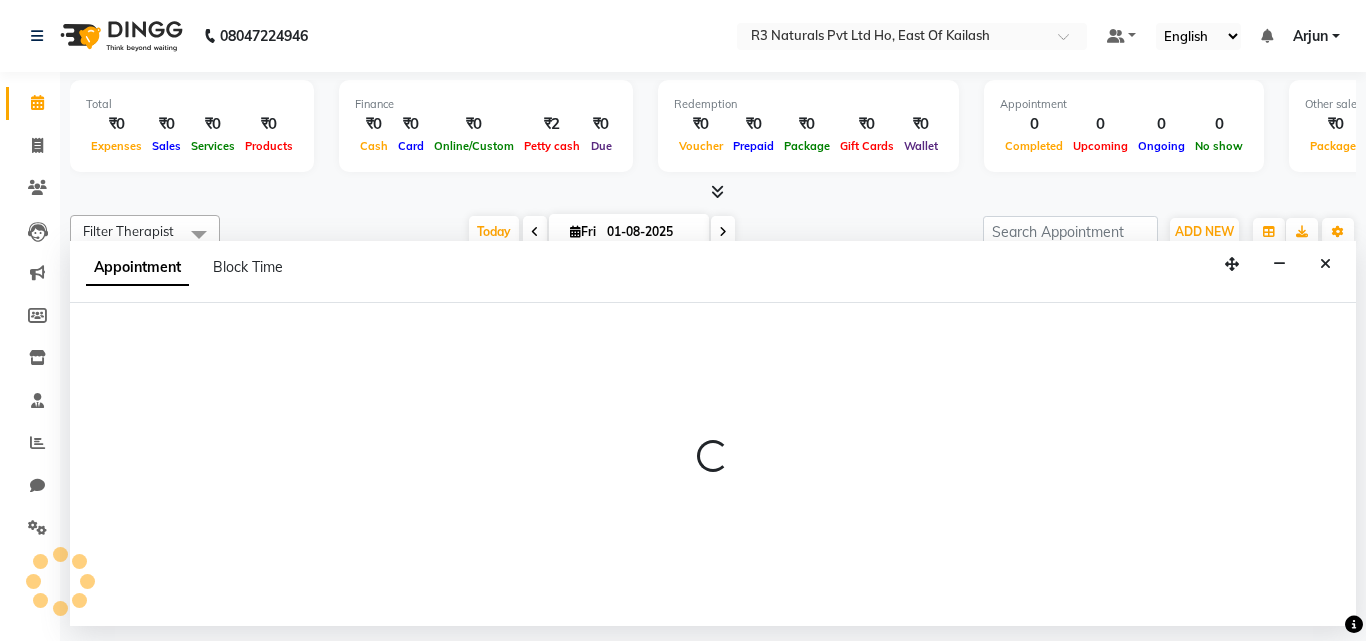 select on "75885" 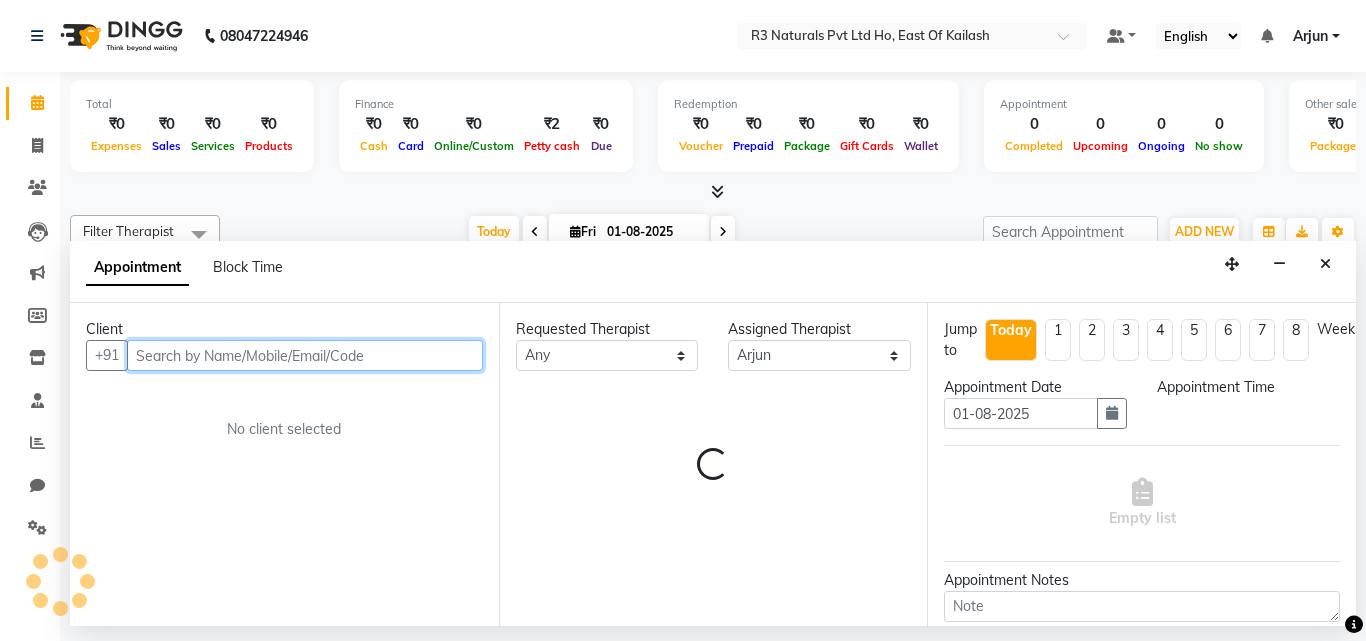 select on "900" 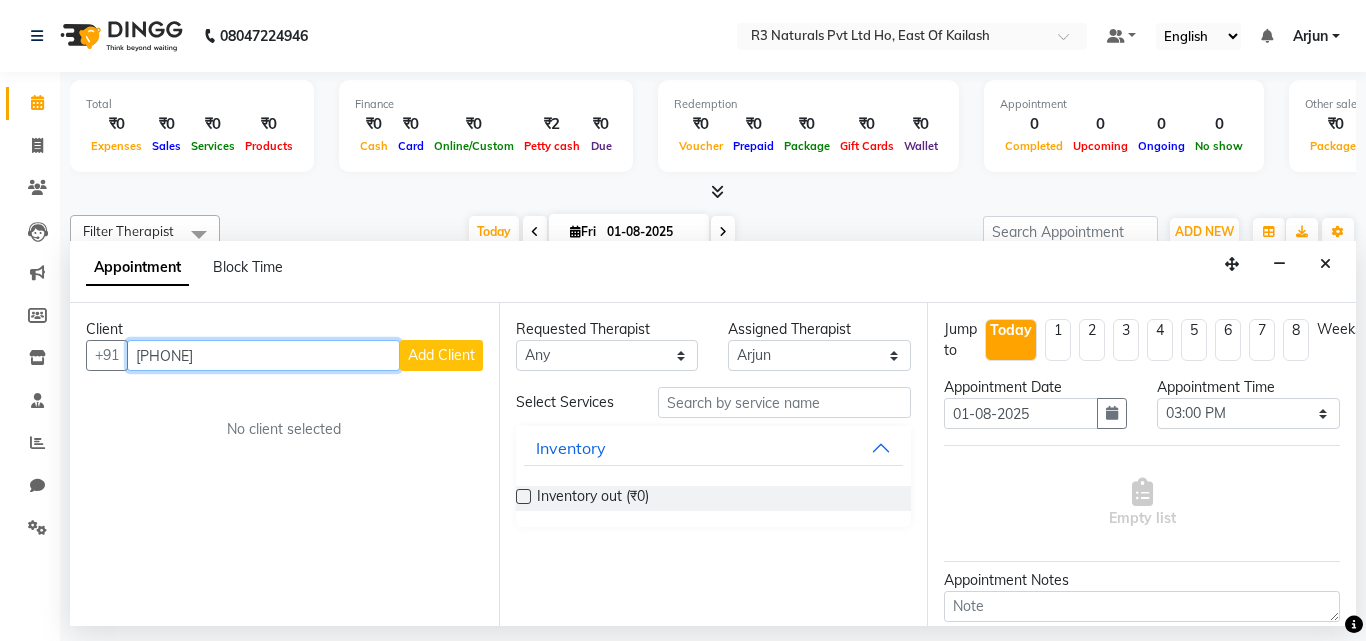 type on "8273644996" 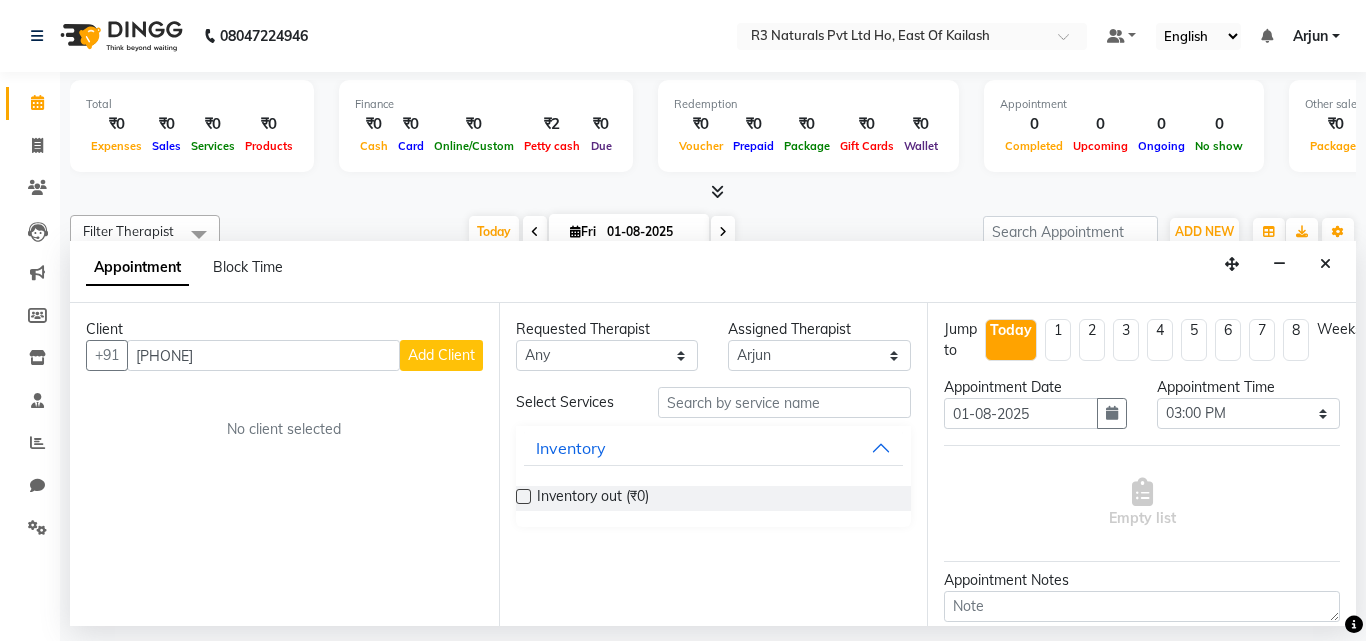 click on "Add Client" at bounding box center (441, 355) 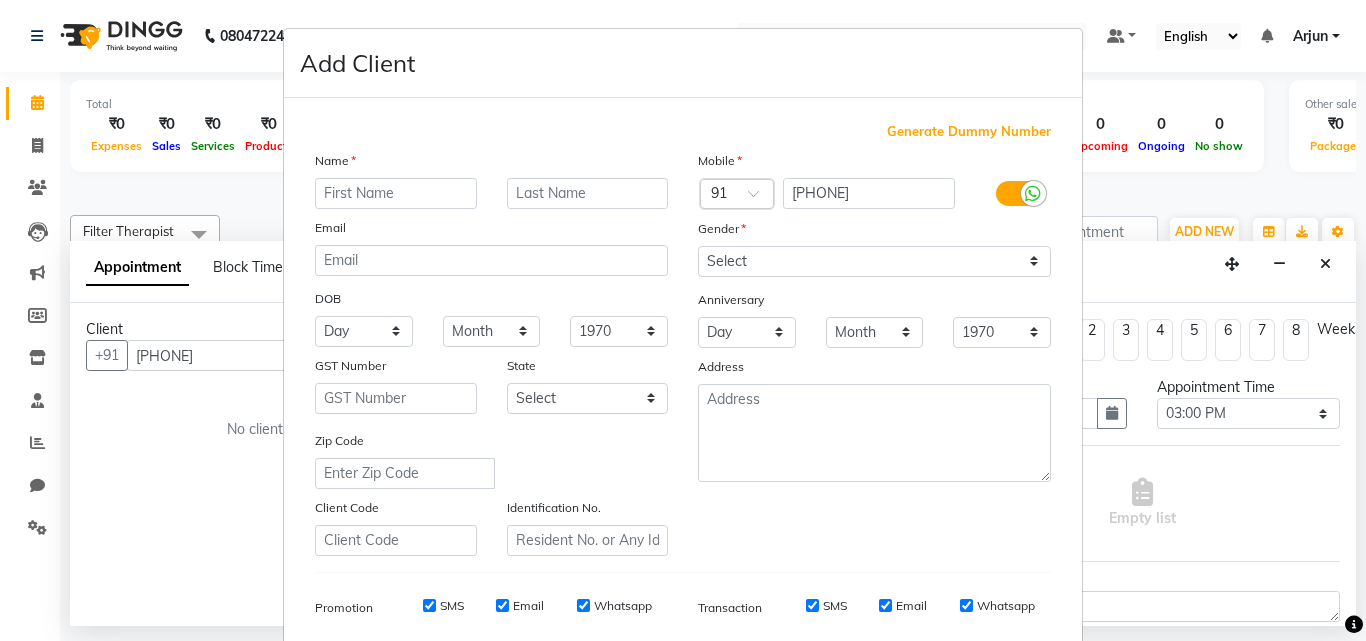 click at bounding box center (396, 193) 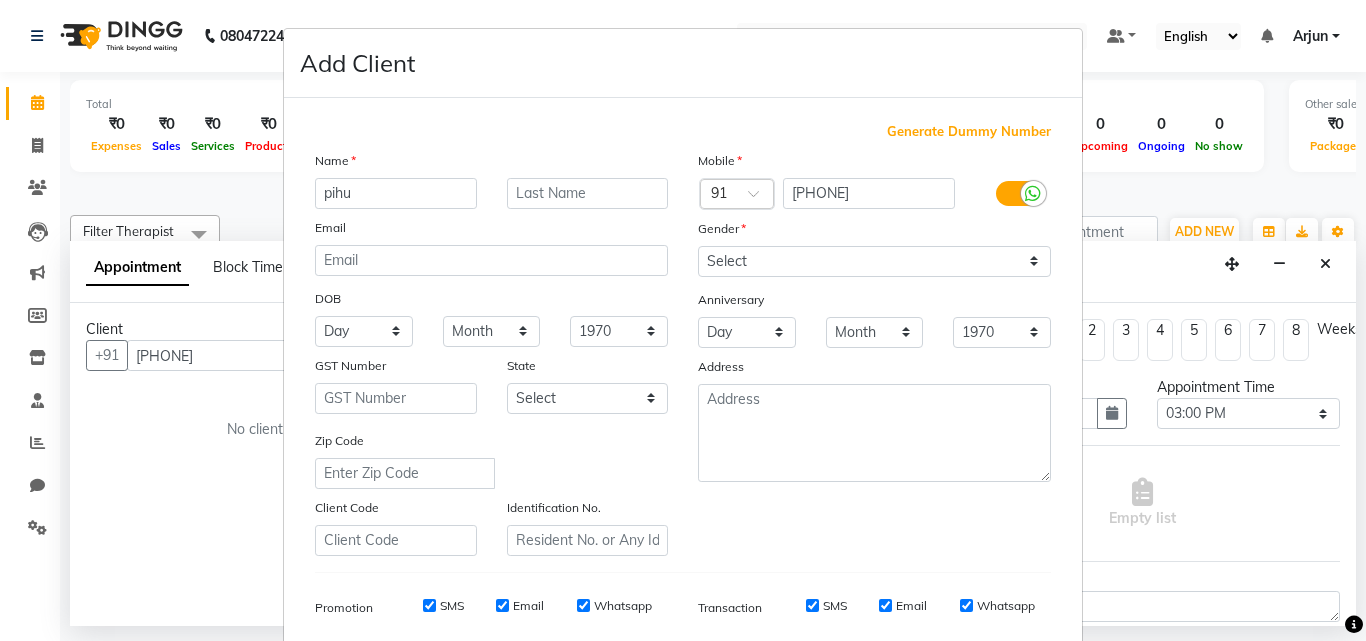 type on "pihu" 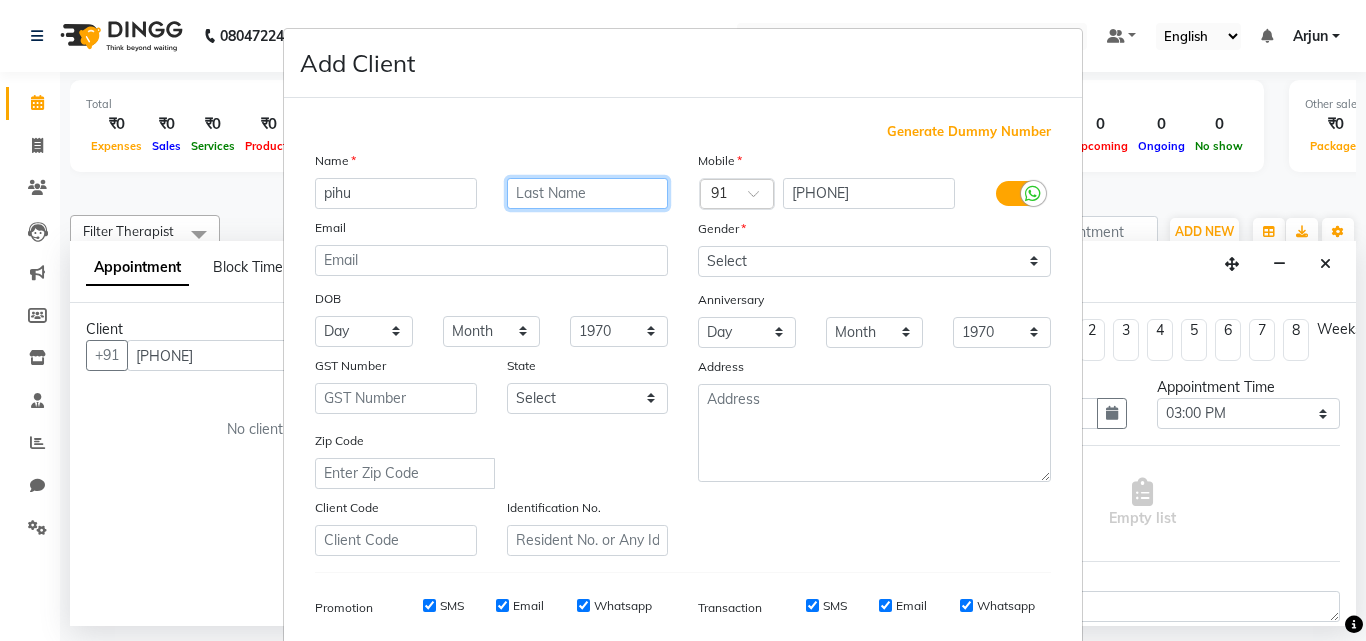 click at bounding box center (588, 193) 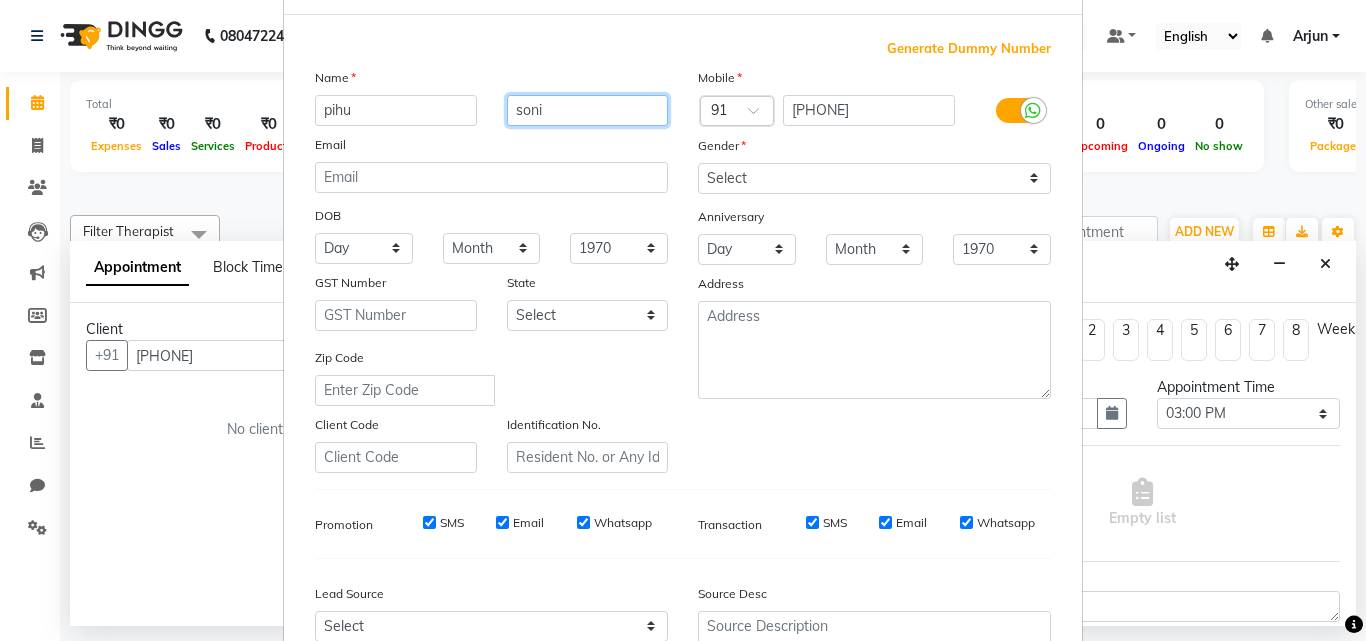 scroll, scrollTop: 0, scrollLeft: 0, axis: both 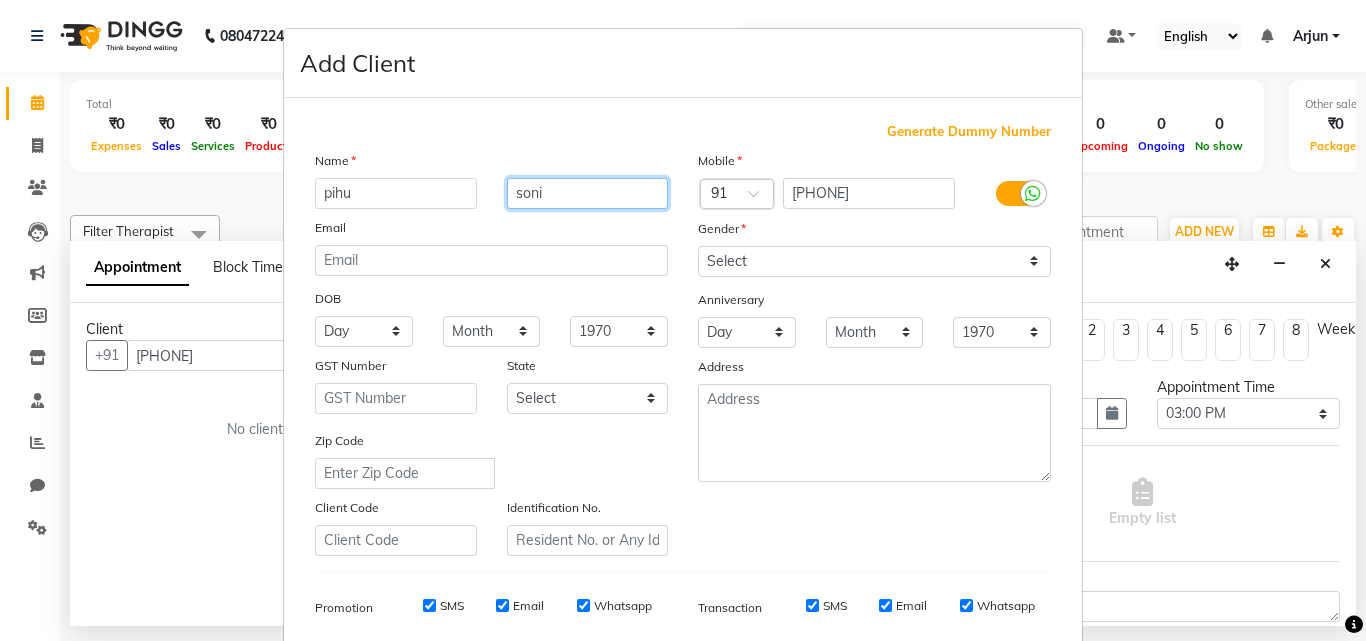 type on "soni" 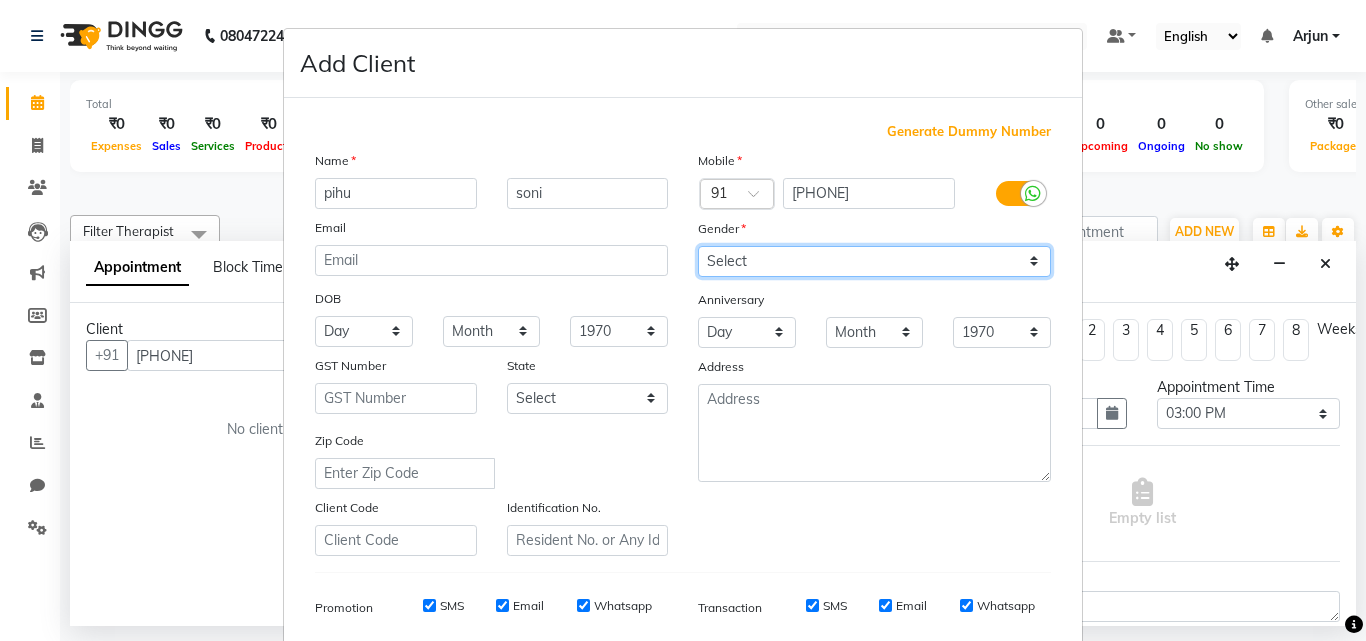 click on "Select Male Female Other Prefer Not To Say" at bounding box center [874, 261] 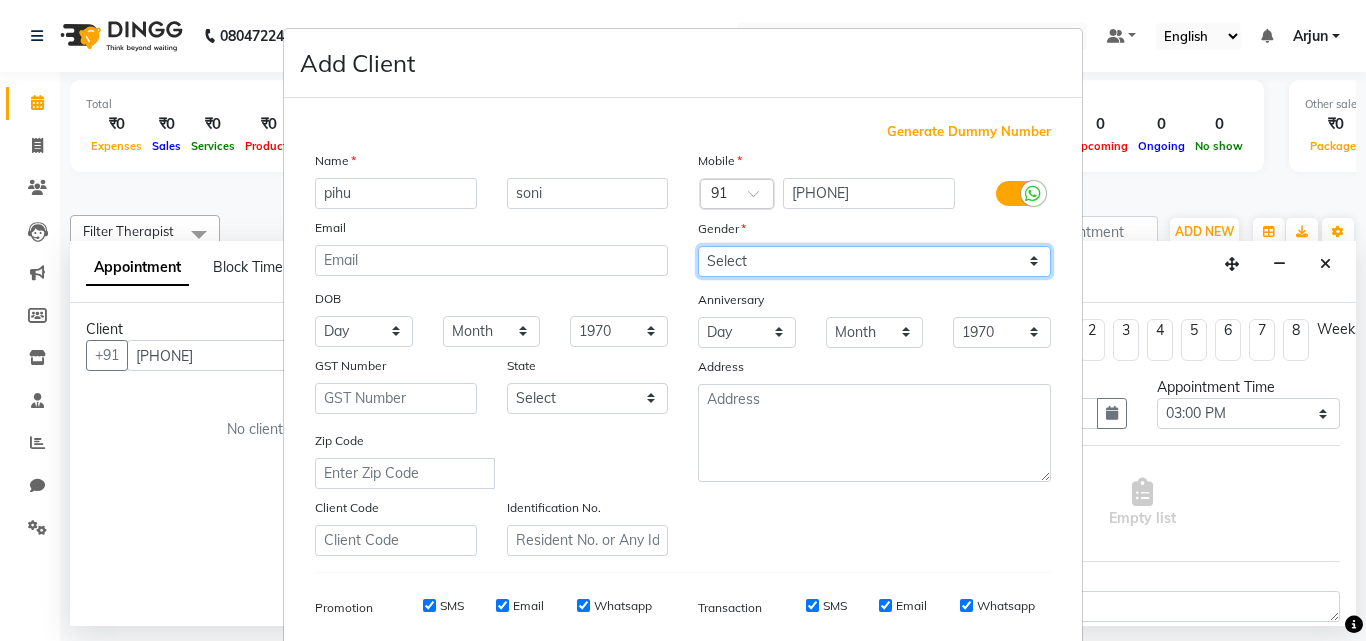 select on "female" 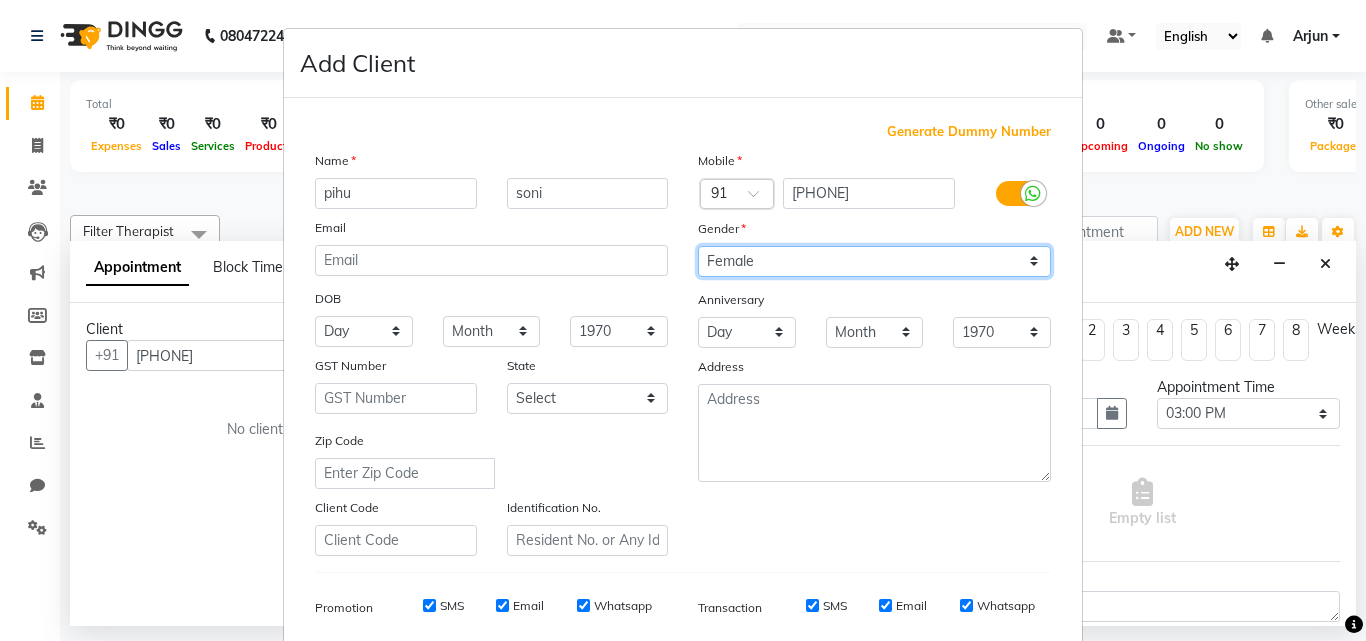 click on "Select Male Female Other Prefer Not To Say" at bounding box center (874, 261) 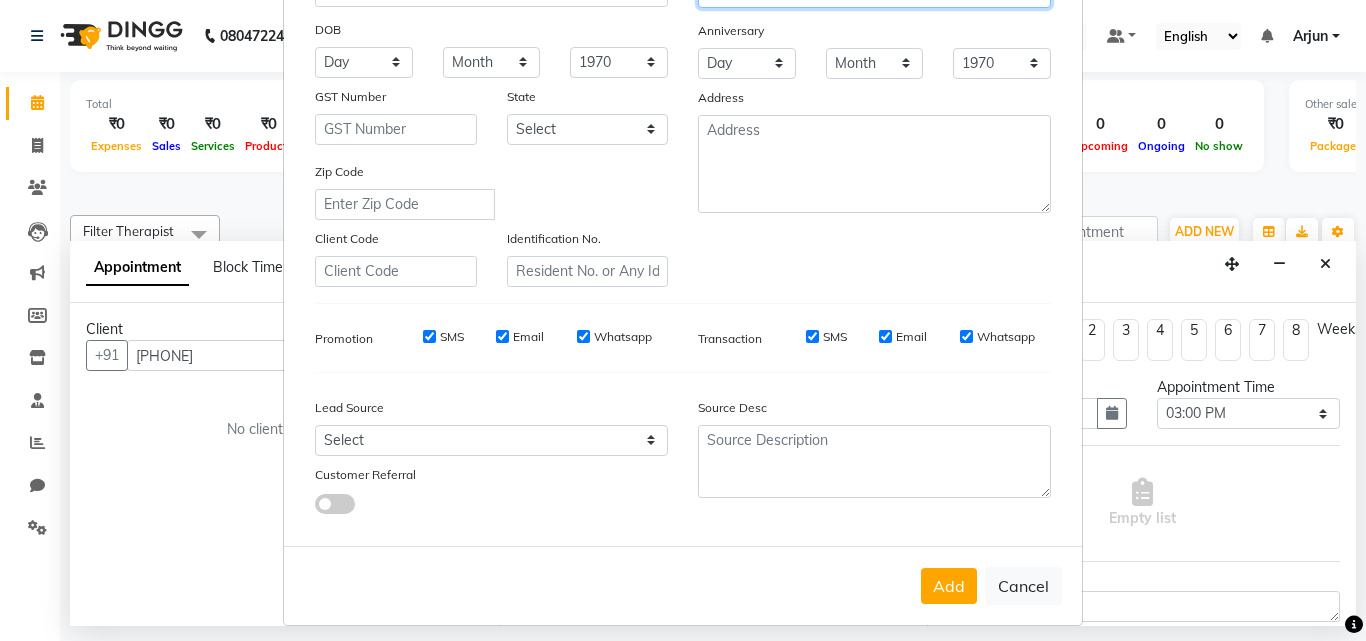 scroll, scrollTop: 282, scrollLeft: 0, axis: vertical 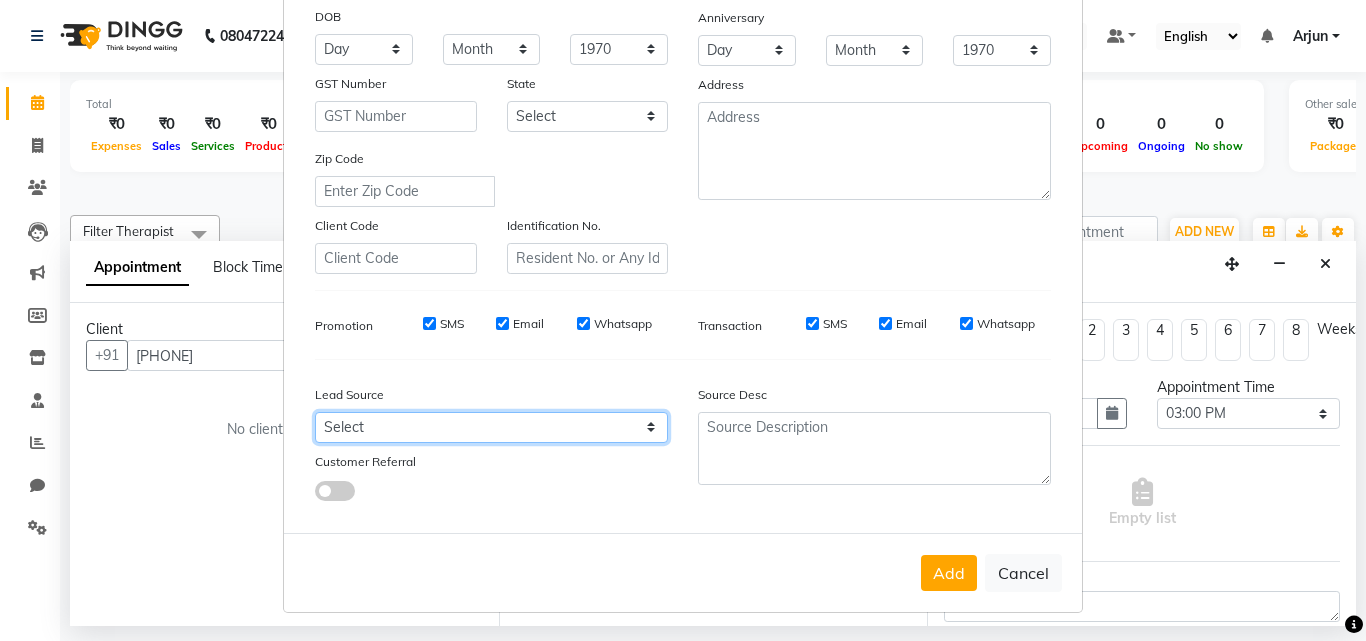 click on "Select Walk-in Referral Internet Friend Word of Mouth Advertisement Facebook JustDial Google Other Room Guest" at bounding box center [491, 427] 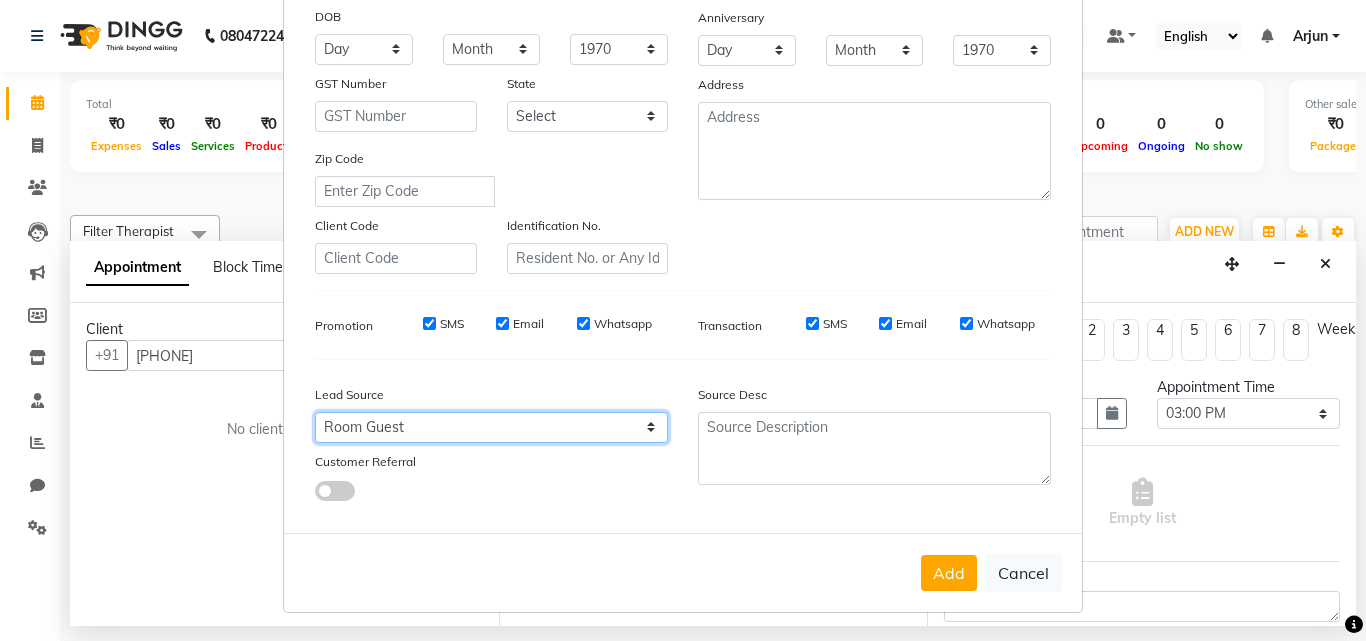 click on "Select Walk-in Referral Internet Friend Word of Mouth Advertisement Facebook JustDial Google Other Room Guest" at bounding box center [491, 427] 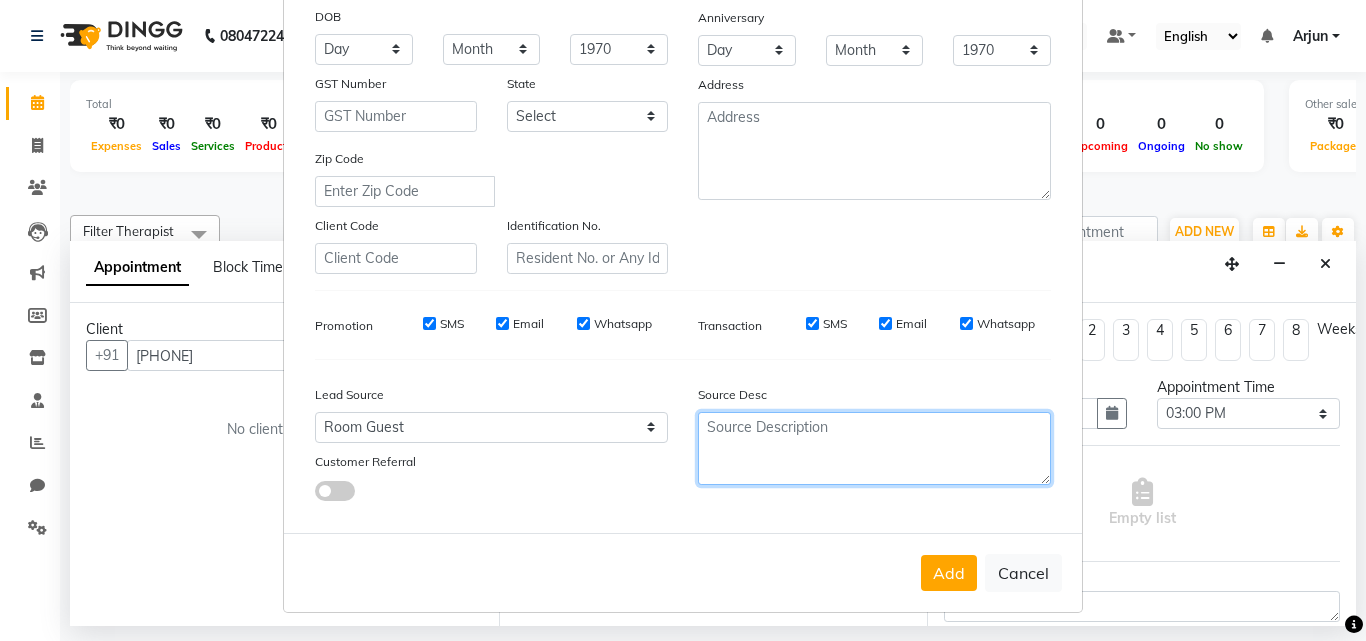click at bounding box center [874, 448] 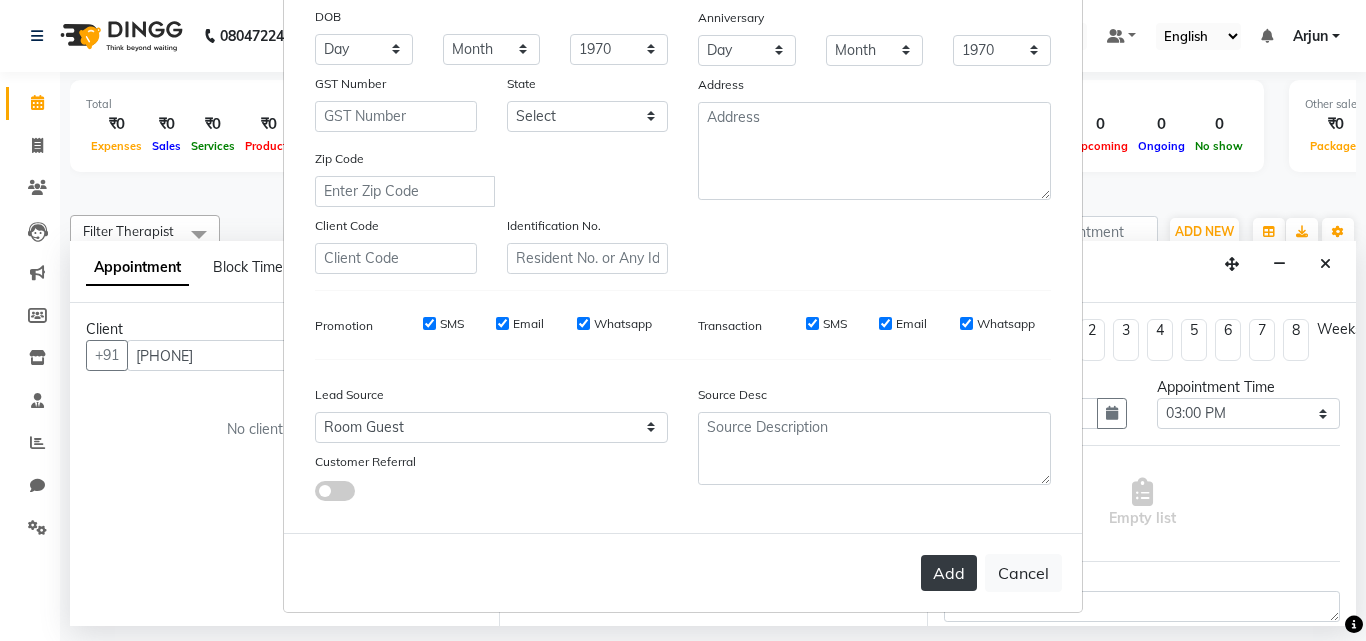 click on "Add" at bounding box center (949, 573) 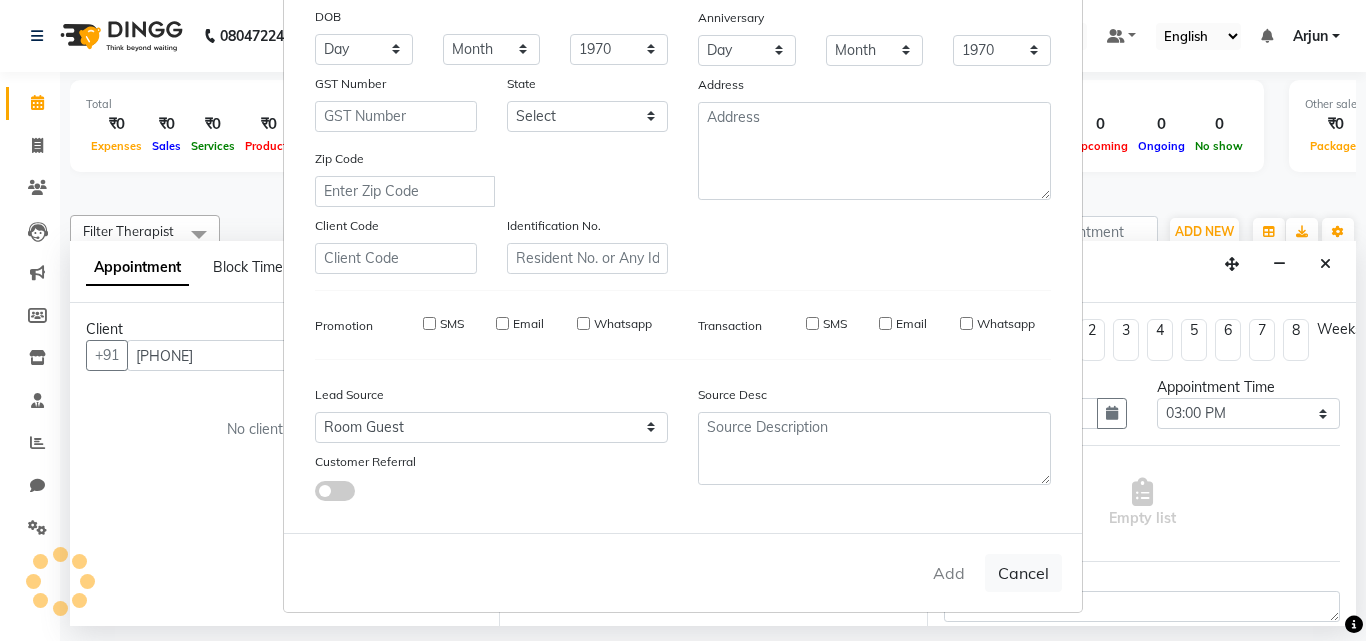 type 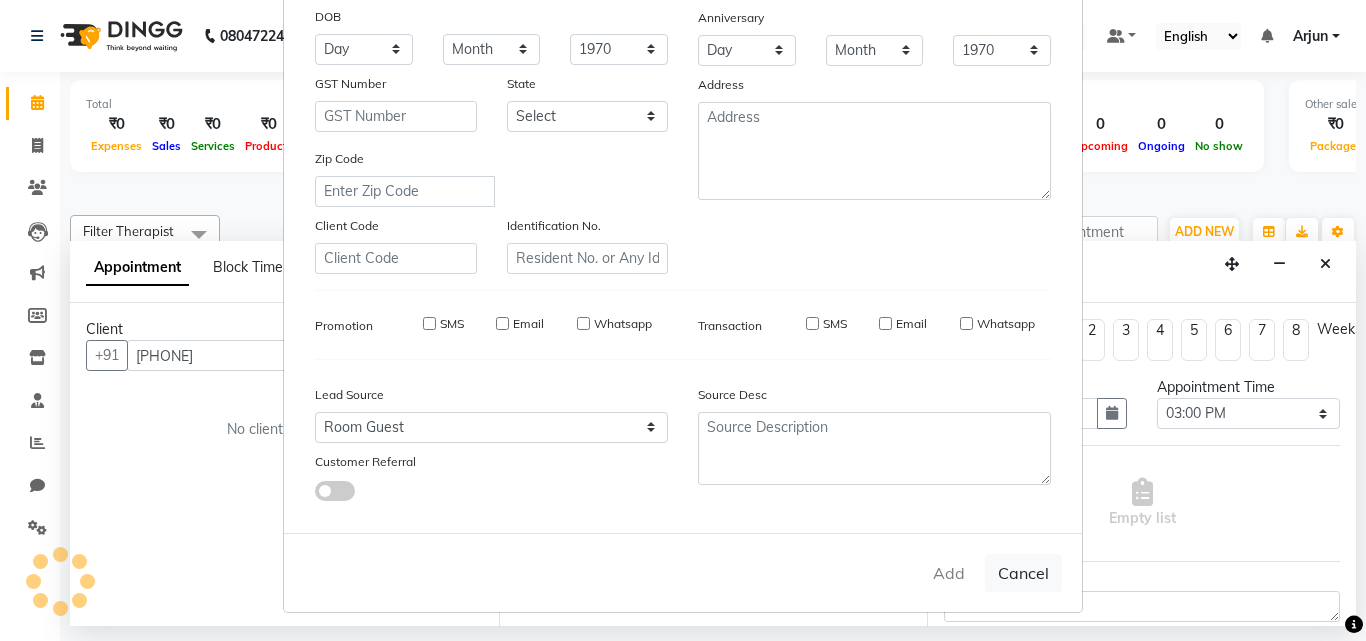 checkbox on "false" 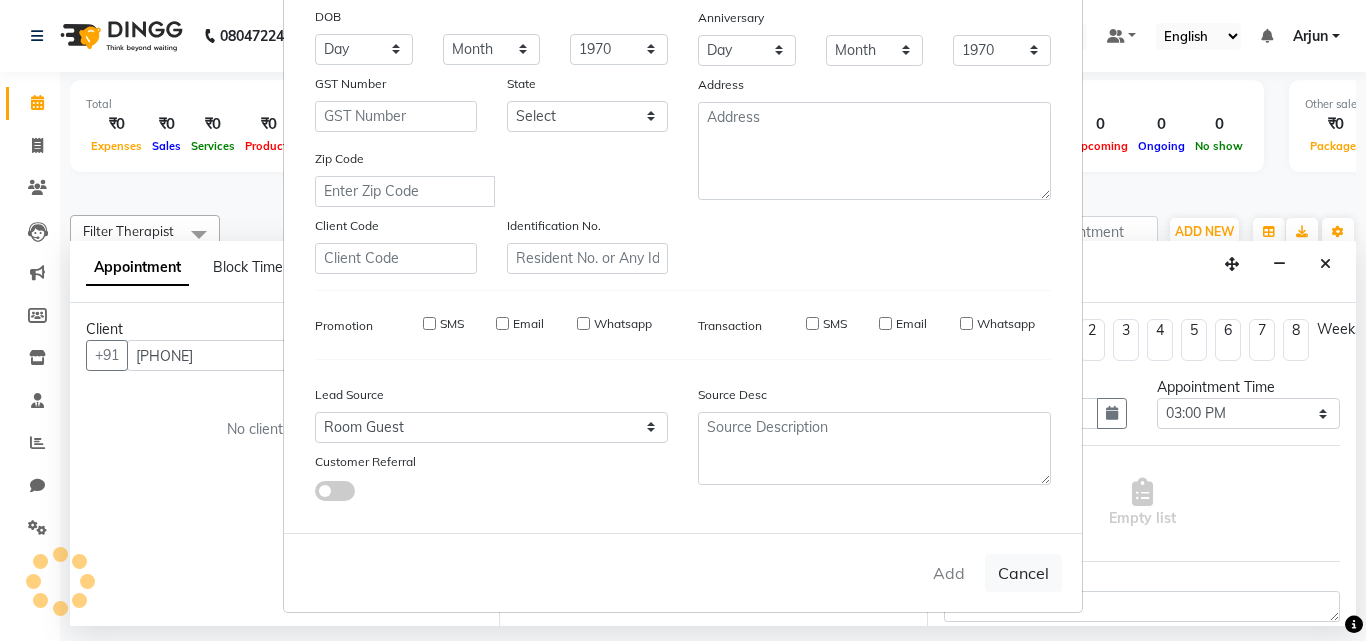 checkbox on "false" 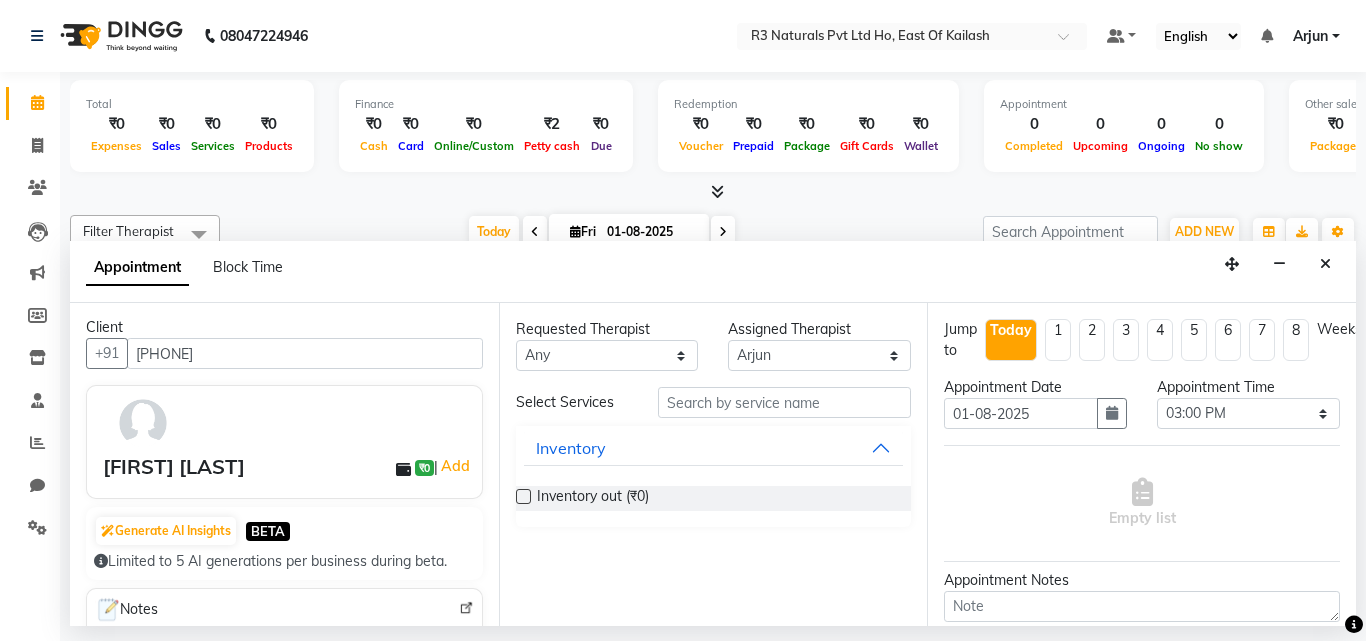 scroll, scrollTop: 0, scrollLeft: 0, axis: both 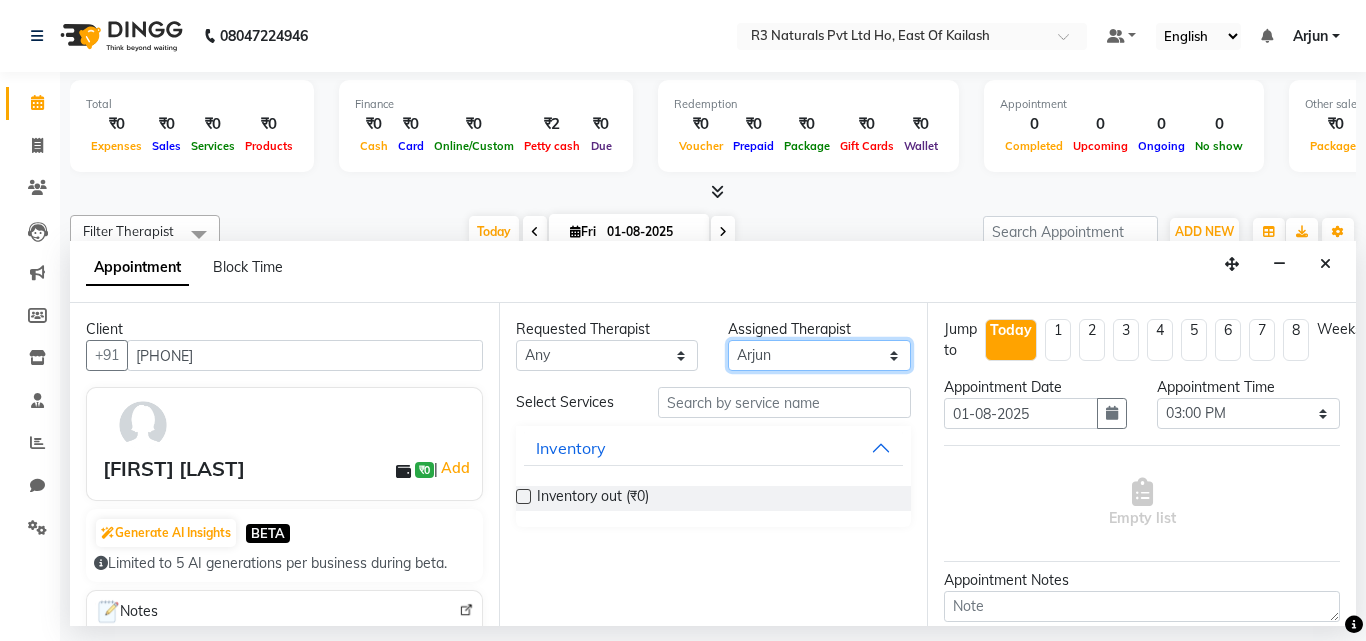 click on "Select Anubhav Arjun Geeta Jyoti Lalit Pradeep Prema" at bounding box center (819, 355) 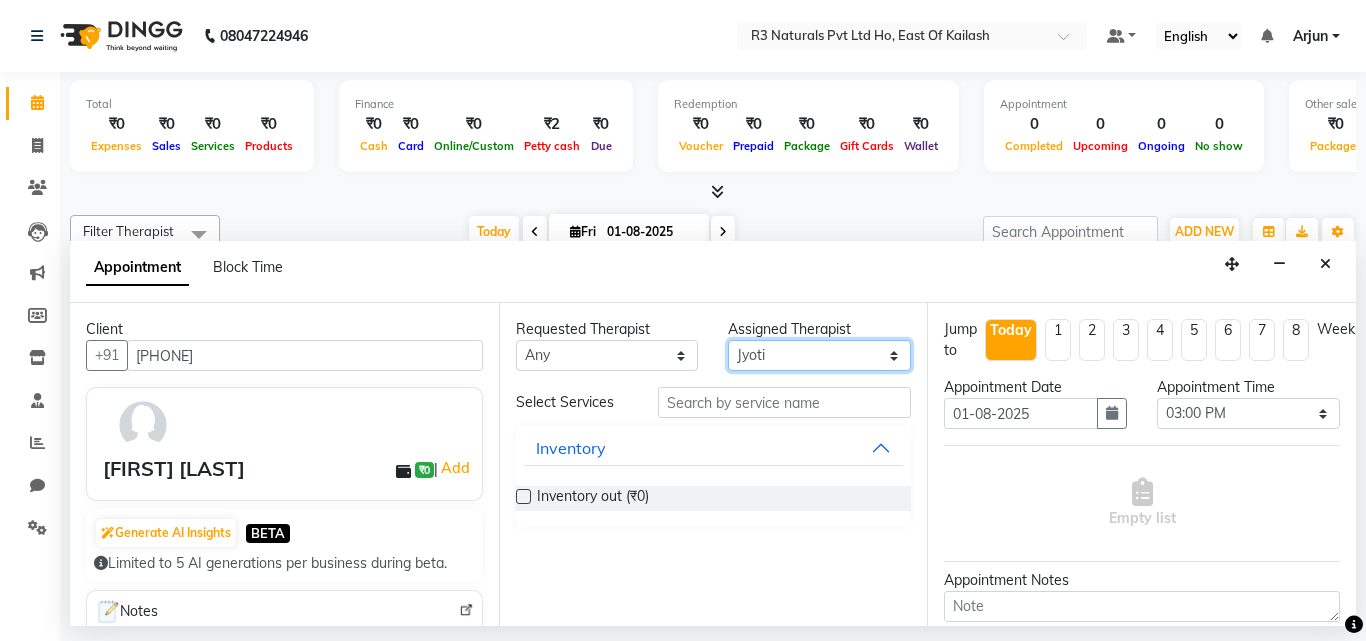 click on "Select Anubhav Arjun Geeta Jyoti Lalit Pradeep Prema" at bounding box center [819, 355] 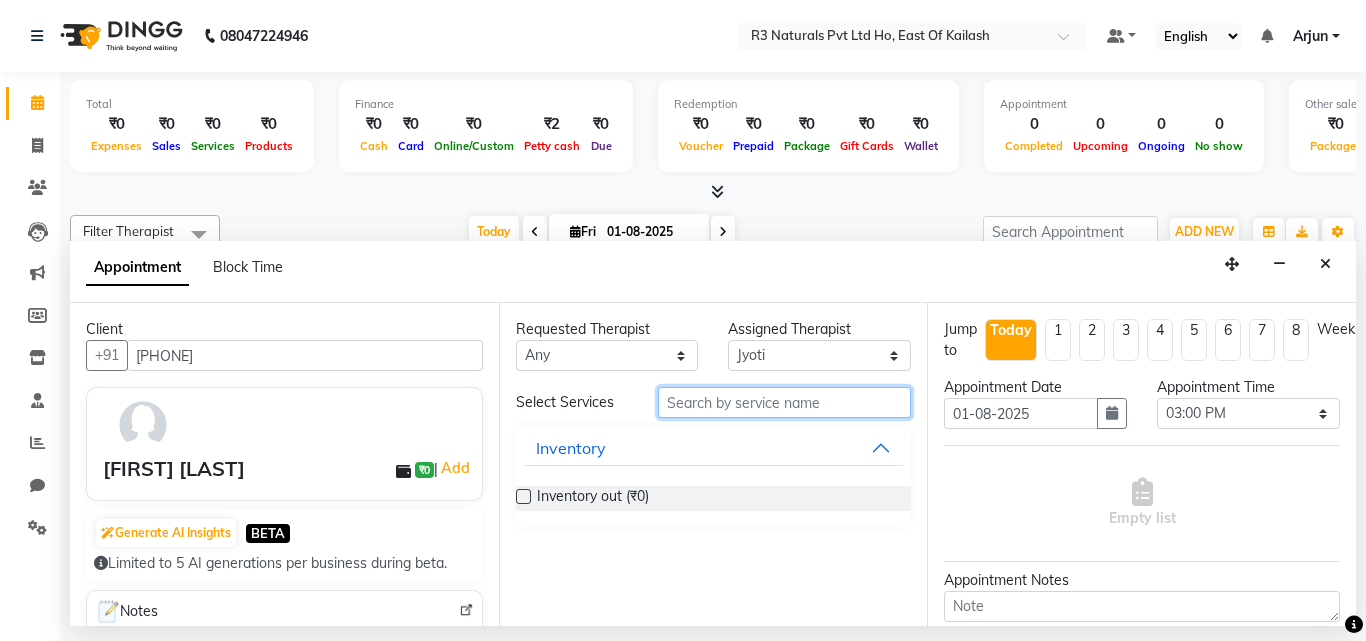 click at bounding box center [785, 402] 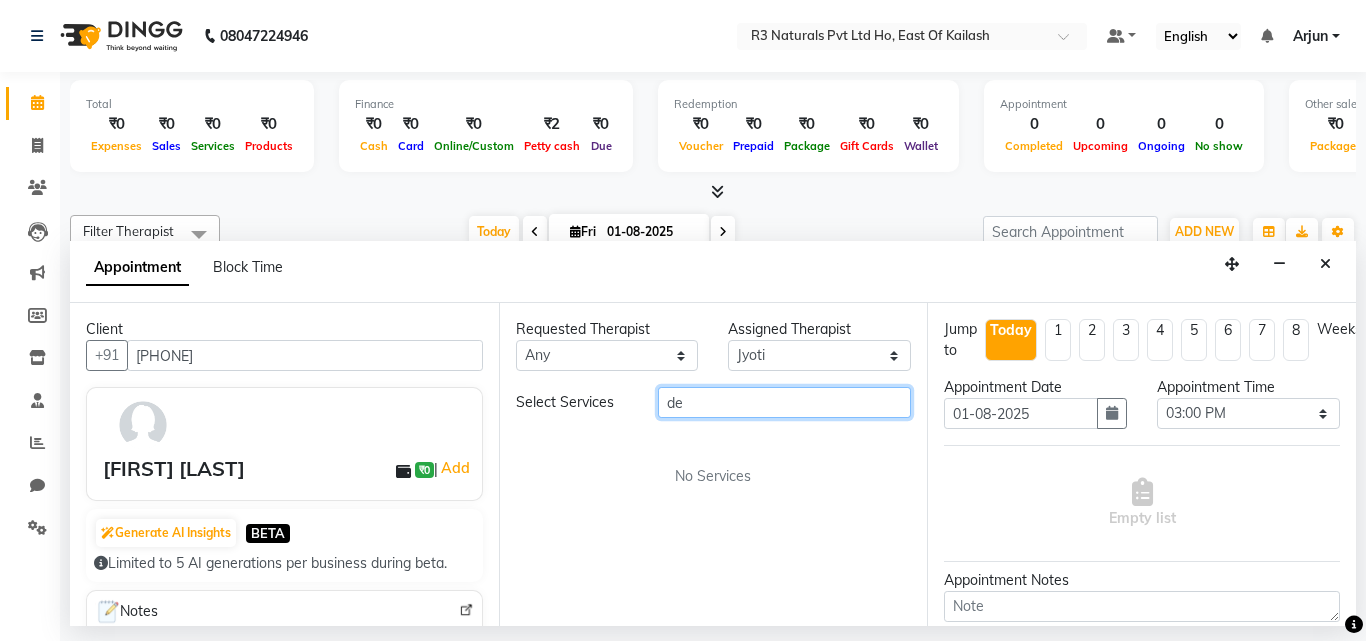 type on "d" 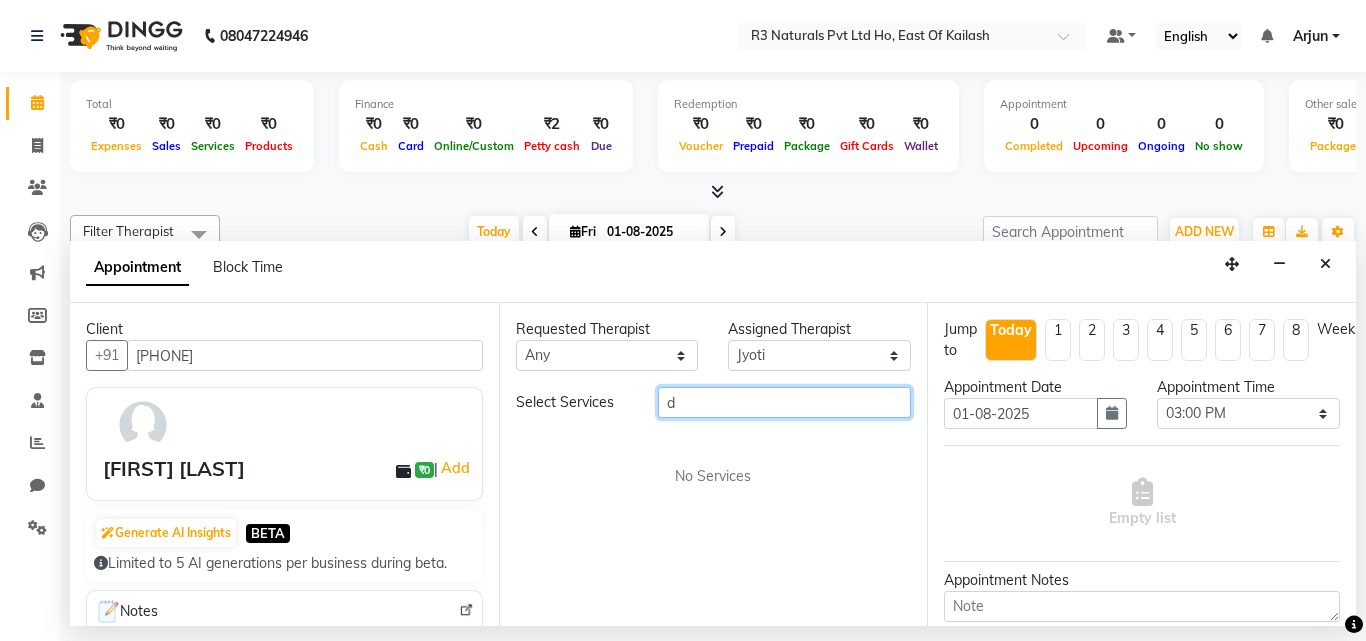 type 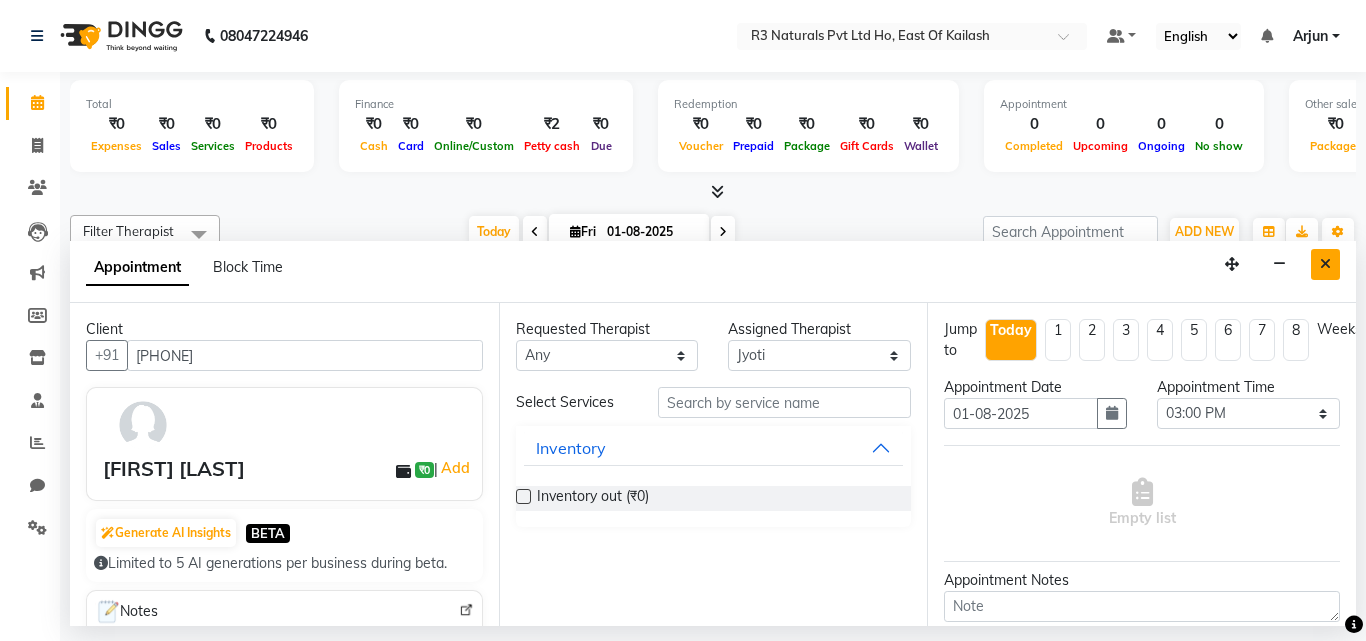 click at bounding box center (1325, 264) 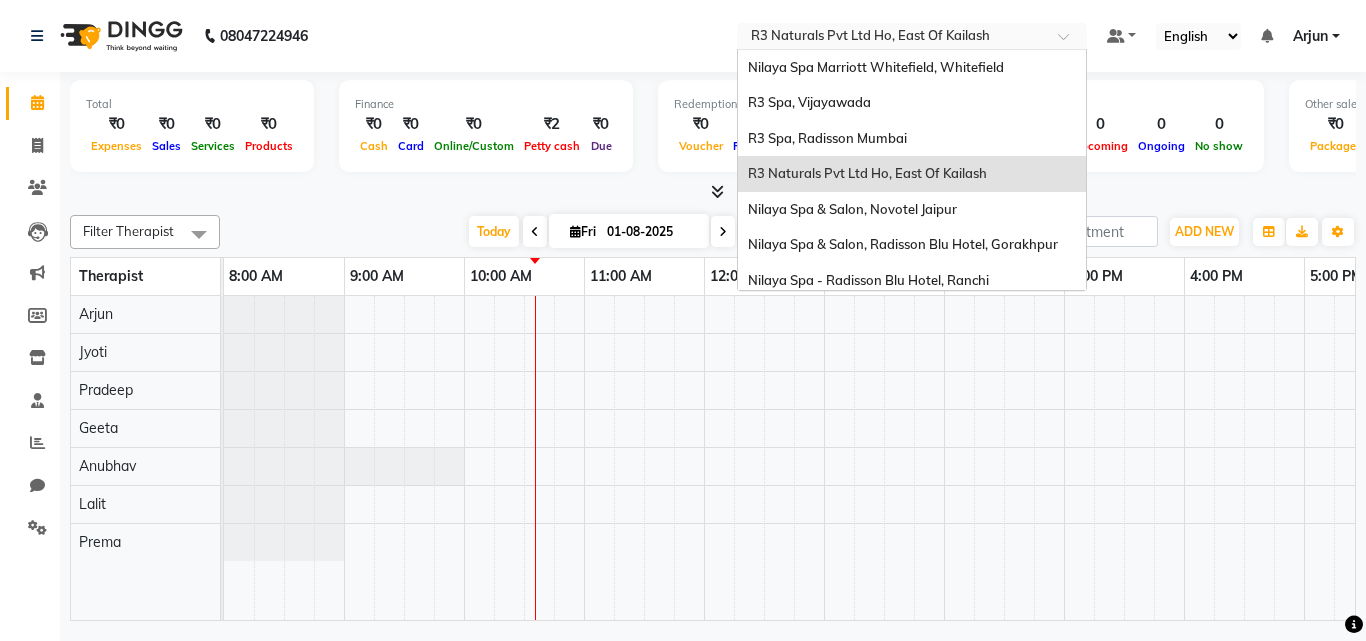 click at bounding box center (892, 38) 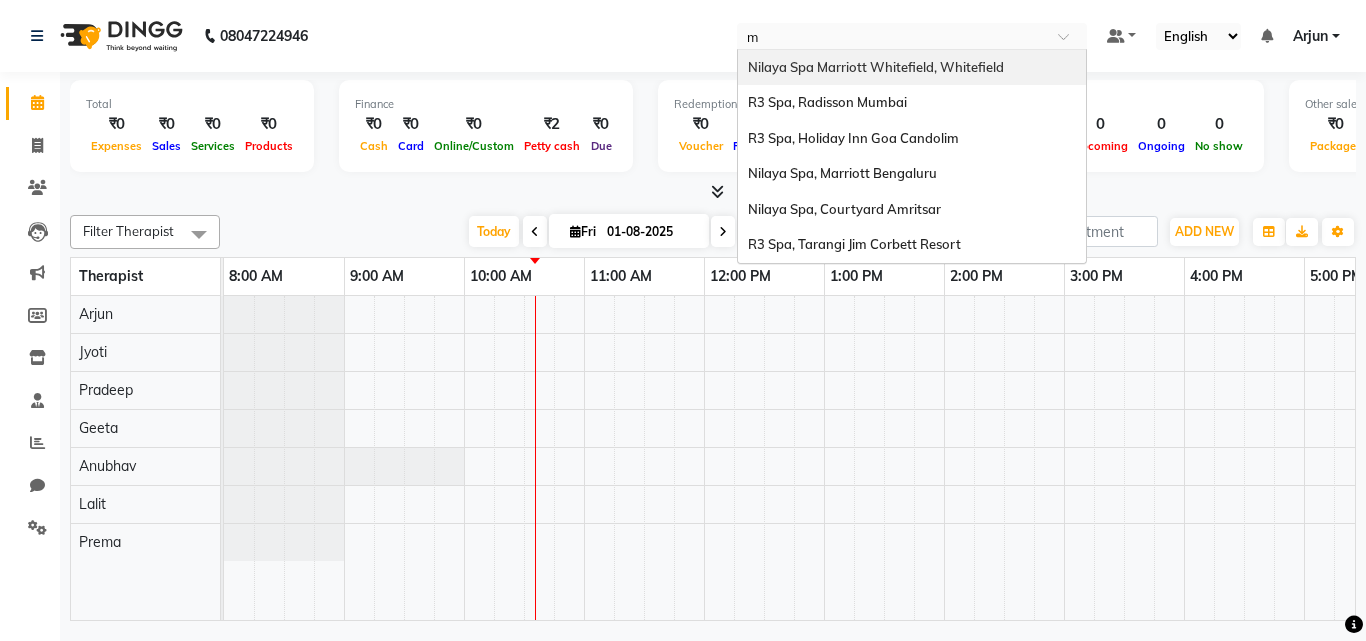 type on "mu" 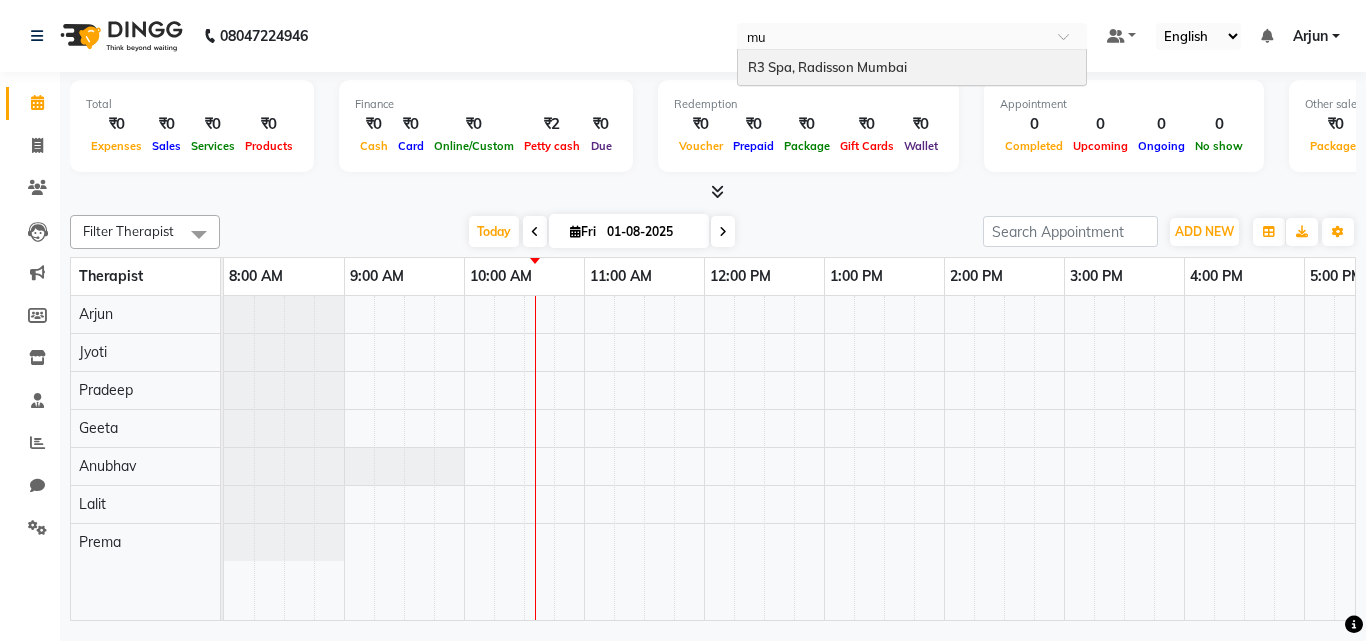 click on "R3 Spa, Radisson Mumbai" at bounding box center (827, 67) 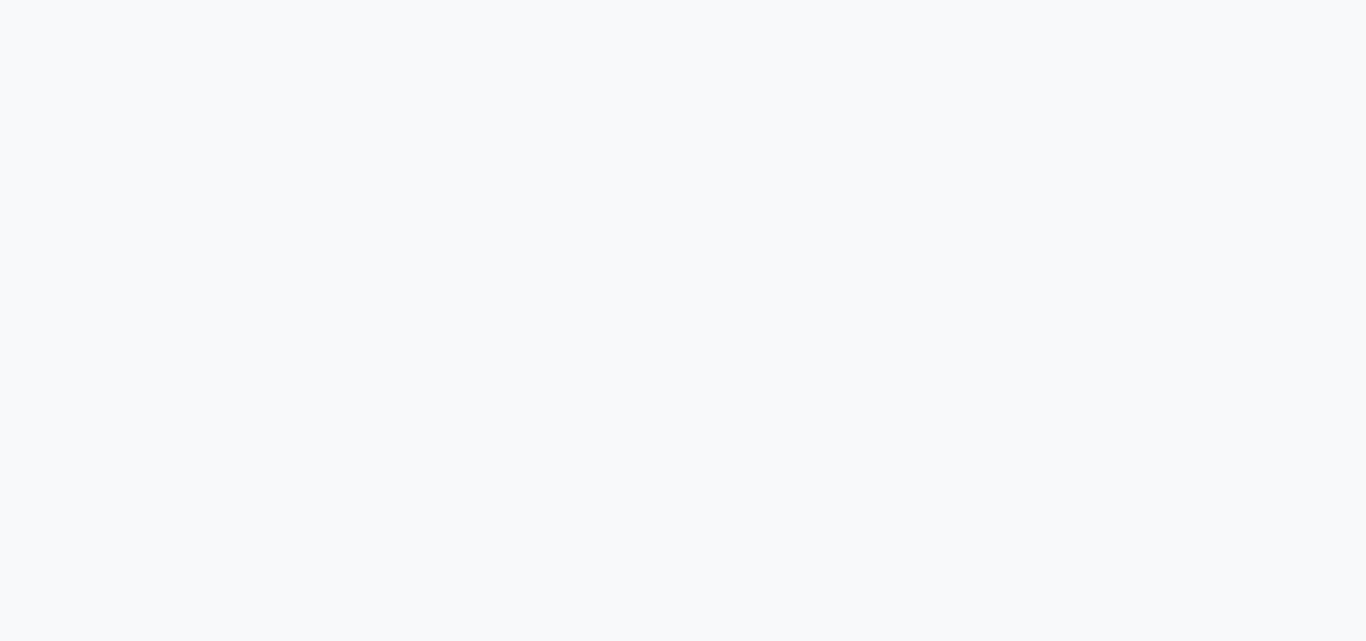 scroll, scrollTop: 0, scrollLeft: 0, axis: both 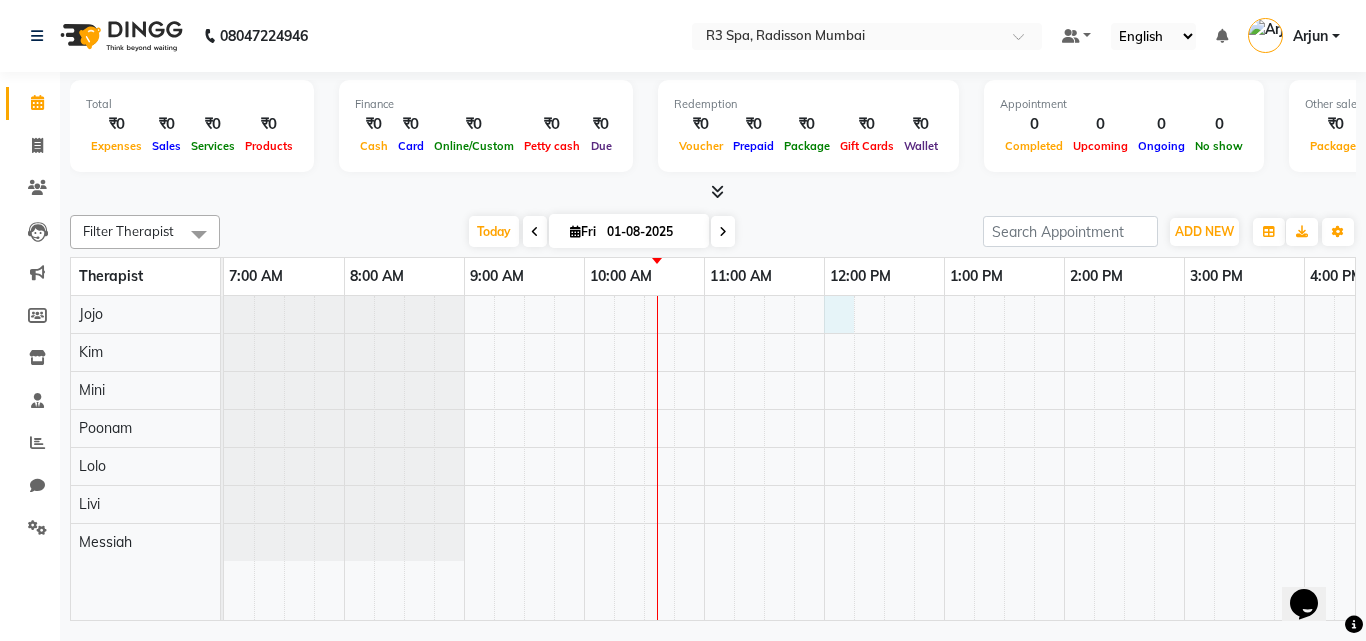 click at bounding box center [1244, 458] 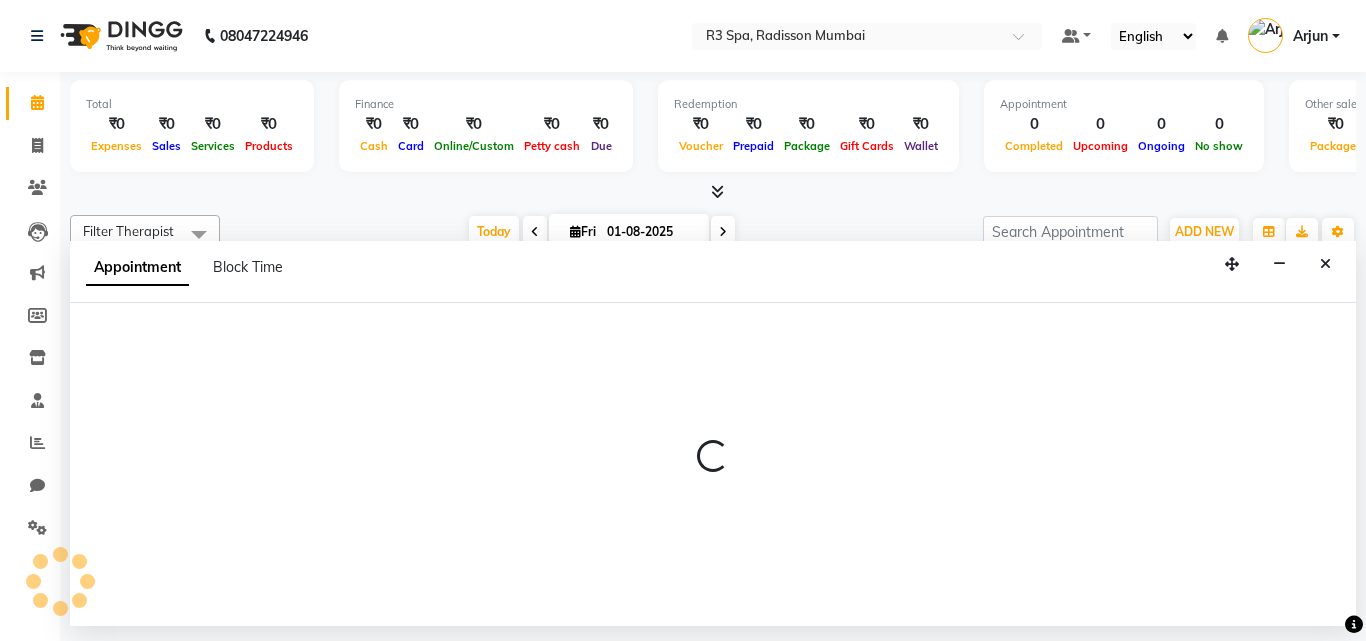 select on "87562" 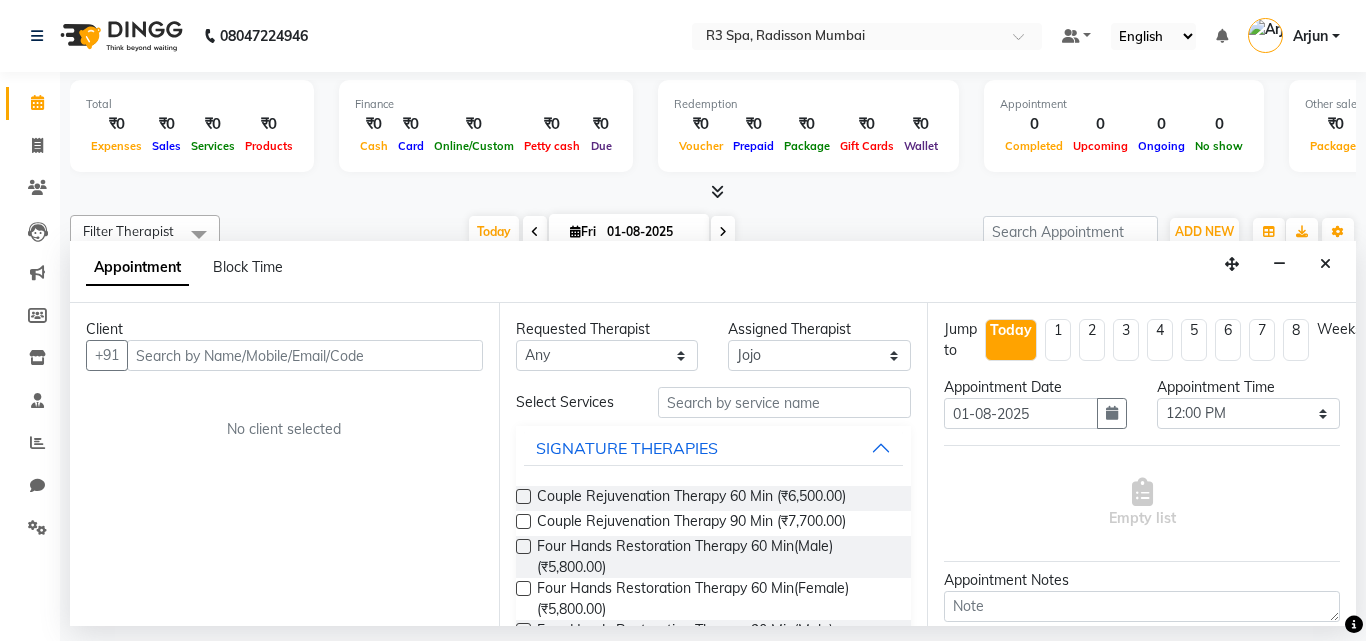 click at bounding box center [305, 355] 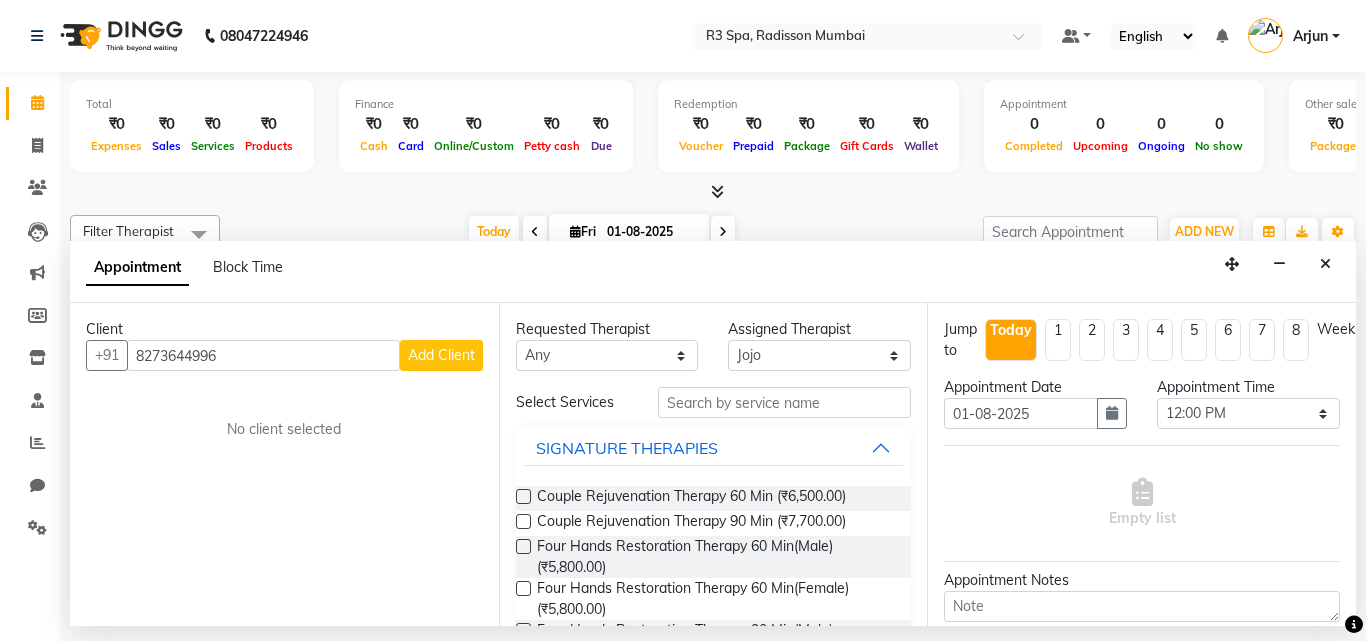 type on "8273644996" 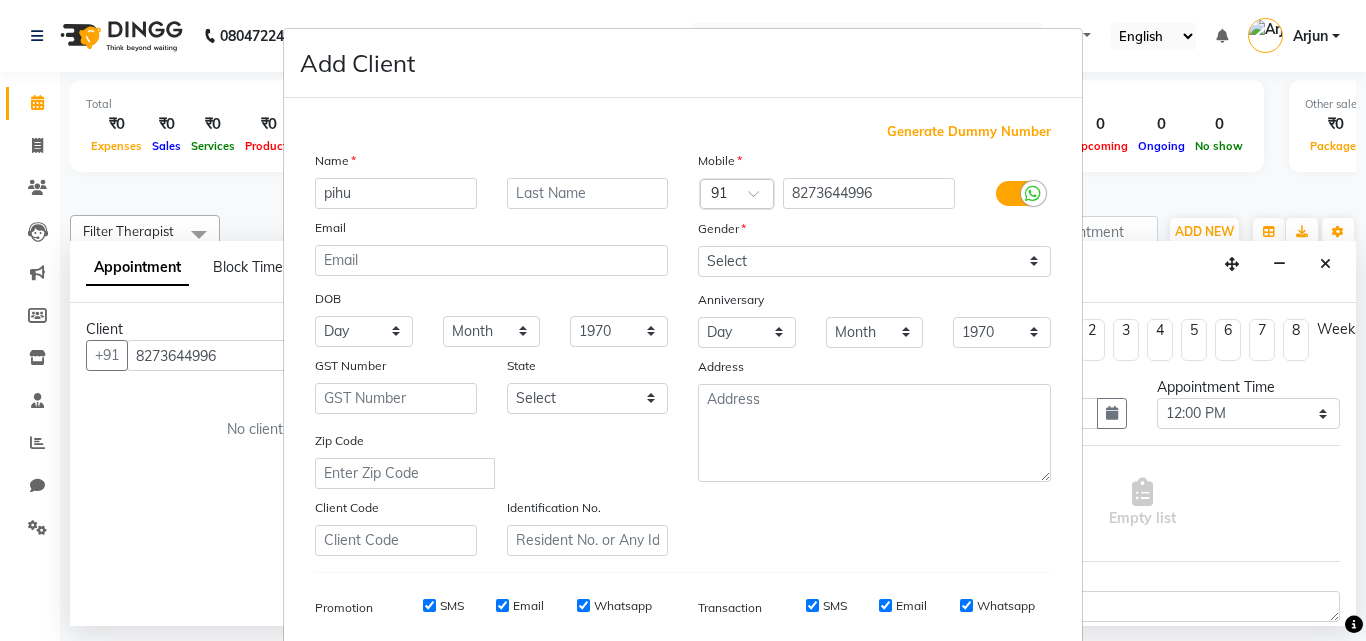 type on "pihu" 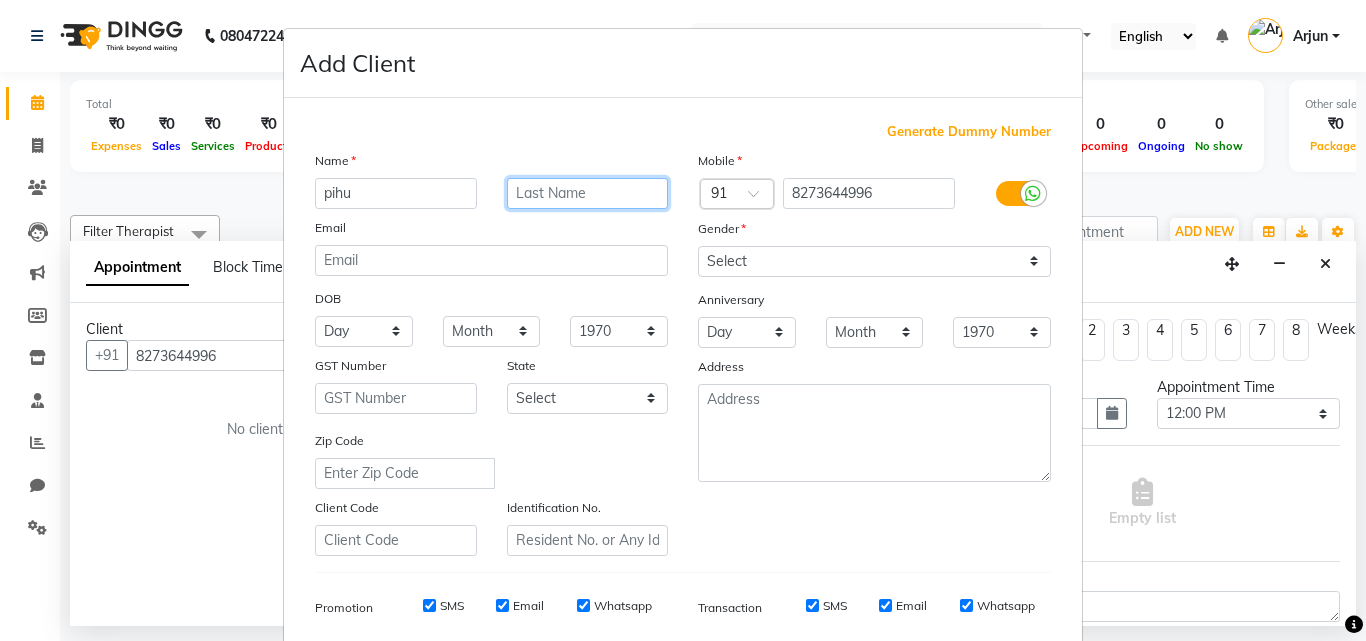 click at bounding box center [588, 193] 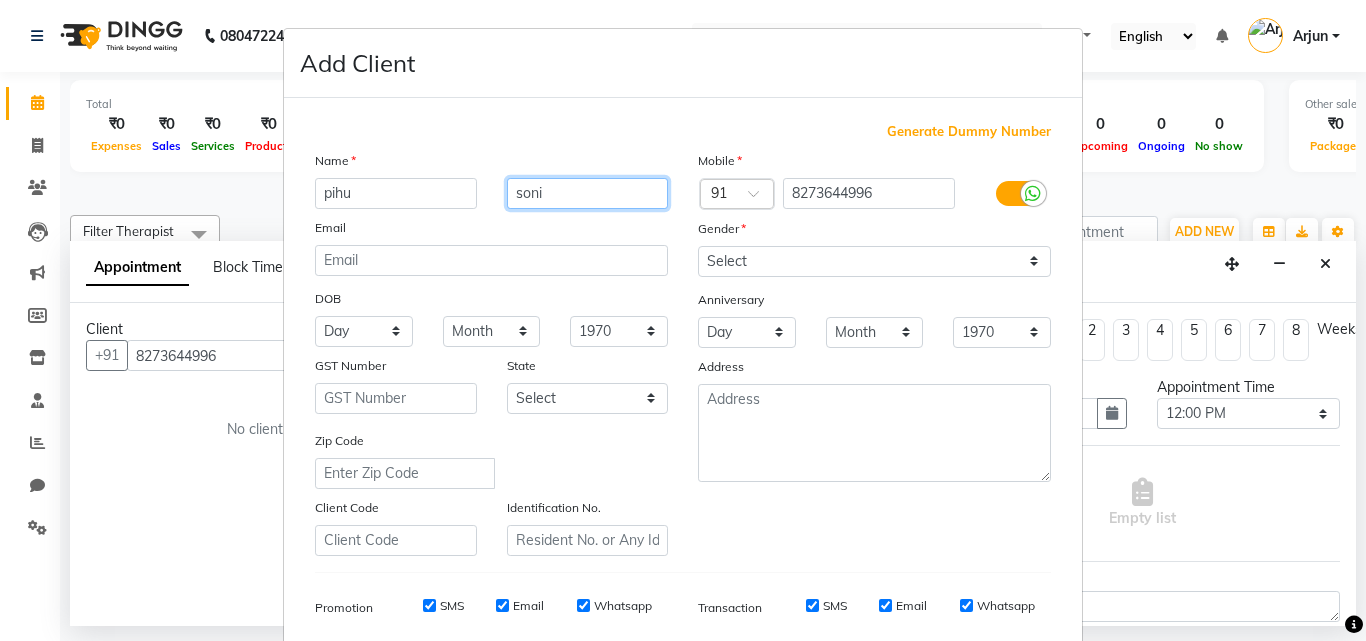 type on "soni" 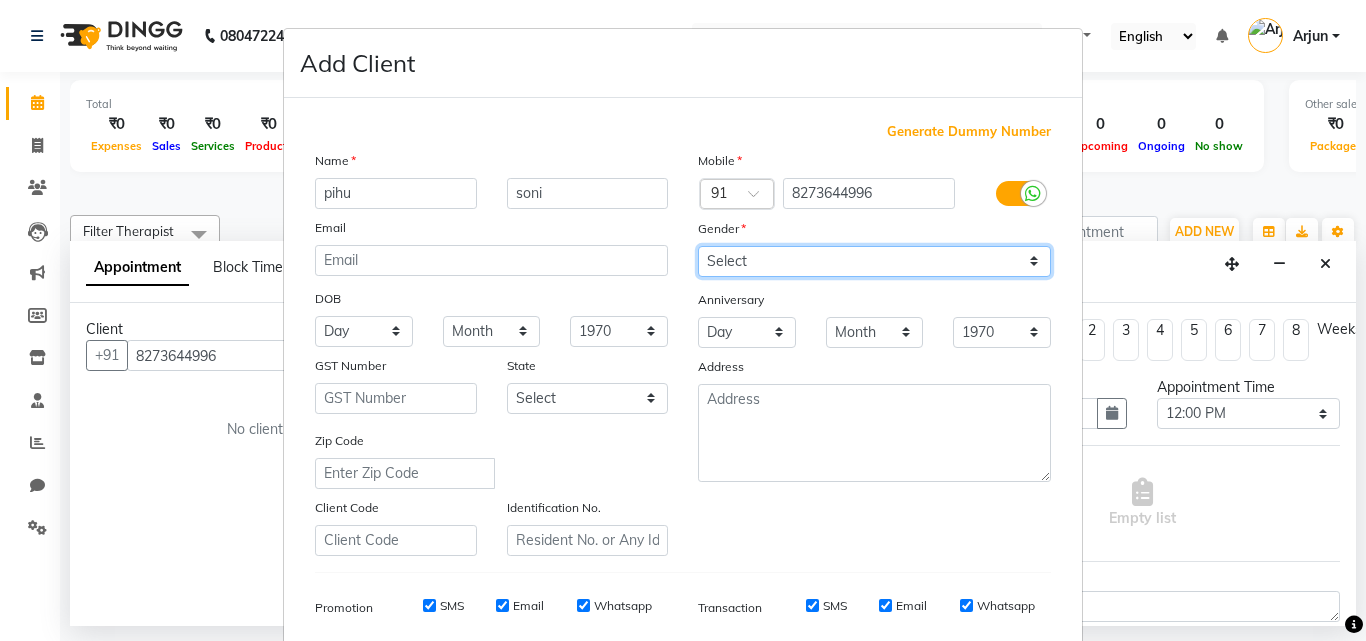 click on "Select Male Female Other Prefer Not To Say" at bounding box center (874, 261) 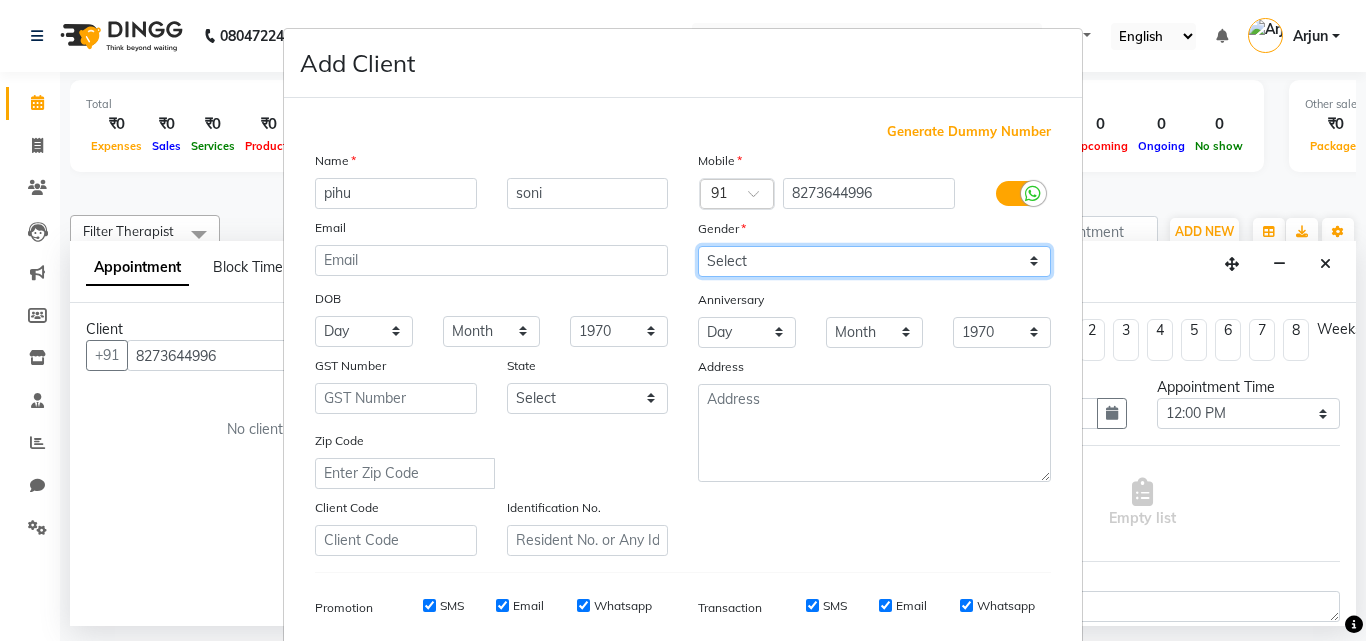 select on "female" 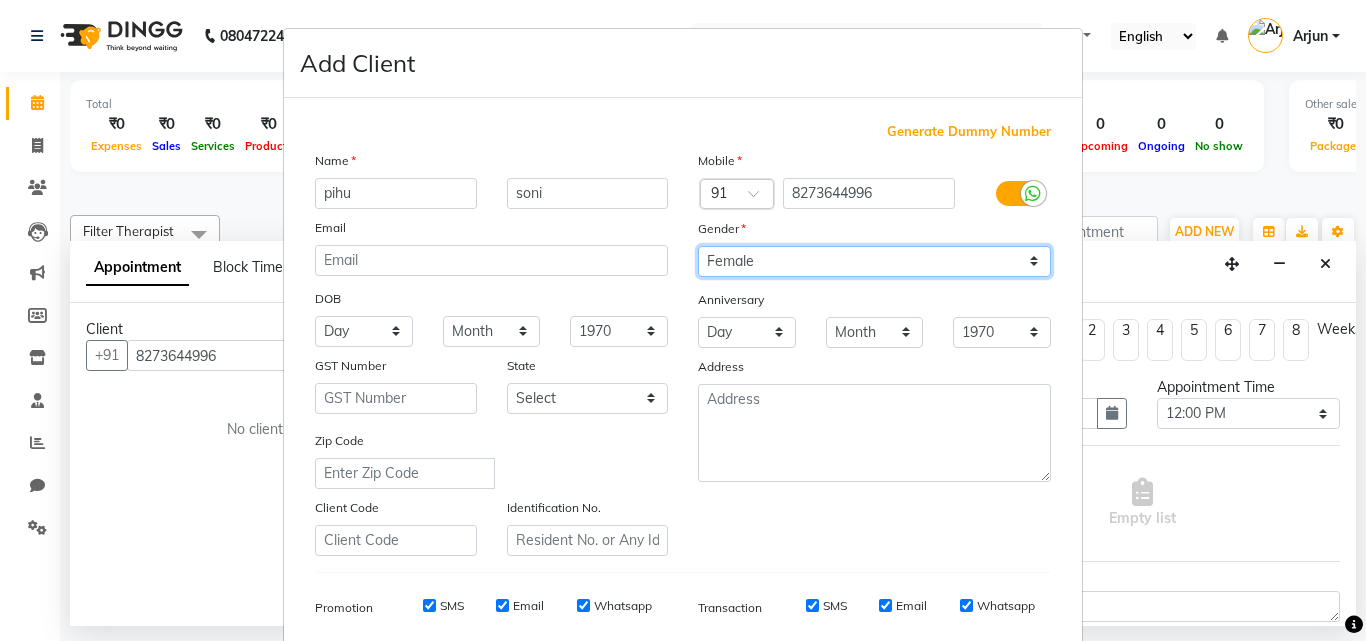click on "Select Male Female Other Prefer Not To Say" at bounding box center [874, 261] 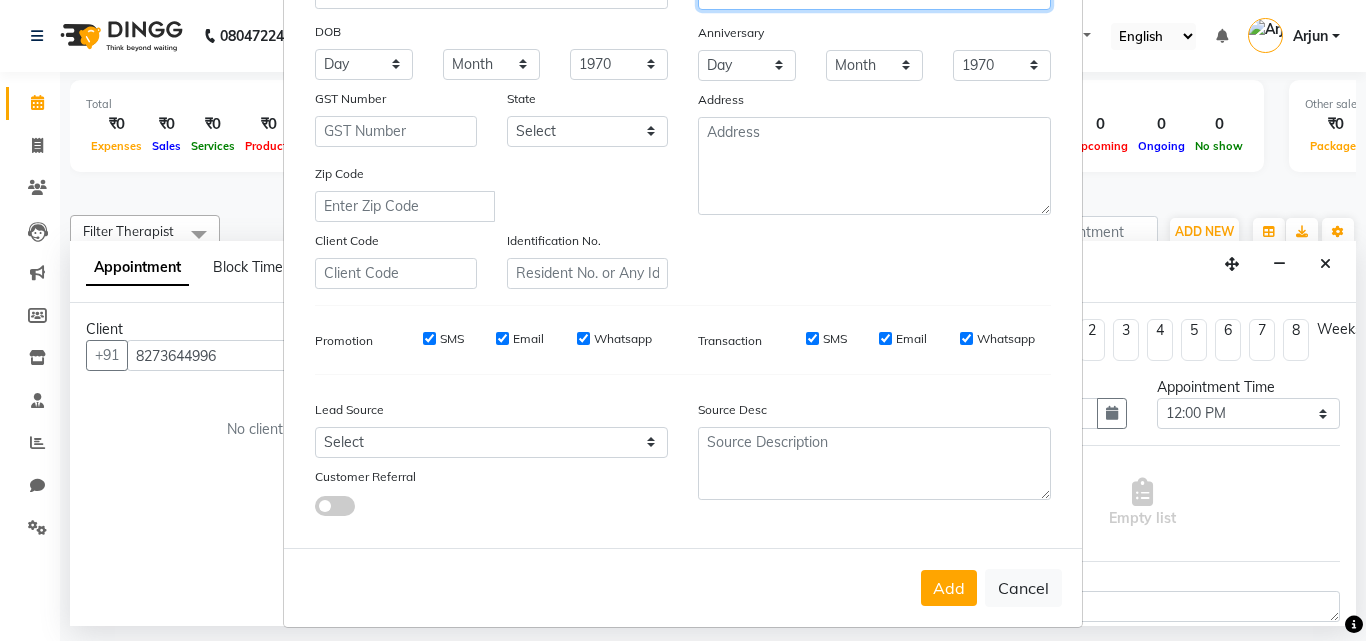 scroll, scrollTop: 282, scrollLeft: 0, axis: vertical 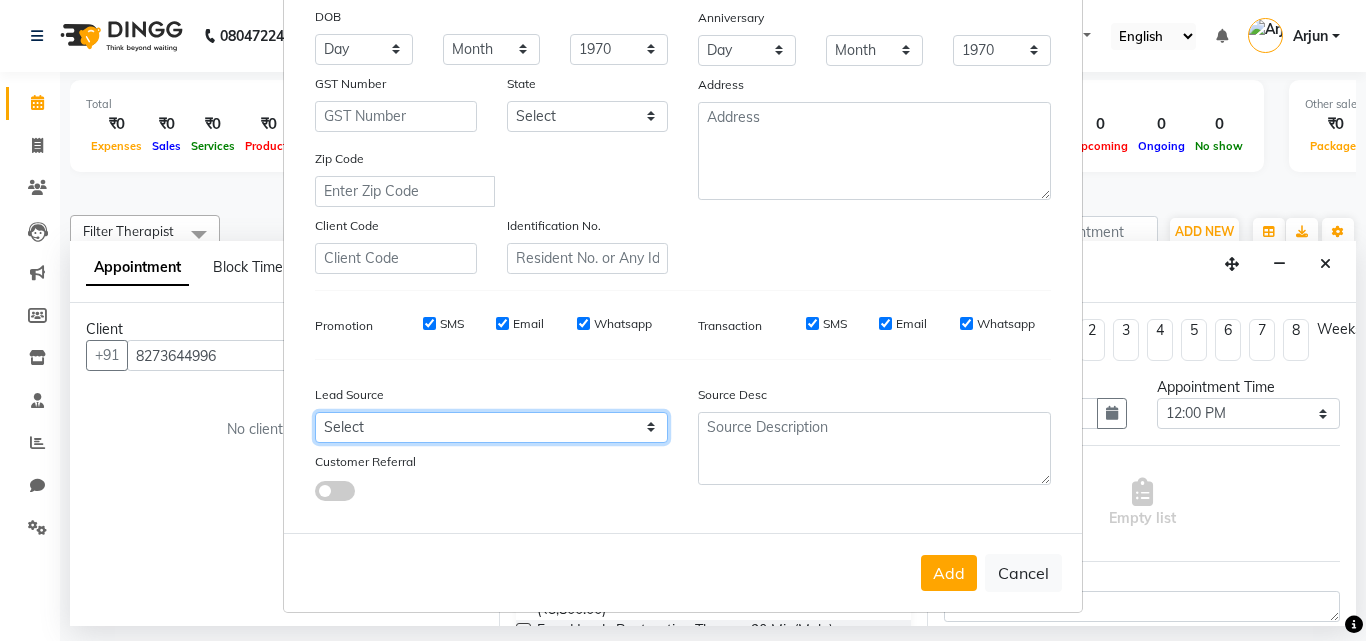 click on "Select Walk-in Referral Internet Friend Word of Mouth Advertisement Facebook JustDial Google Other" at bounding box center [491, 427] 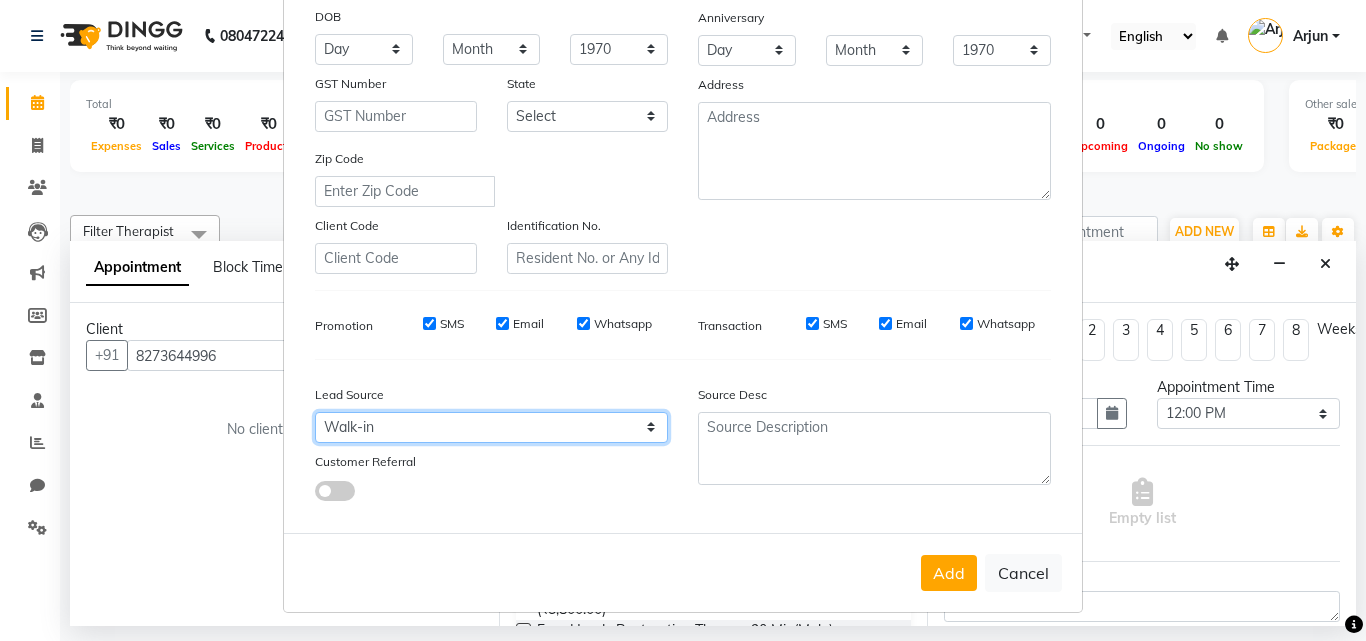 click on "Select Walk-in Referral Internet Friend Word of Mouth Advertisement Facebook JustDial Google Other" at bounding box center [491, 427] 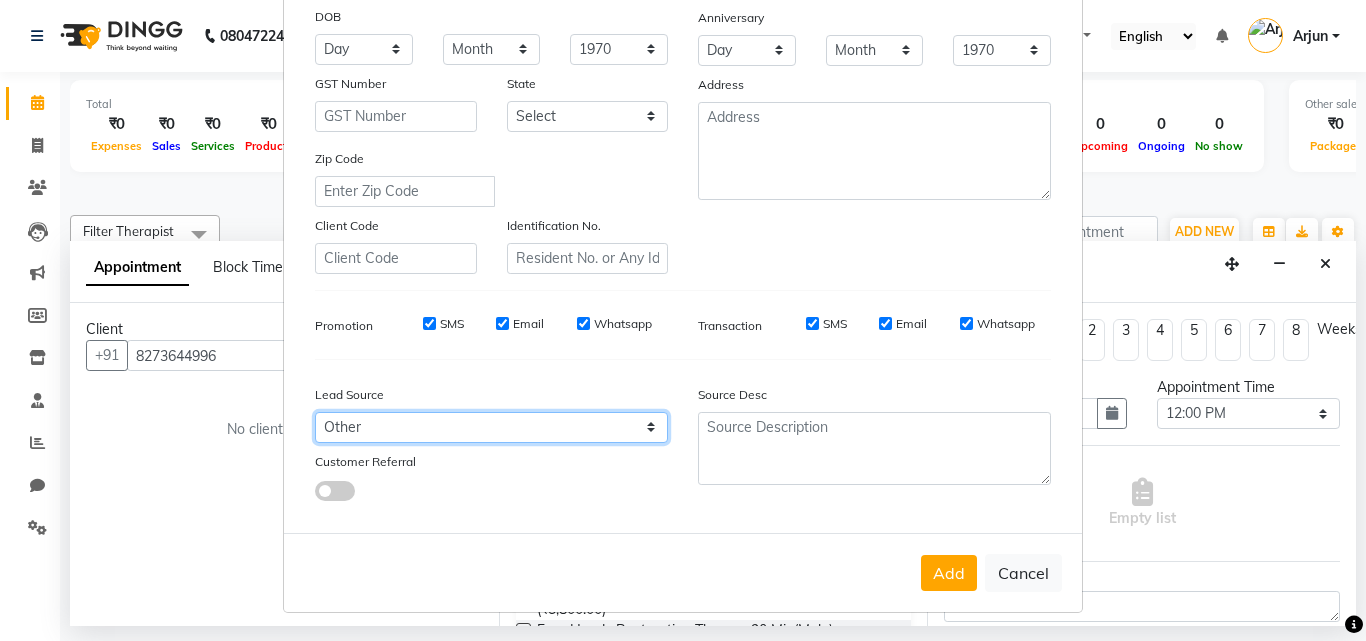 click on "Select Walk-in Referral Internet Friend Word of Mouth Advertisement Facebook JustDial Google Other" at bounding box center (491, 427) 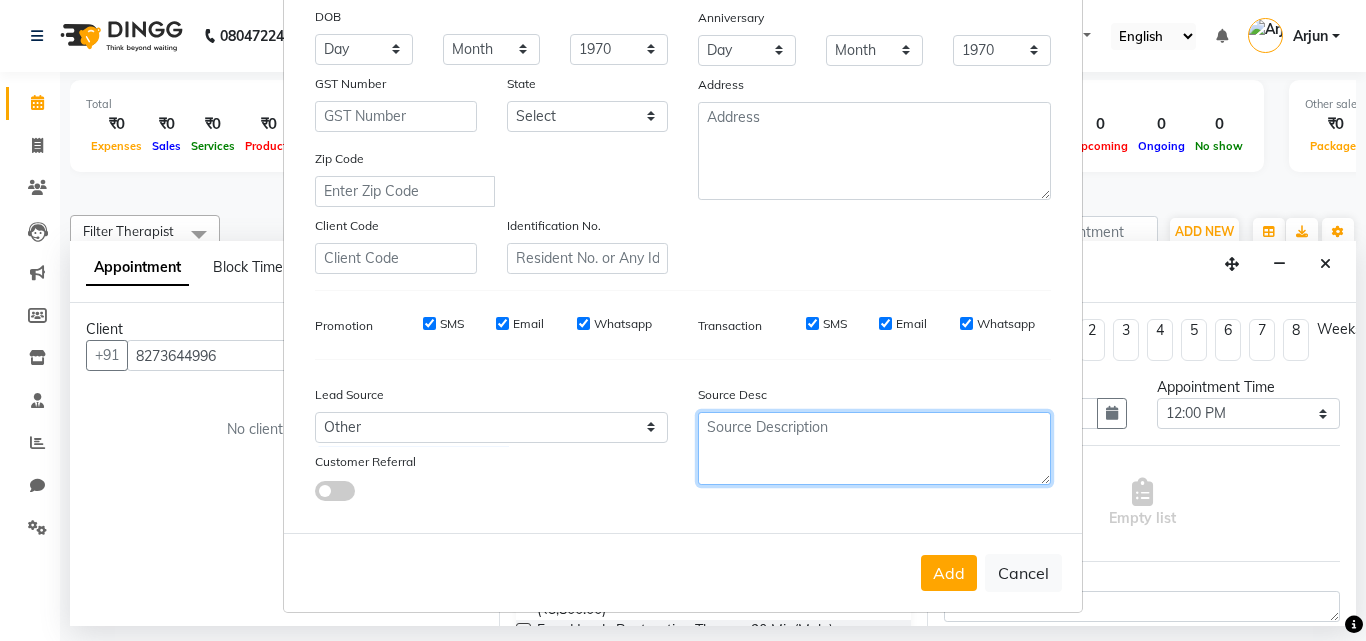 click at bounding box center (874, 448) 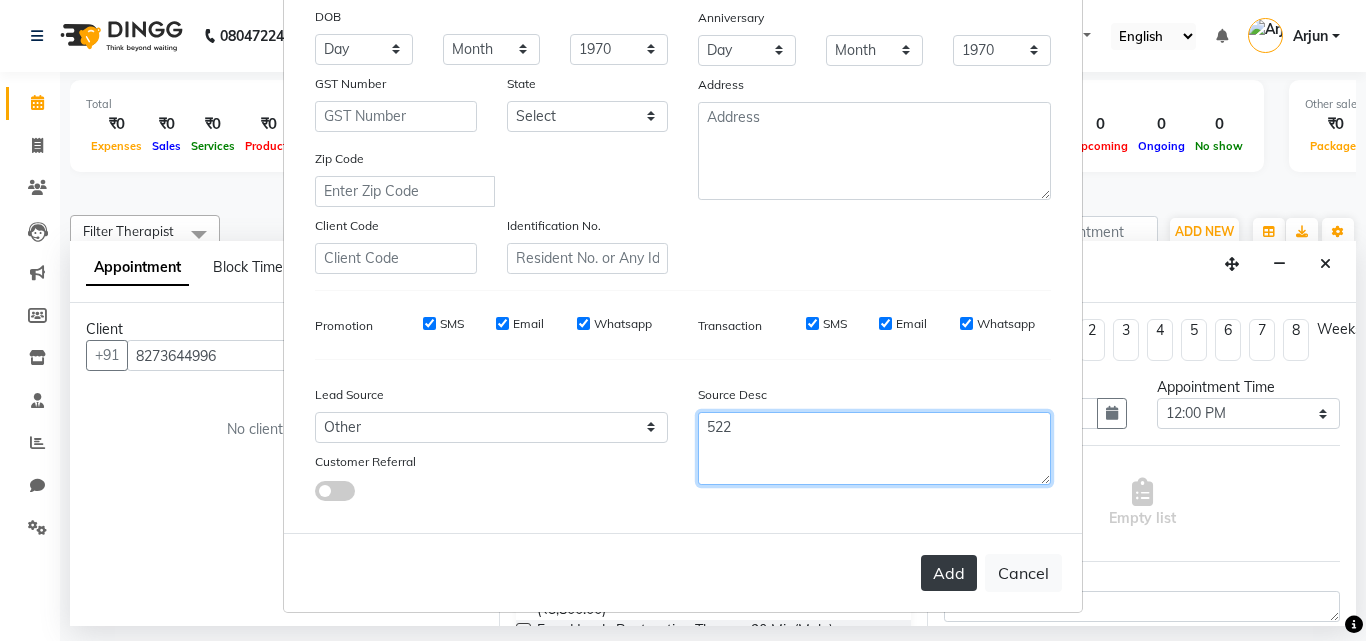 type on "522" 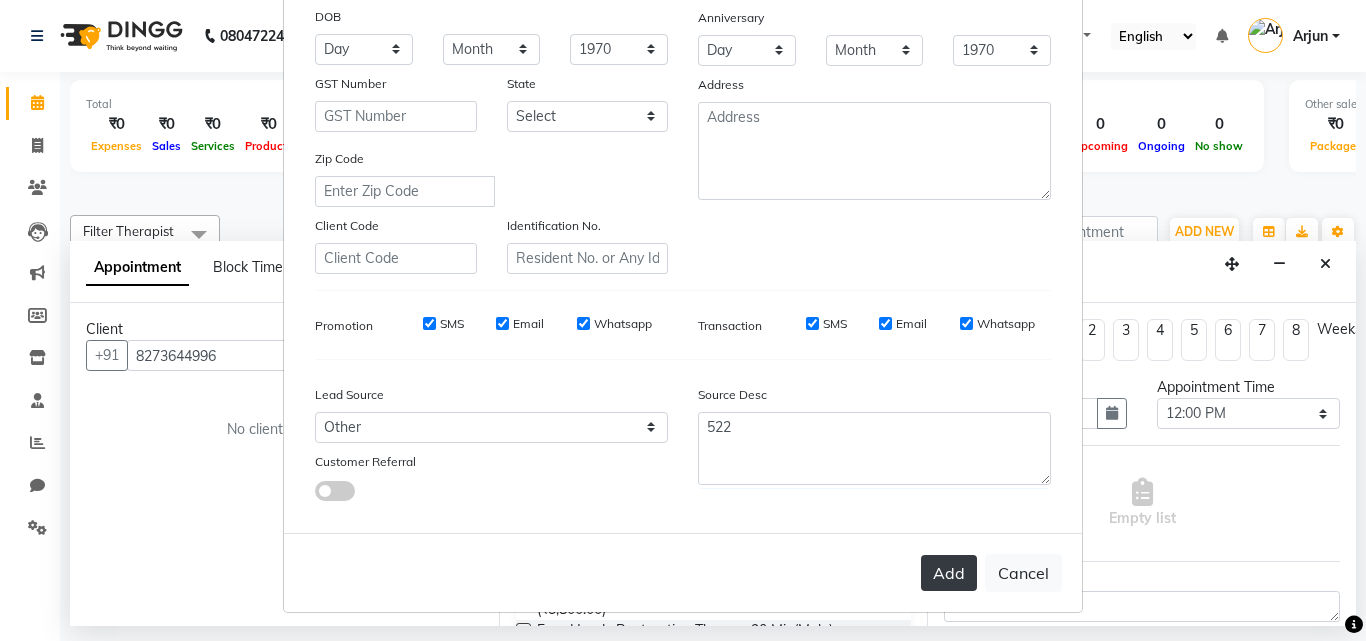 click on "Add" at bounding box center [949, 573] 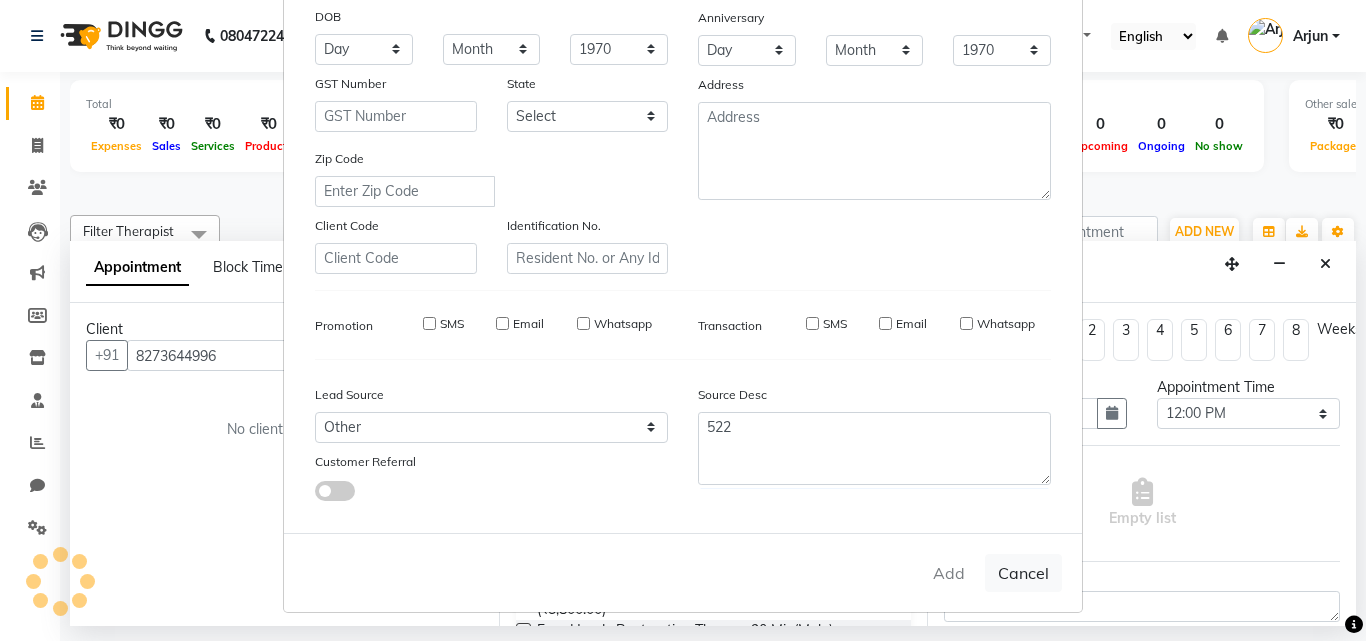 type 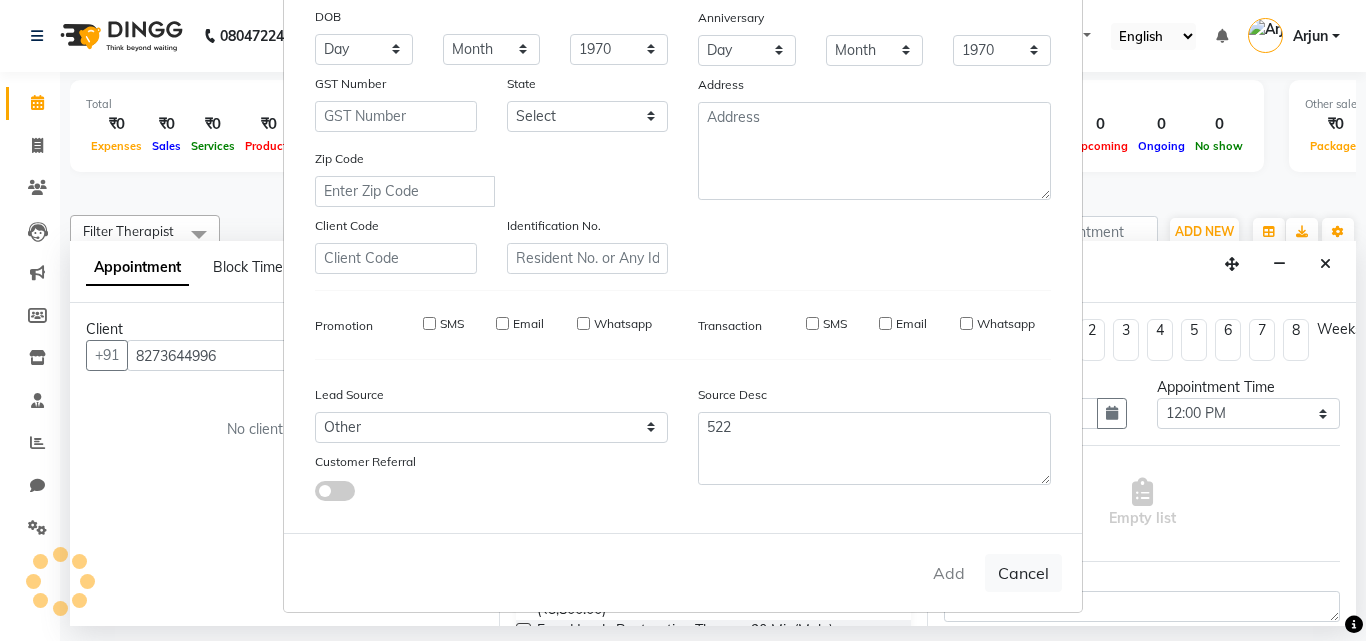 type 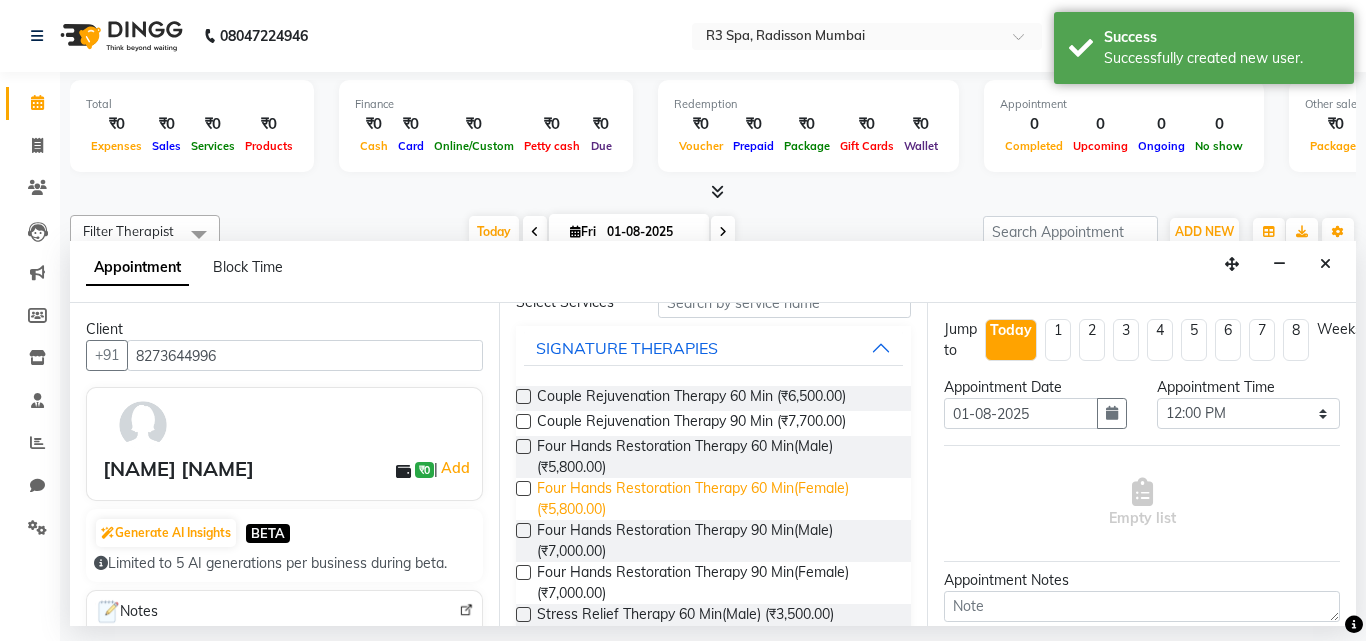 scroll, scrollTop: 0, scrollLeft: 0, axis: both 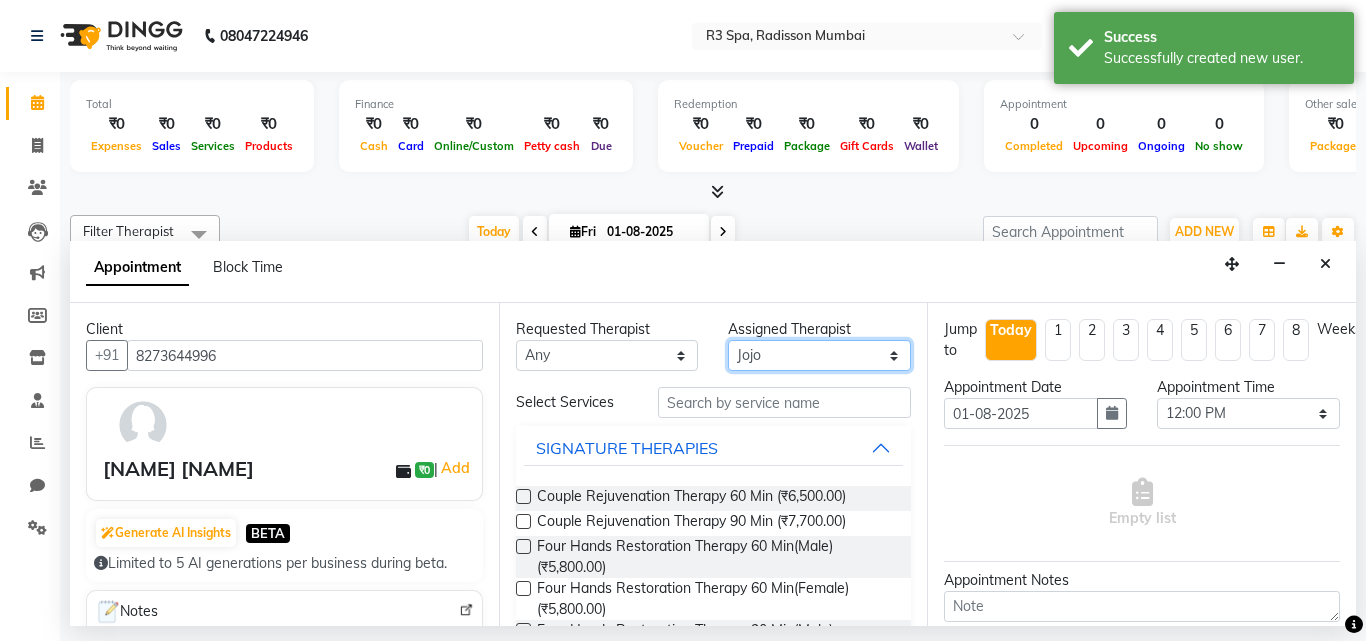 click on "Select Jojo Kim Livi Lolo Messiah Mini Poonam" at bounding box center [819, 355] 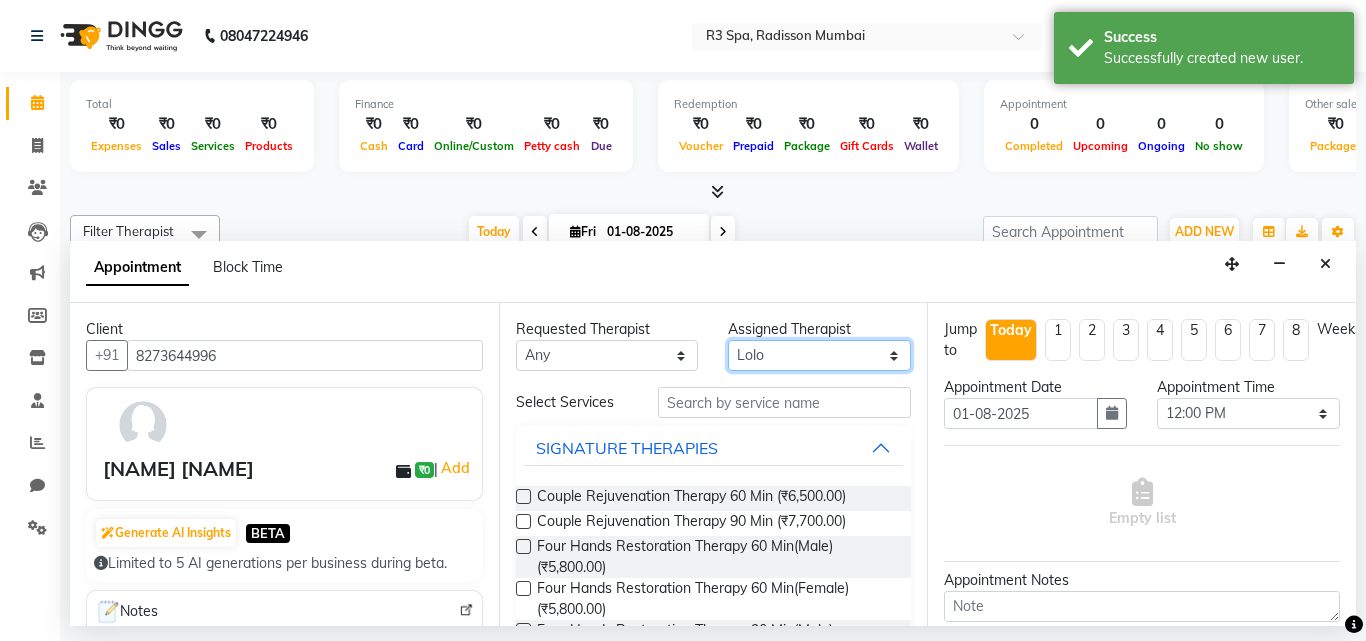 click on "Select Jojo Kim Livi Lolo Messiah Mini Poonam" at bounding box center (819, 355) 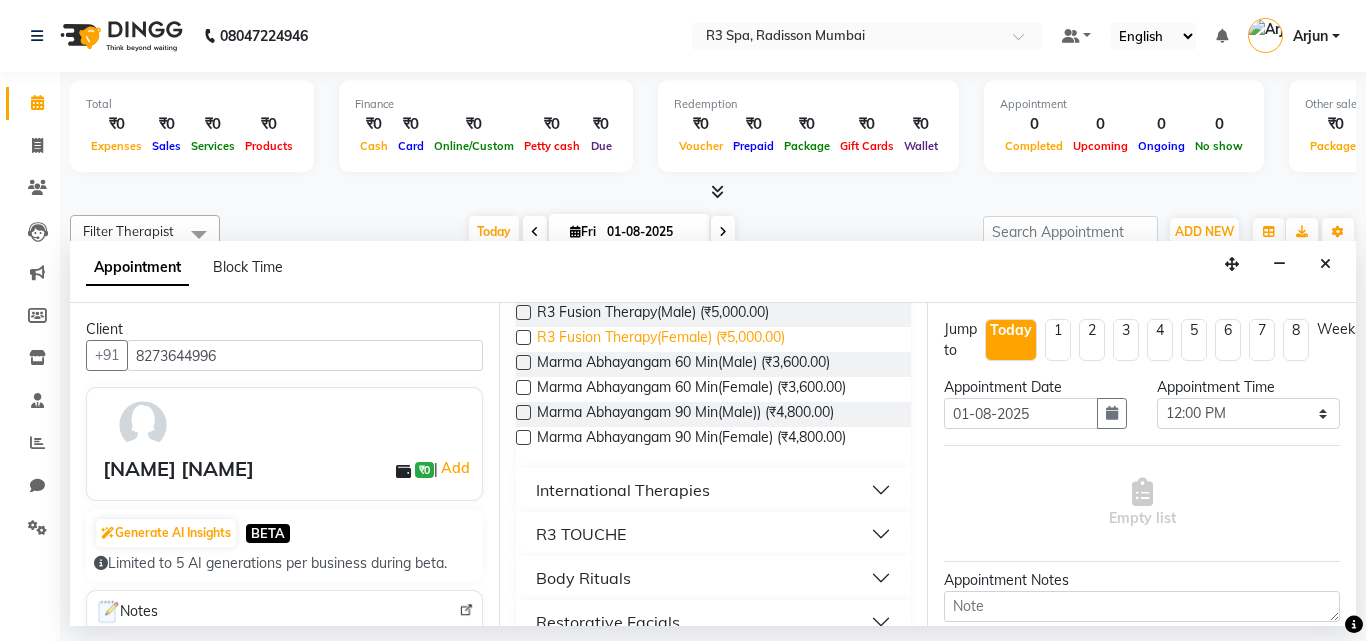 scroll, scrollTop: 580, scrollLeft: 0, axis: vertical 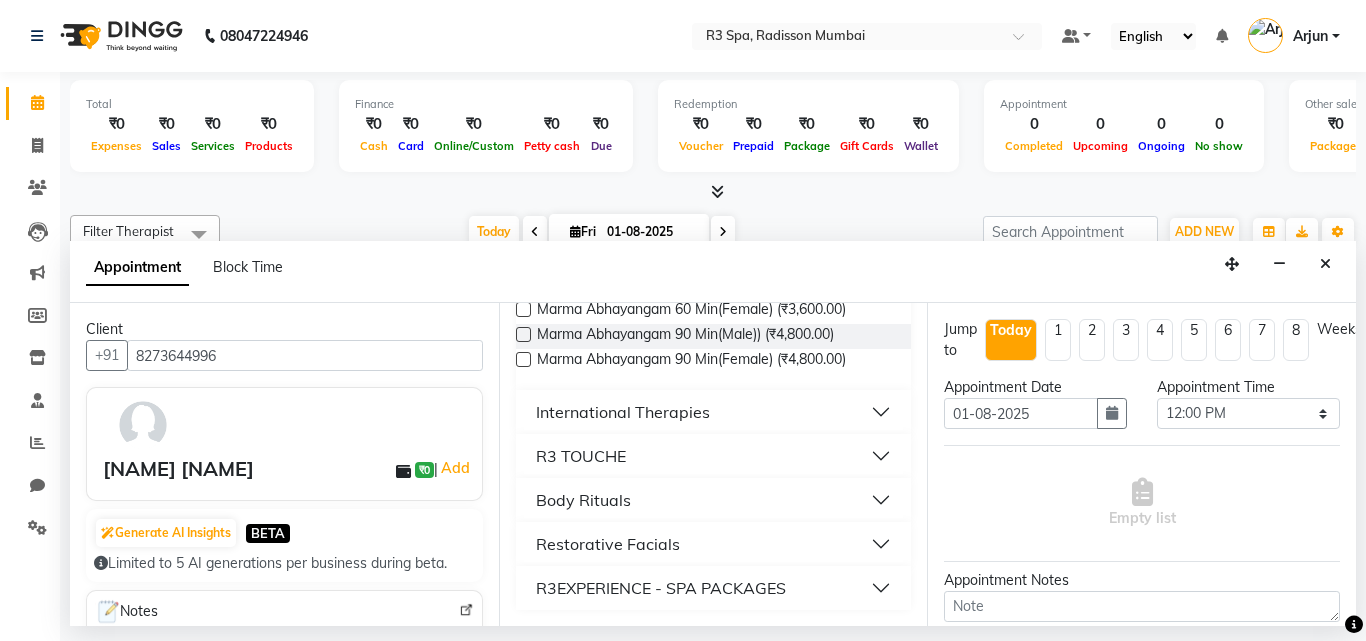 drag, startPoint x: 602, startPoint y: 448, endPoint x: 623, endPoint y: 455, distance: 22.135944 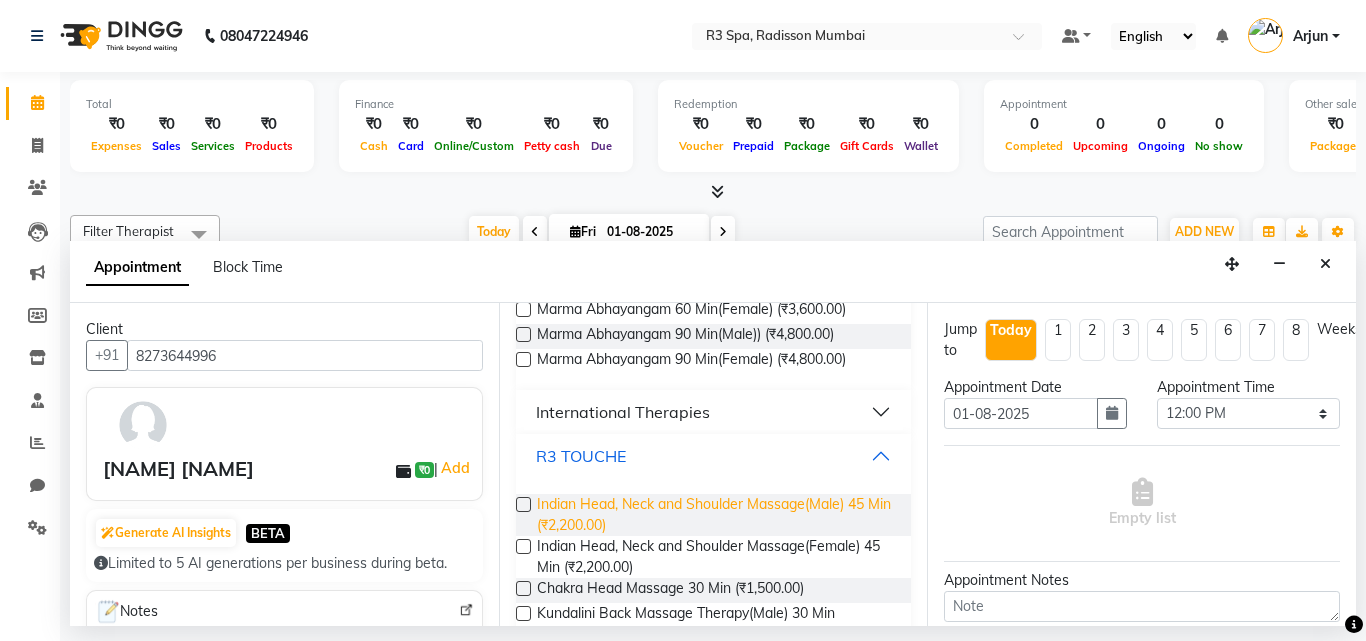 scroll, scrollTop: 680, scrollLeft: 0, axis: vertical 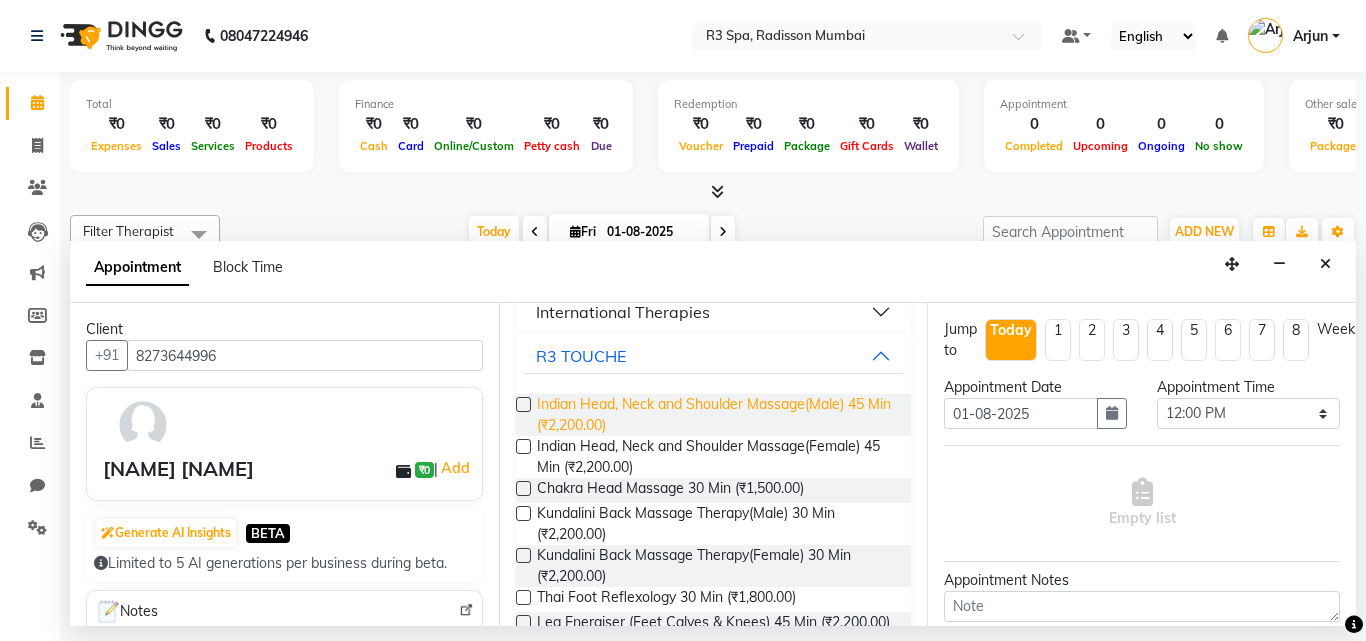 click on "Indian Head, Neck and Shoulder Massage(Male) 45 Min (₹2,200.00)" at bounding box center (716, 415) 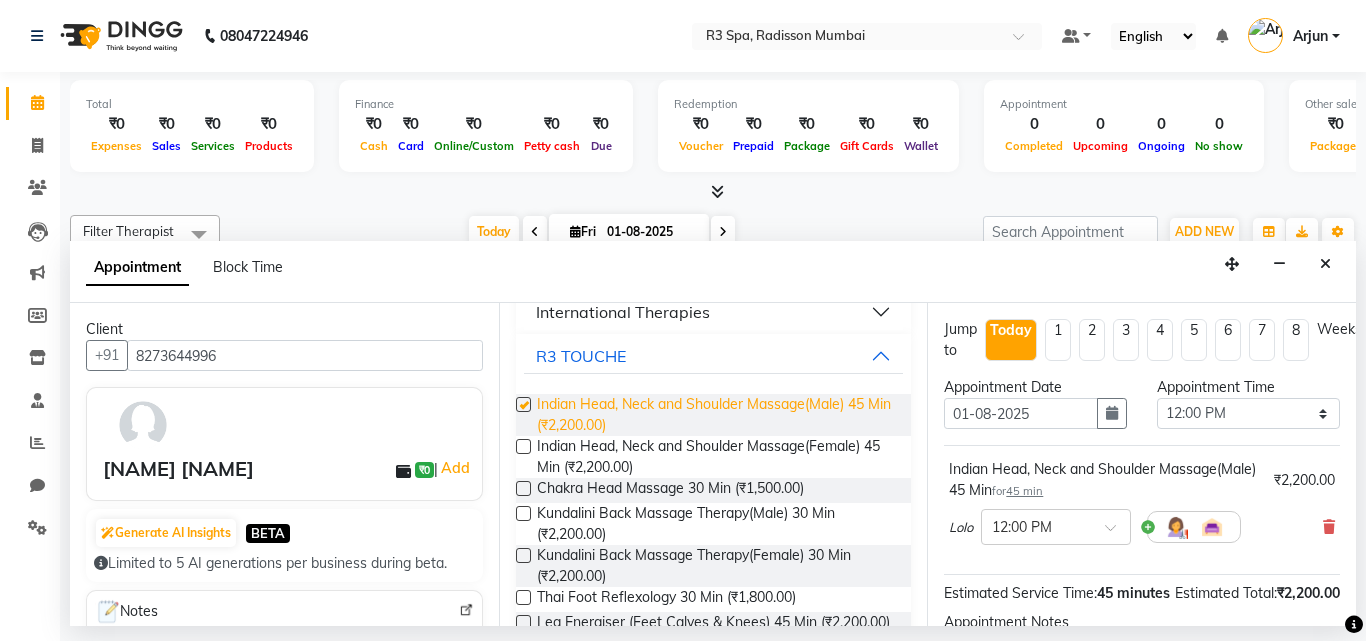 checkbox on "false" 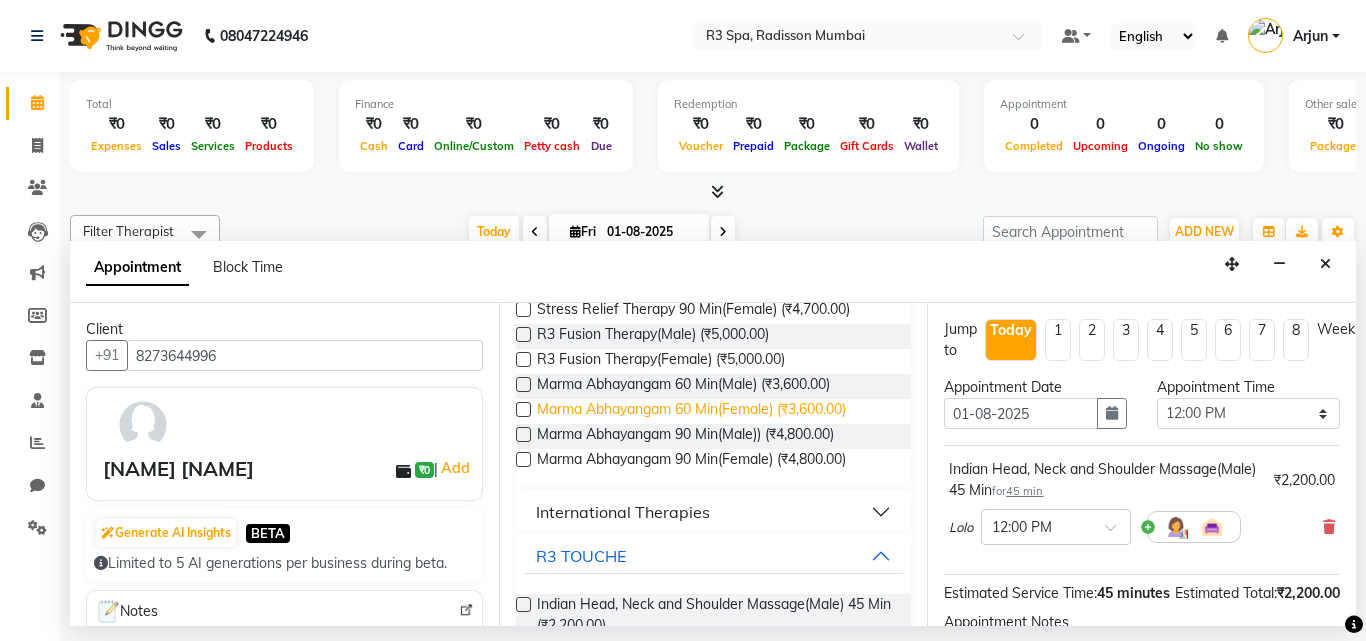 scroll, scrollTop: 780, scrollLeft: 0, axis: vertical 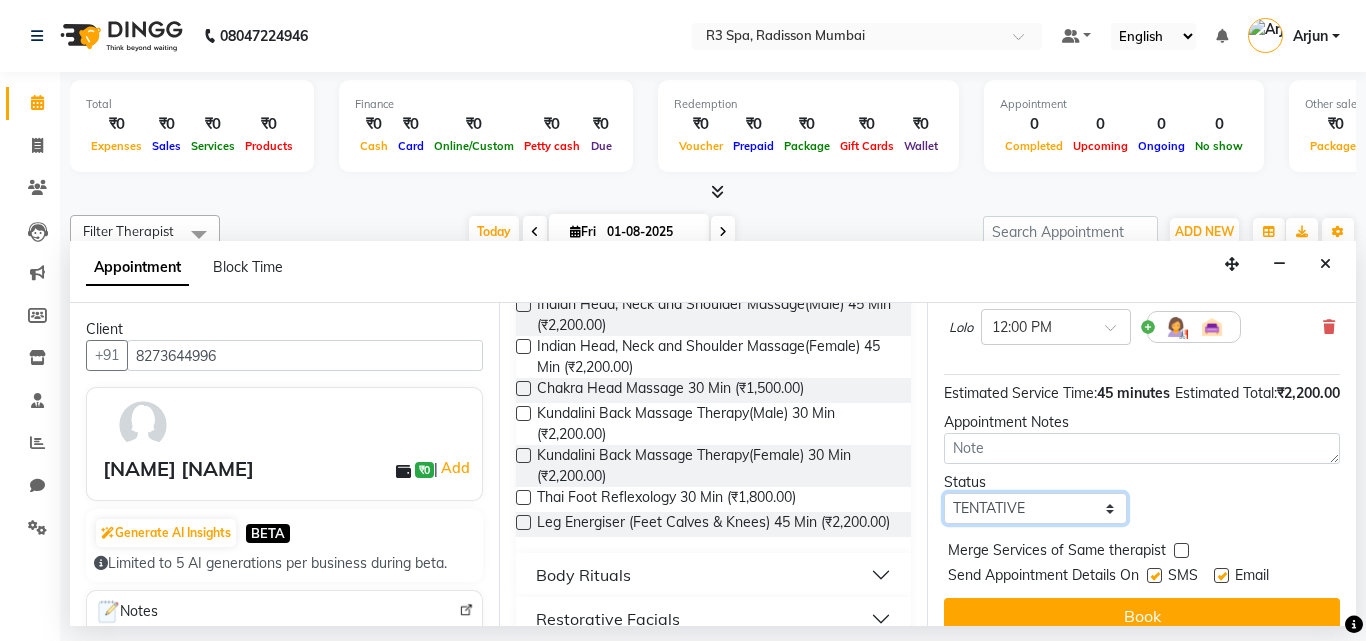 click on "Select TENTATIVE CONFIRM CHECK-IN UPCOMING" at bounding box center (1035, 508) 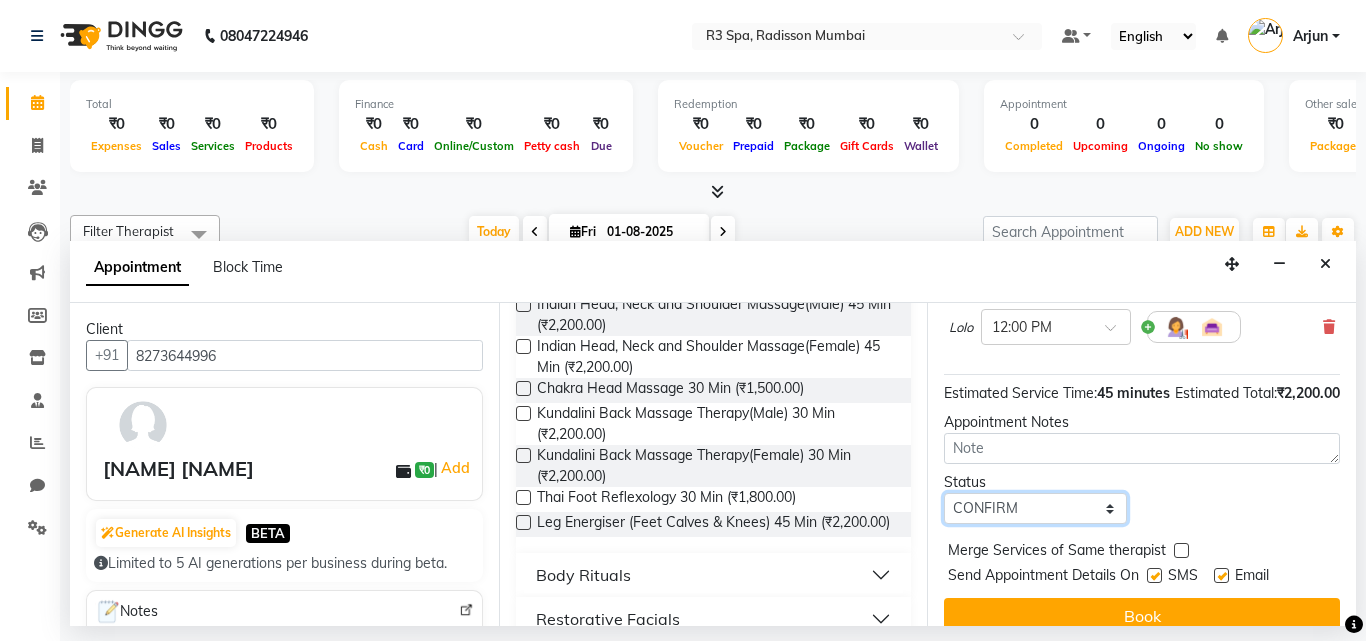 click on "Select TENTATIVE CONFIRM CHECK-IN UPCOMING" at bounding box center (1035, 508) 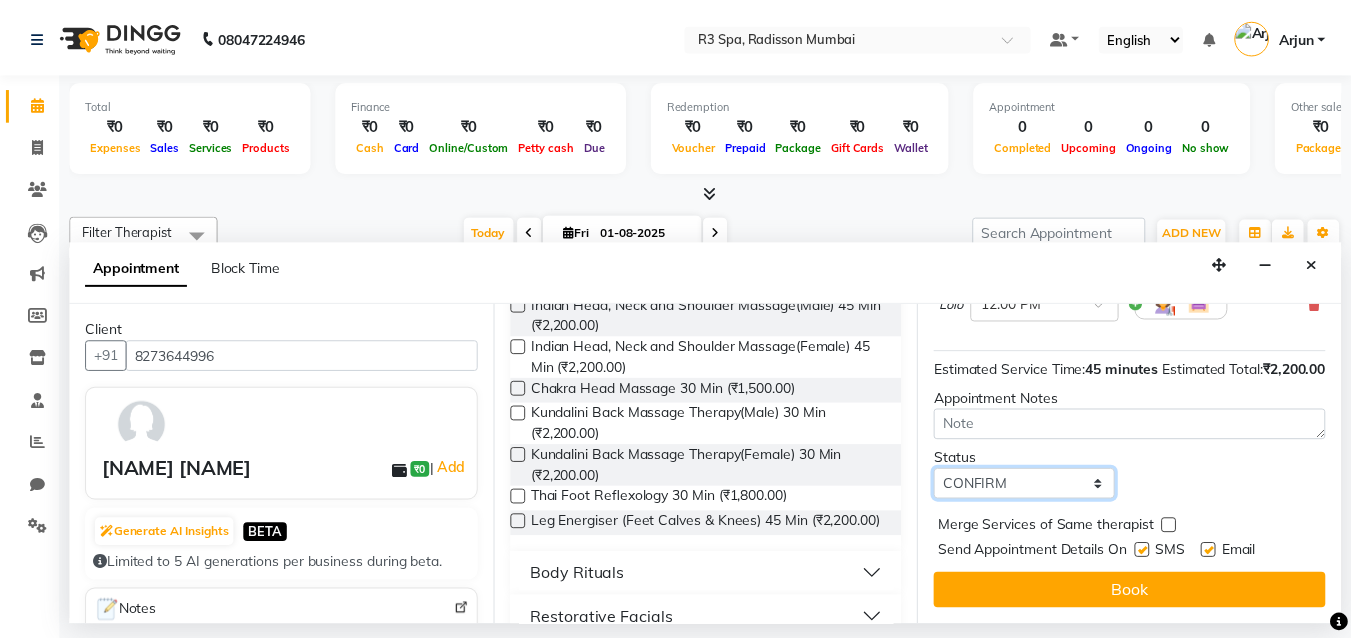scroll, scrollTop: 260, scrollLeft: 0, axis: vertical 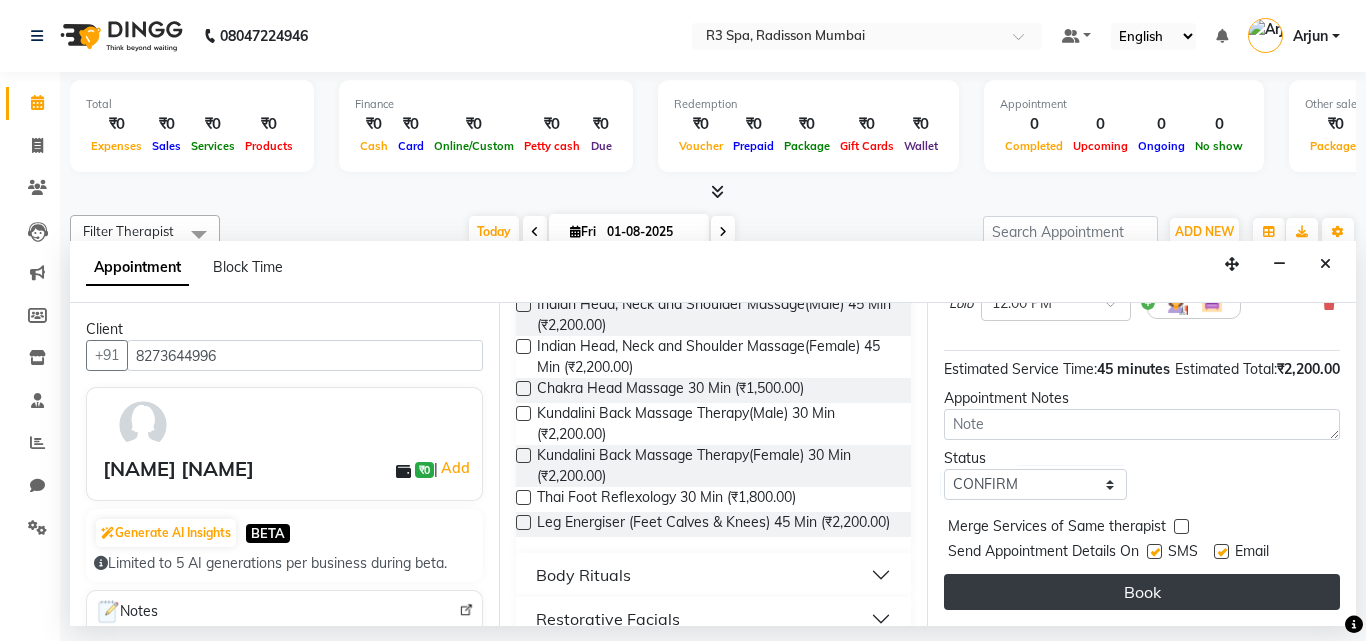 click on "Book" at bounding box center (1142, 592) 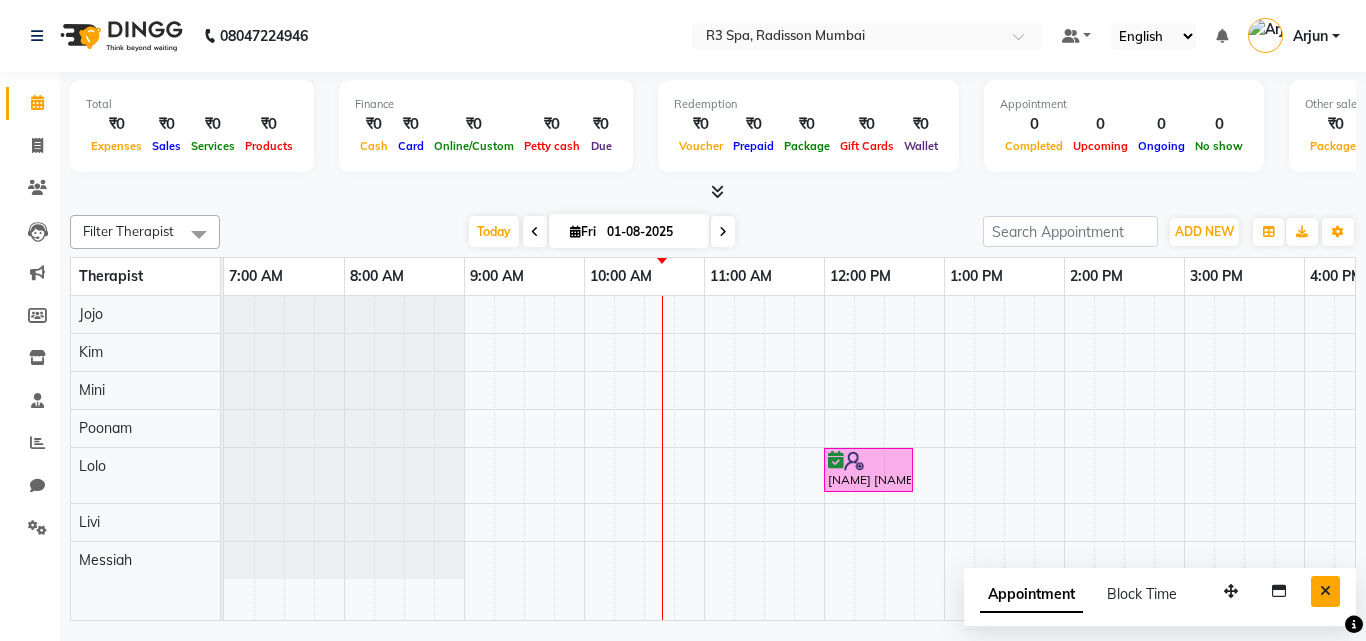 click at bounding box center [1325, 591] 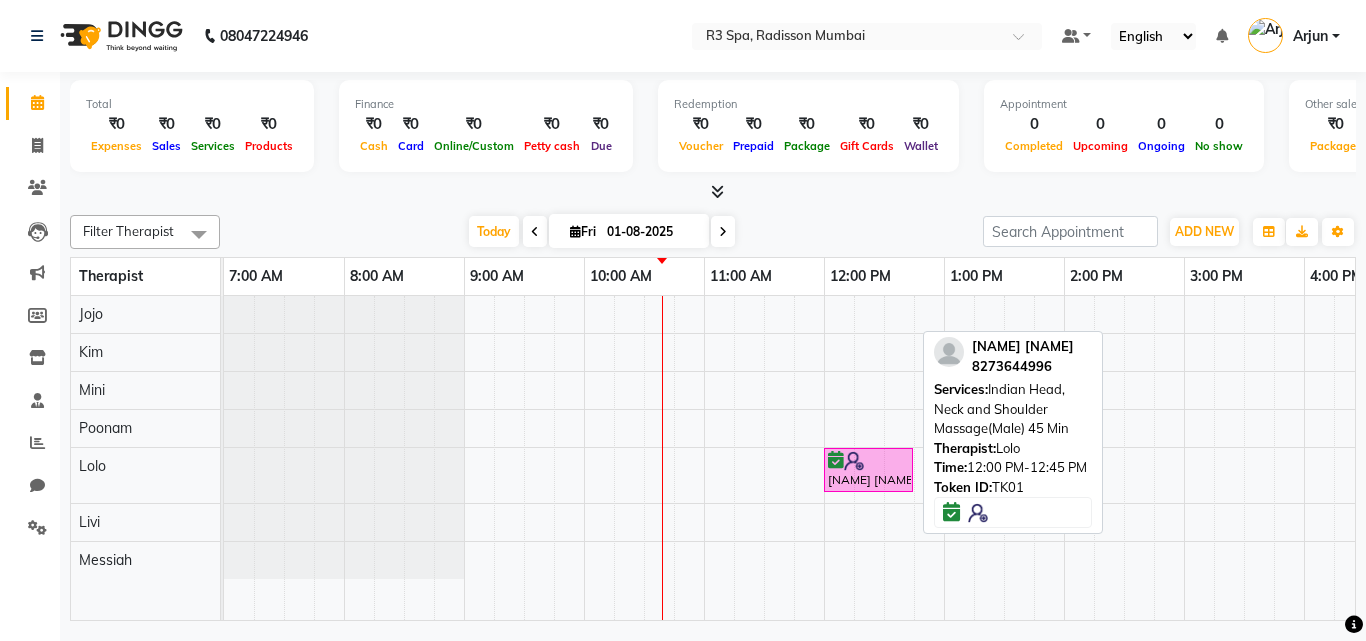 click at bounding box center [868, 461] 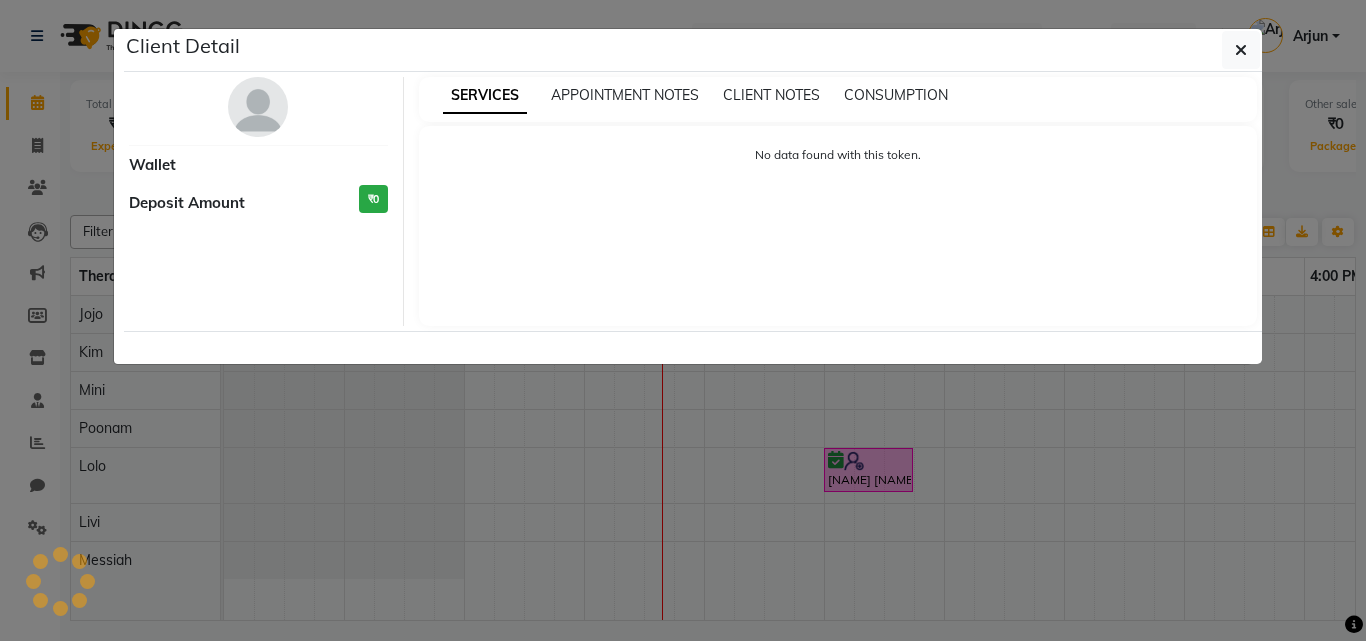 select on "6" 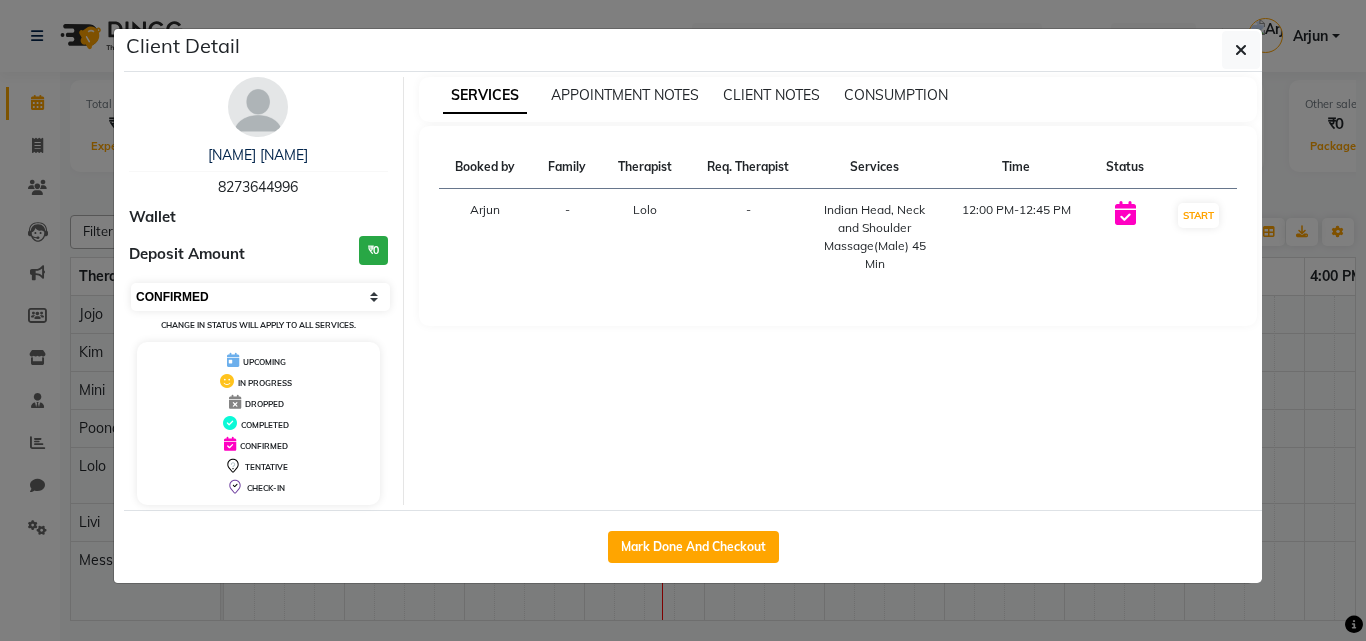 click on "Select IN SERVICE CONFIRMED TENTATIVE CHECK IN MARK DONE DROPPED UPCOMING" at bounding box center [260, 297] 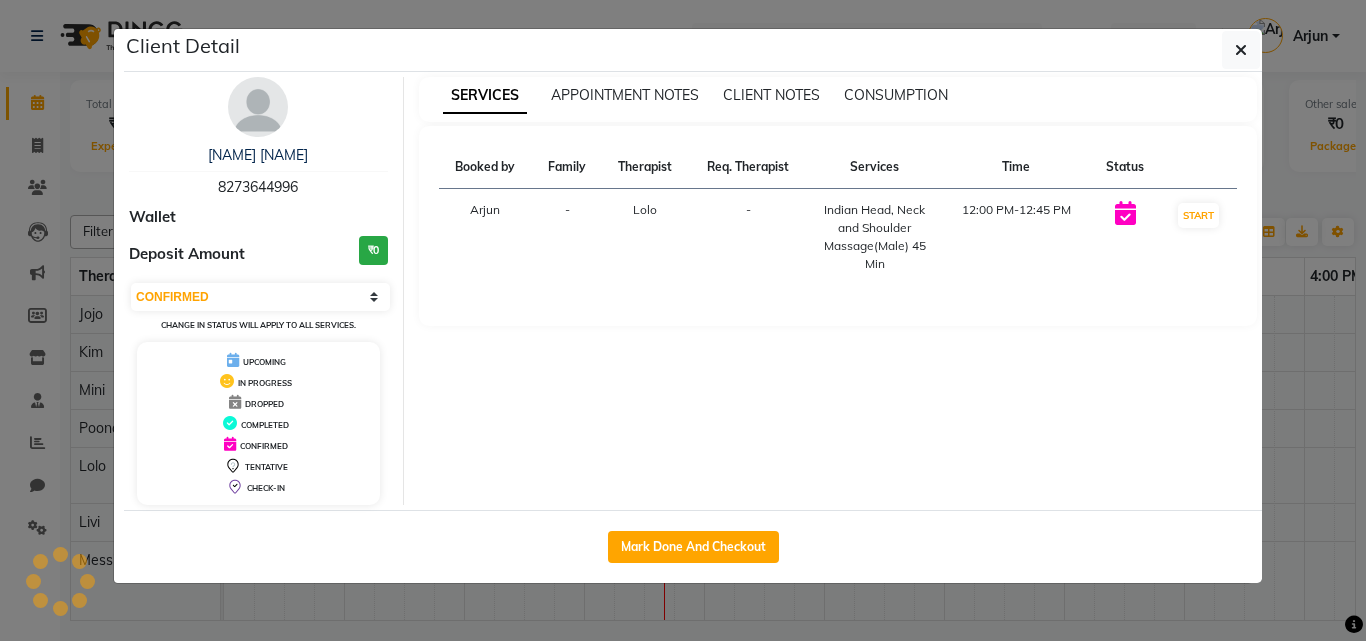 click on "SERVICES APPOINTMENT NOTES CLIENT NOTES CONSUMPTION Booked by Family Therapist Req. Therapist Services Time Status  Arjun  - Lolo -  Indian Head, Neck and Shoulder Massage(Male) 45 Min   12:00 PM-12:45 PM   START" at bounding box center (838, 291) 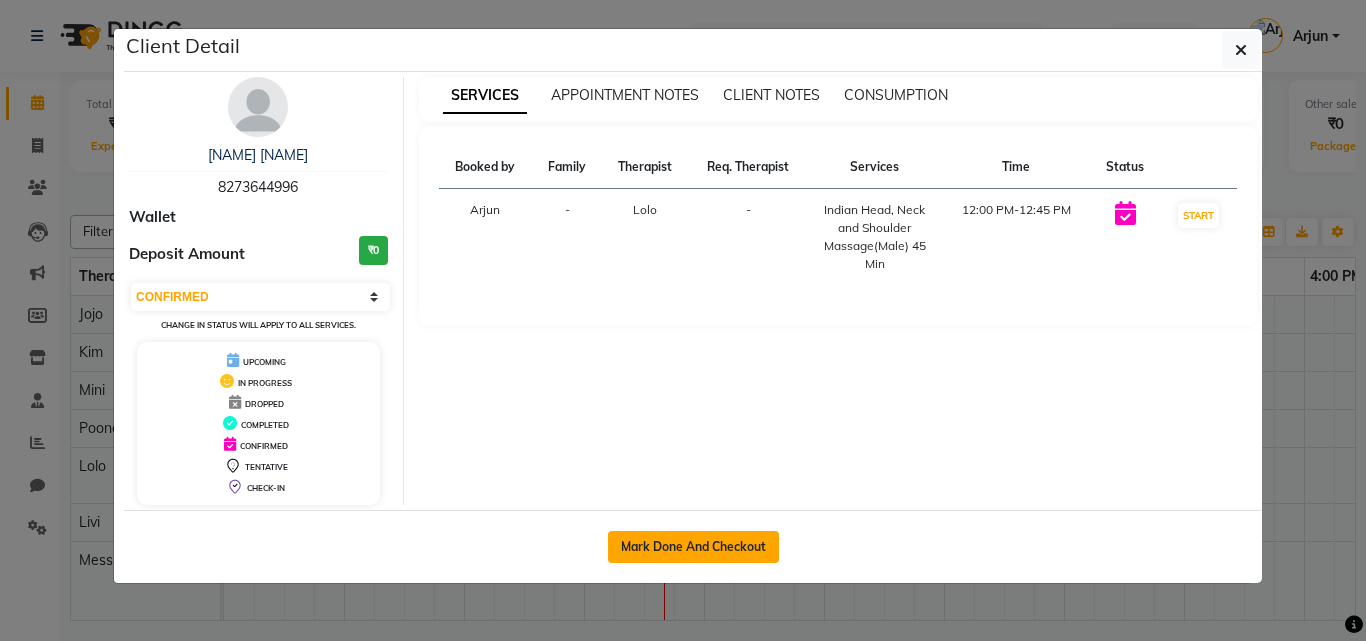 click on "Mark Done And Checkout" 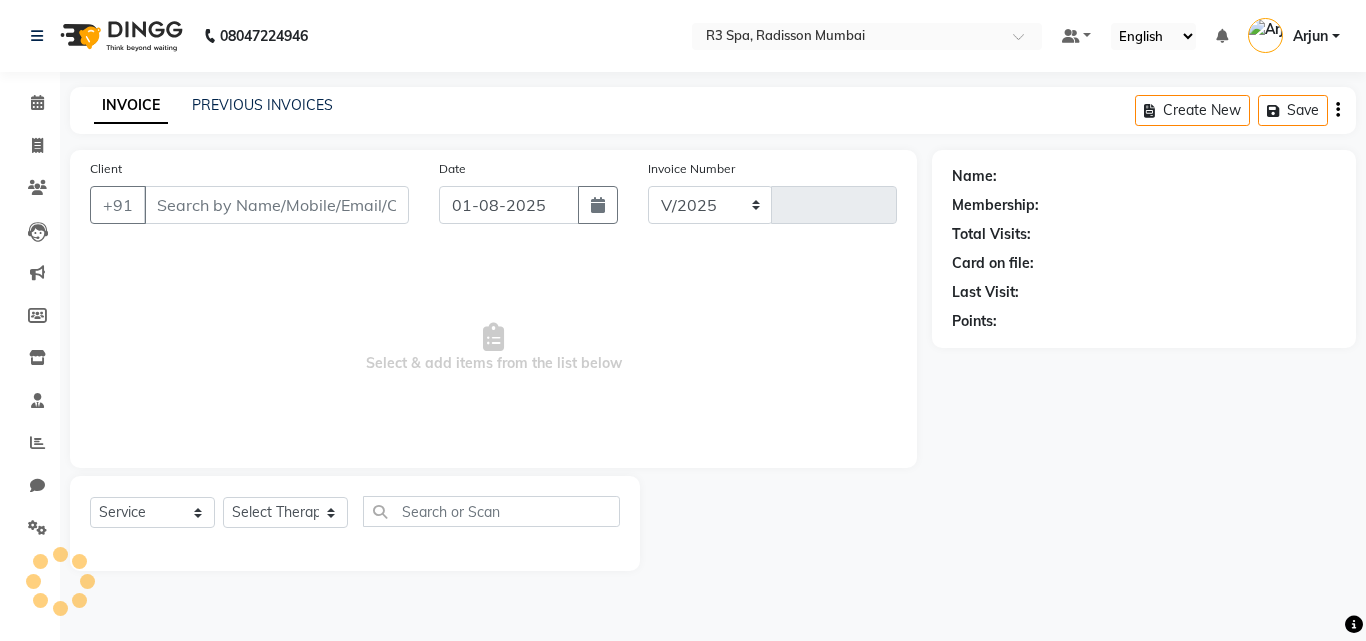 select on "8678" 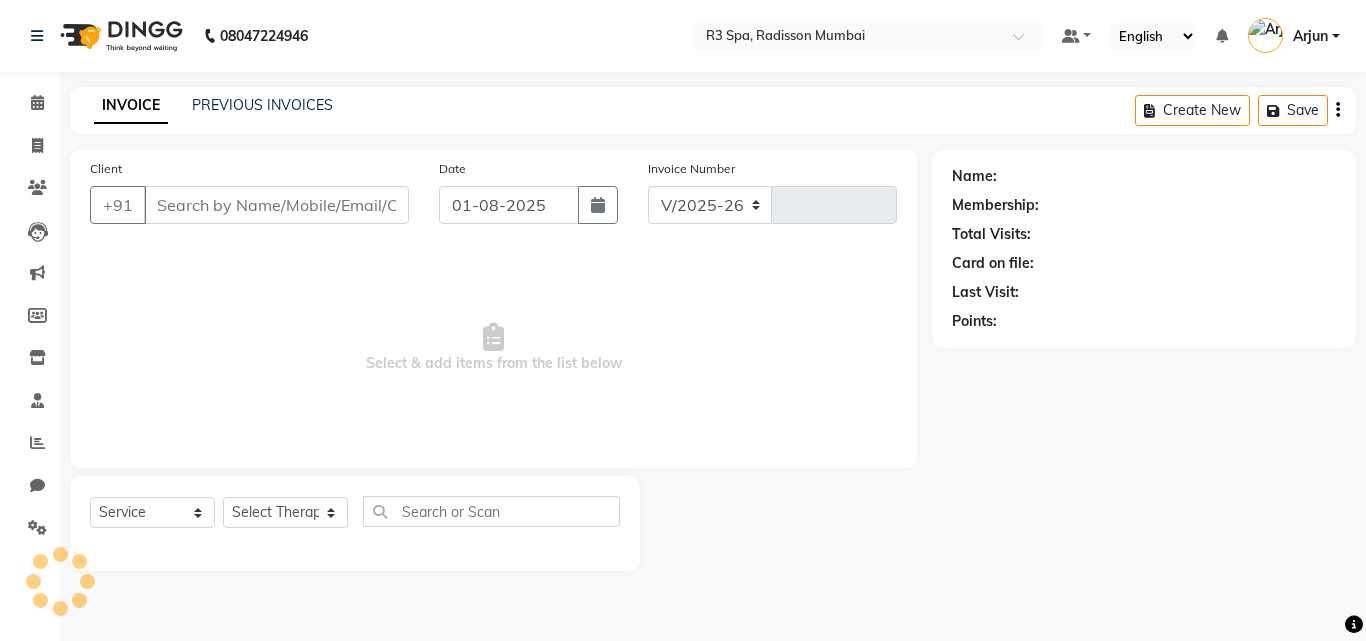 type on "0003" 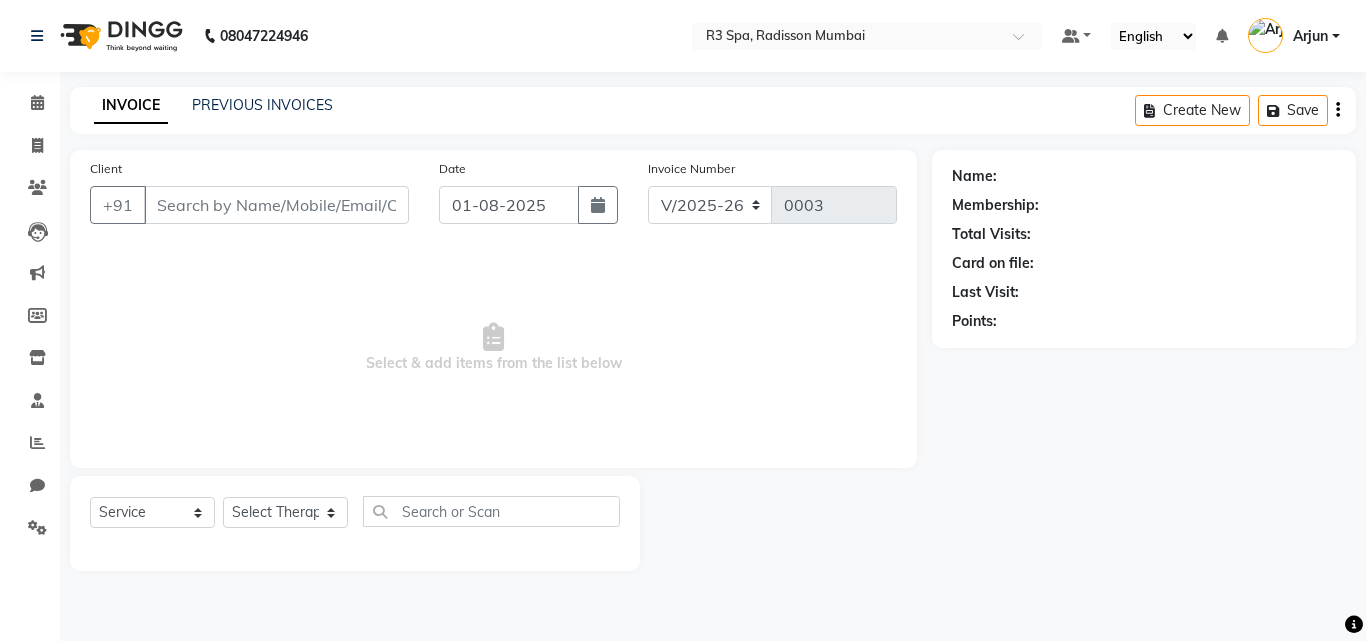 type on "8273644996" 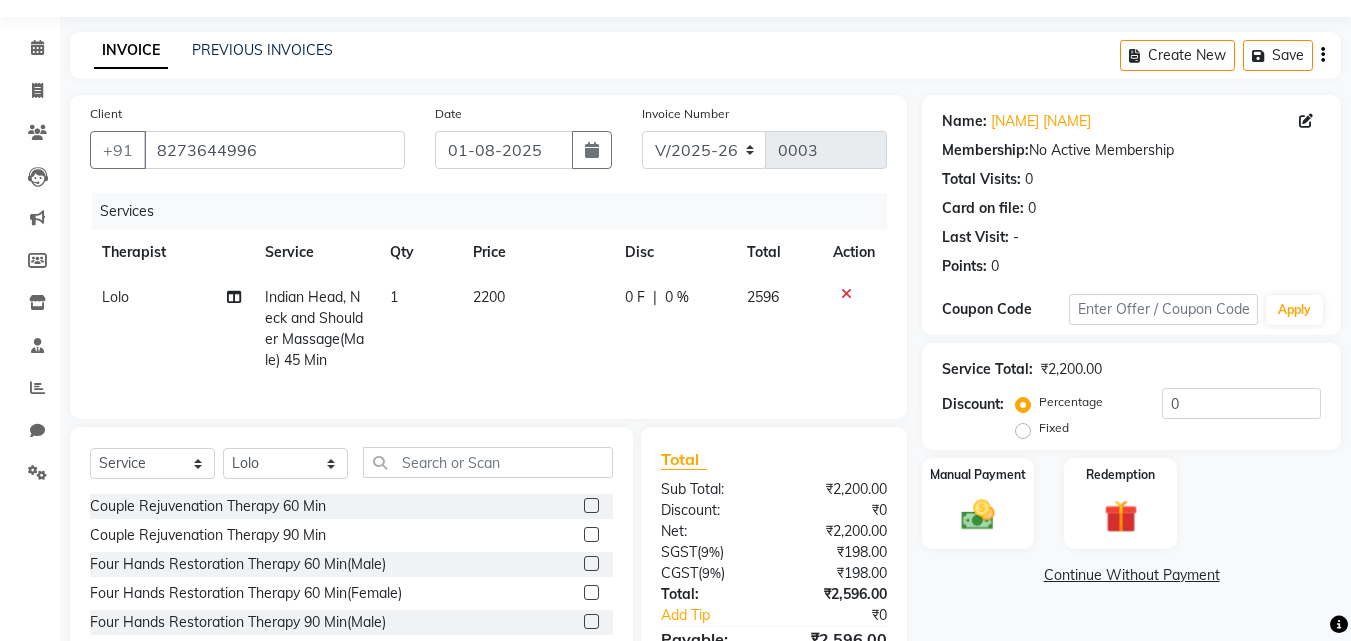 scroll, scrollTop: 100, scrollLeft: 0, axis: vertical 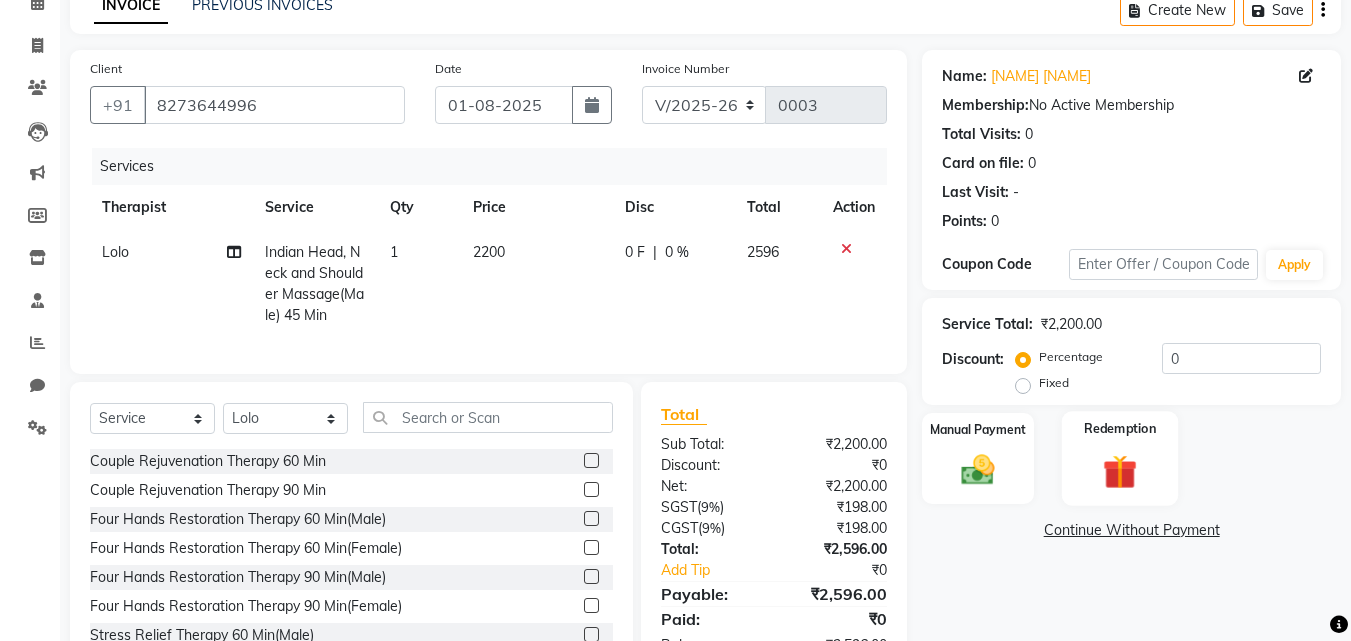 click 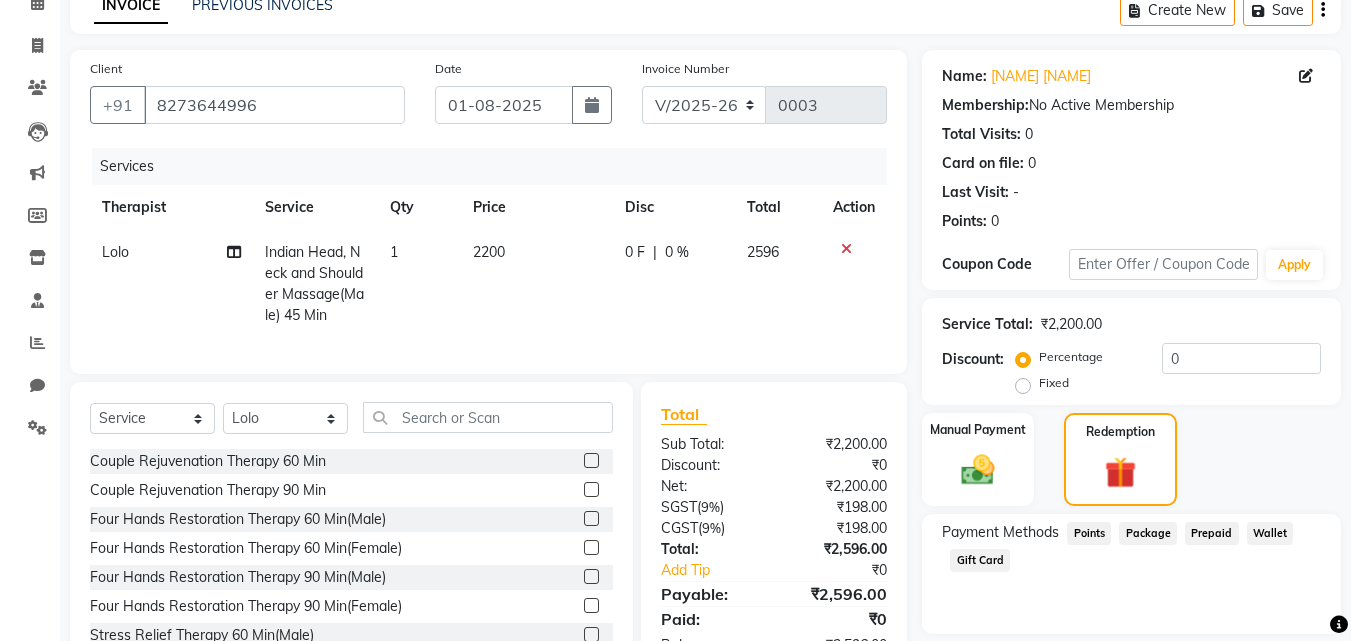 click on "Package" 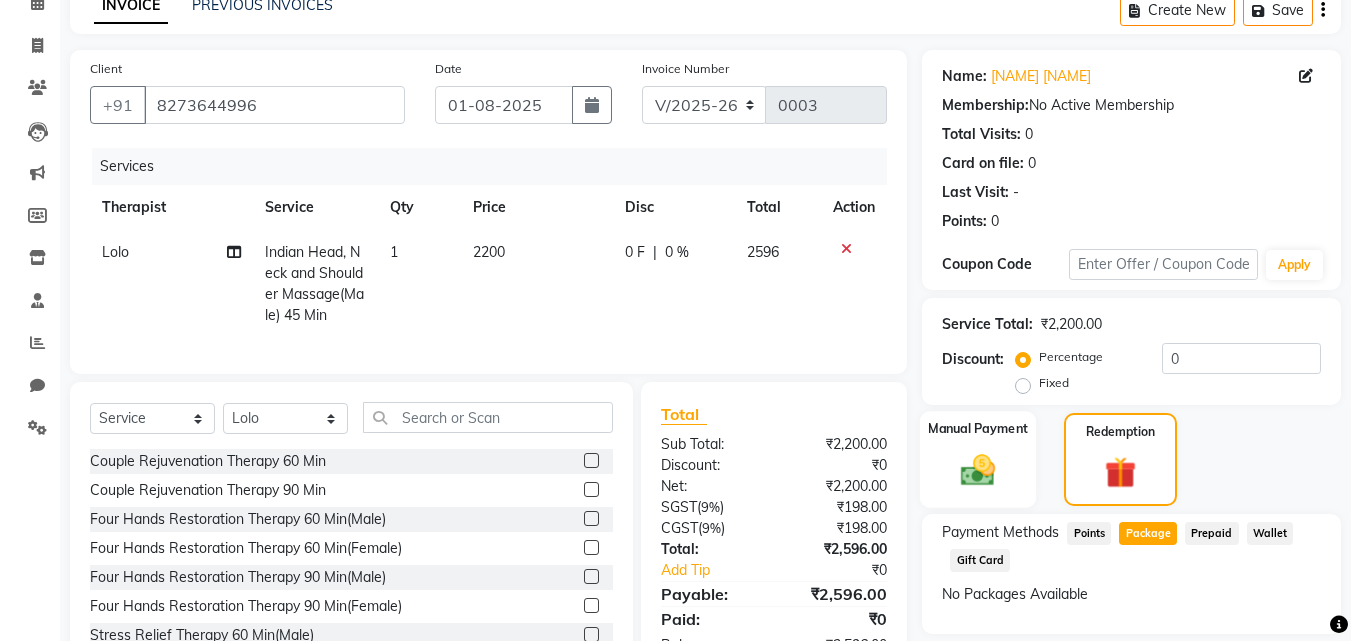 click on "Manual Payment" 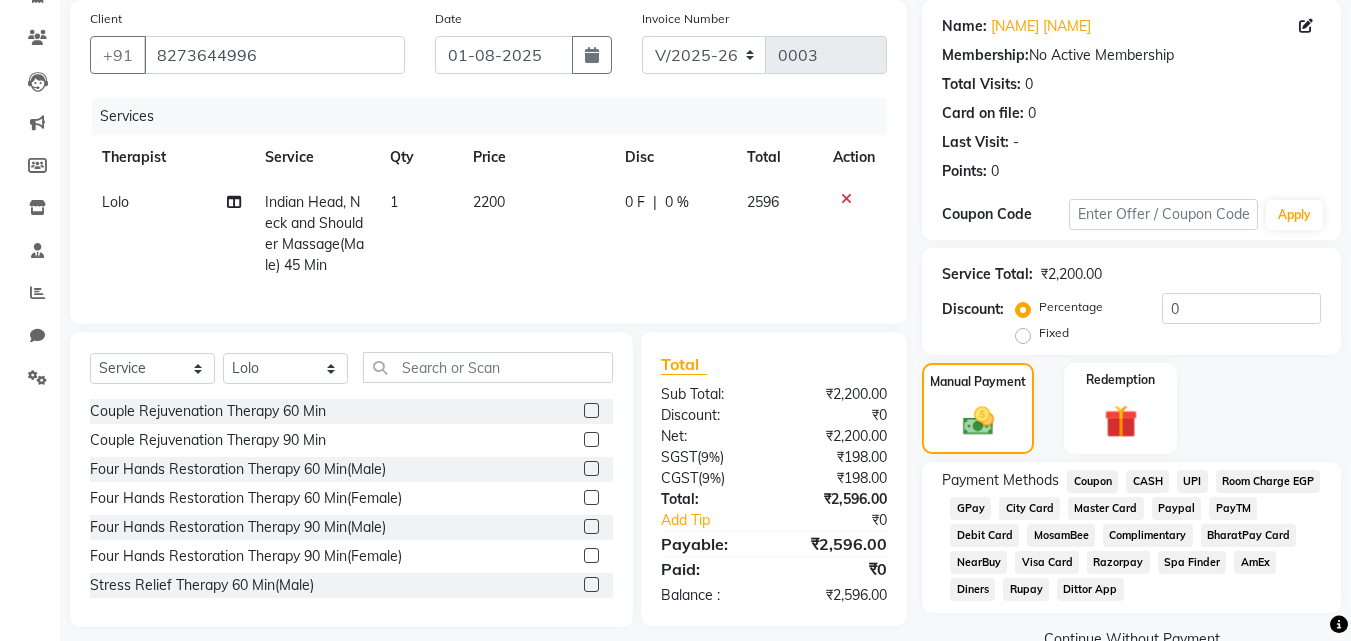 scroll, scrollTop: 193, scrollLeft: 0, axis: vertical 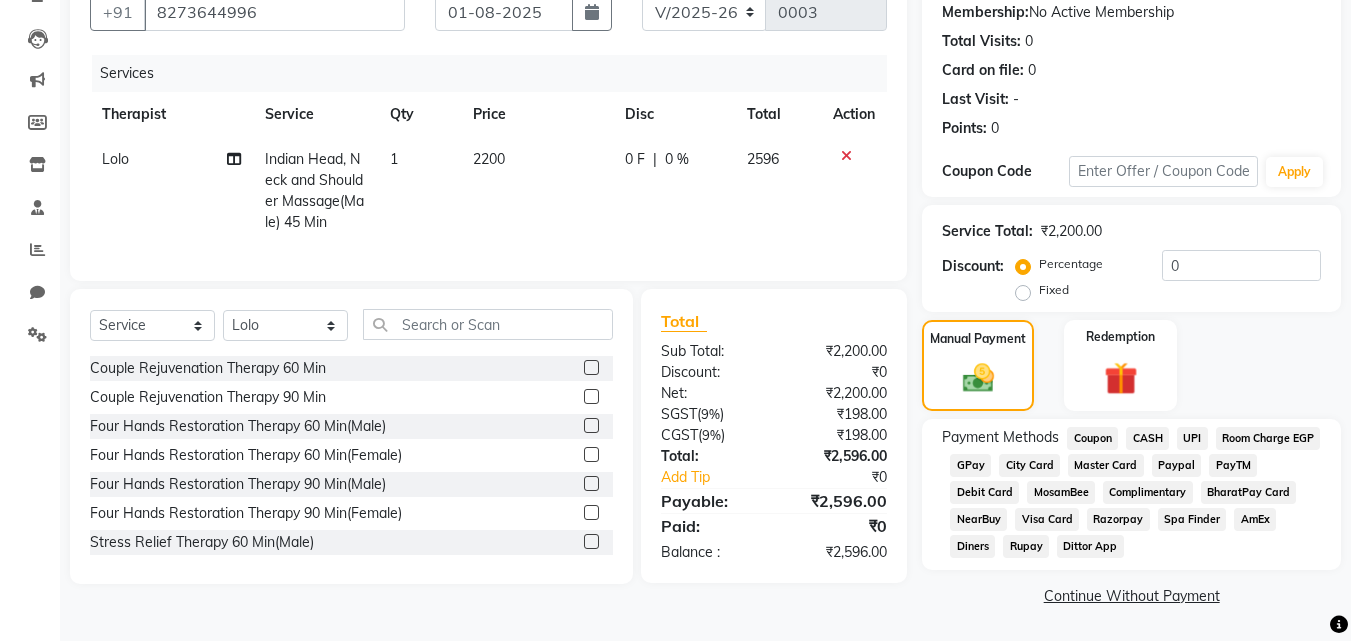 click on "Complimentary" 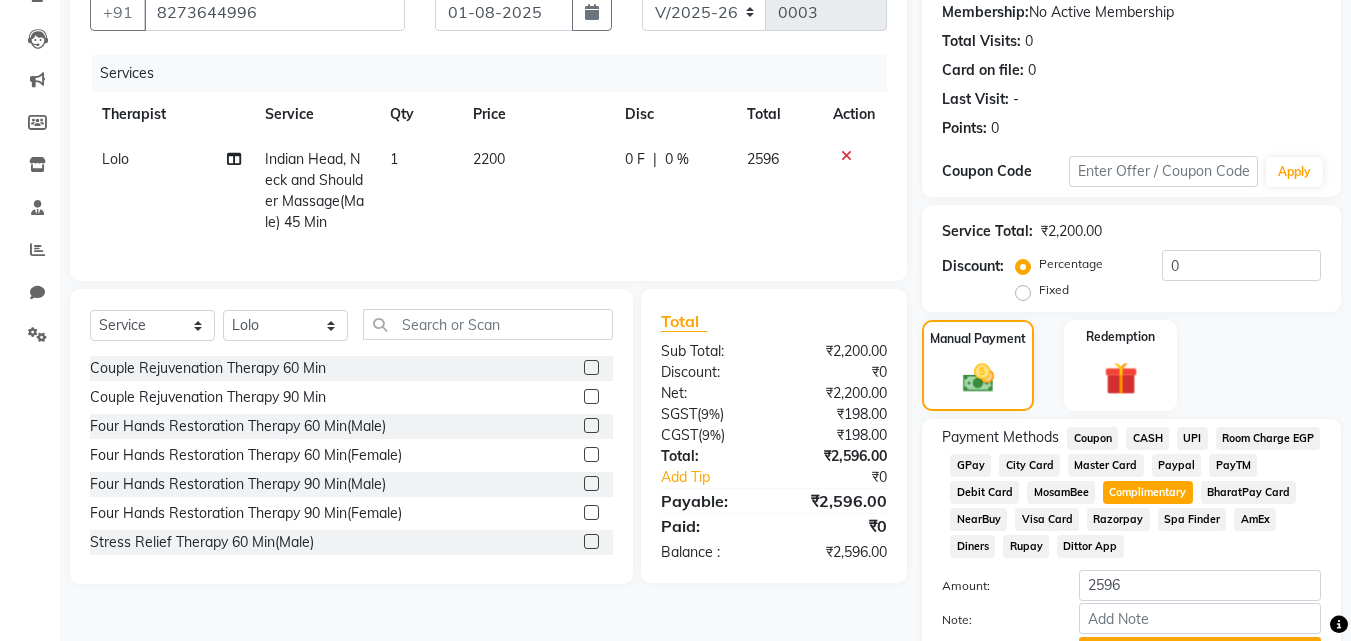 click on "0 %" 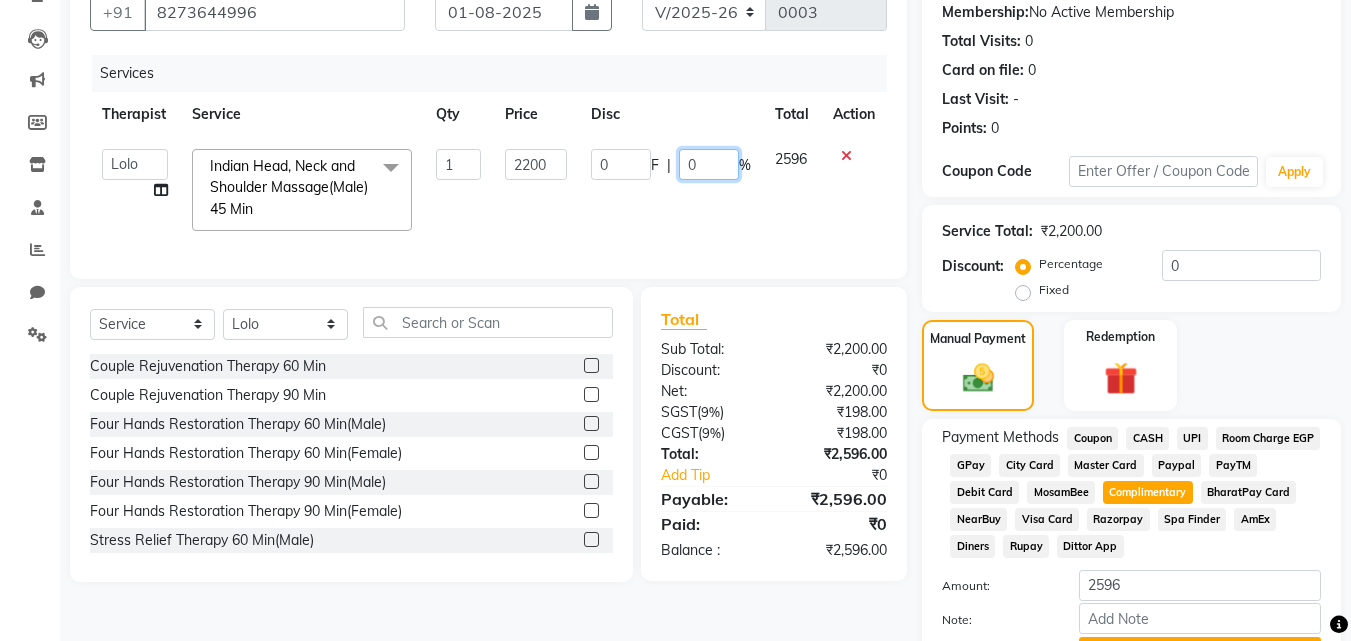 click on "0" 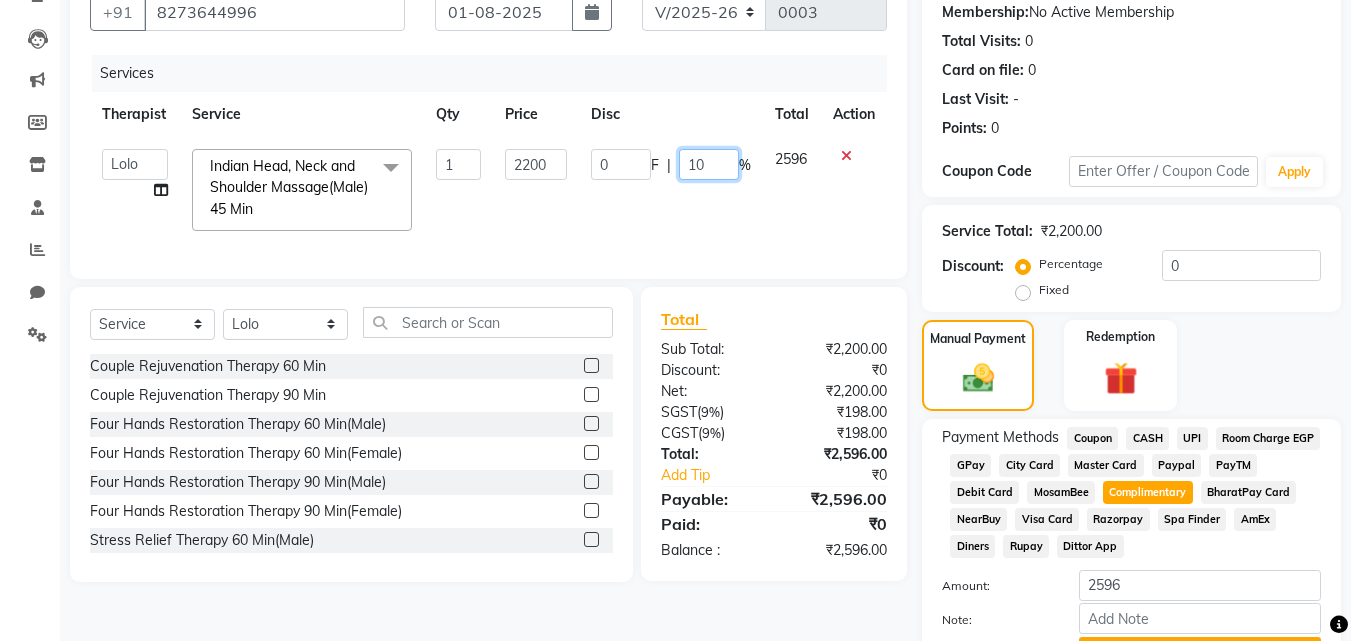 type on "100" 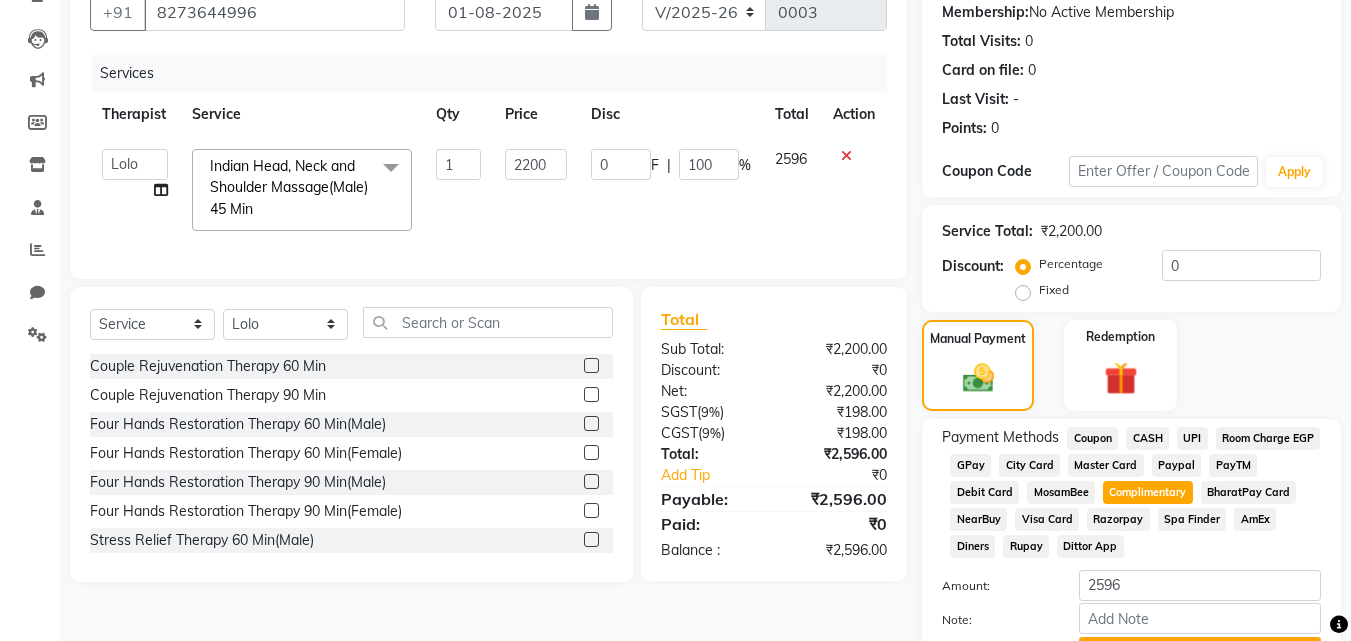 click on "0 F | 100 %" 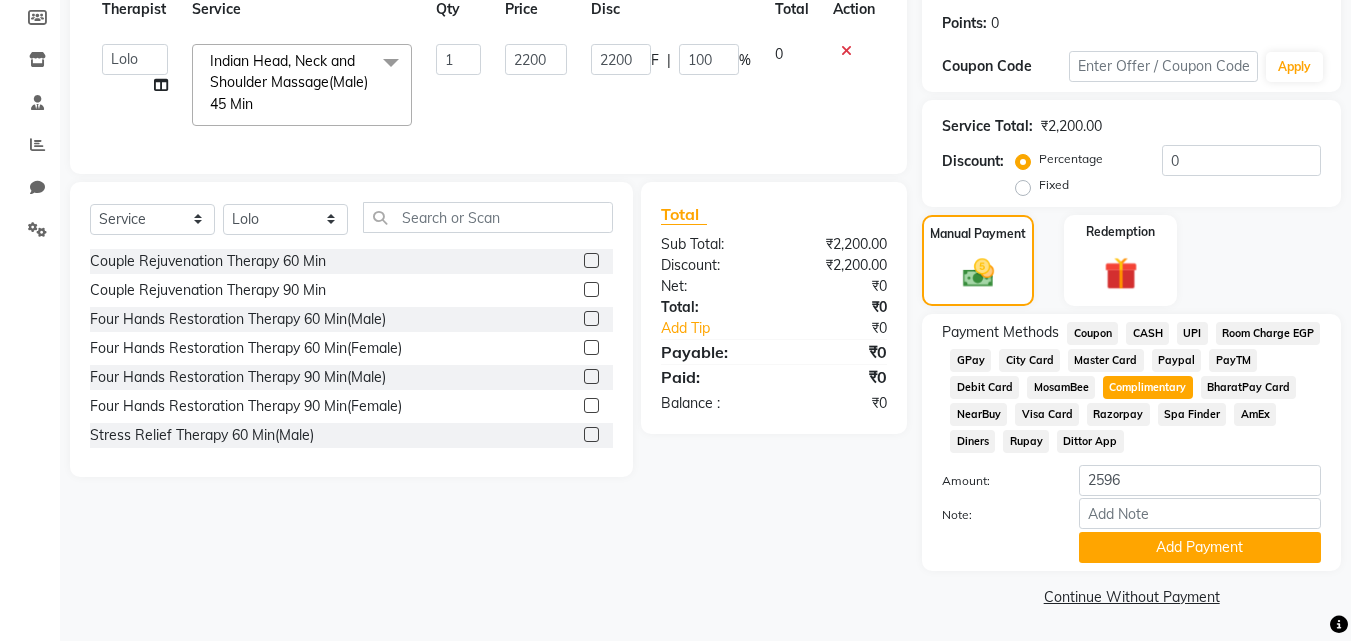 scroll, scrollTop: 299, scrollLeft: 0, axis: vertical 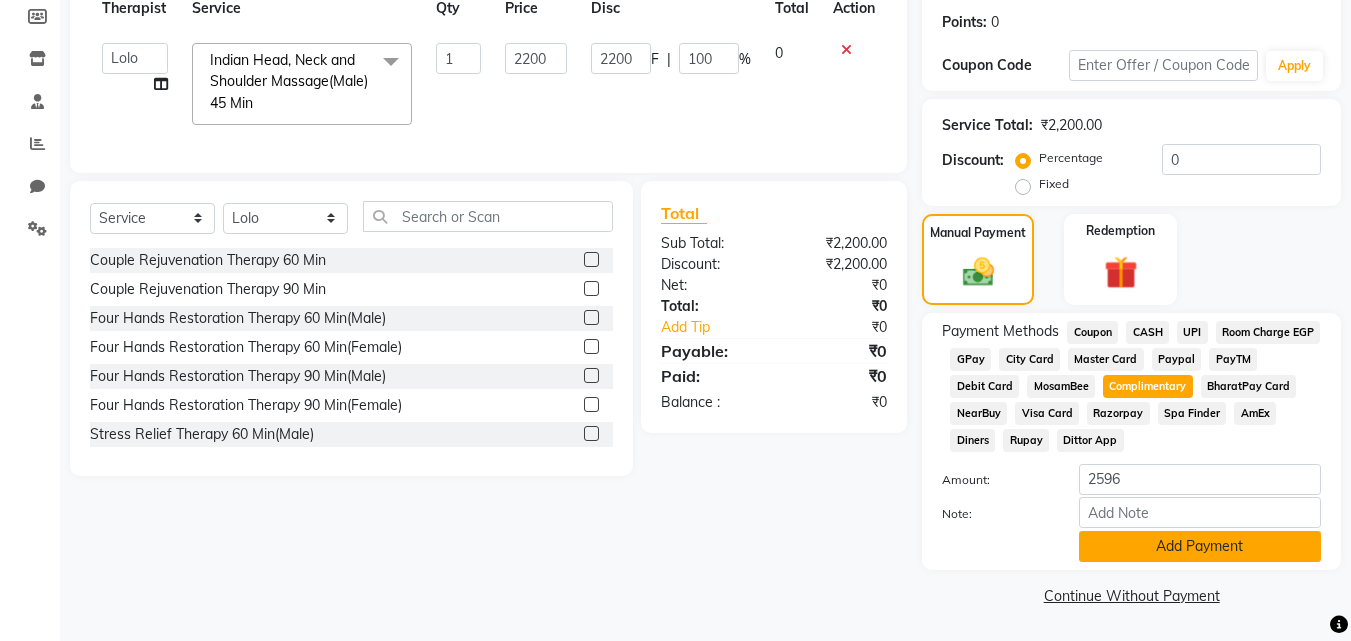 click on "Add Payment" 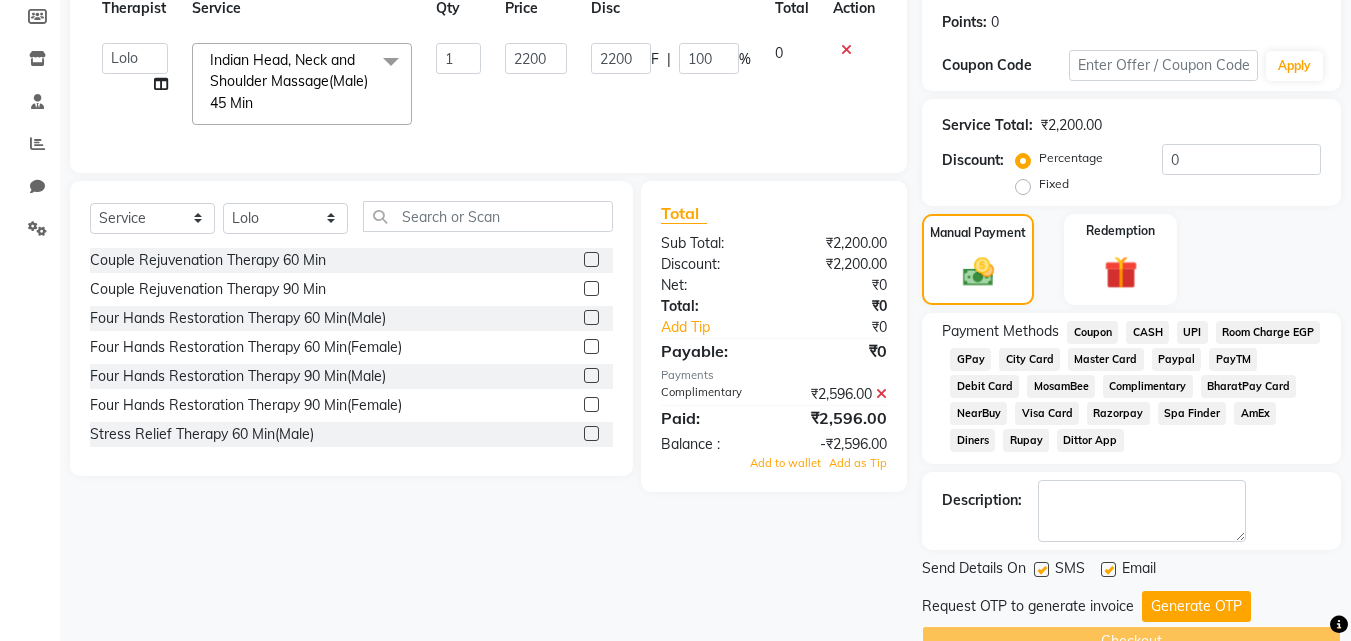 scroll, scrollTop: 345, scrollLeft: 0, axis: vertical 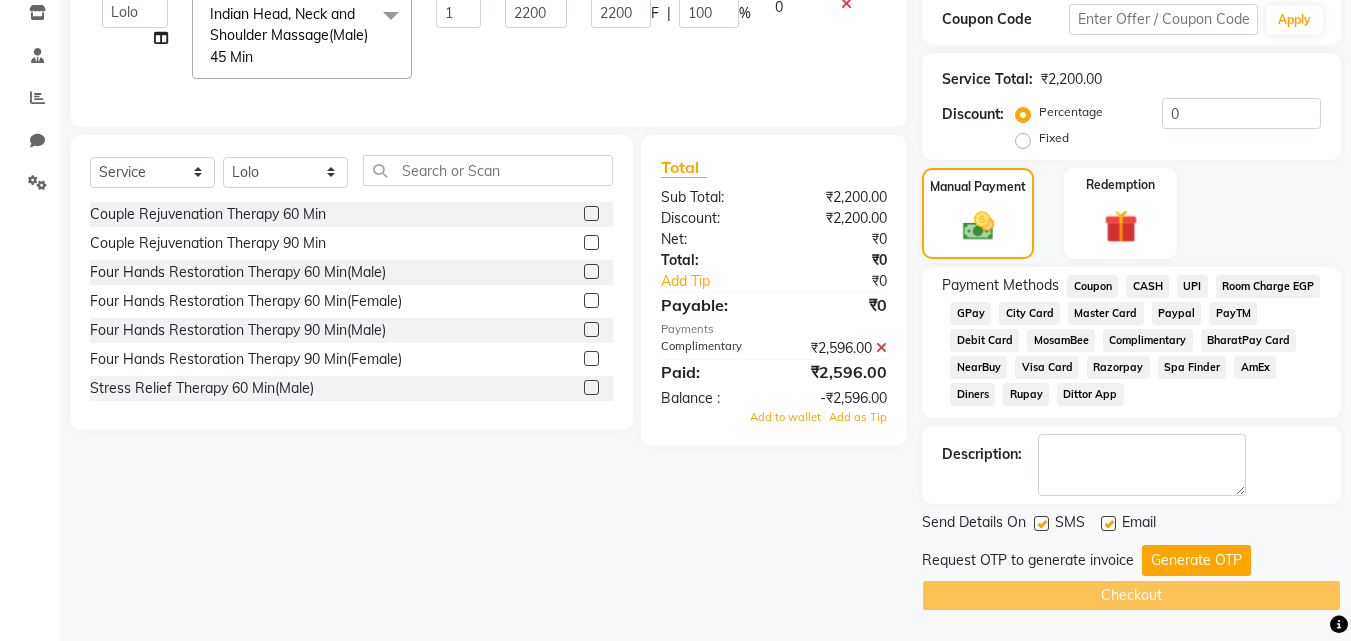 click on "Generate OTP" 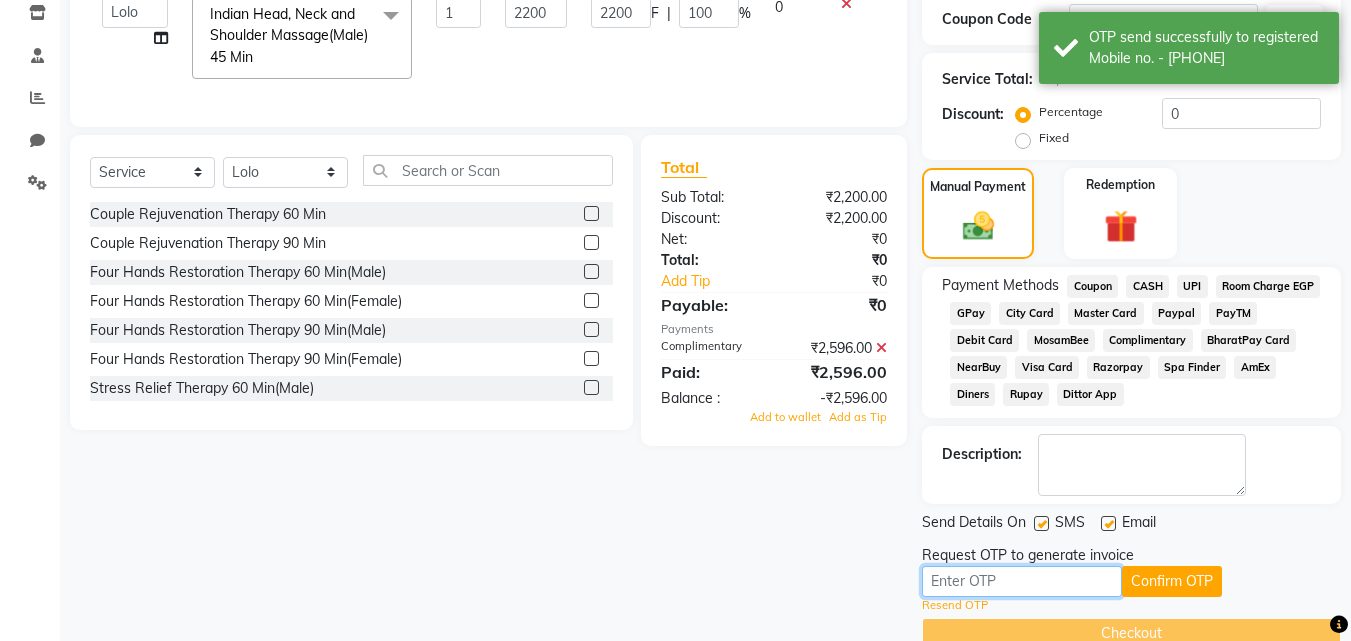 click at bounding box center [1022, 581] 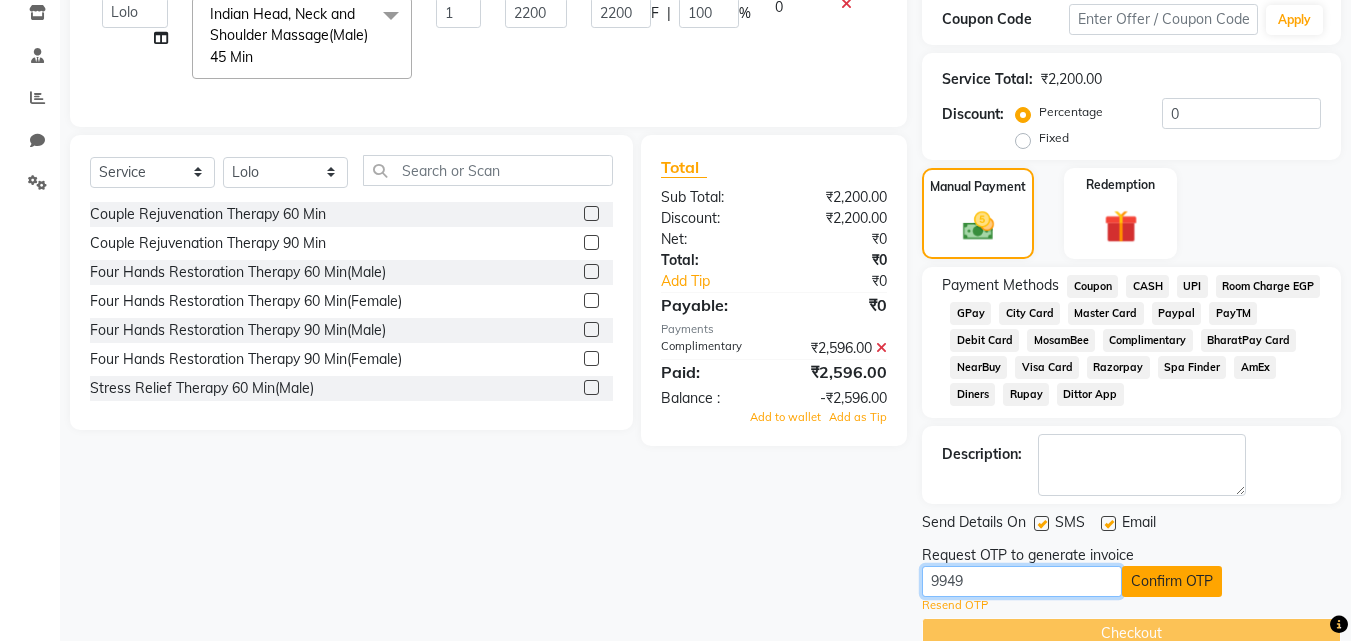 type on "9949" 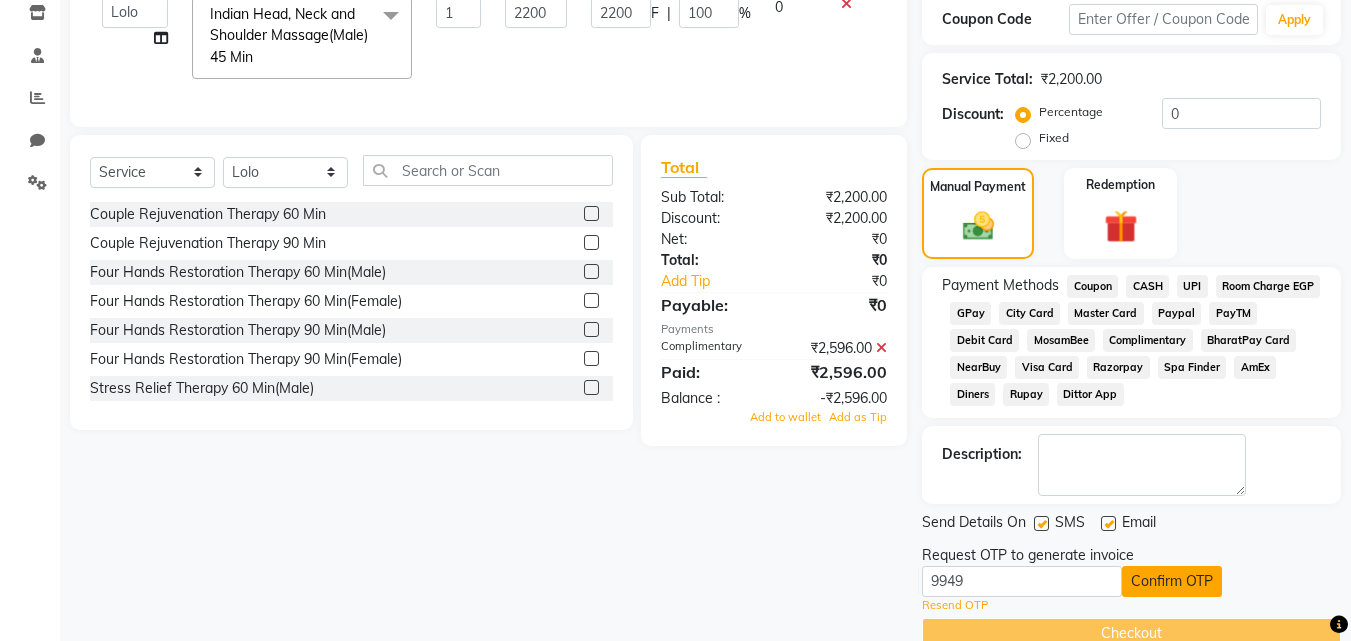 click on "Confirm OTP" 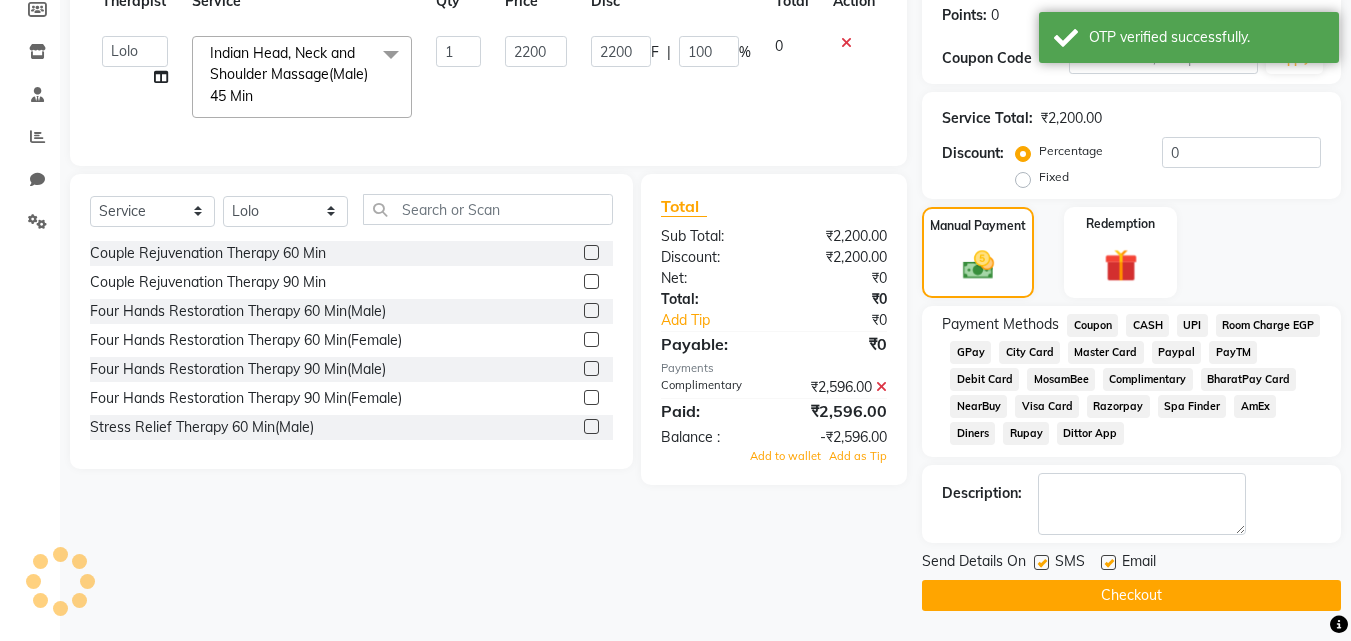 scroll, scrollTop: 306, scrollLeft: 0, axis: vertical 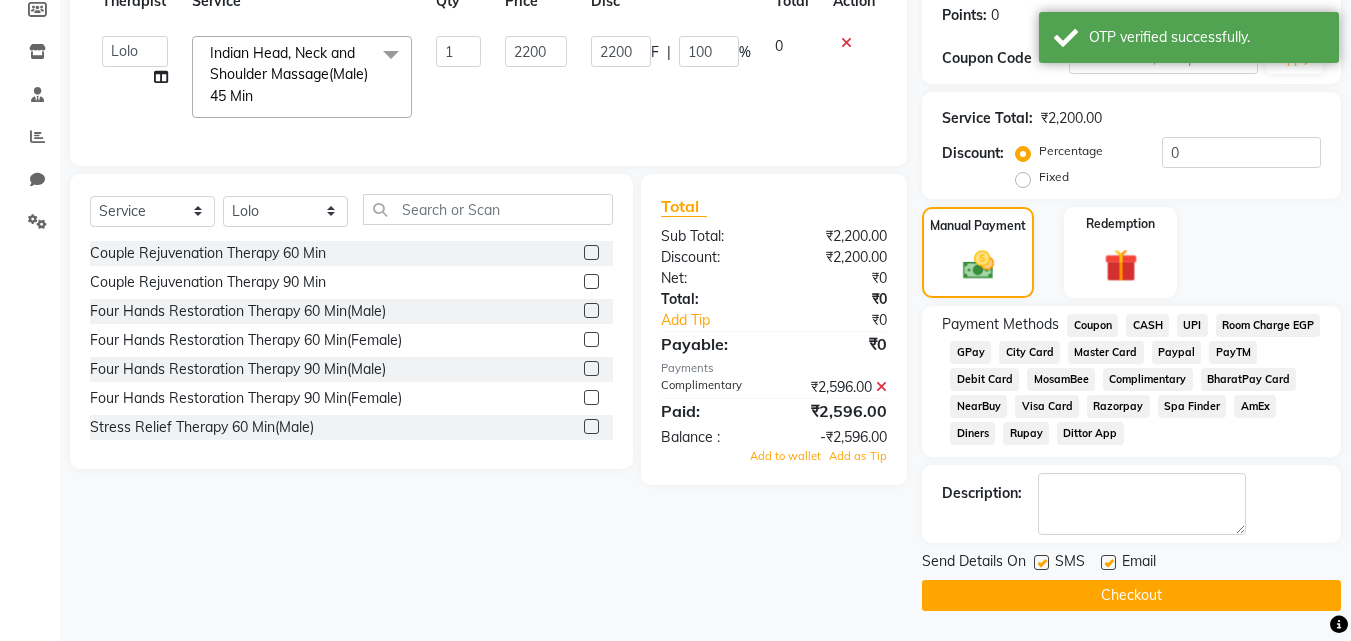 click on "Checkout" 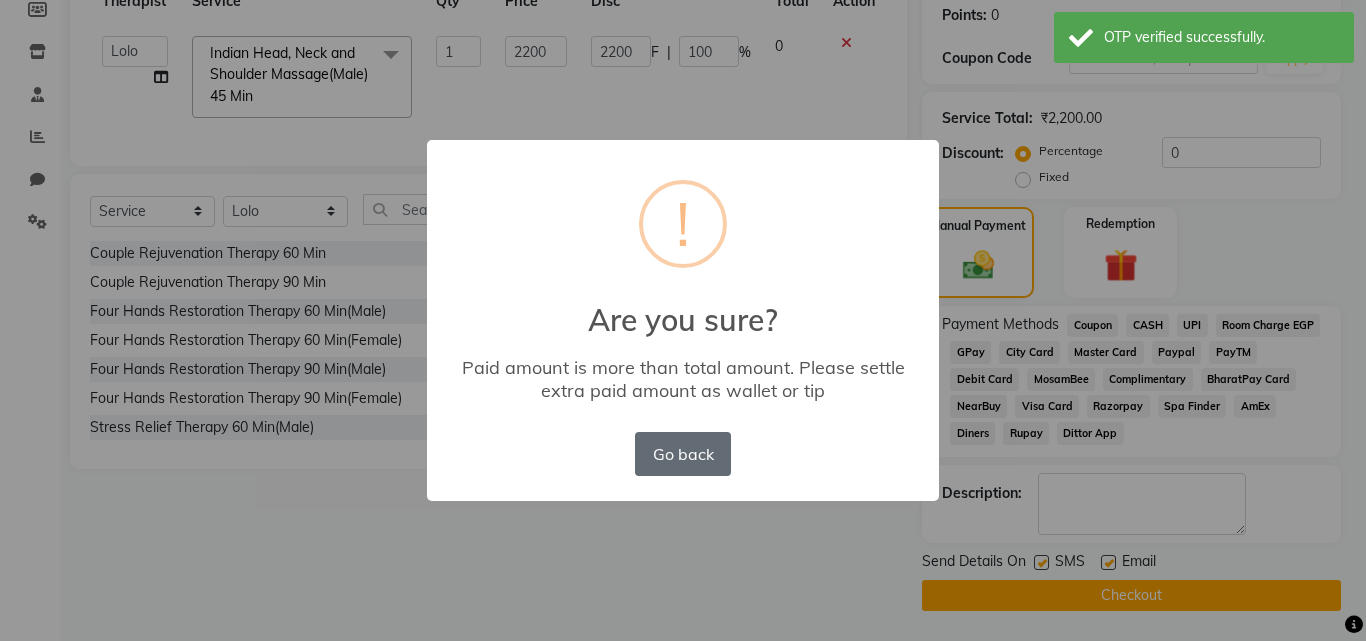 click on "Go back" at bounding box center [683, 454] 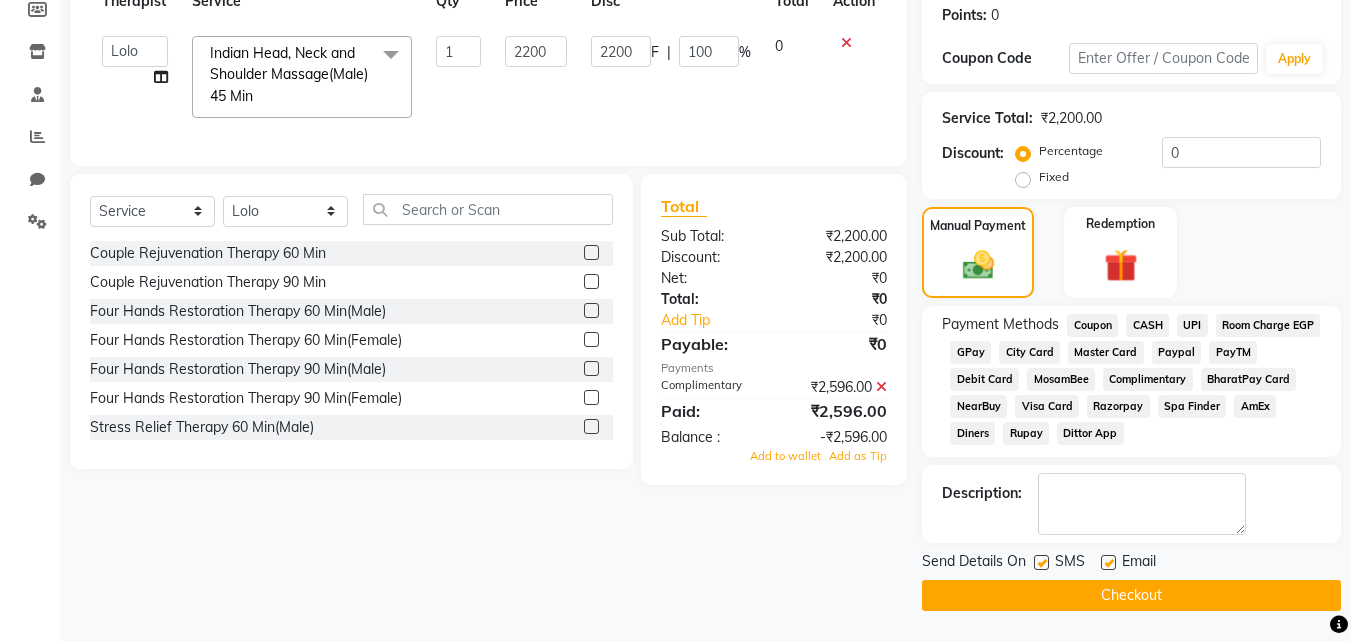 click on "Checkout" 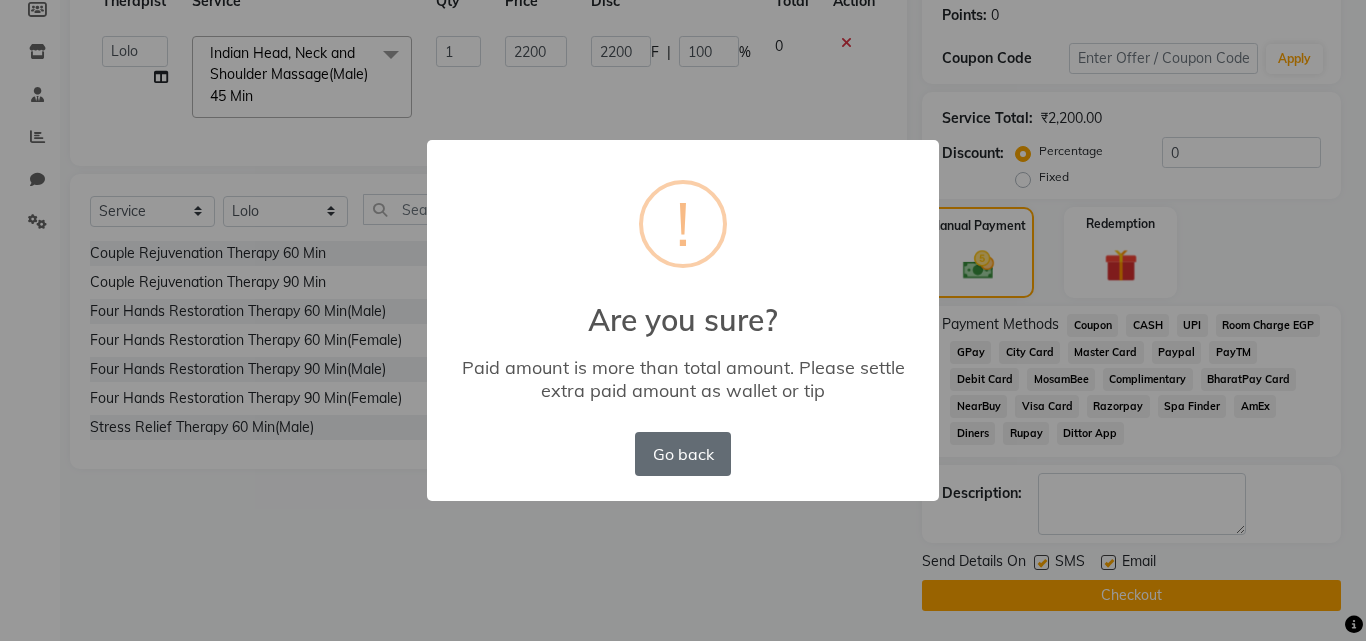 click on "Go back" at bounding box center (683, 454) 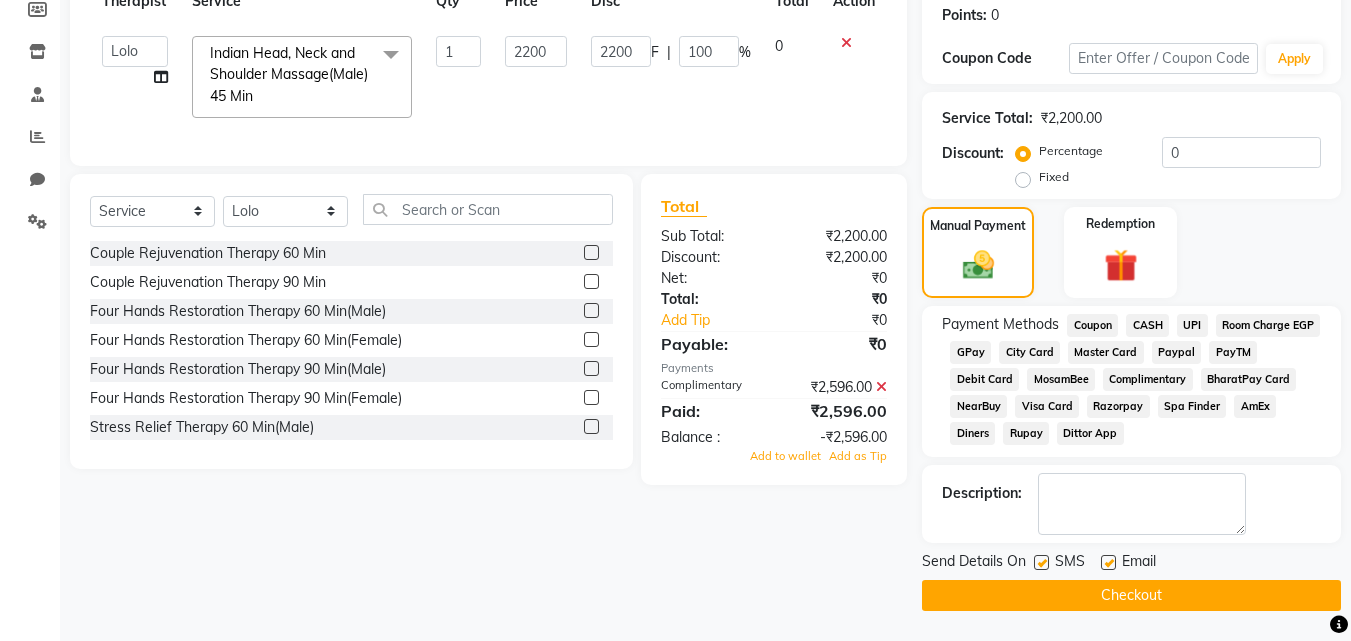 click 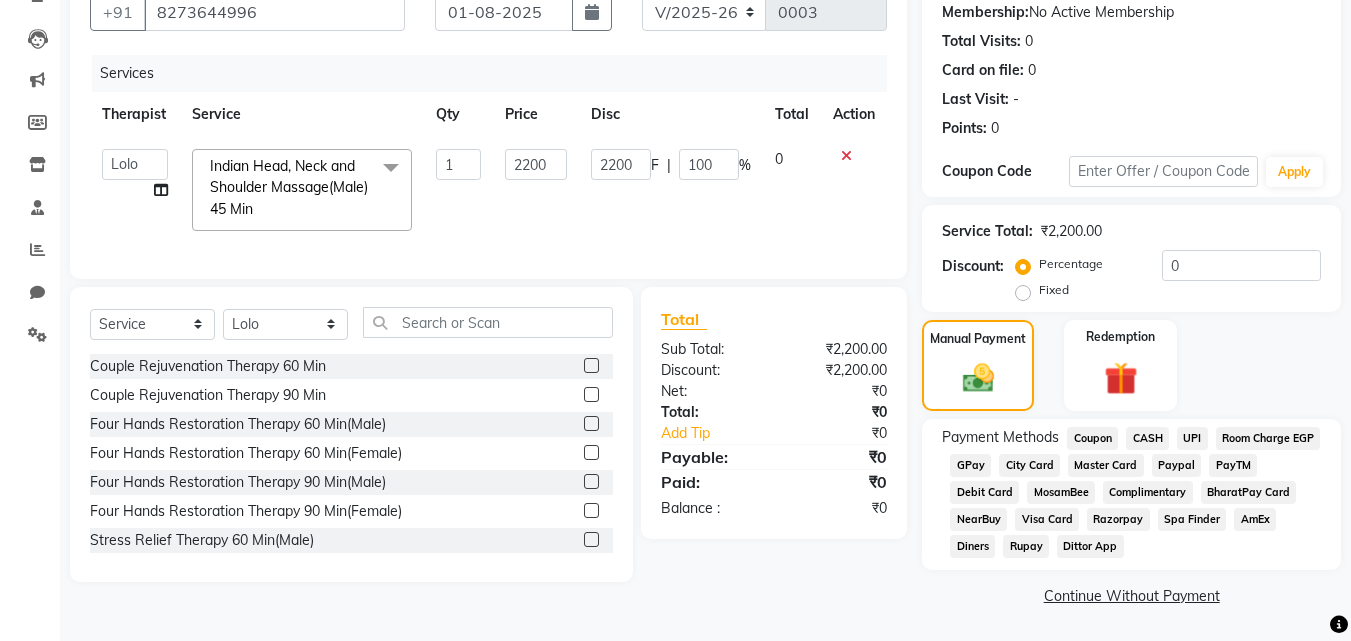 click on "Complimentary" 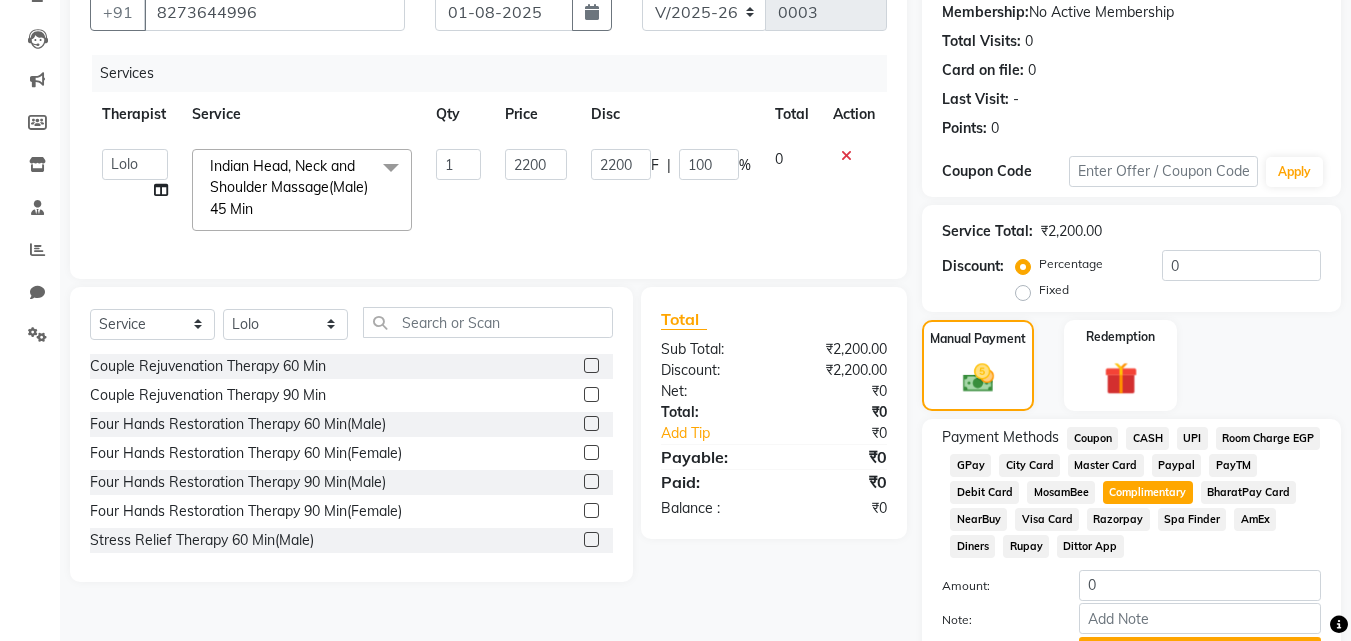 scroll, scrollTop: 299, scrollLeft: 0, axis: vertical 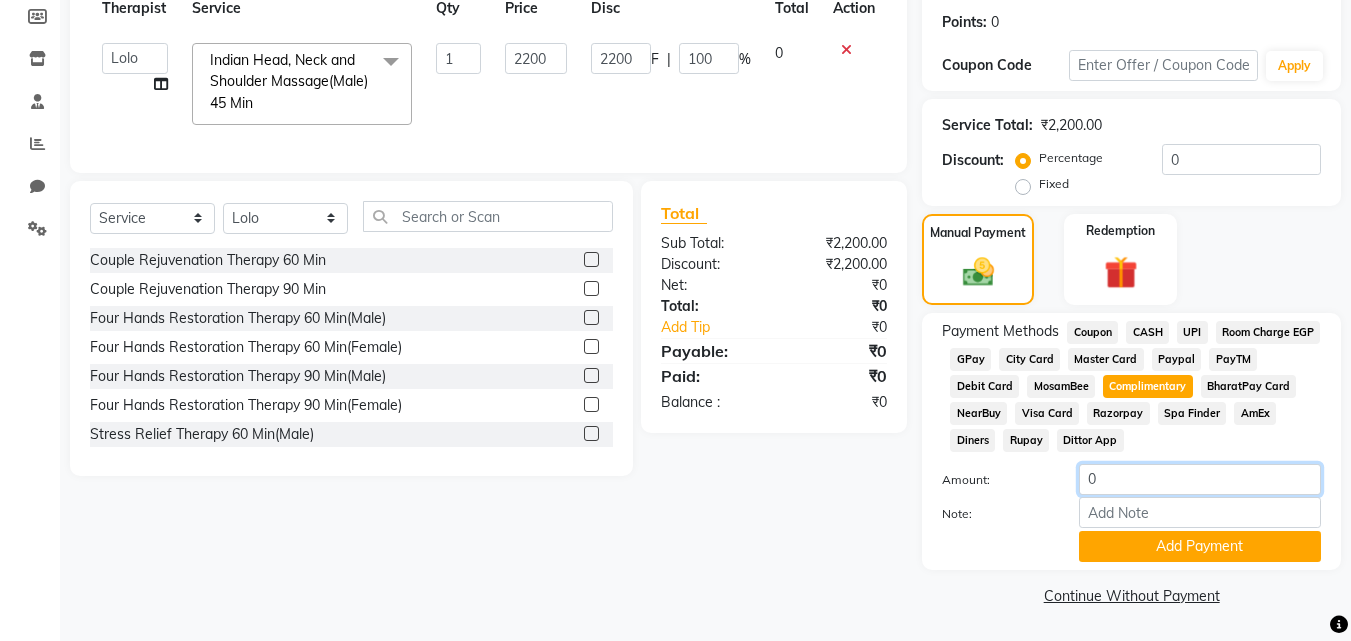 click on "0" 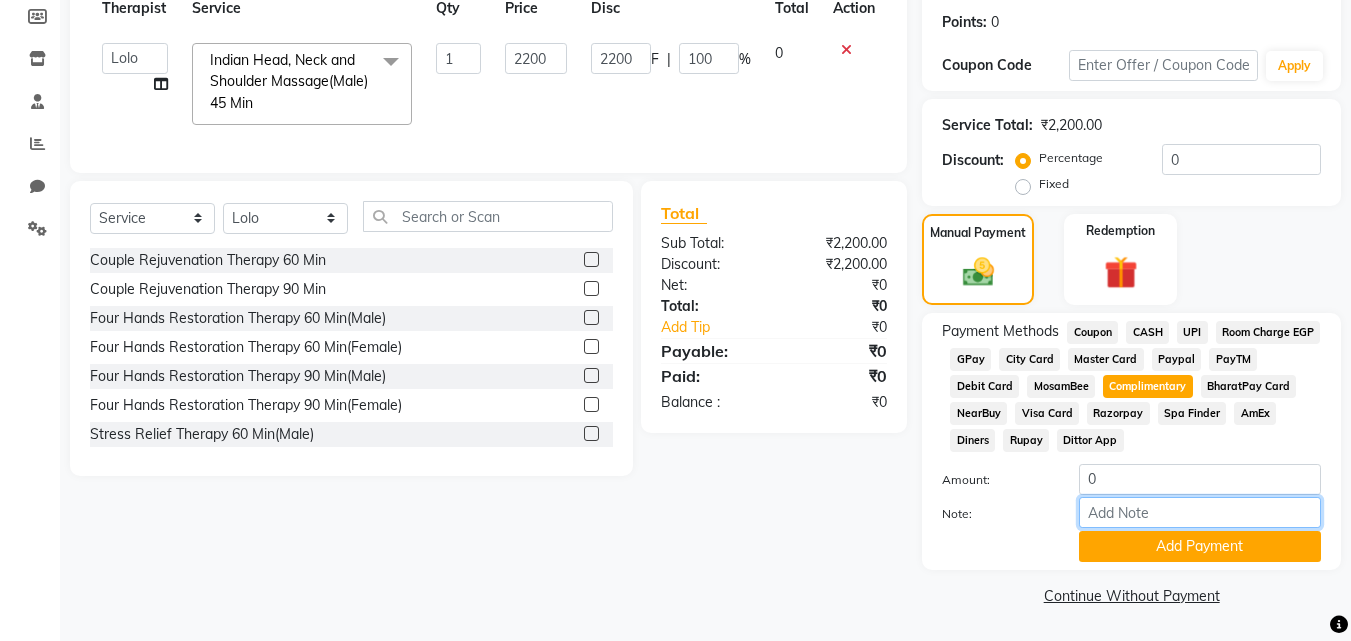 click on "Note:" at bounding box center [1200, 512] 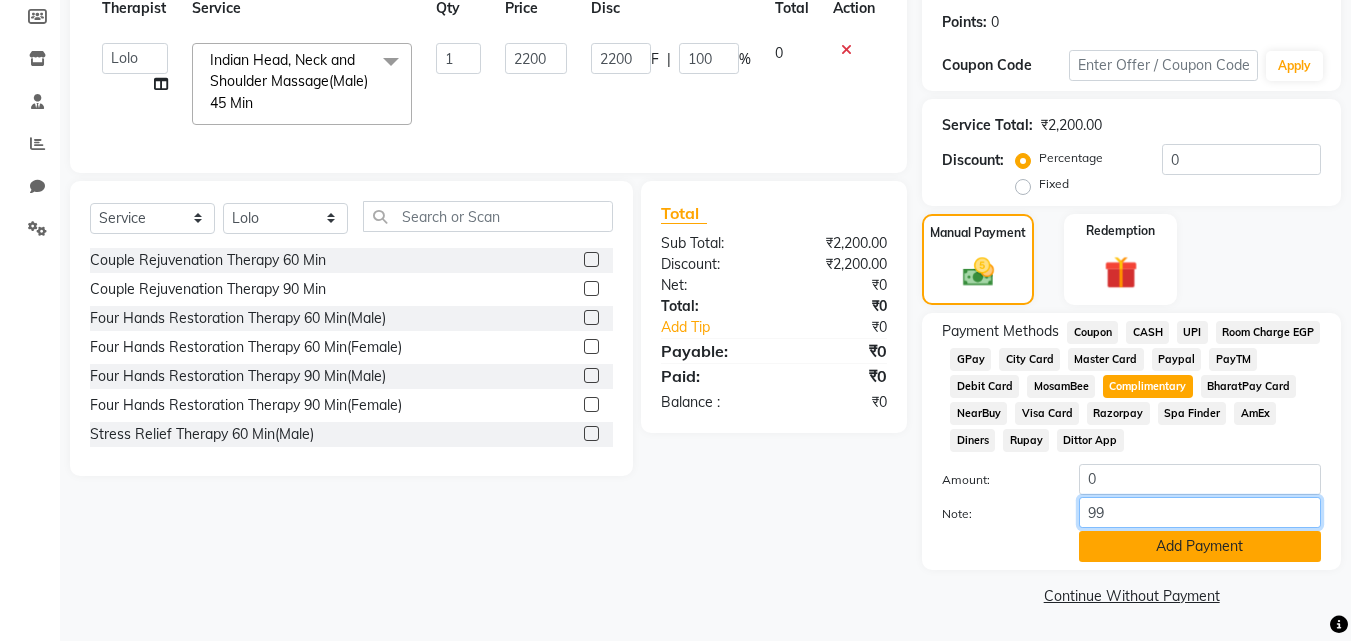 type on "9" 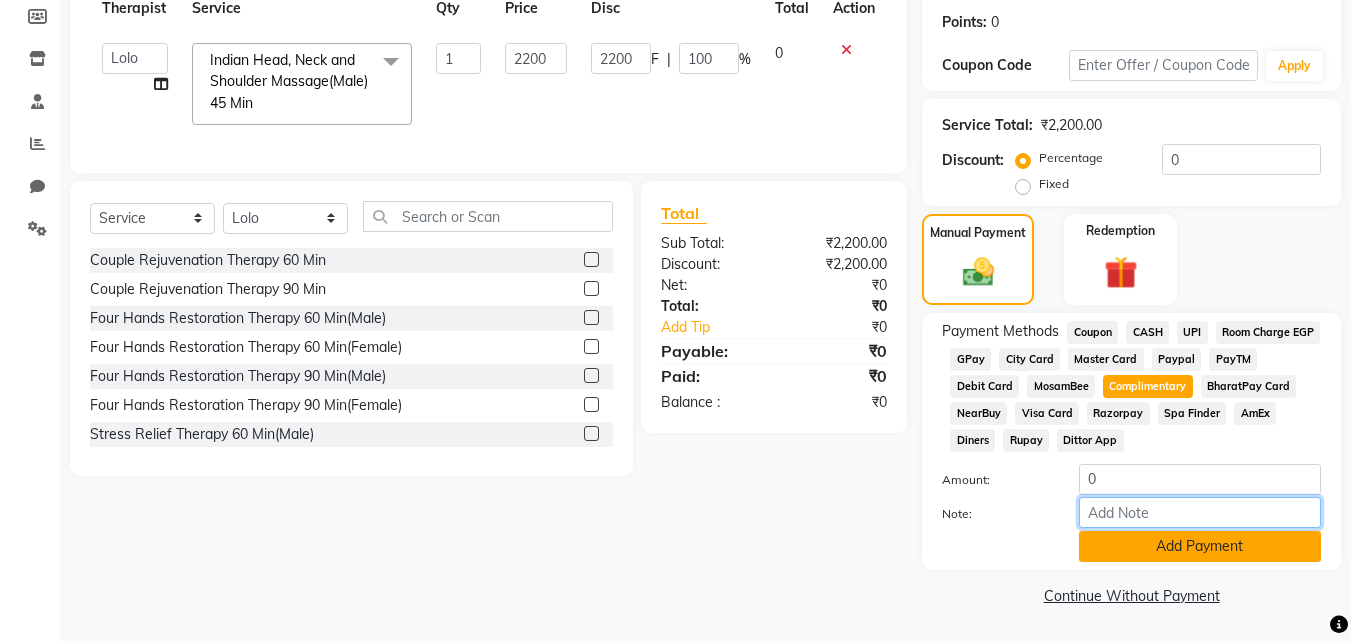 type 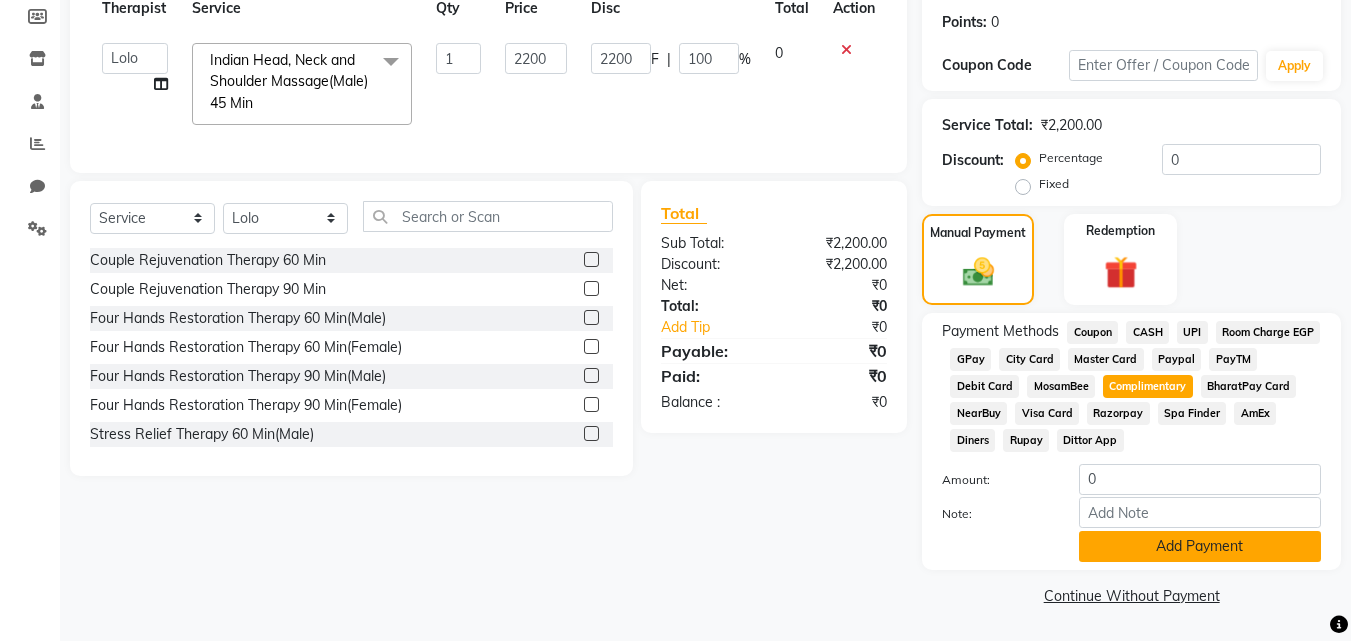 click on "Add Payment" 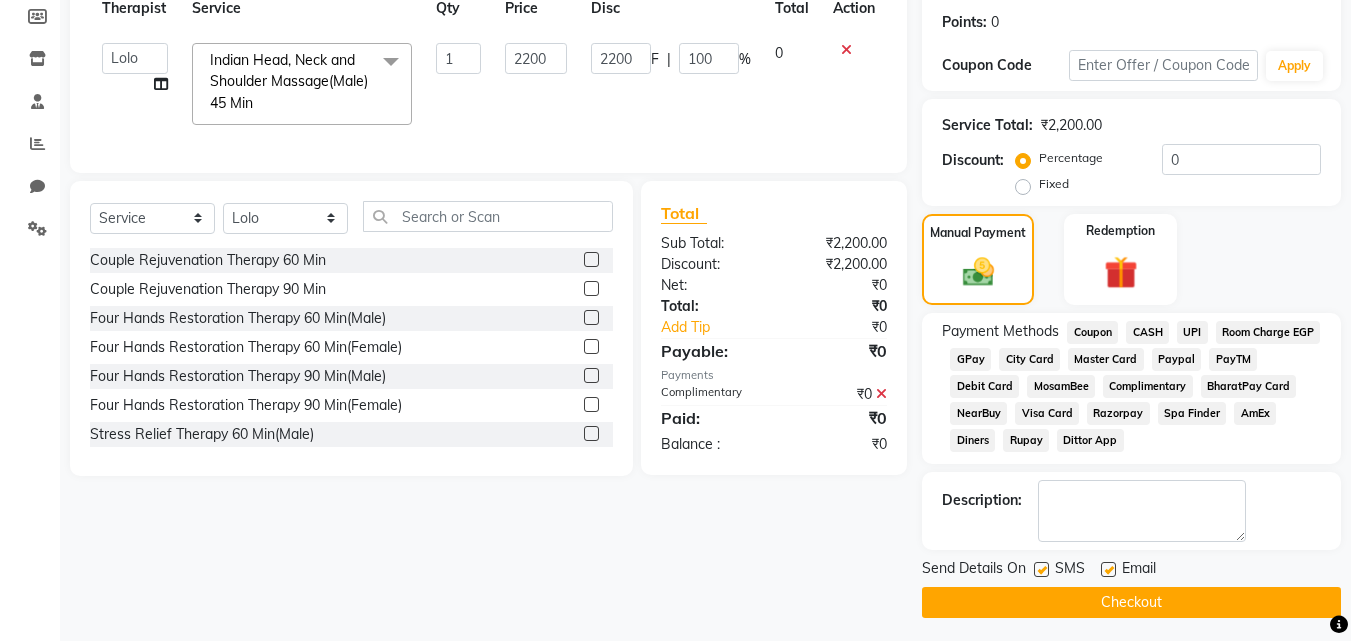 click on "Checkout" 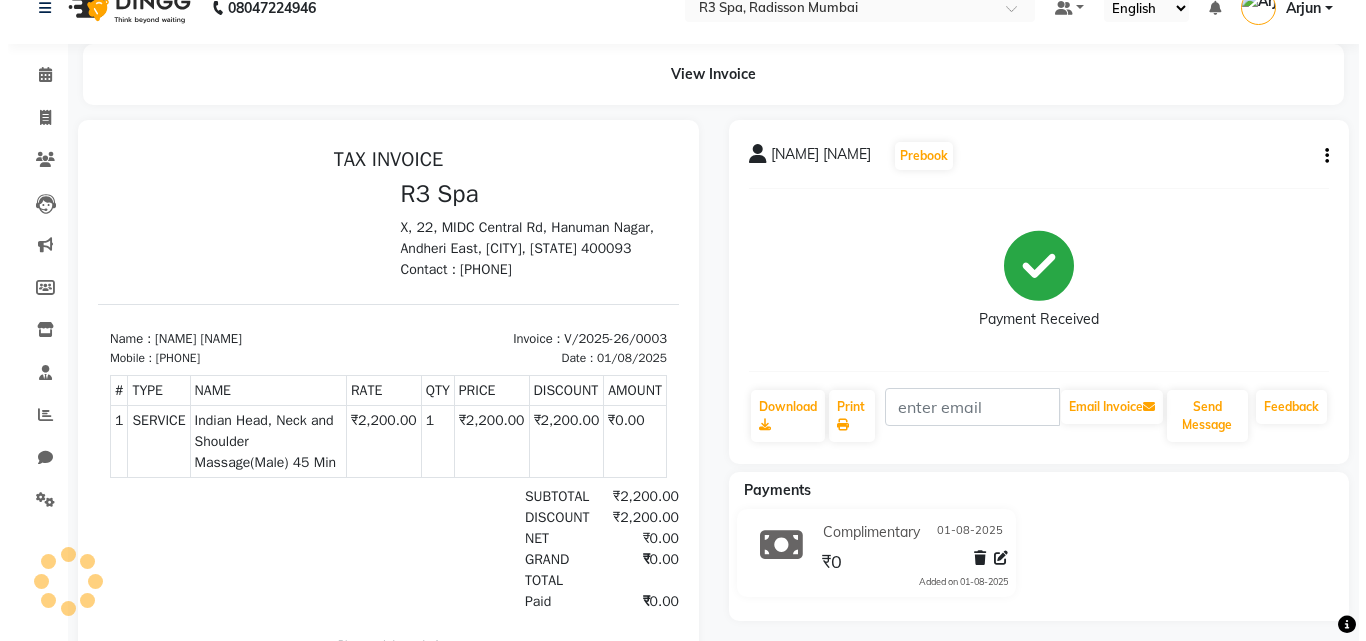 scroll, scrollTop: 0, scrollLeft: 0, axis: both 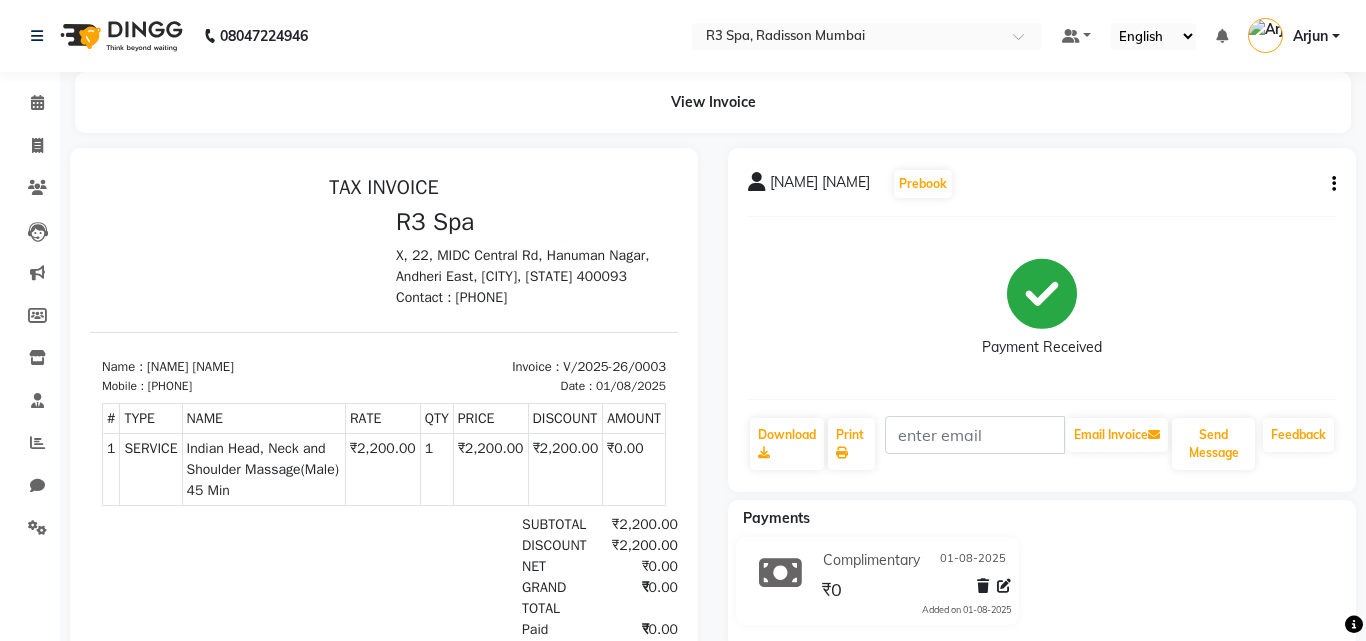 select on "service" 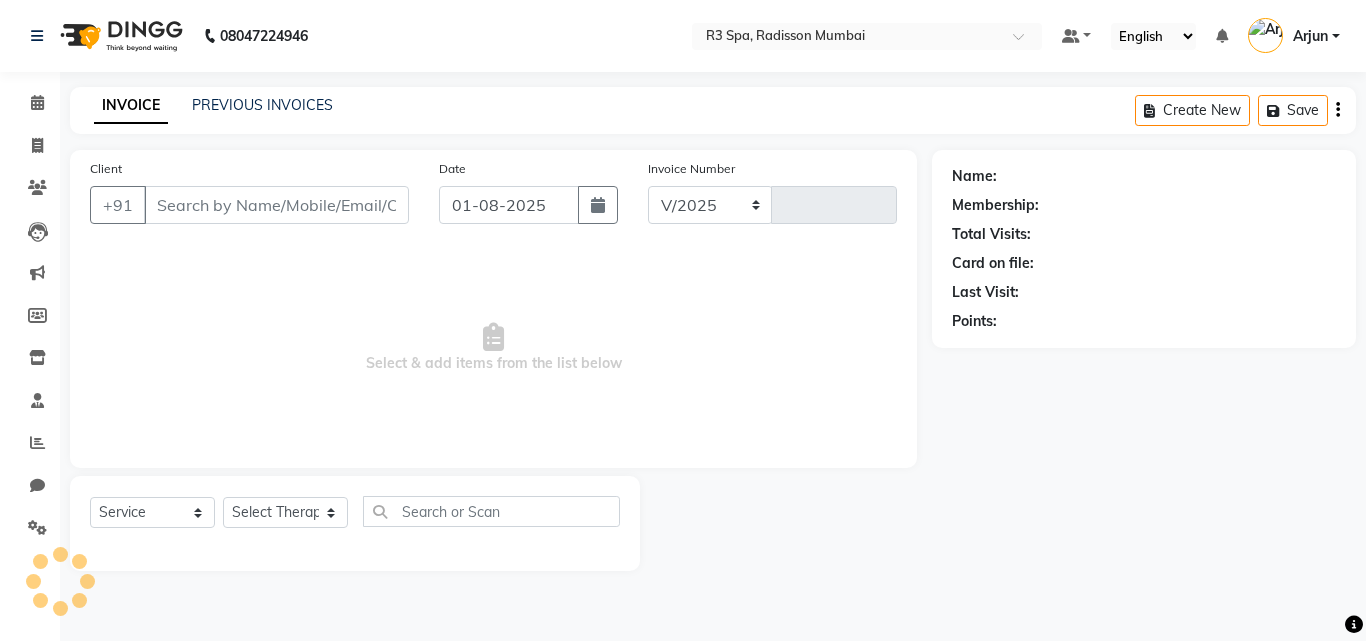 select on "8678" 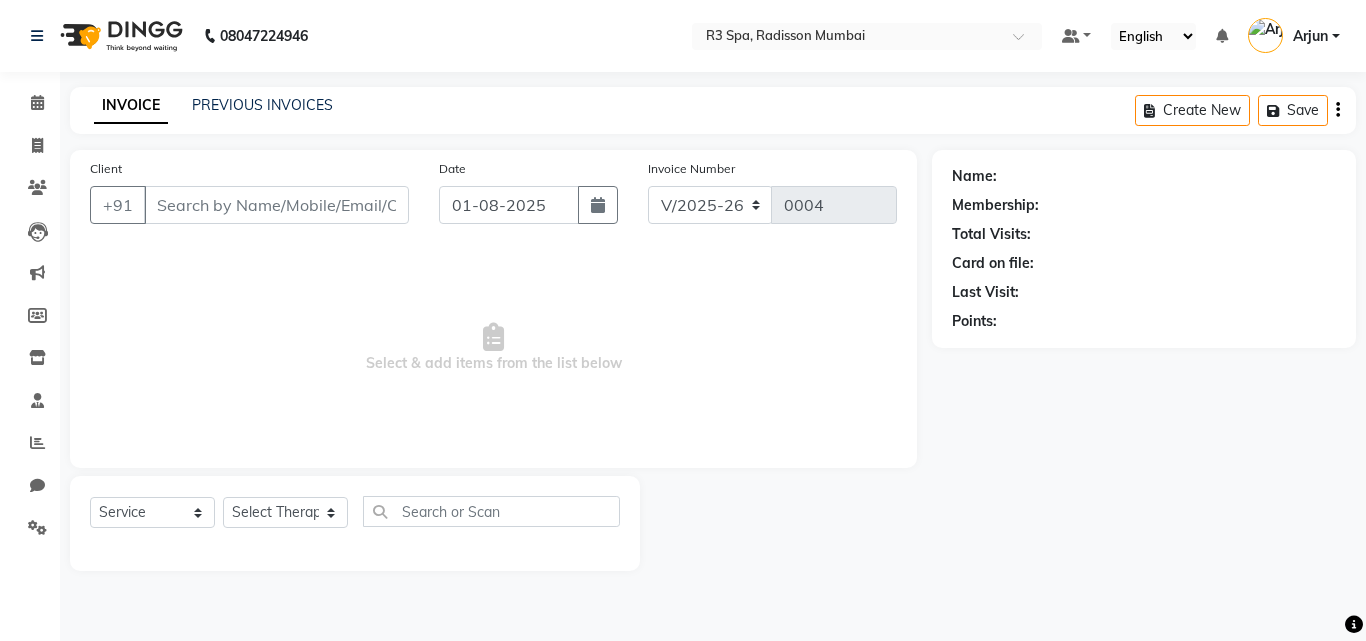 type on "8273644996" 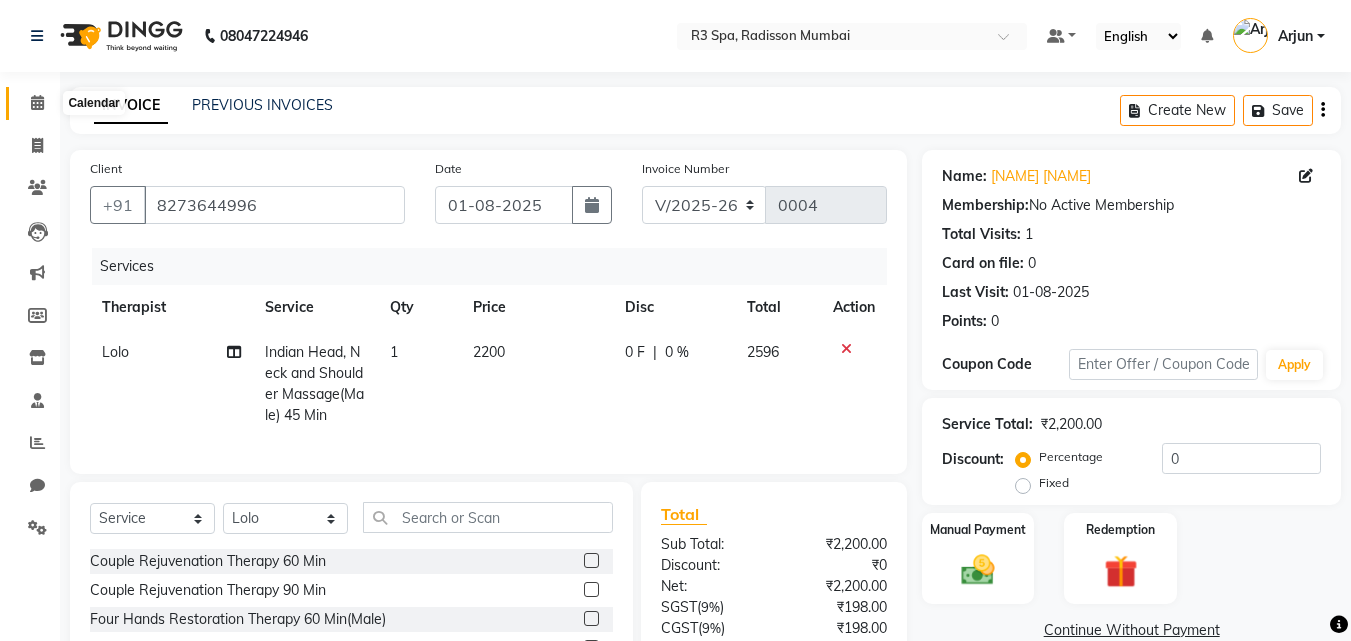 click 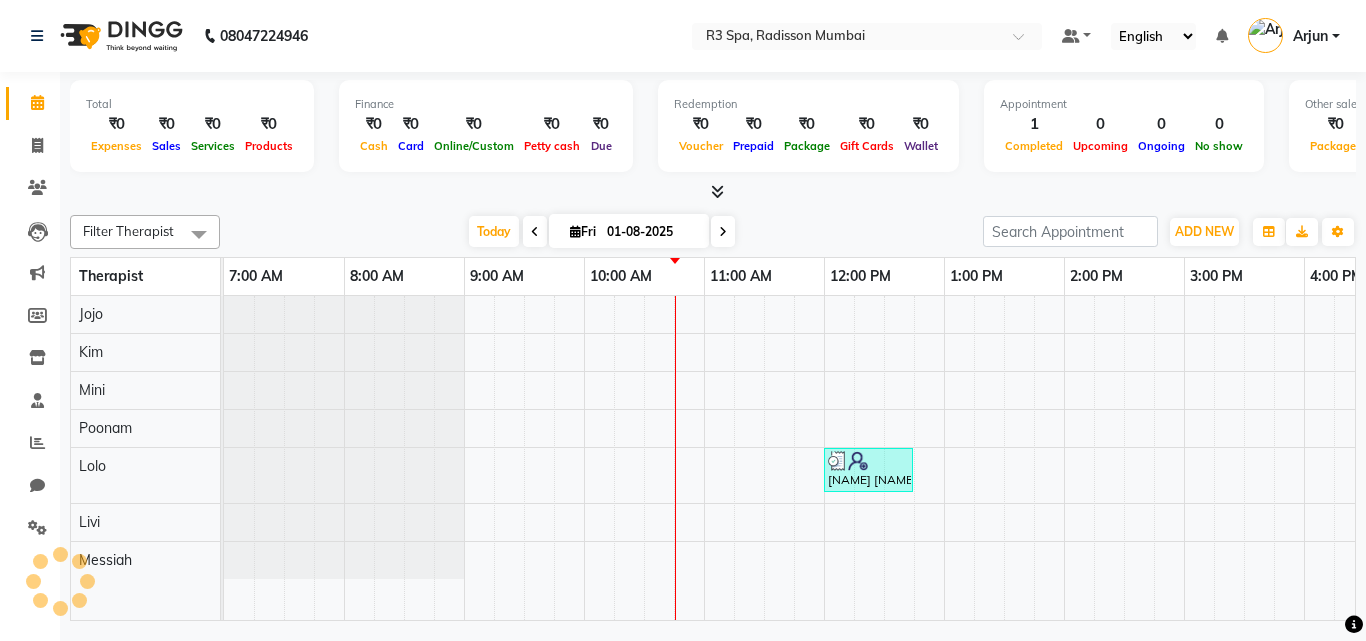 scroll, scrollTop: 0, scrollLeft: 0, axis: both 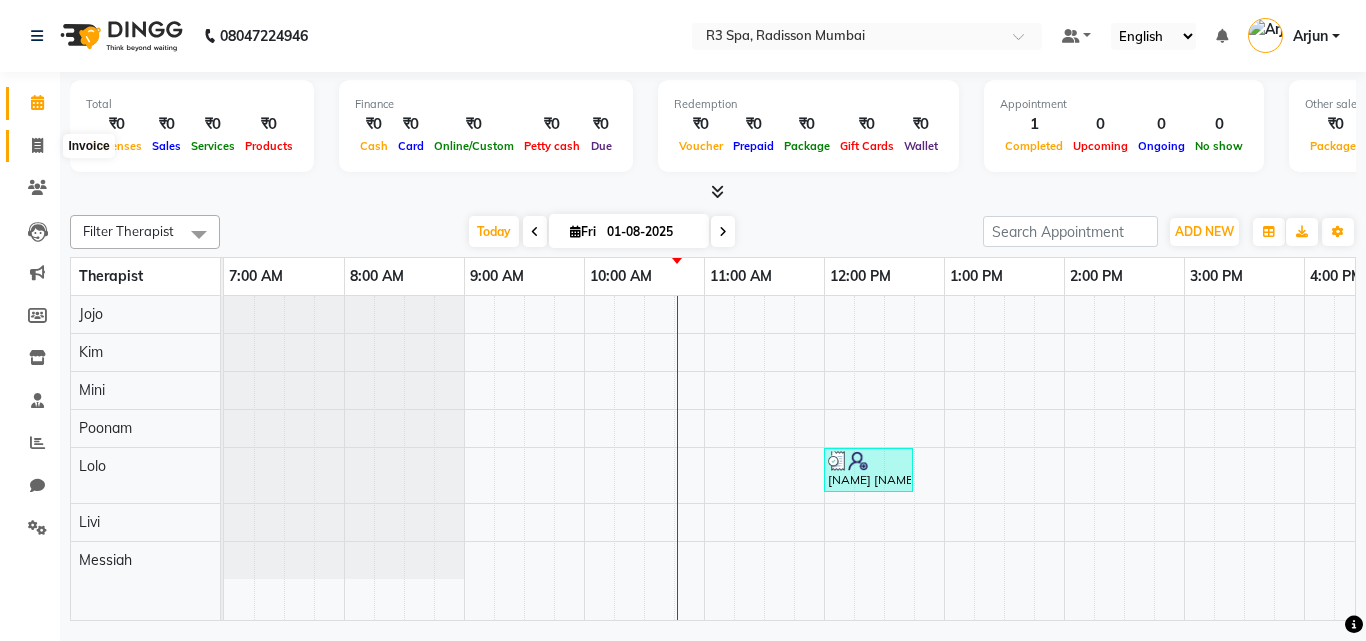 click 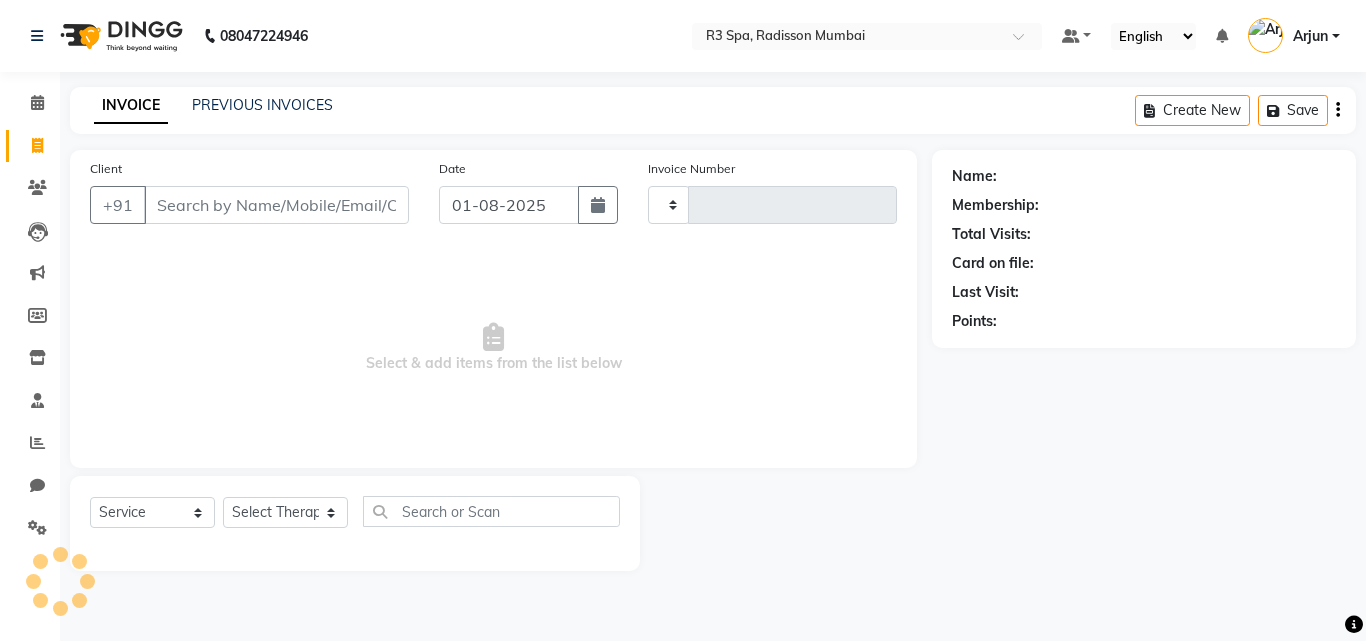 type on "0004" 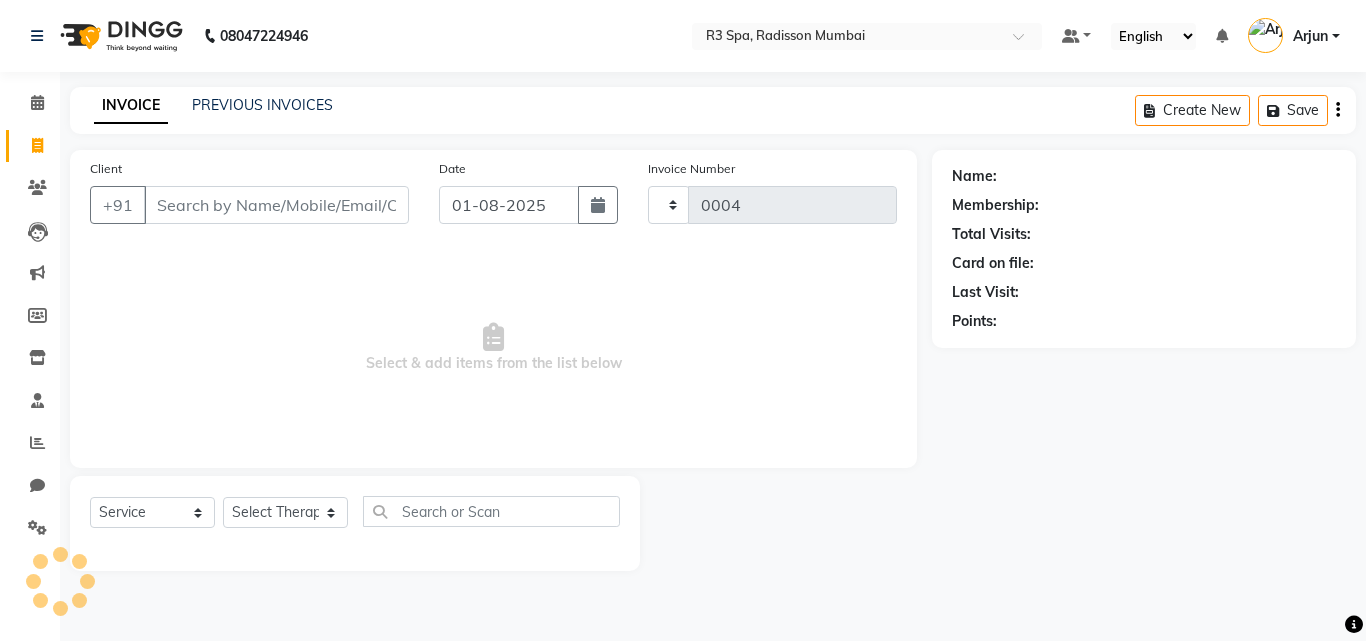 select on "8678" 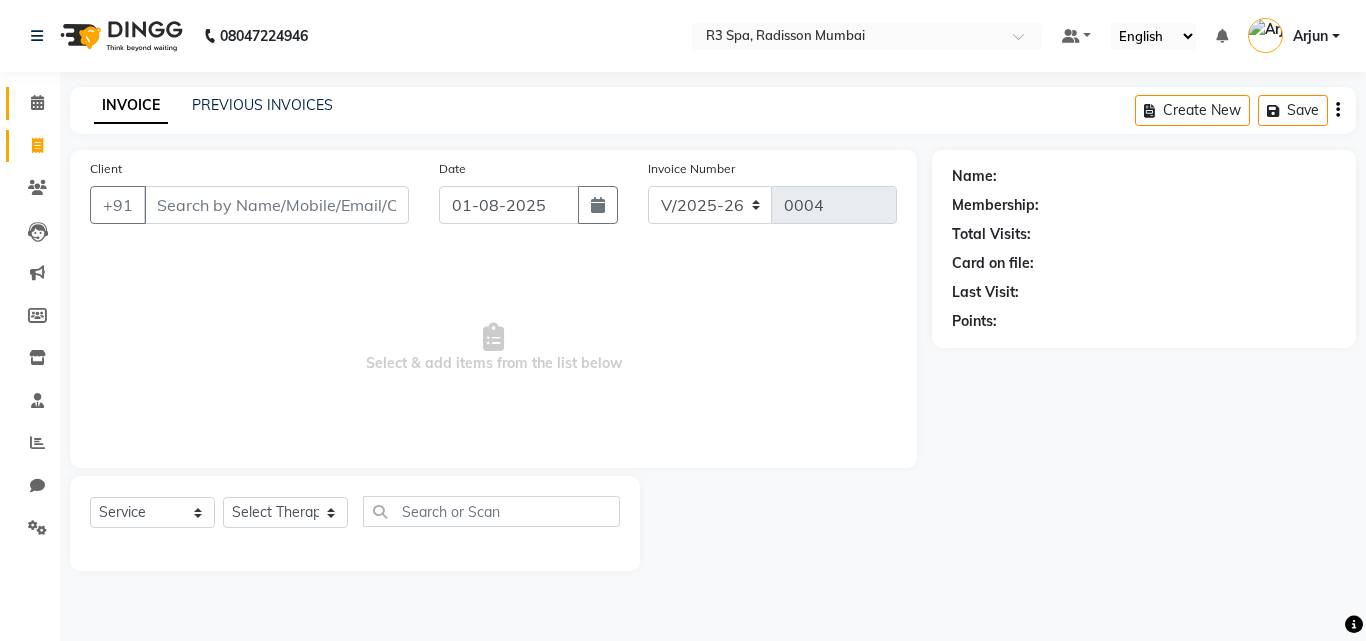 click on "Calendar" 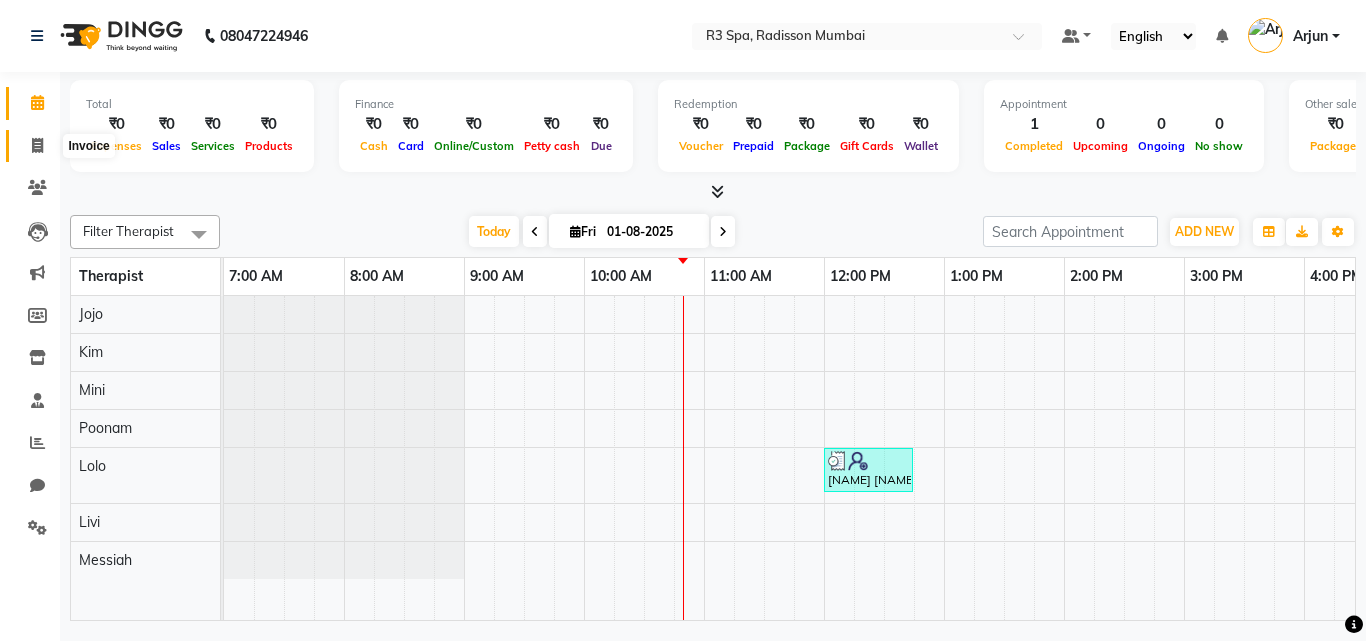 click 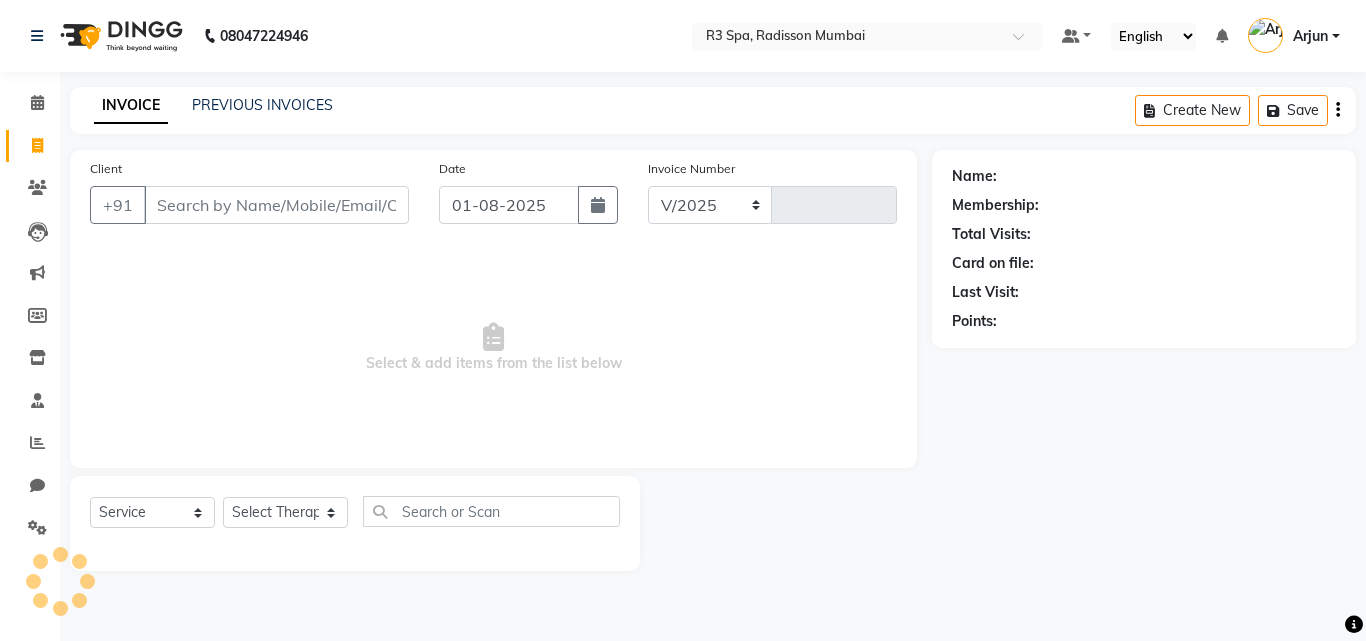 select on "8678" 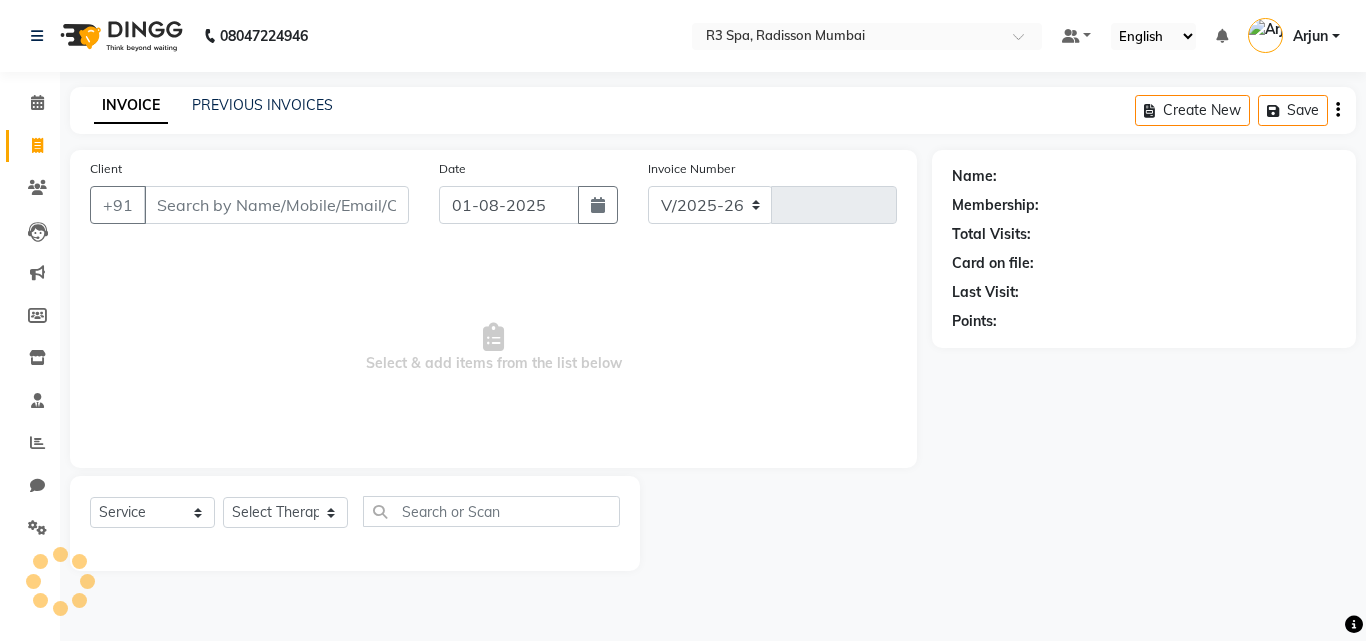type on "0004" 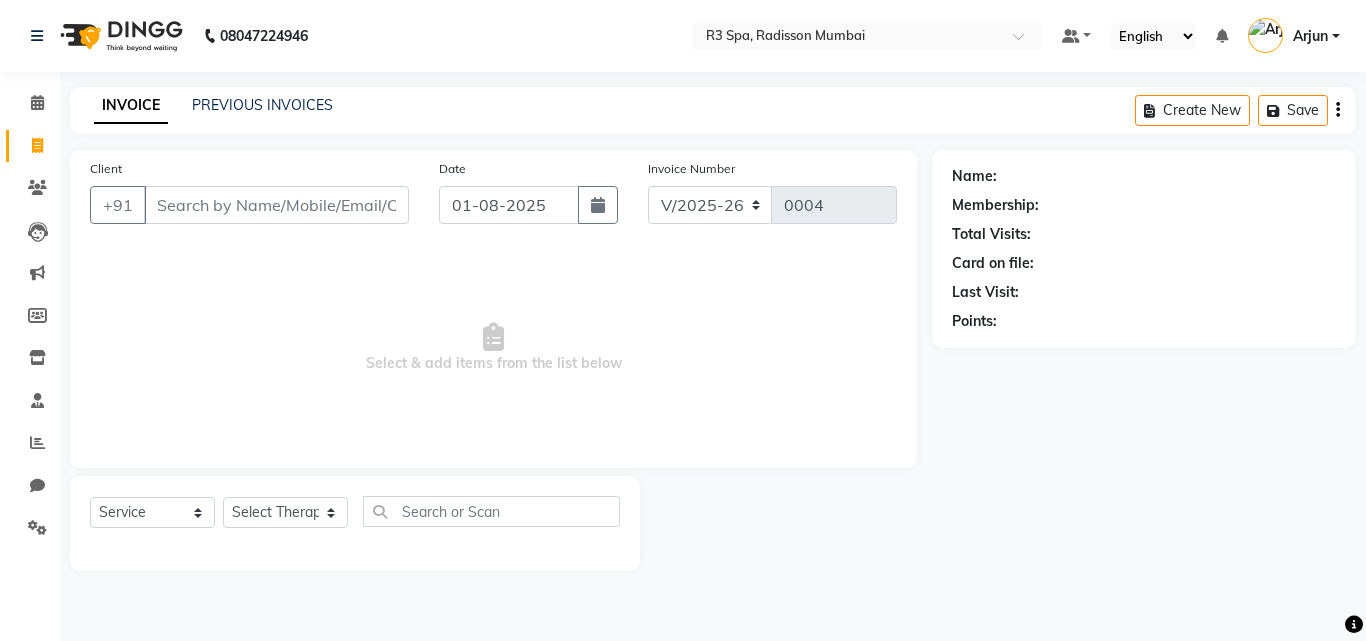 click on "Client" at bounding box center (276, 205) 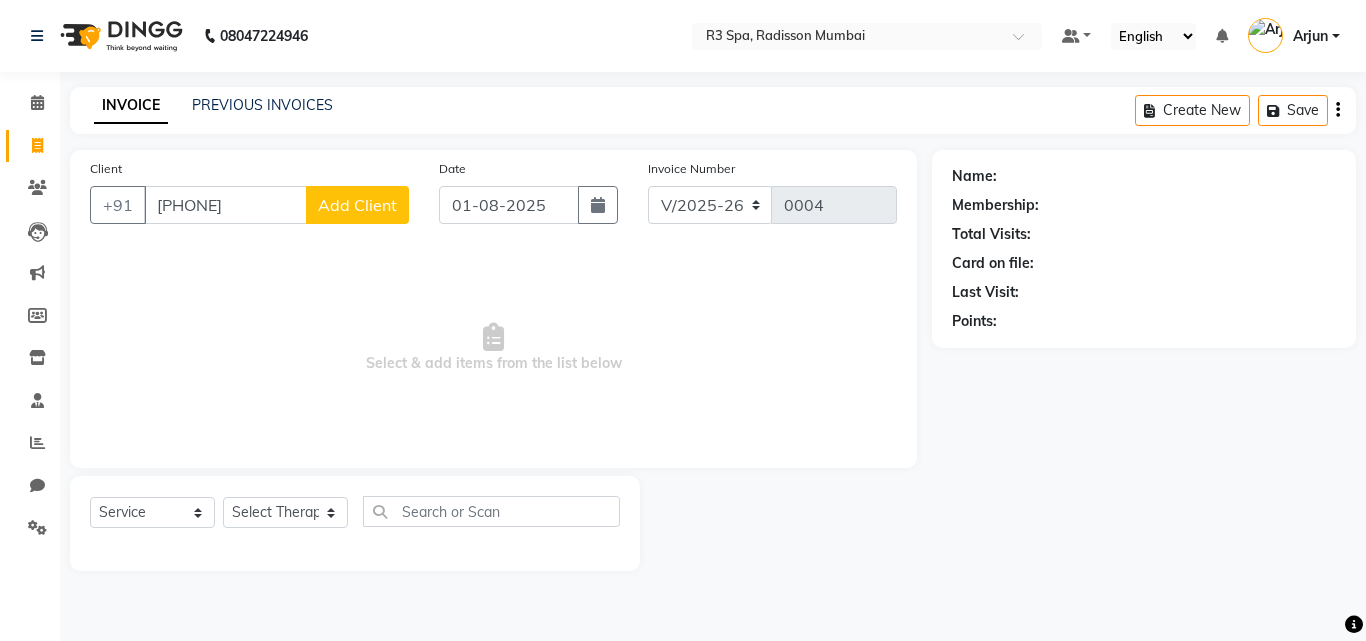 type on "[PHONE]" 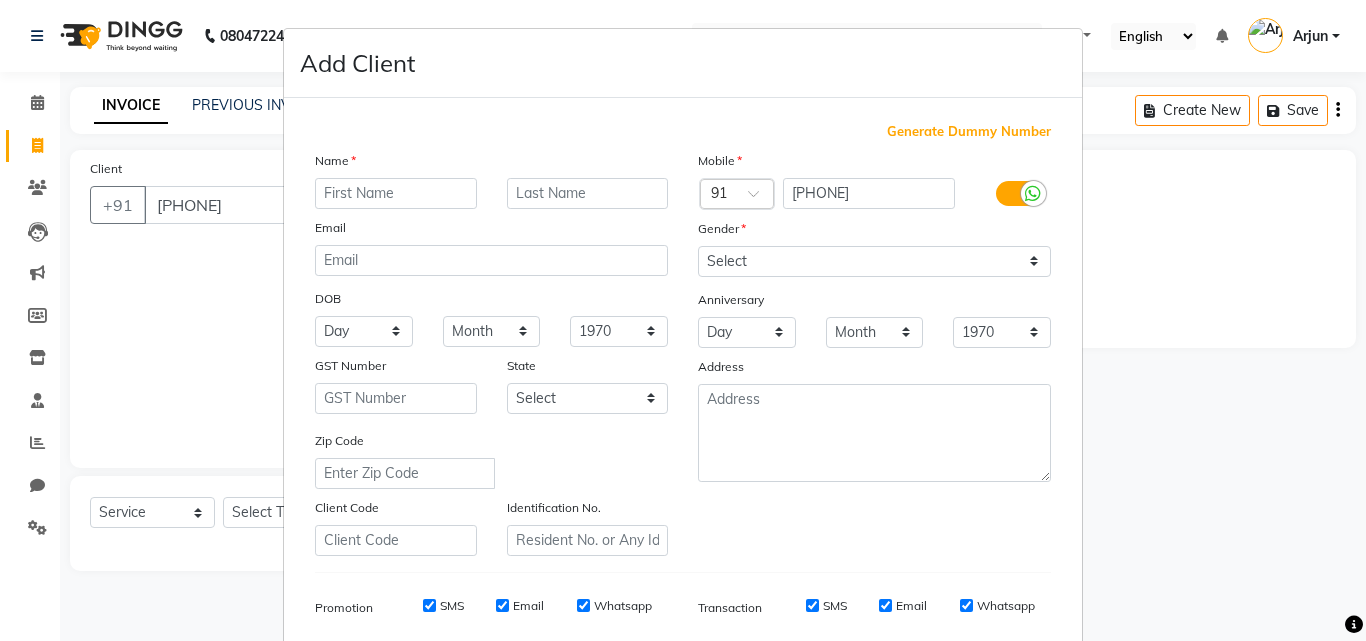 click at bounding box center (396, 193) 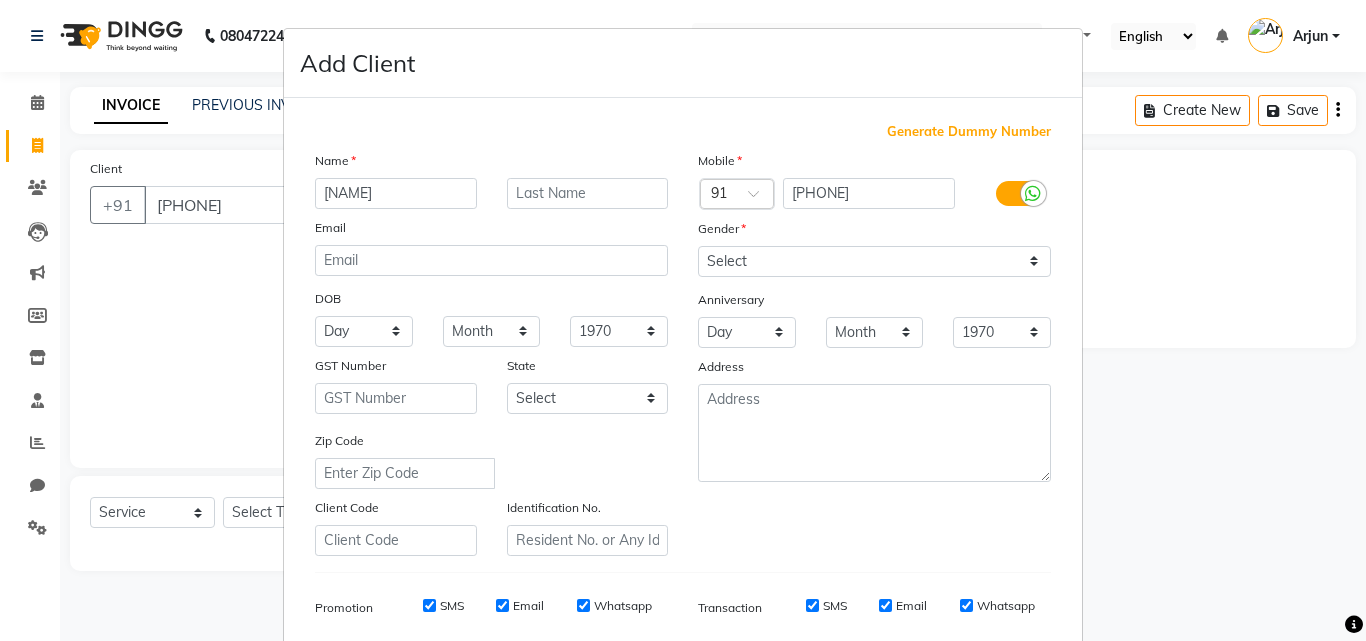 type on "[NAME]" 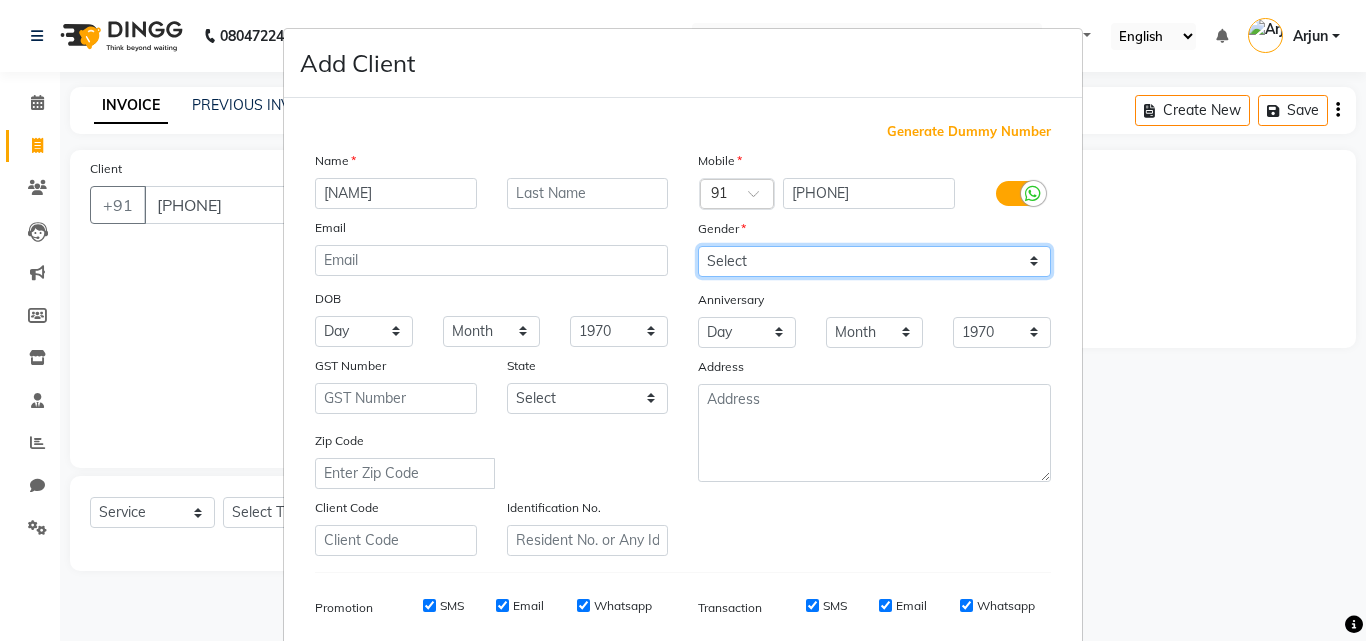click on "Select Male Female Other Prefer Not To Say" at bounding box center (874, 261) 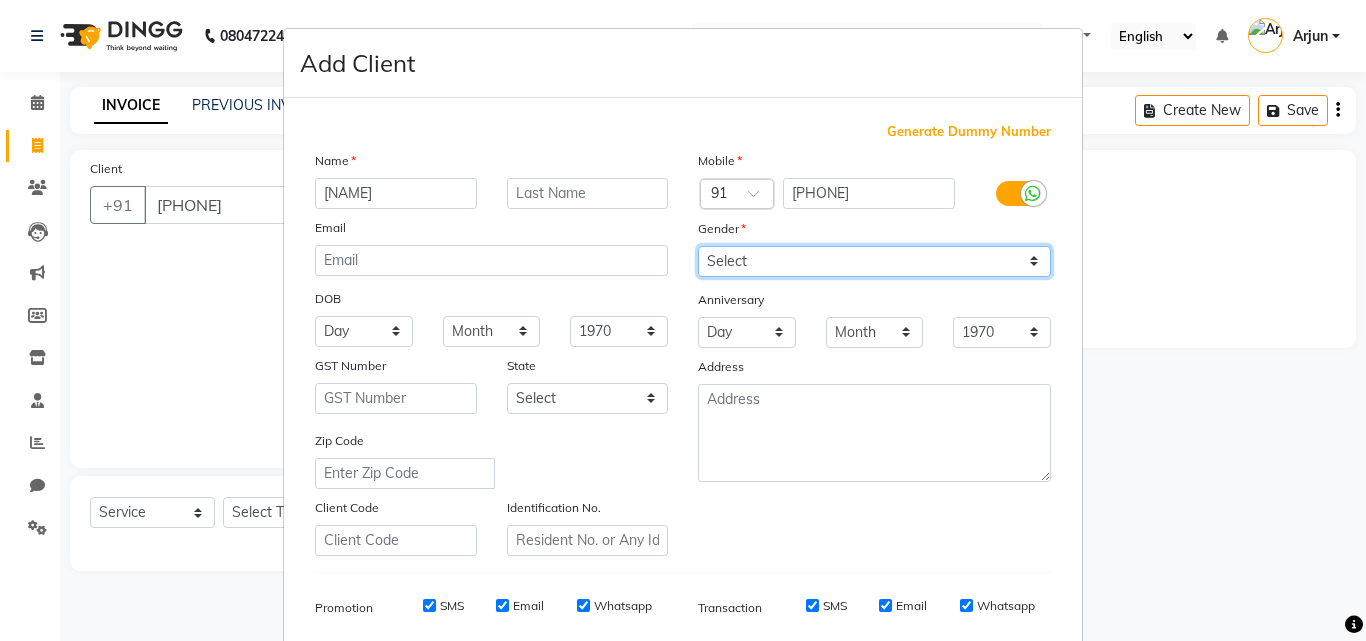 select on "female" 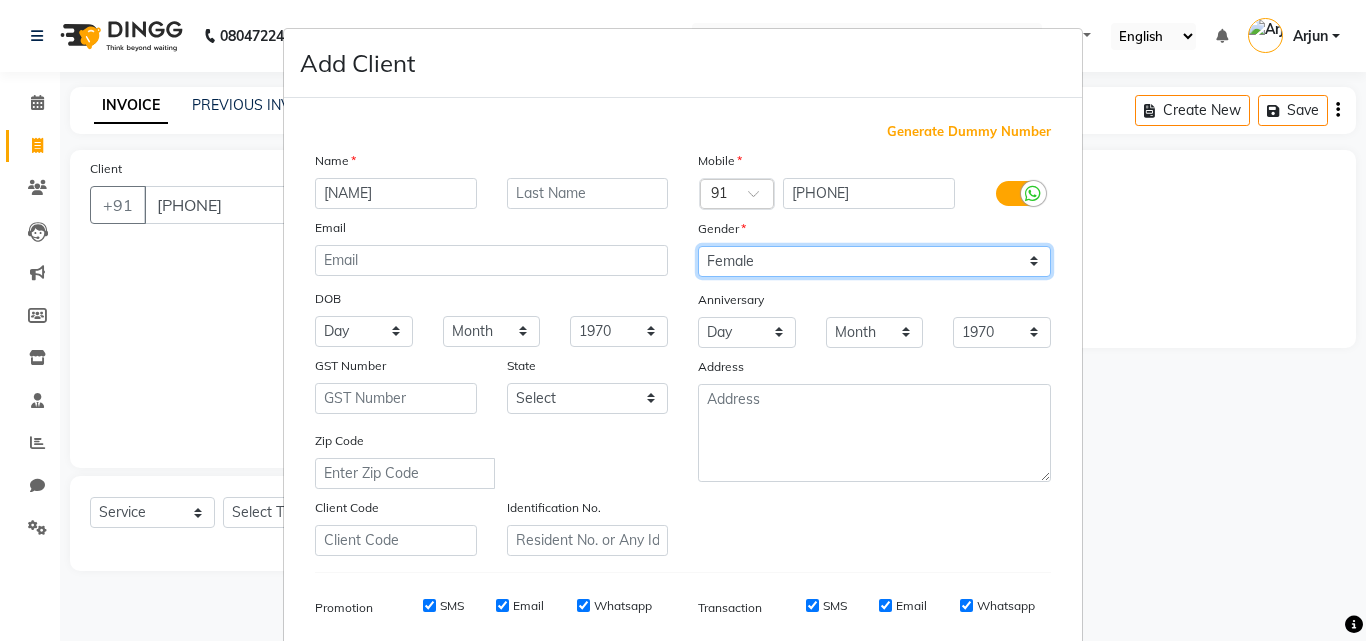 click on "Select Male Female Other Prefer Not To Say" at bounding box center [874, 261] 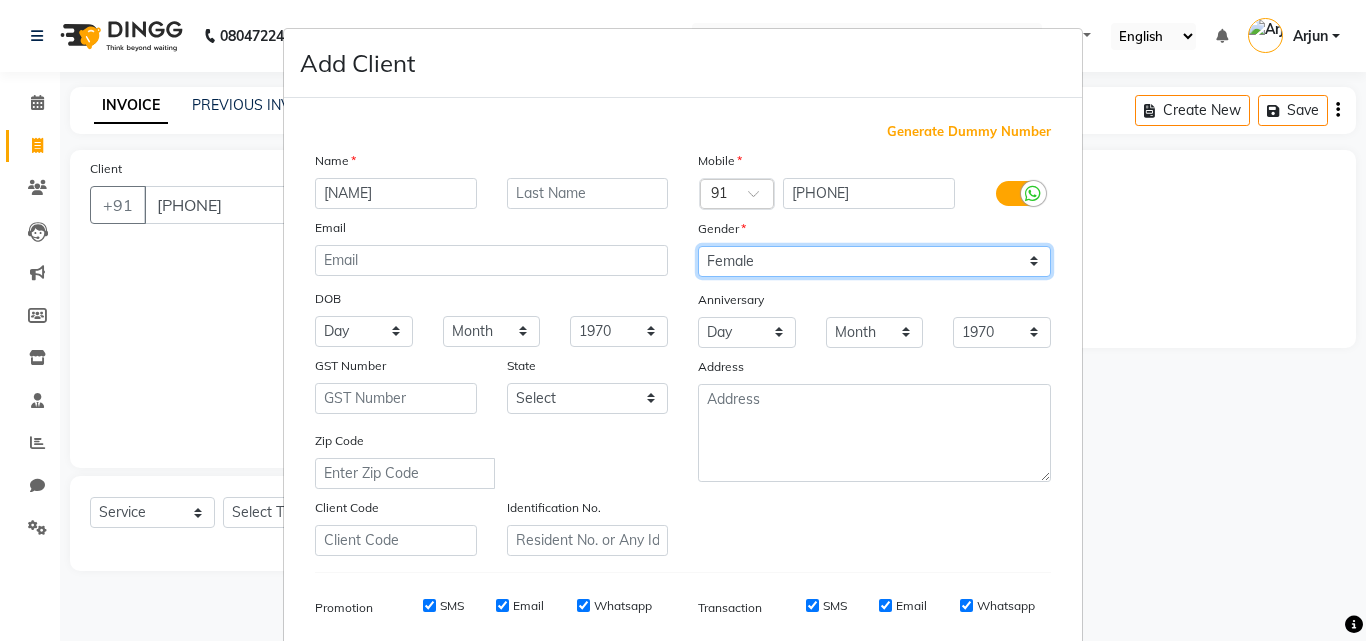 scroll, scrollTop: 200, scrollLeft: 0, axis: vertical 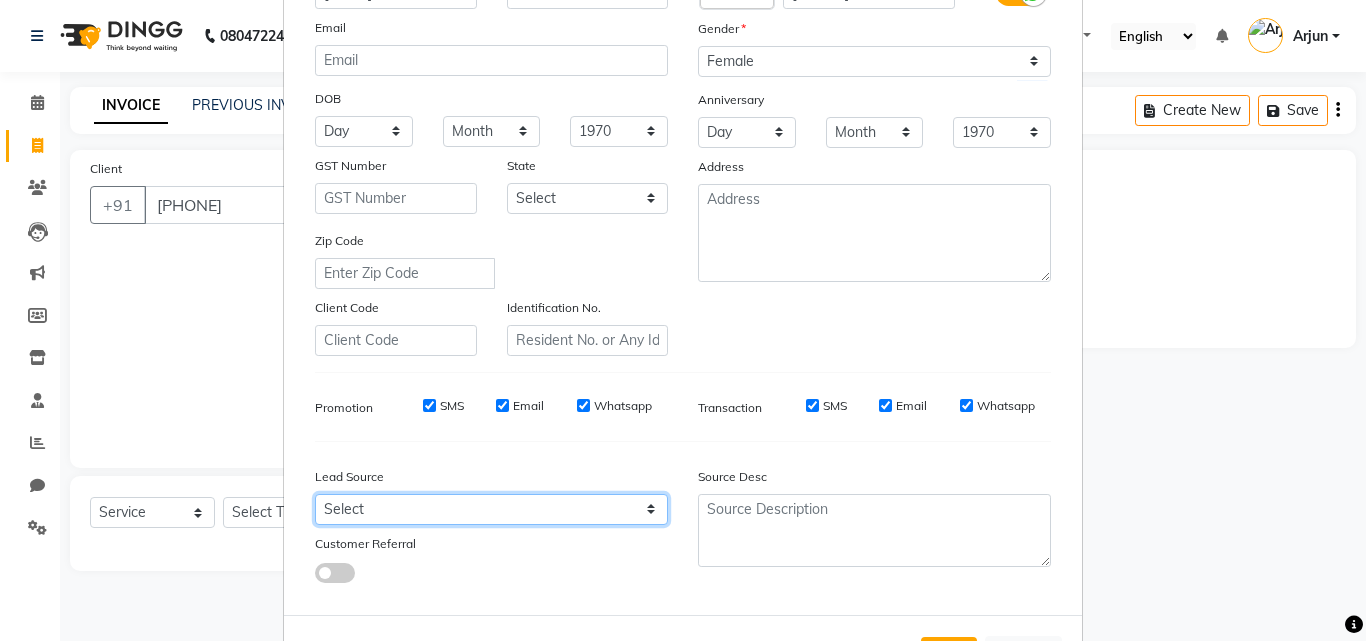 click on "Select Walk-in Referral Internet Friend Word of Mouth Advertisement Facebook JustDial Google Other" at bounding box center [491, 509] 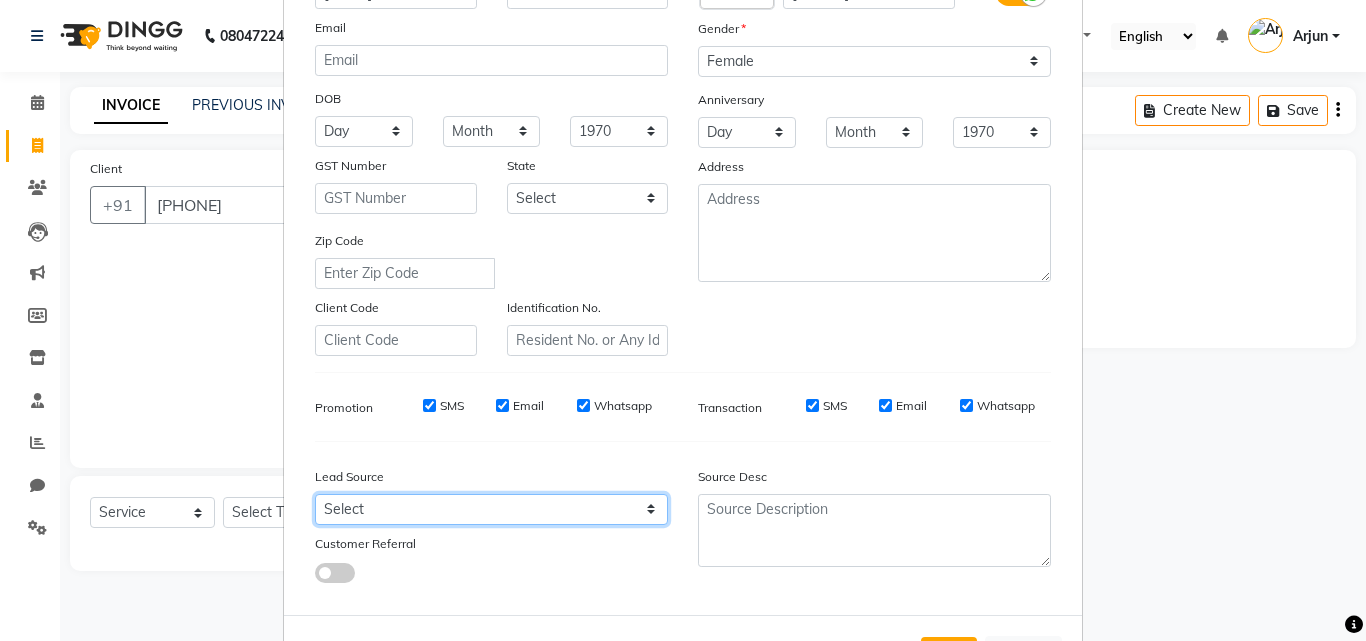 select on "56369" 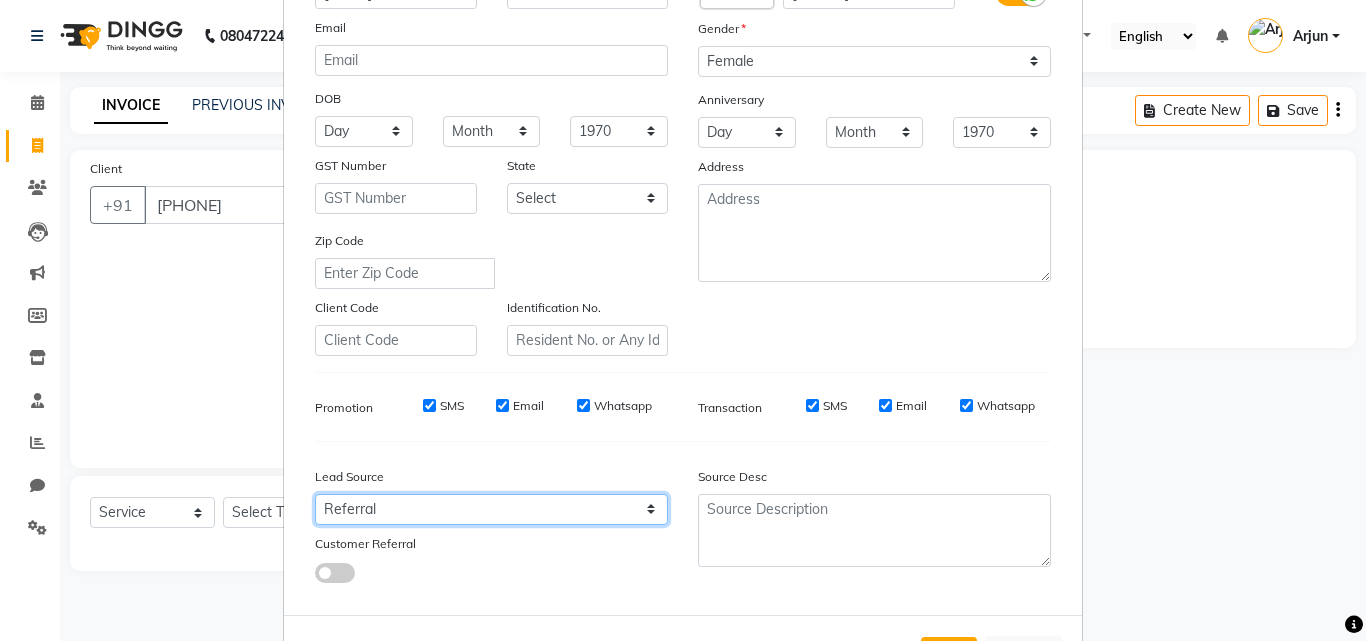 click on "Select Walk-in Referral Internet Friend Word of Mouth Advertisement Facebook JustDial Google Other" at bounding box center [491, 509] 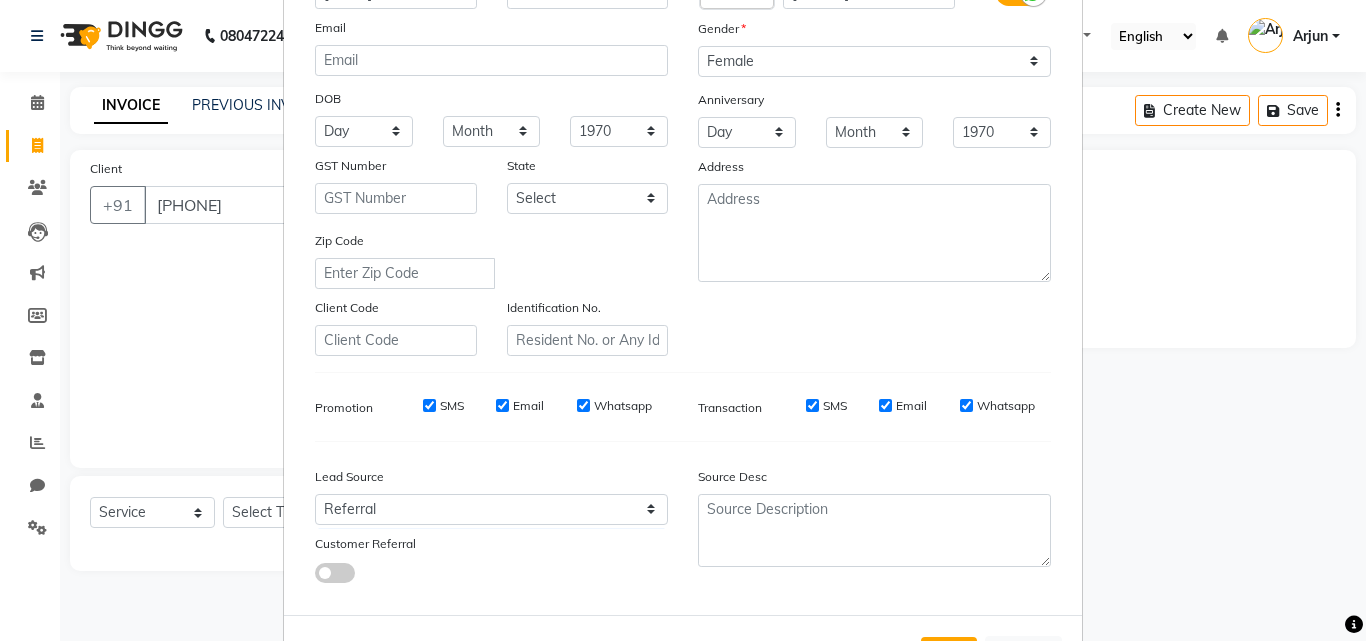 click at bounding box center [335, 573] 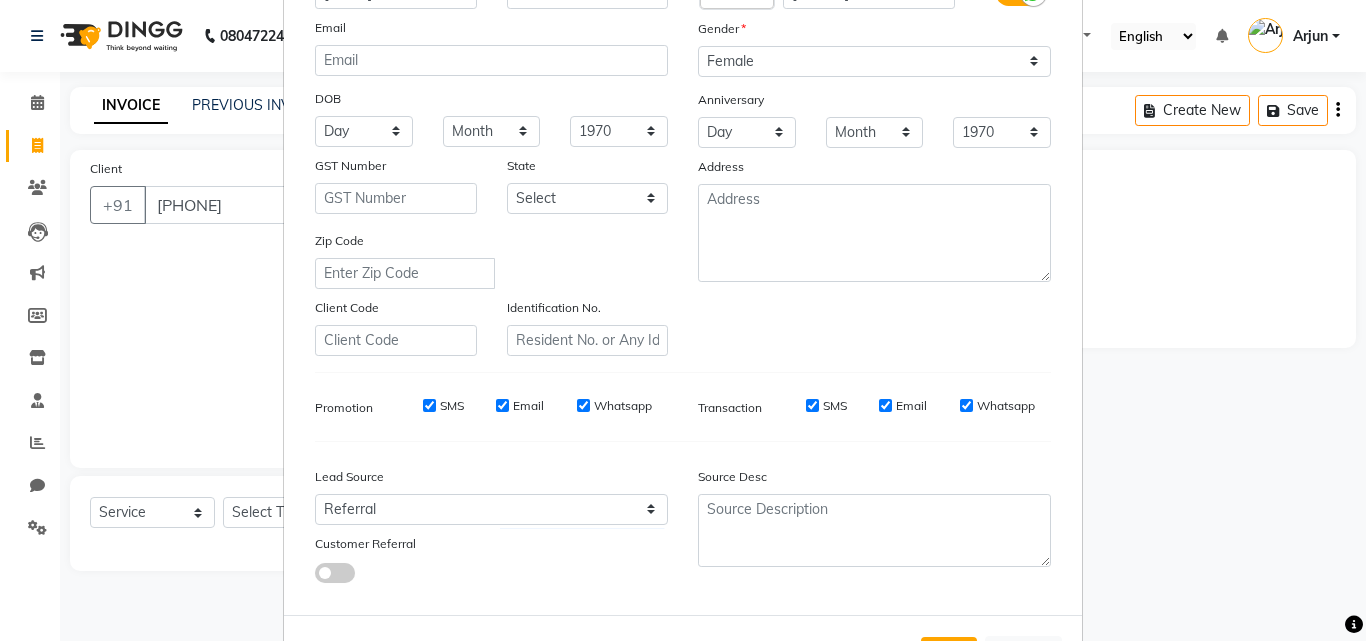 click at bounding box center (315, 576) 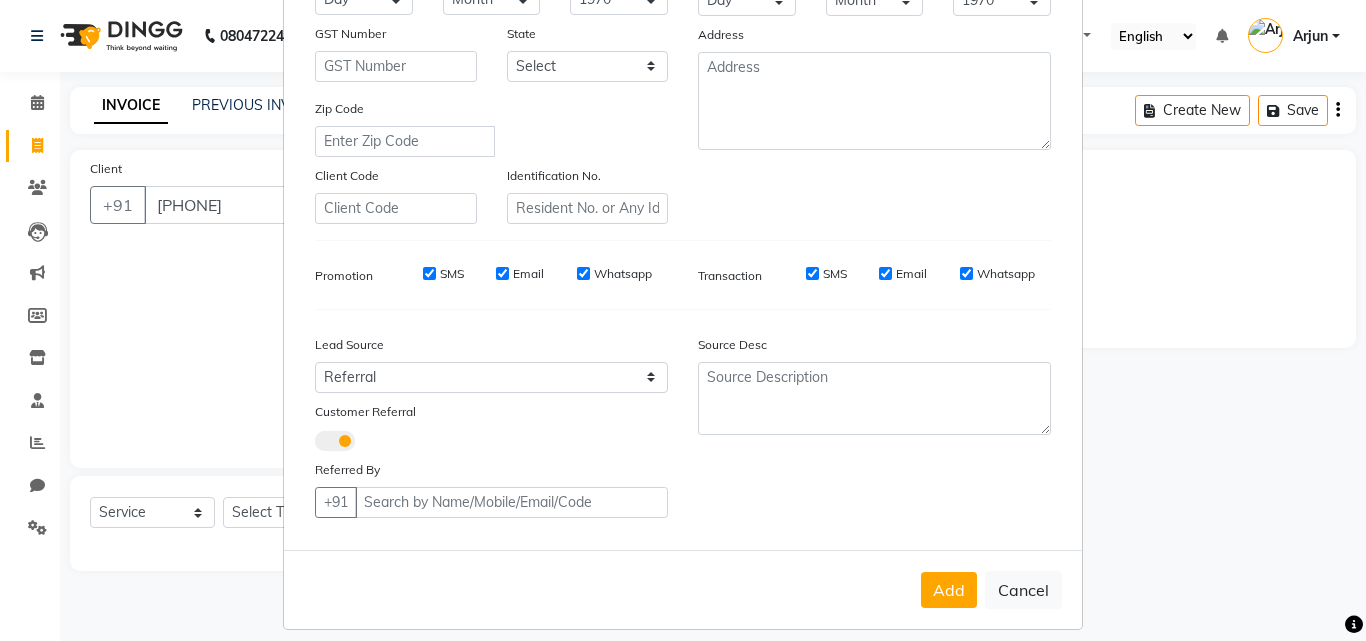 scroll, scrollTop: 349, scrollLeft: 0, axis: vertical 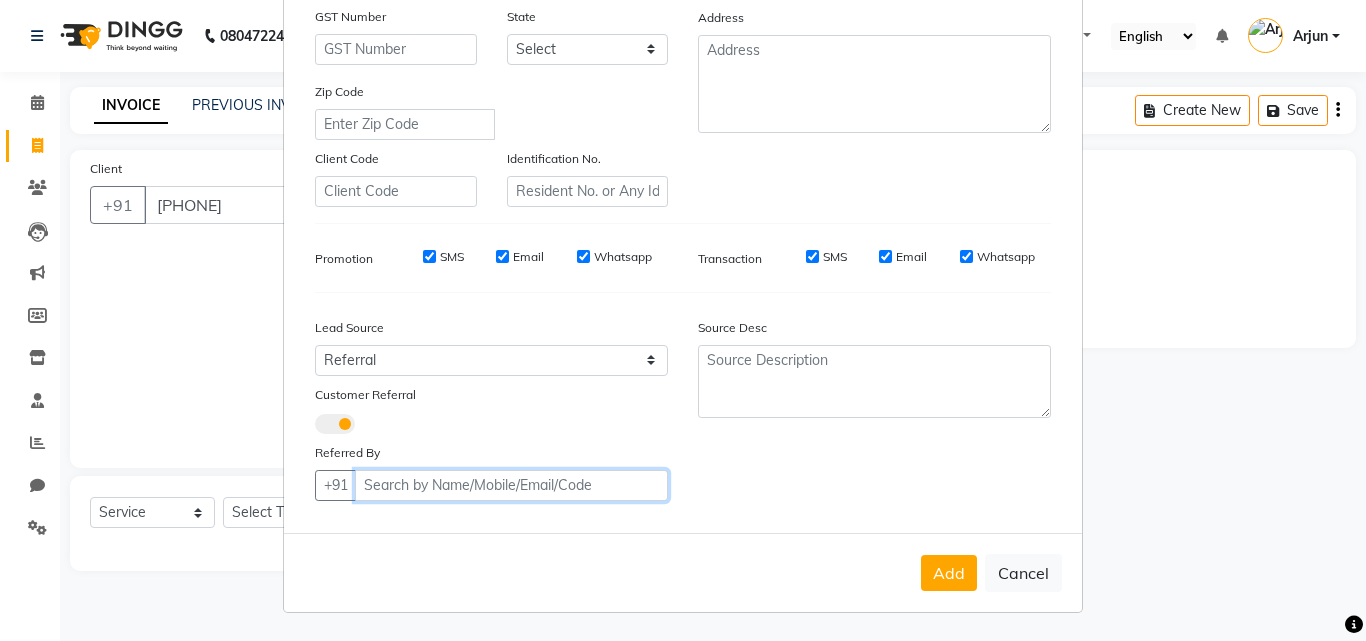 click on "Client" at bounding box center [511, 485] 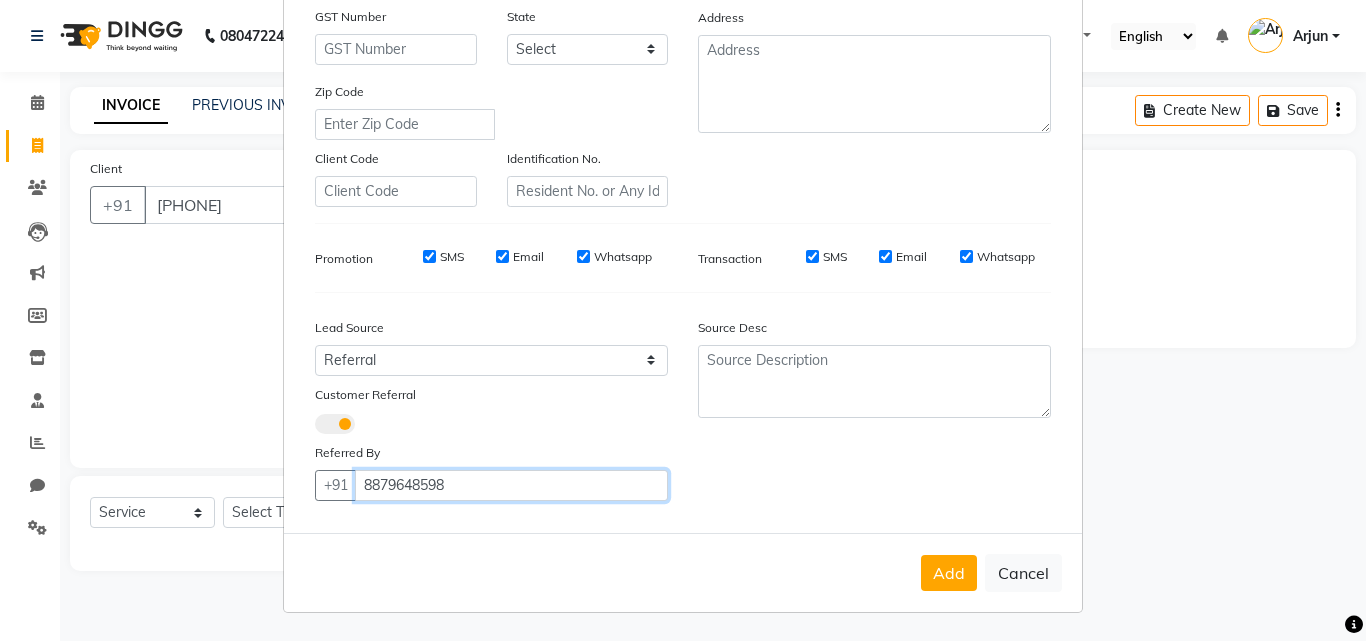 scroll, scrollTop: 249, scrollLeft: 0, axis: vertical 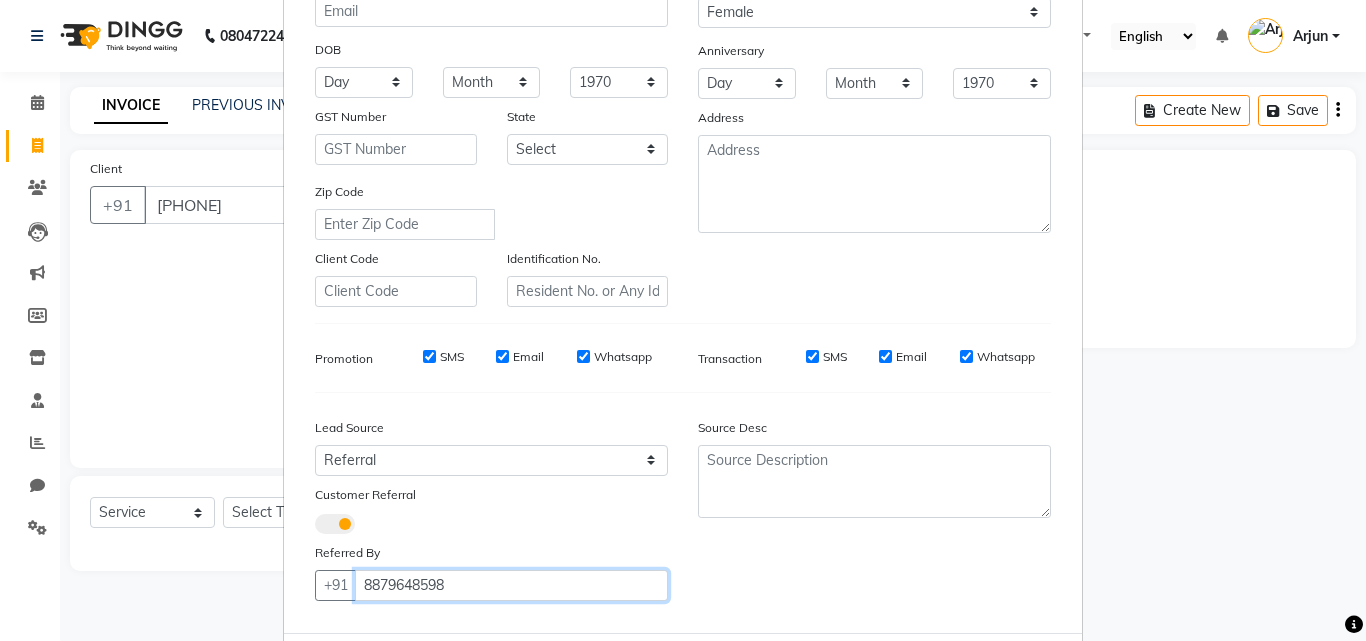 type on "8879648598" 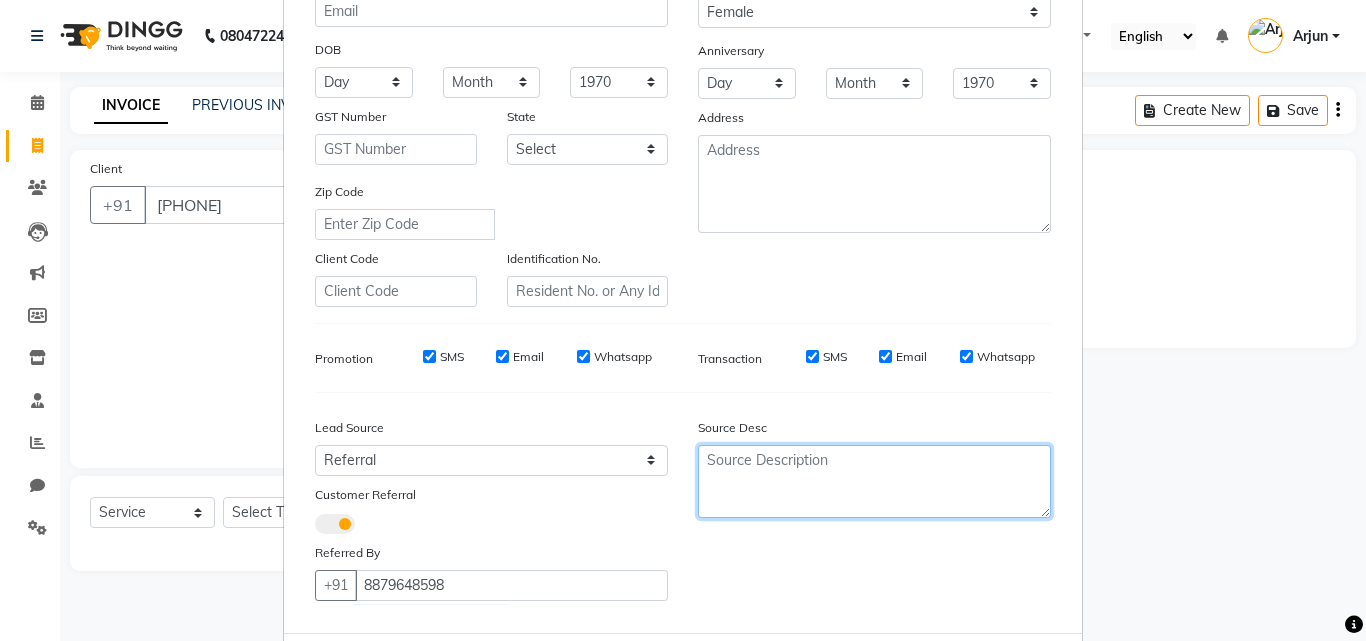 click at bounding box center [874, 481] 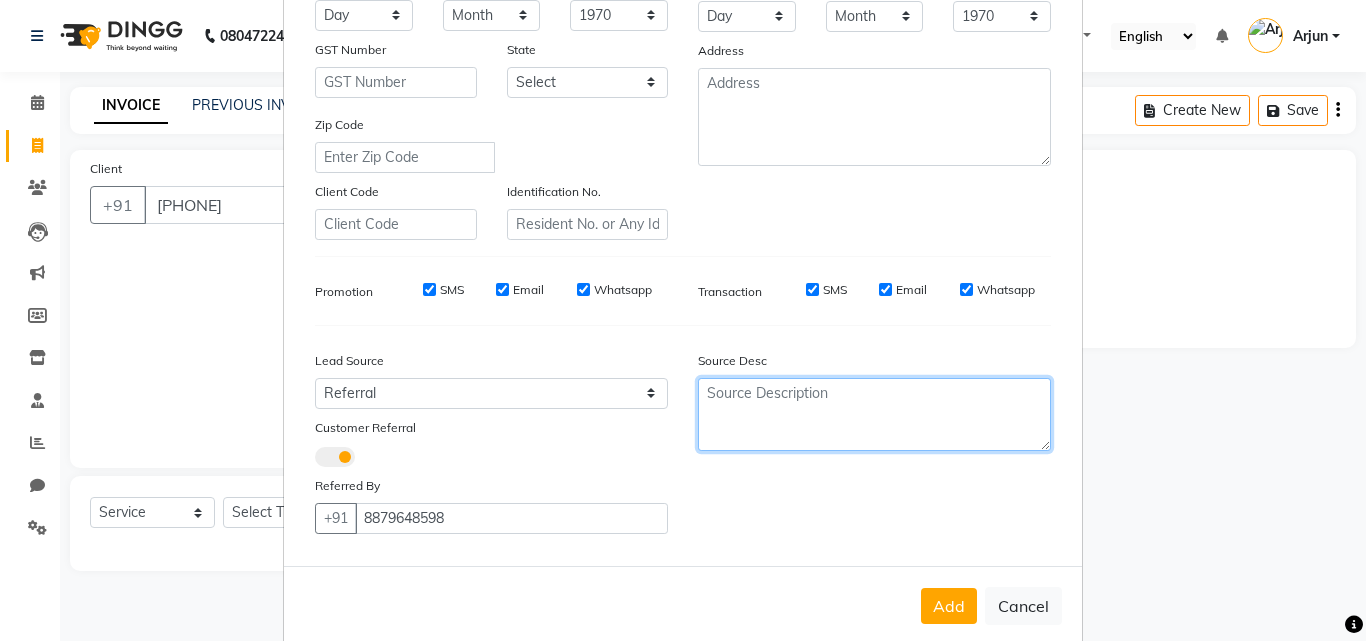 scroll, scrollTop: 349, scrollLeft: 0, axis: vertical 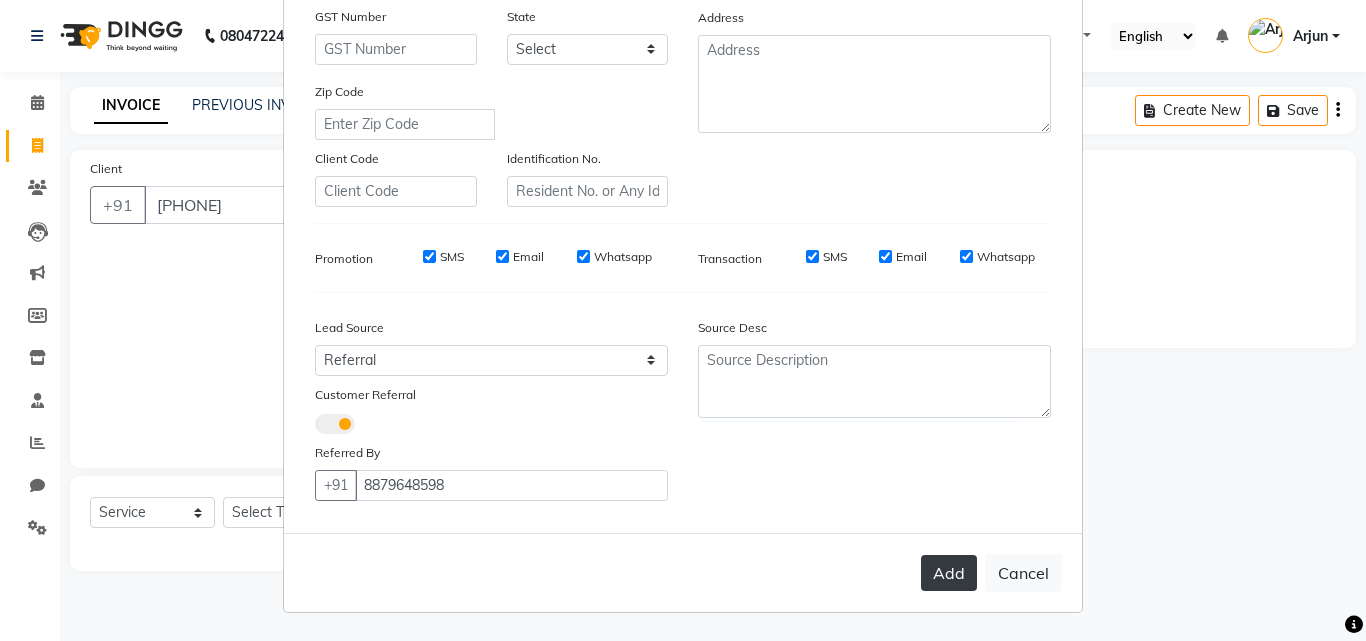 click on "Add" at bounding box center (949, 573) 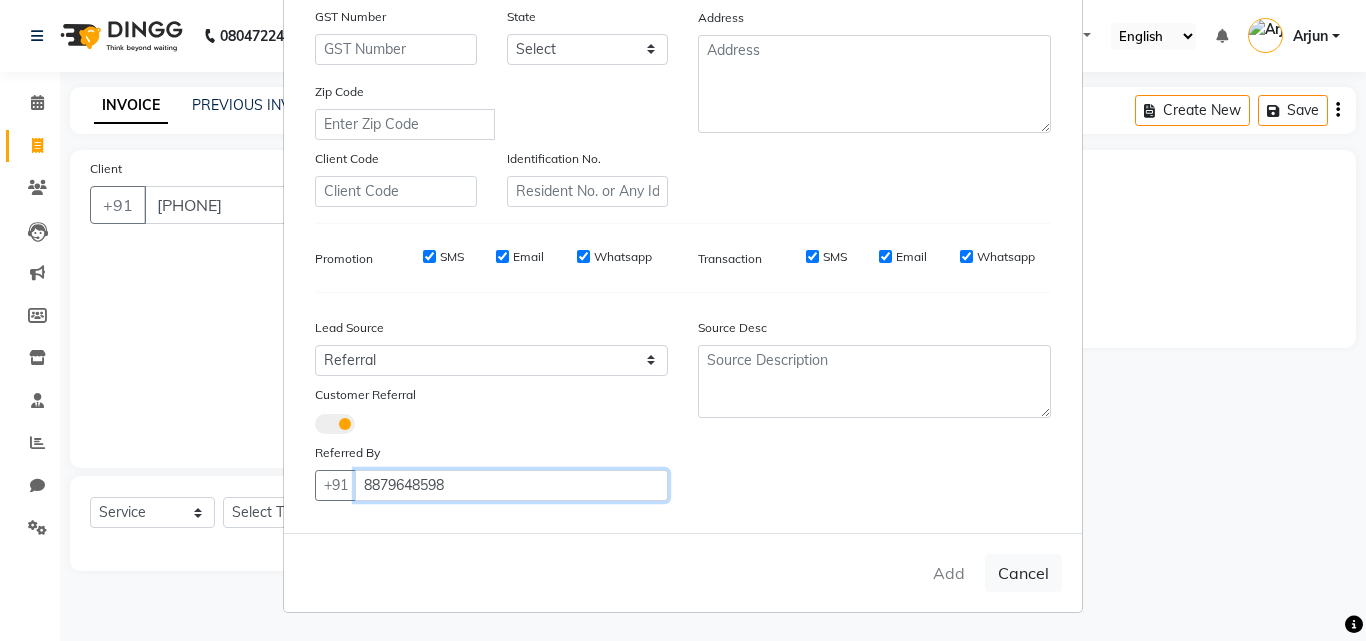click on "8879648598" at bounding box center [511, 485] 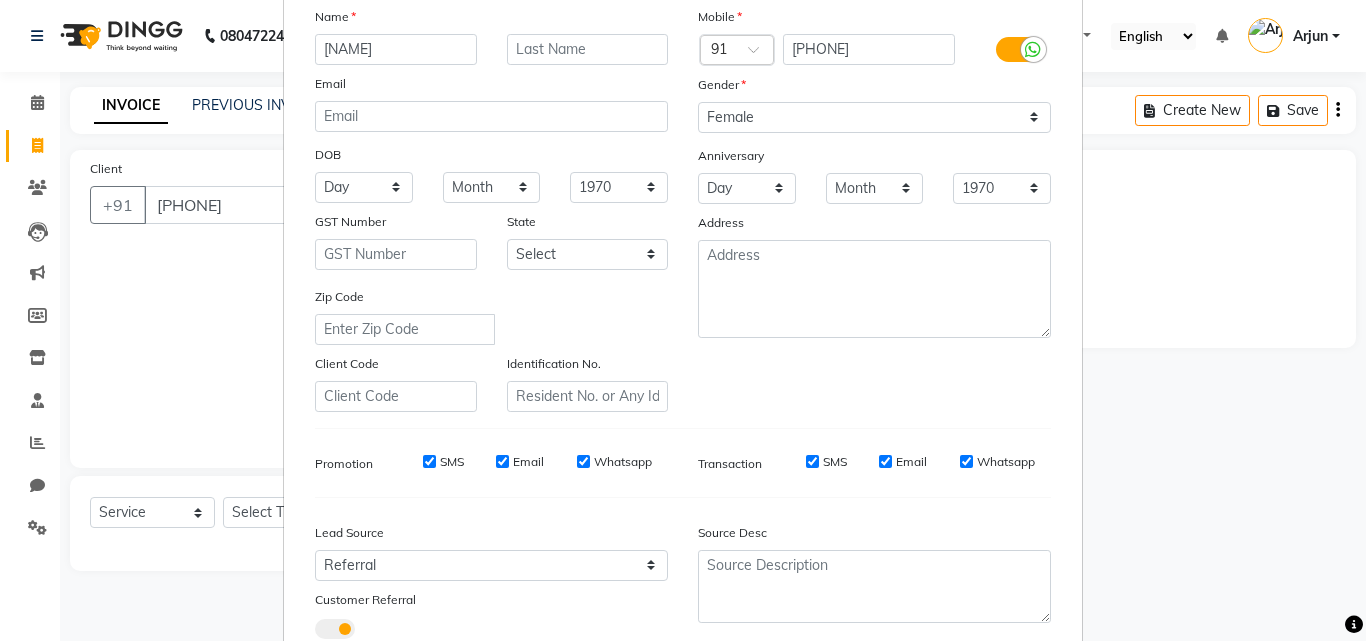 scroll, scrollTop: 349, scrollLeft: 0, axis: vertical 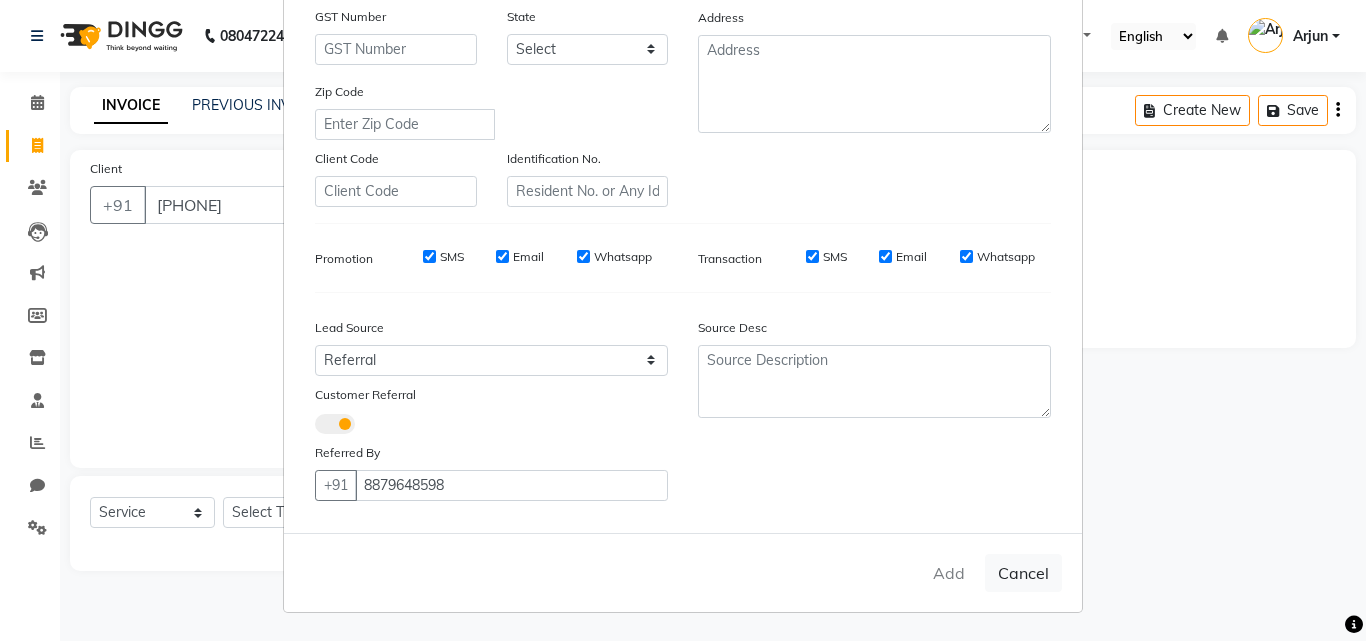click on "Add   Cancel" at bounding box center [683, 572] 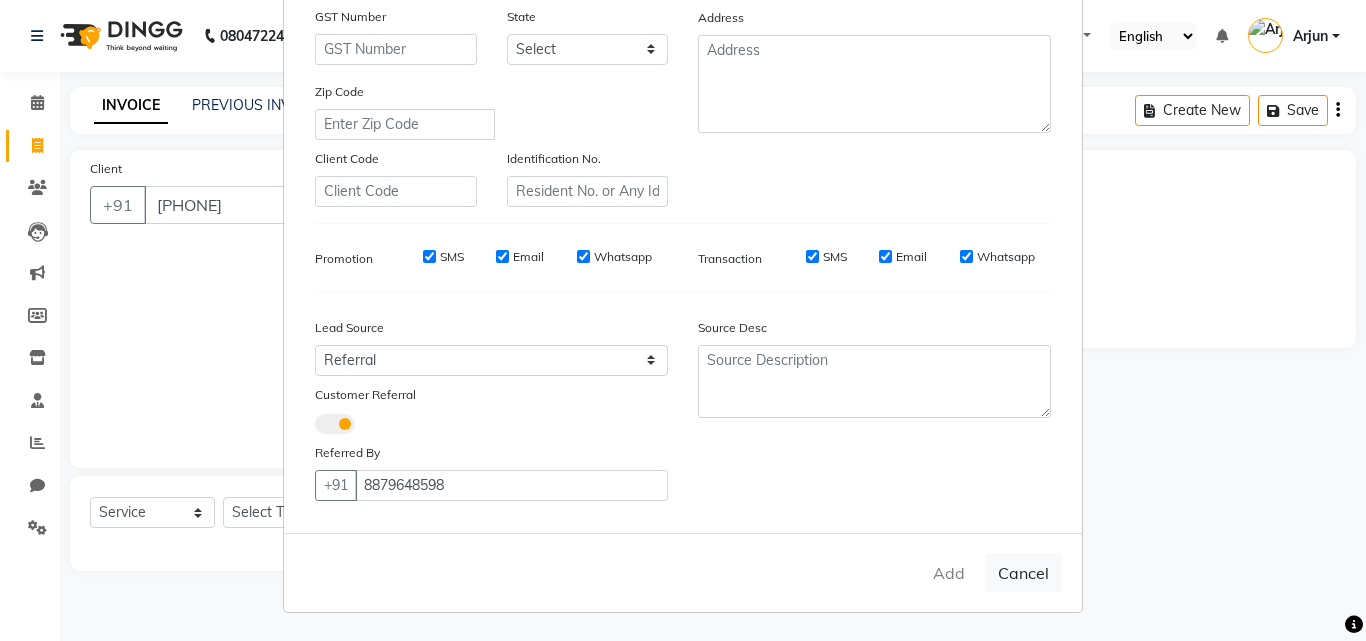 click on "Add   Cancel" at bounding box center [683, 572] 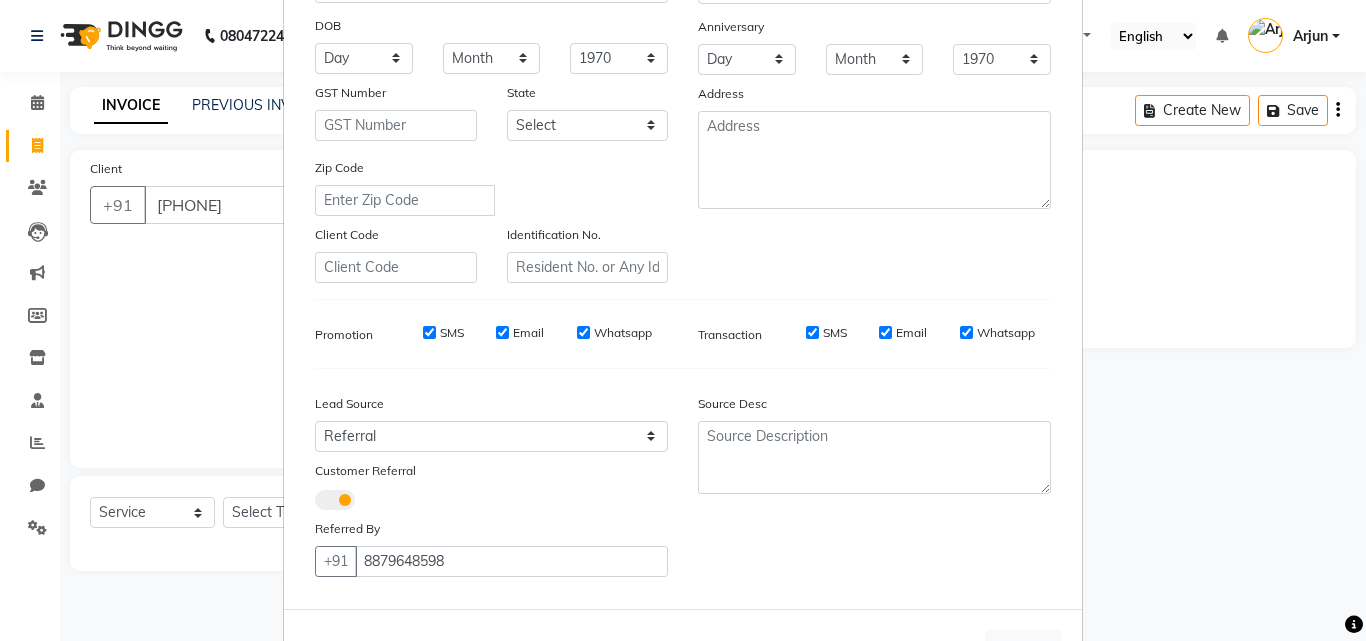 scroll, scrollTop: 349, scrollLeft: 0, axis: vertical 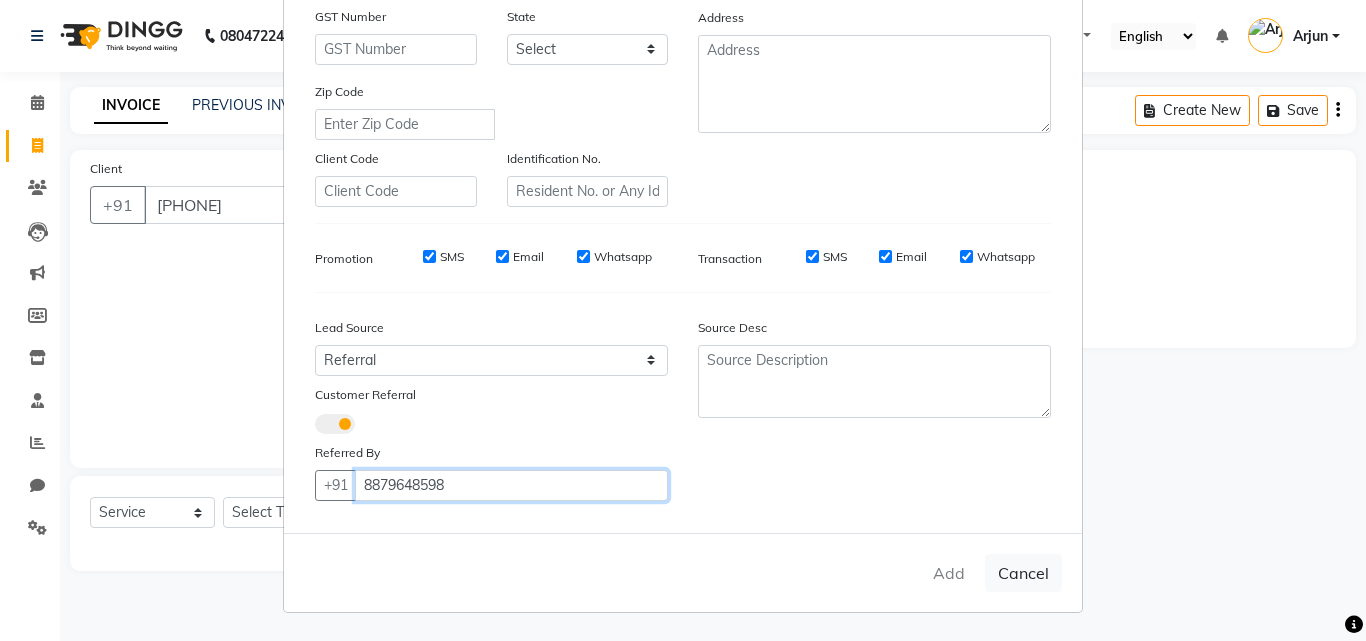 drag, startPoint x: 518, startPoint y: 470, endPoint x: 323, endPoint y: 513, distance: 199.68475 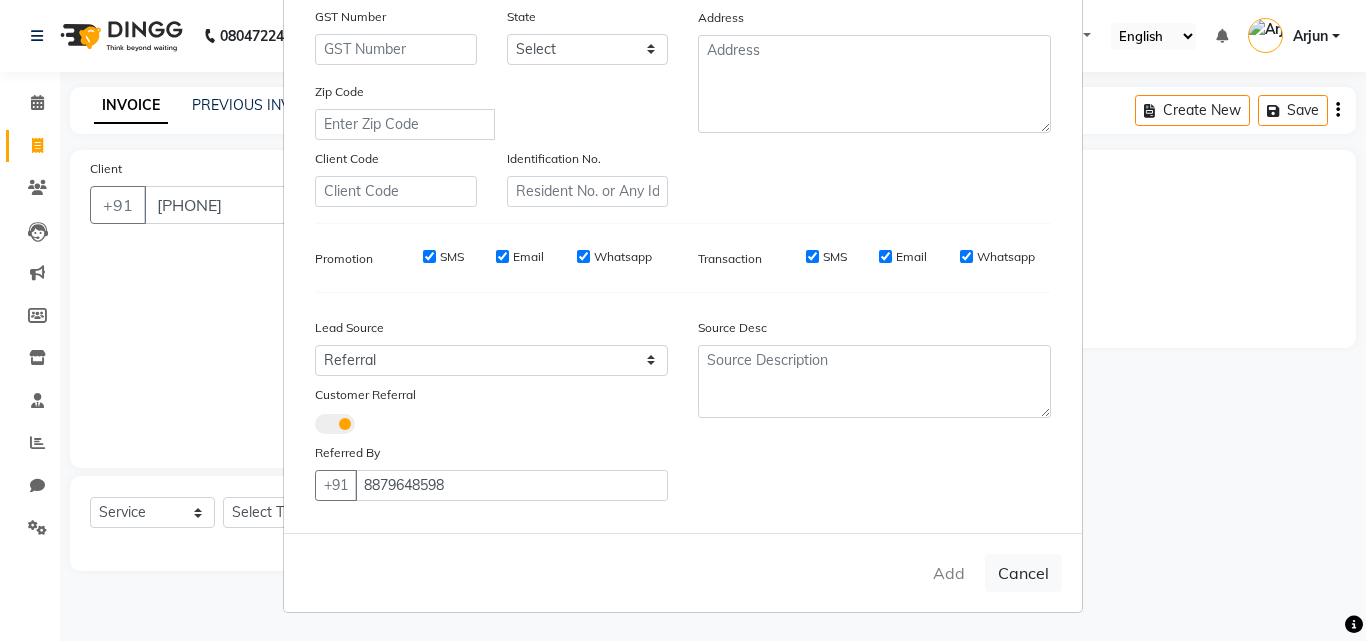 click at bounding box center [335, 424] 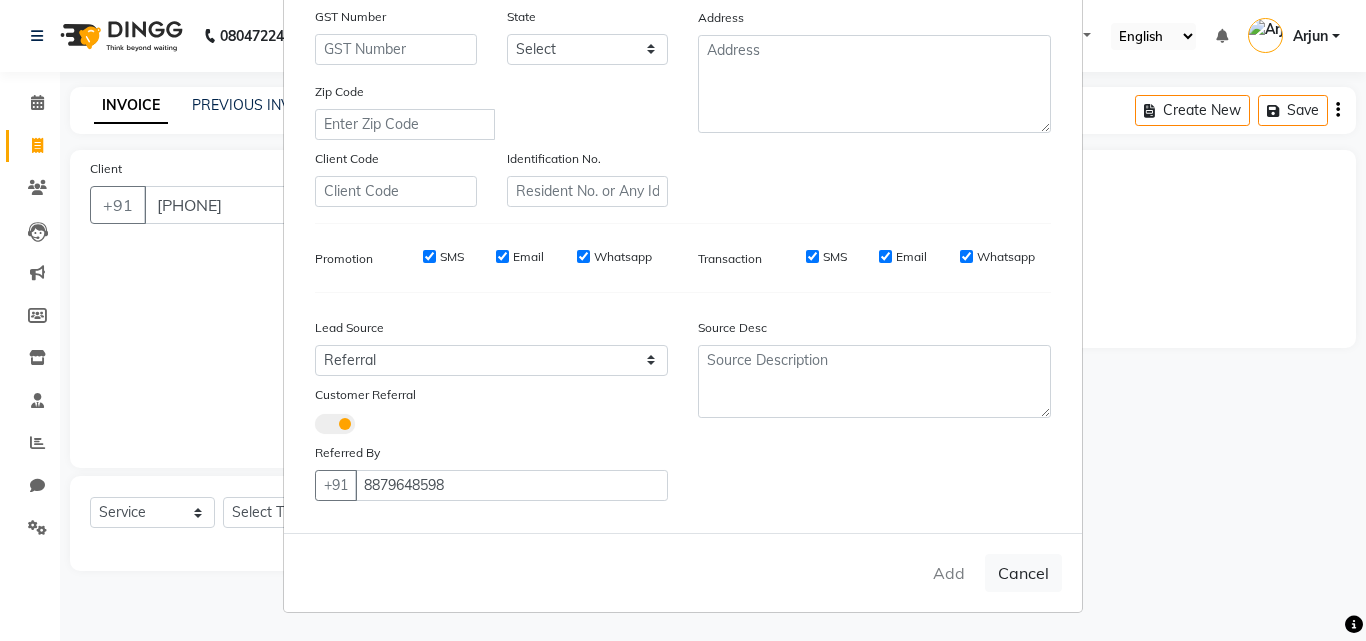 click at bounding box center (315, 427) 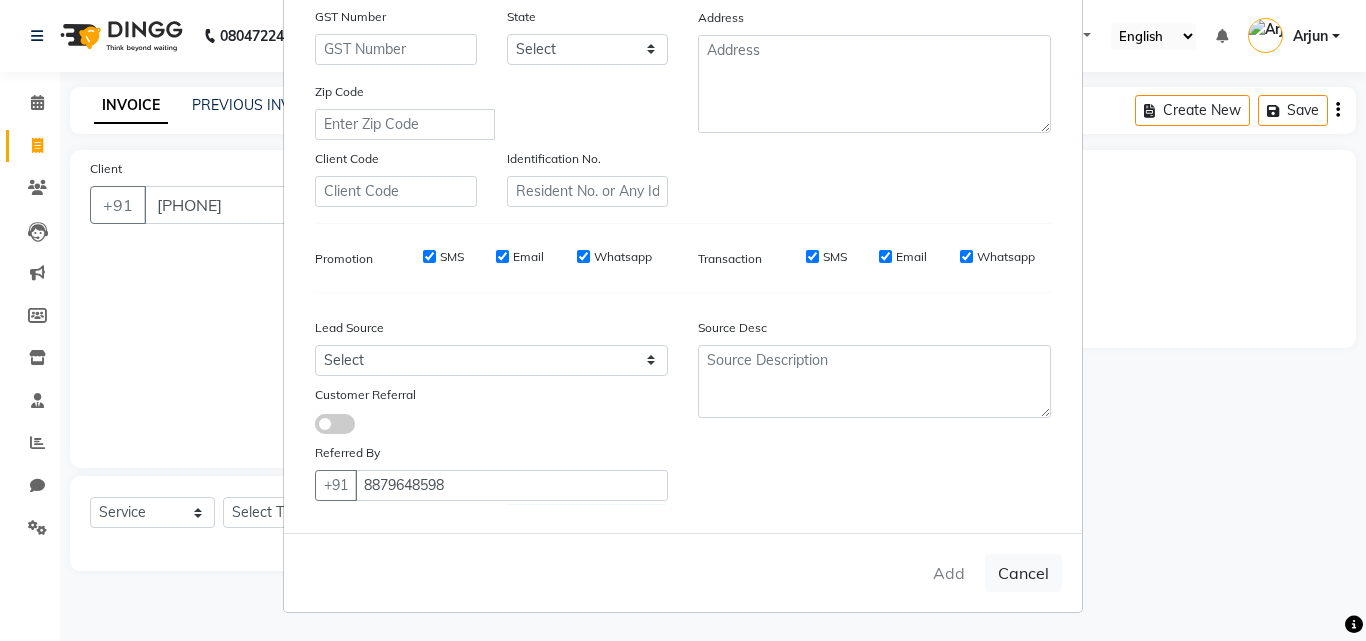 scroll, scrollTop: 282, scrollLeft: 0, axis: vertical 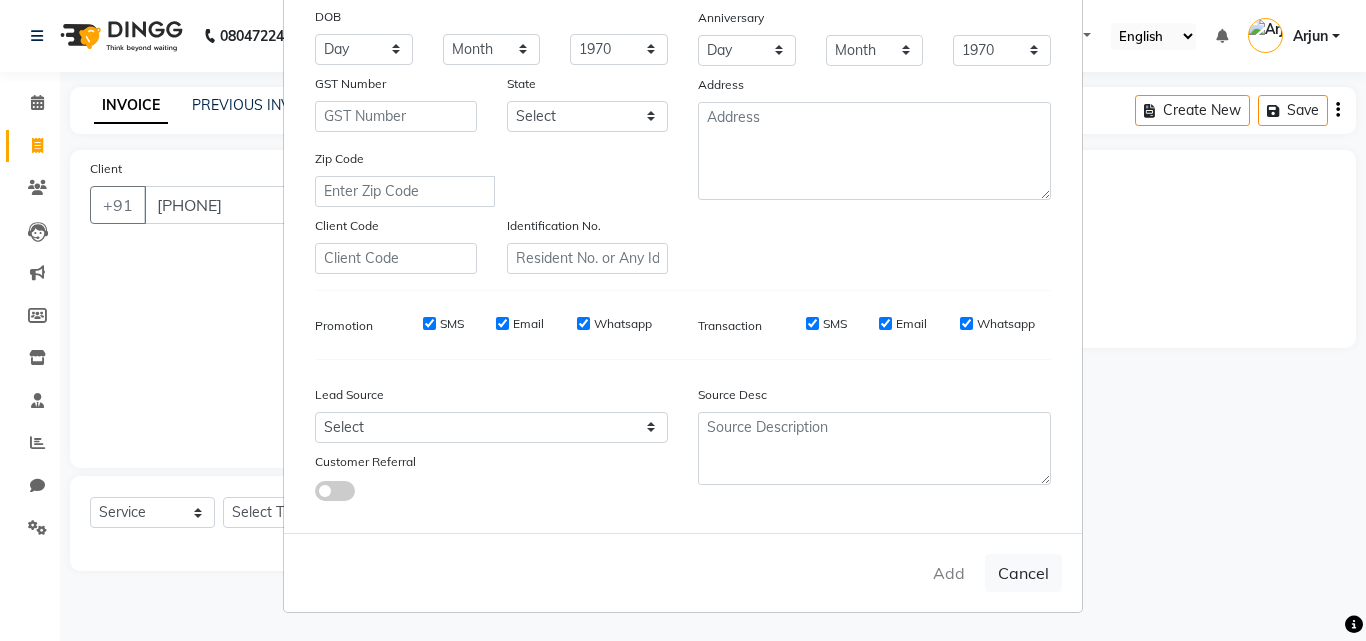 click at bounding box center (335, 491) 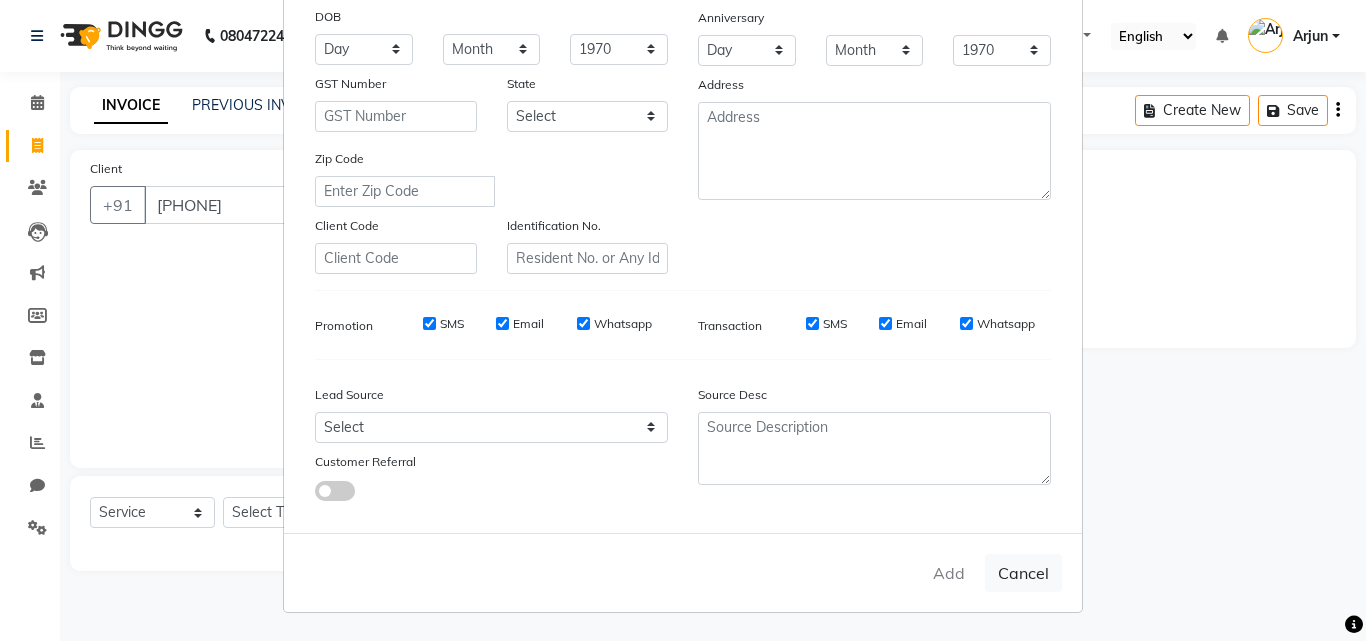 click at bounding box center (315, 494) 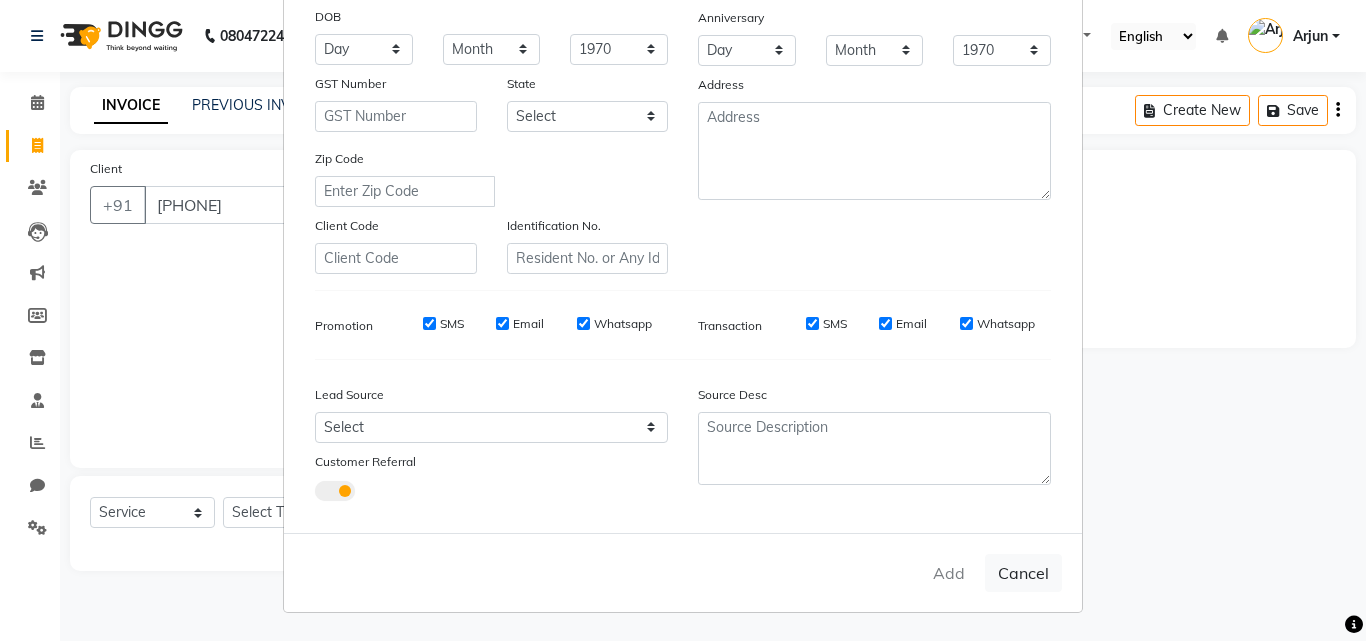 select on "56369" 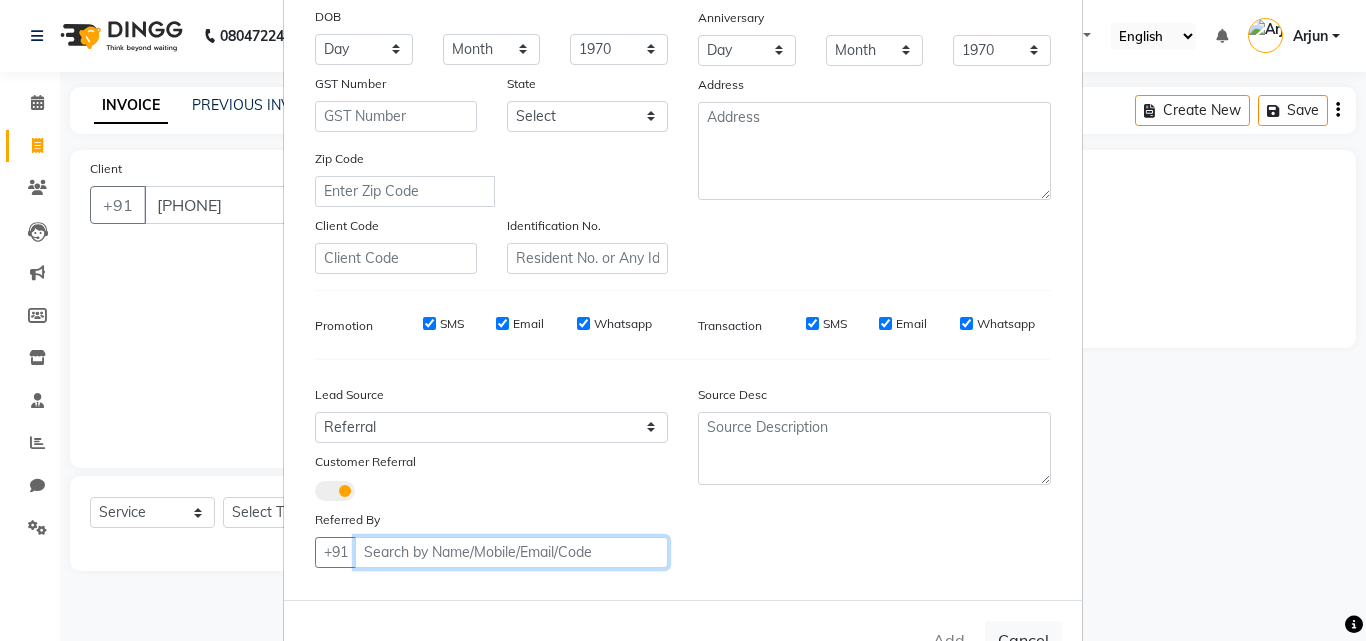 click on "Client" at bounding box center (511, 552) 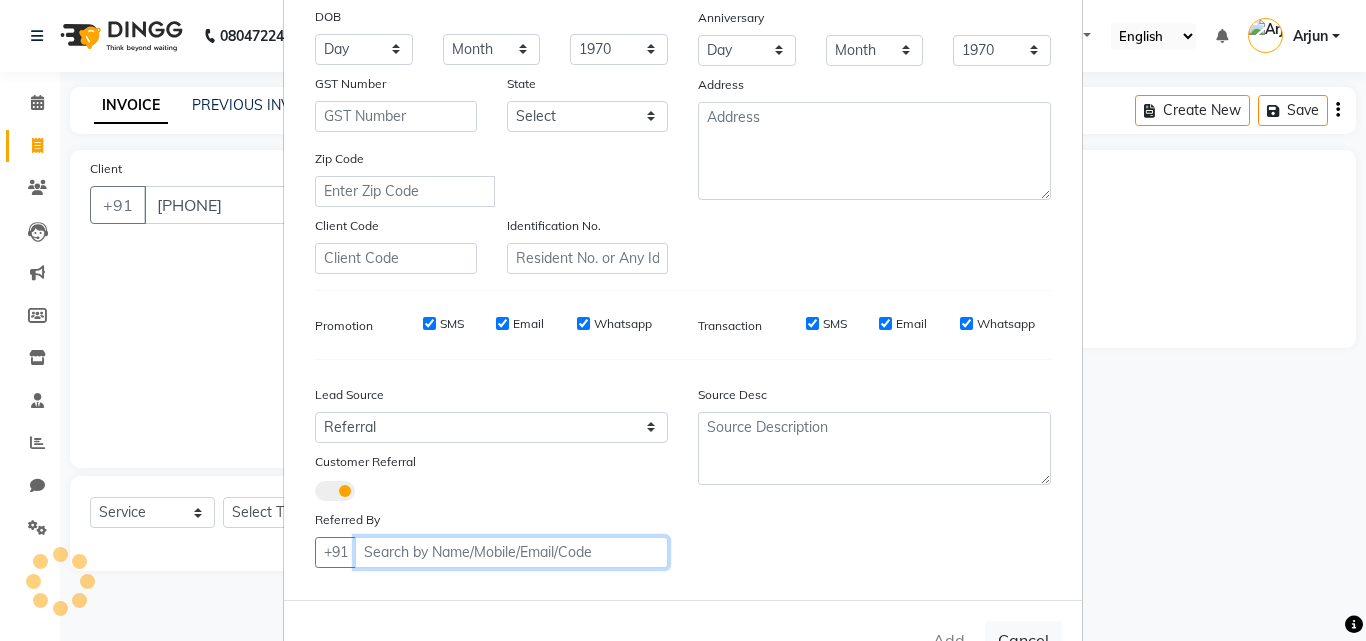 paste on "8879648598" 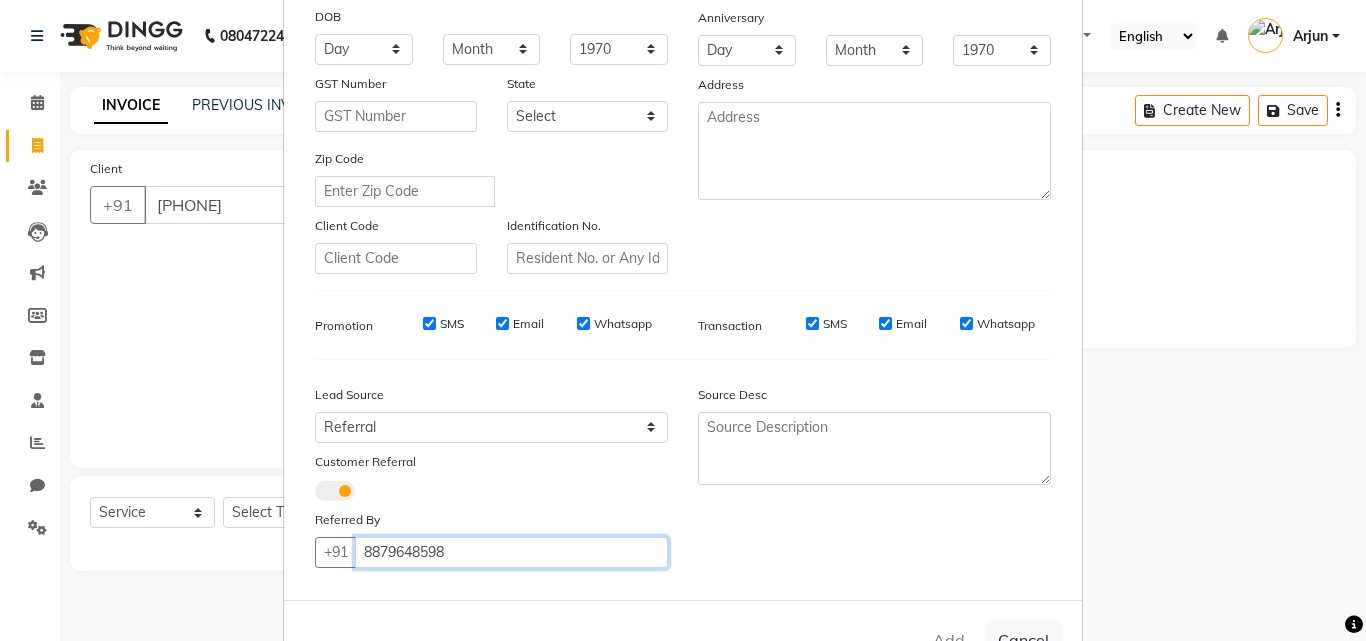 scroll, scrollTop: 349, scrollLeft: 0, axis: vertical 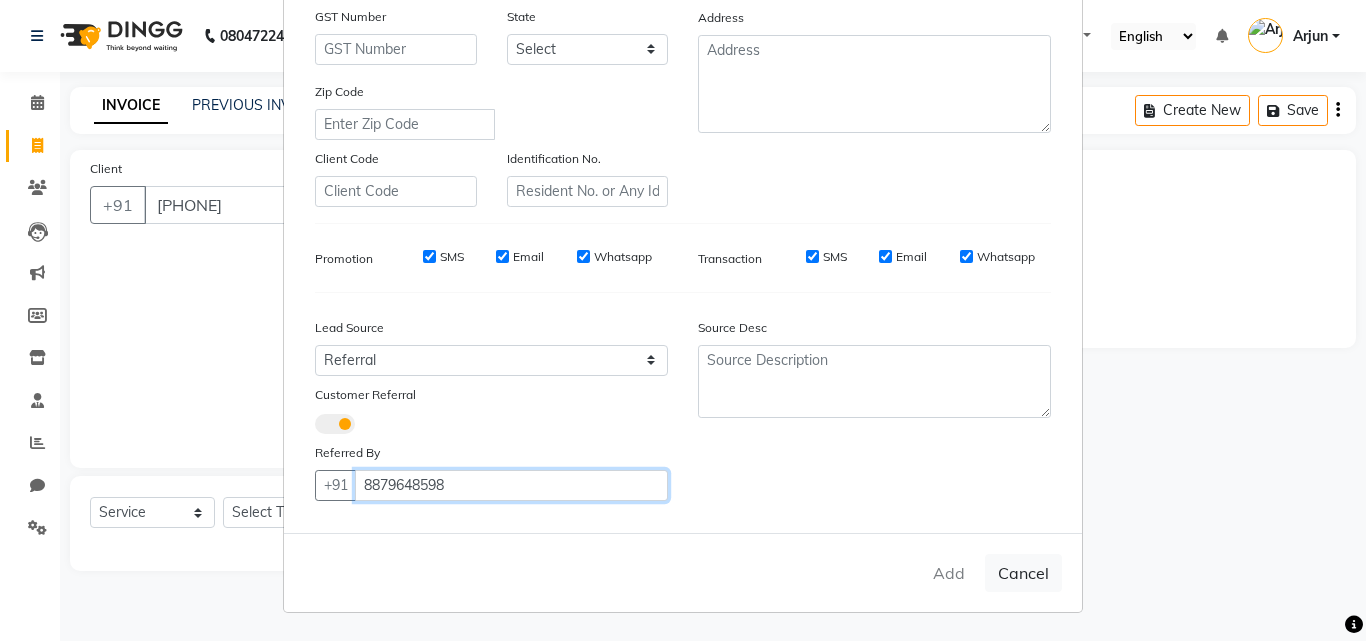 type on "8879648598" 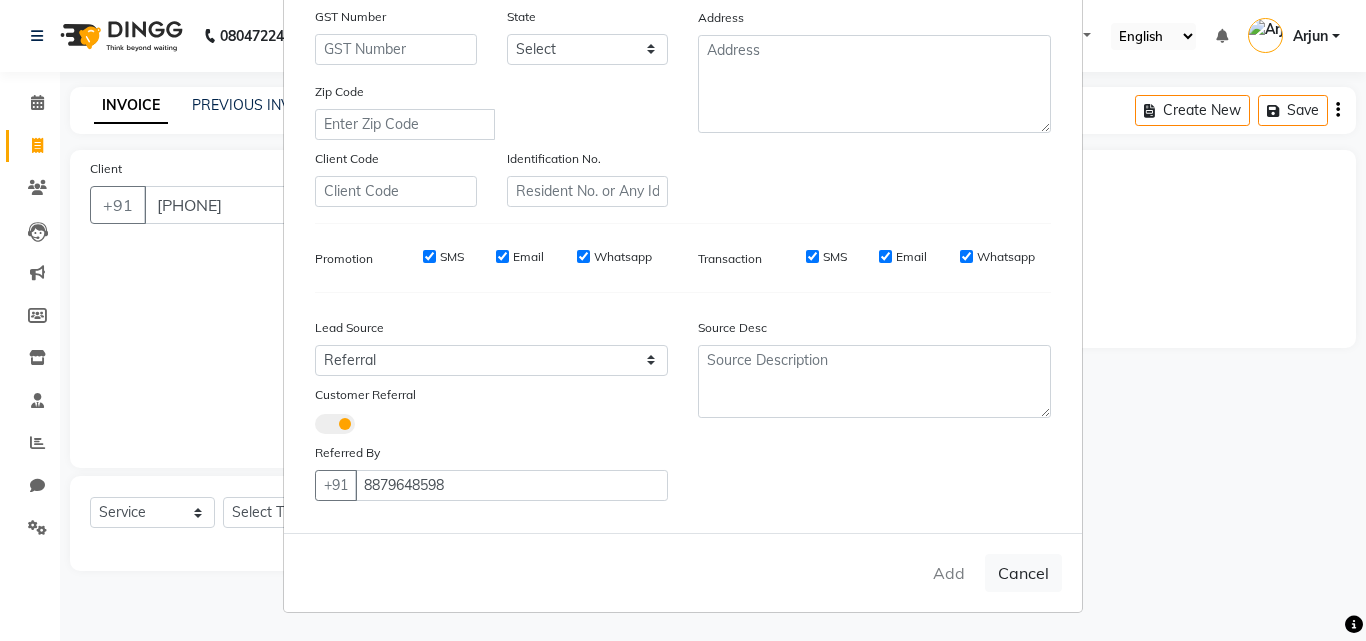 click on "Add   Cancel" at bounding box center [683, 572] 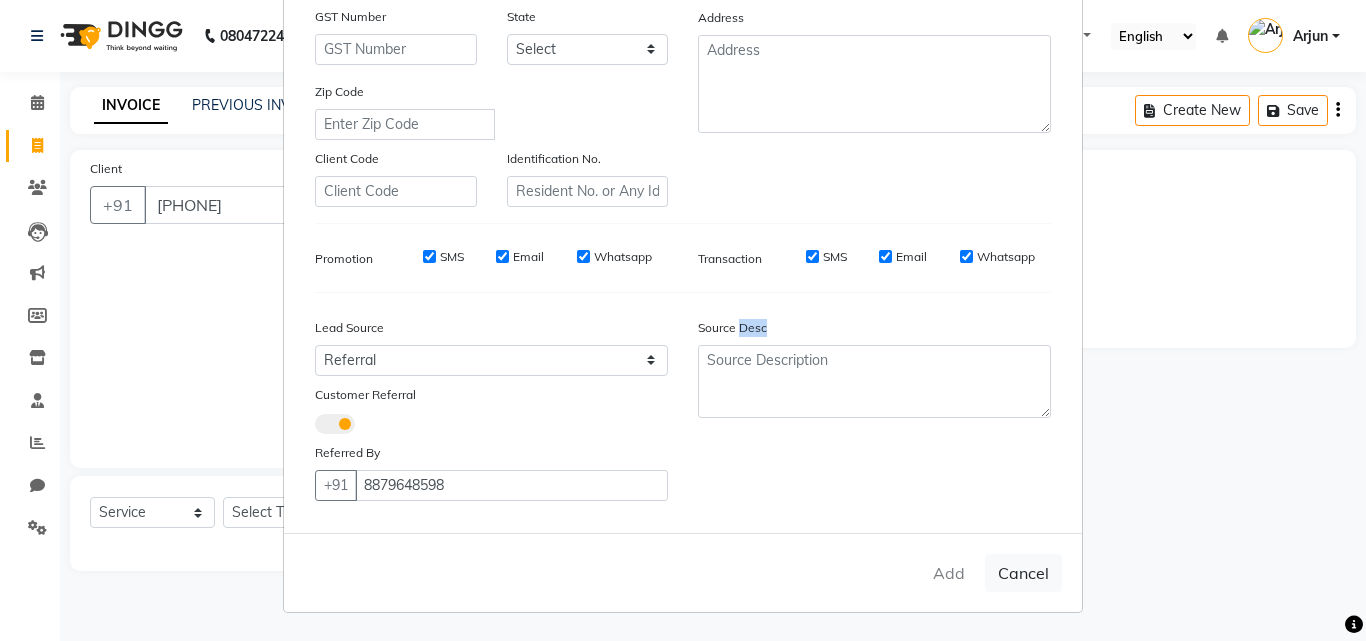 click on "Add   Cancel" at bounding box center [683, 572] 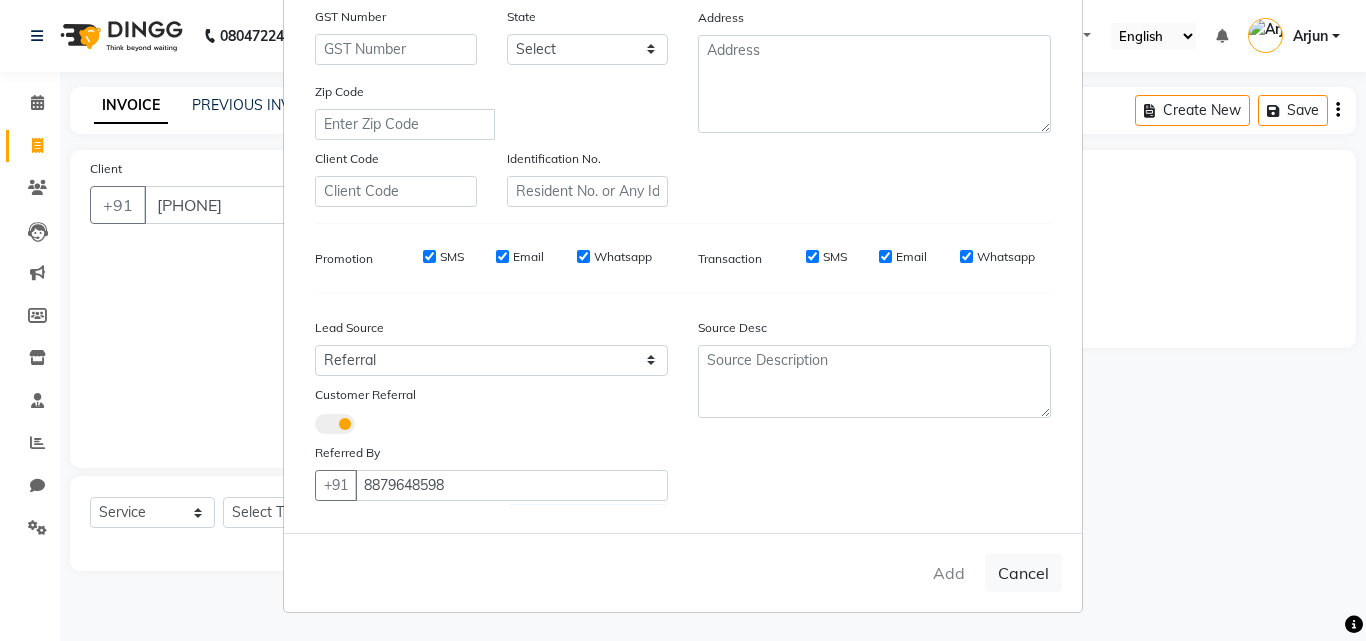 click on "Add   Cancel" at bounding box center (683, 572) 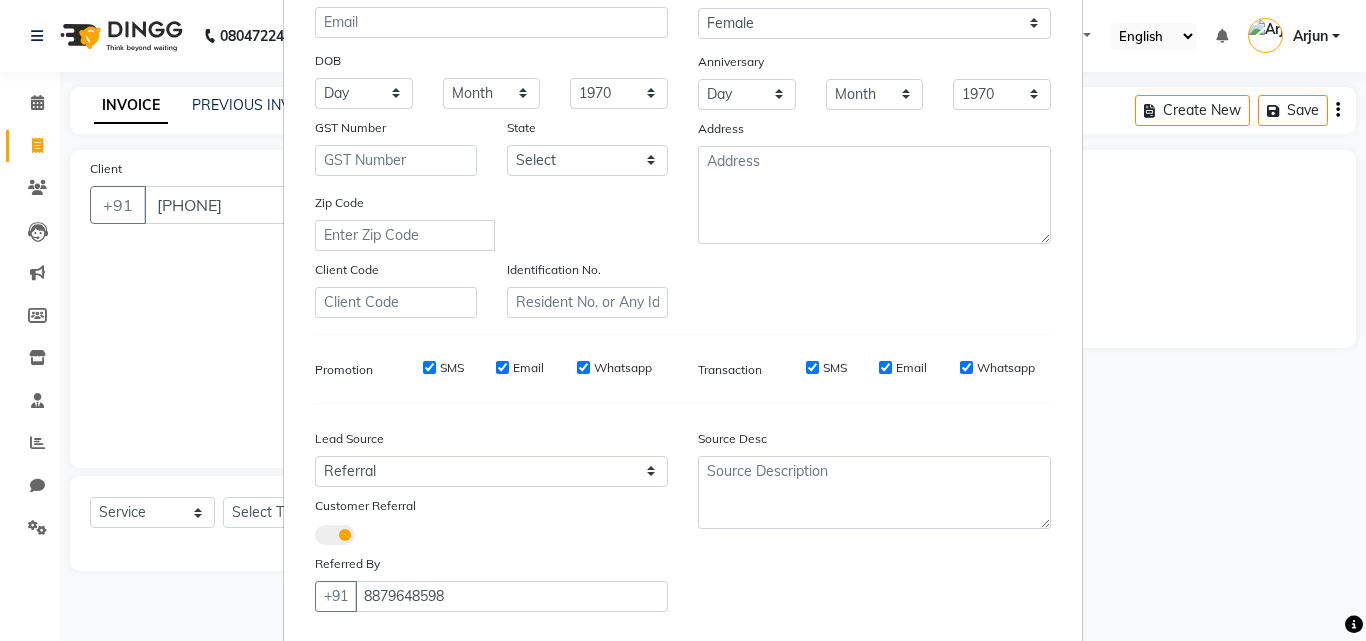 scroll, scrollTop: 349, scrollLeft: 0, axis: vertical 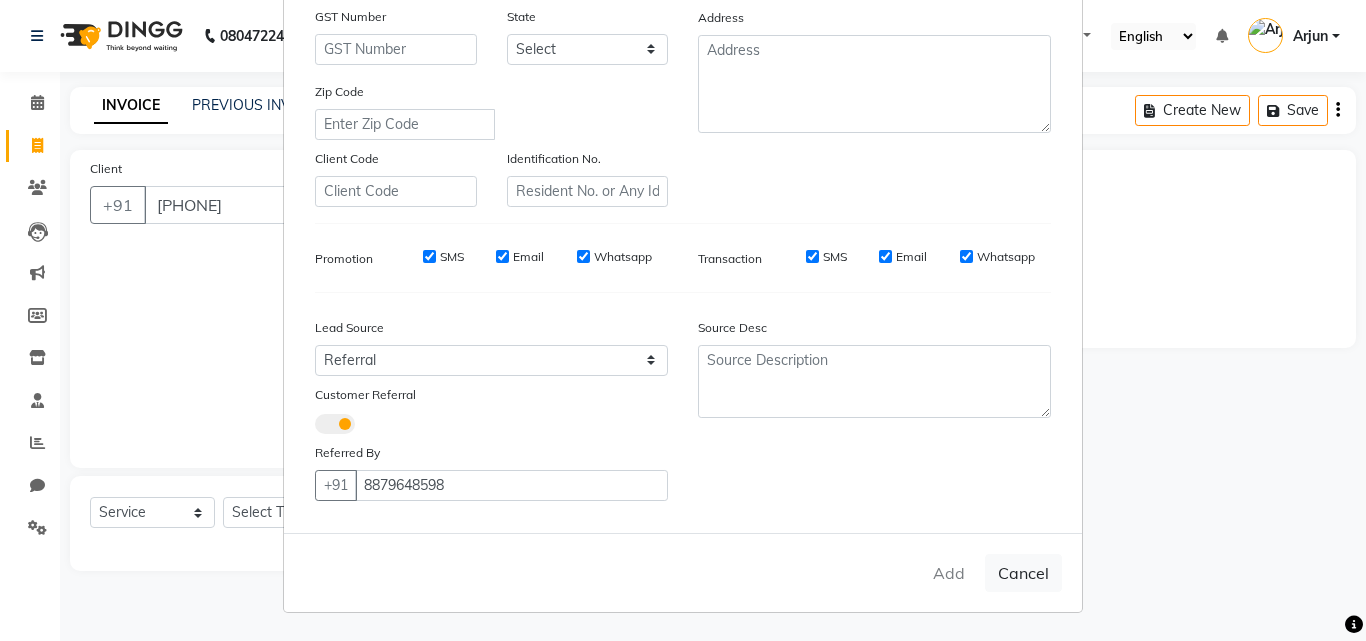 drag, startPoint x: 1030, startPoint y: 578, endPoint x: 919, endPoint y: 596, distance: 112.44999 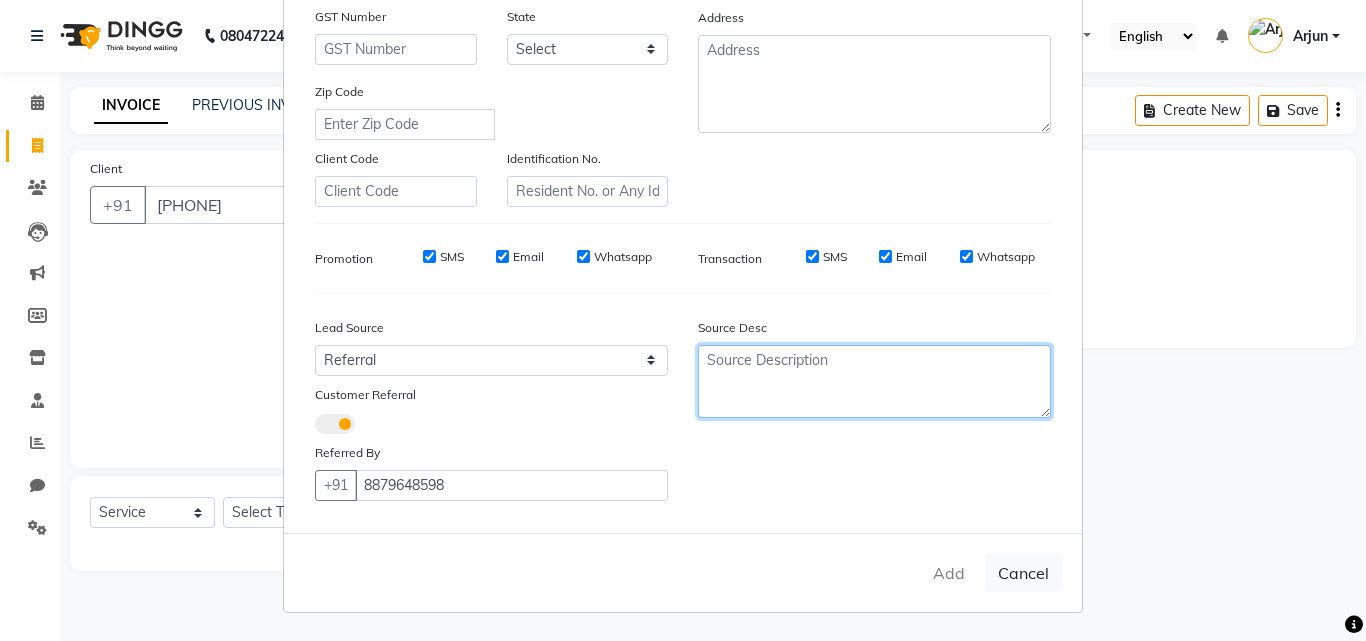 click at bounding box center [874, 381] 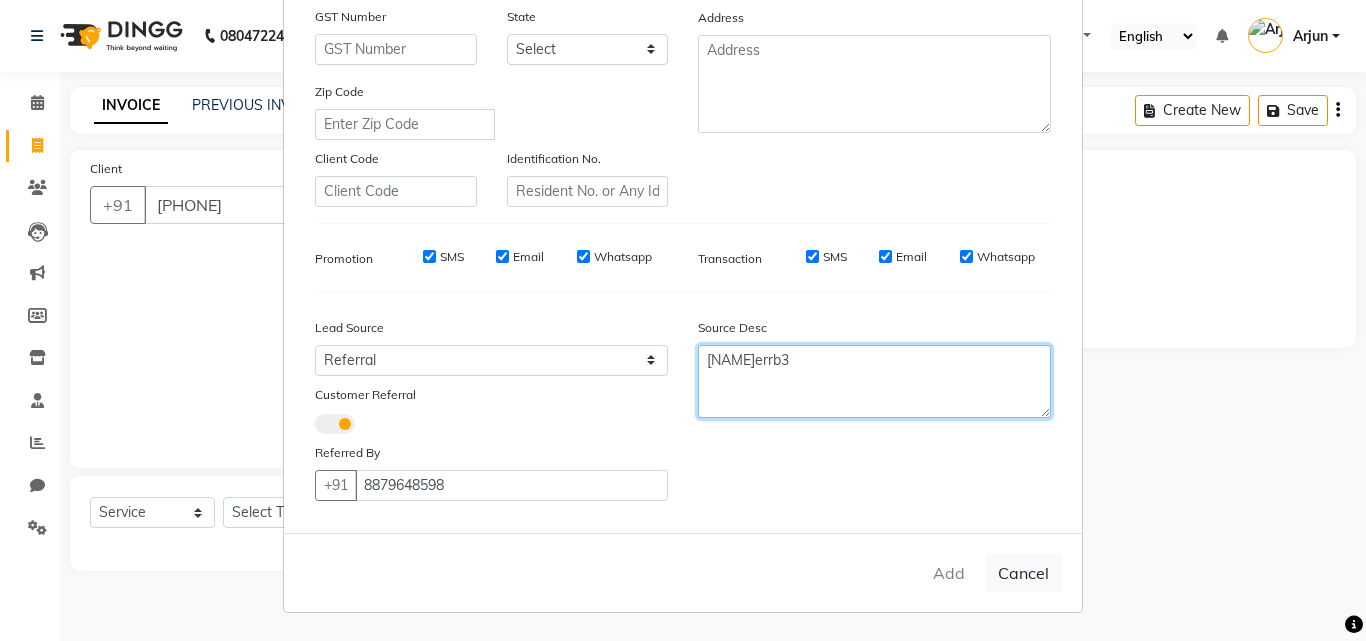type on "[NAME]errb3" 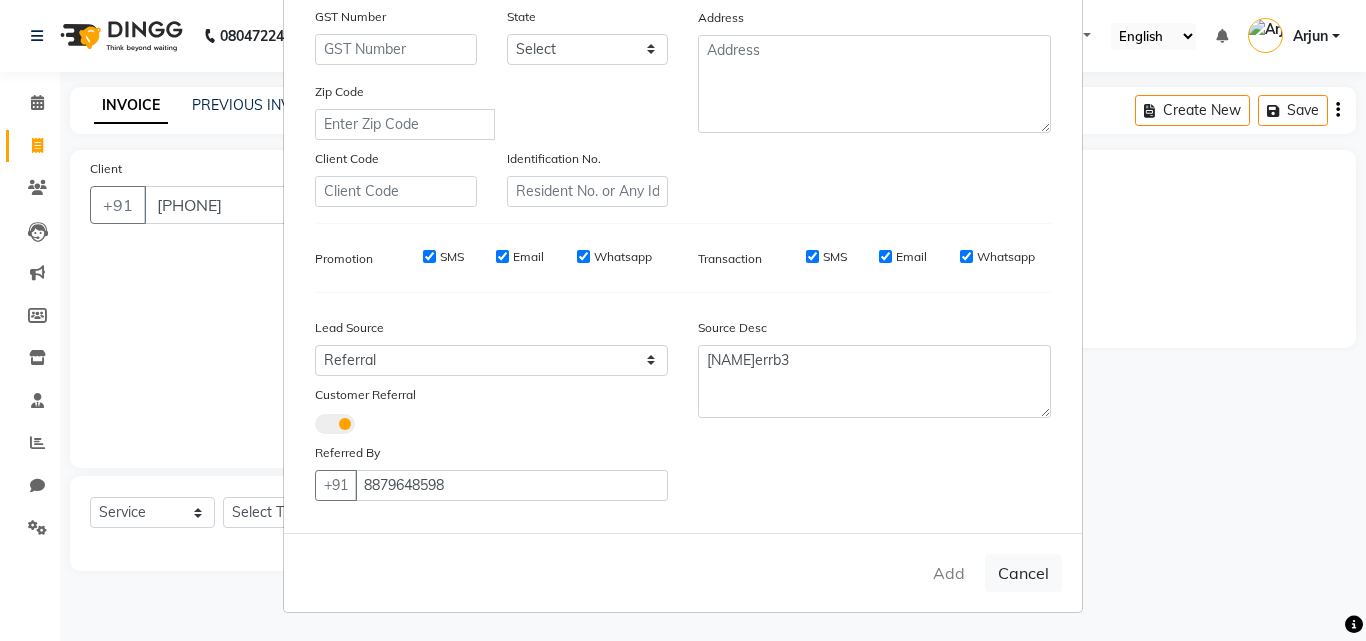 click on "Add   Cancel" at bounding box center (683, 572) 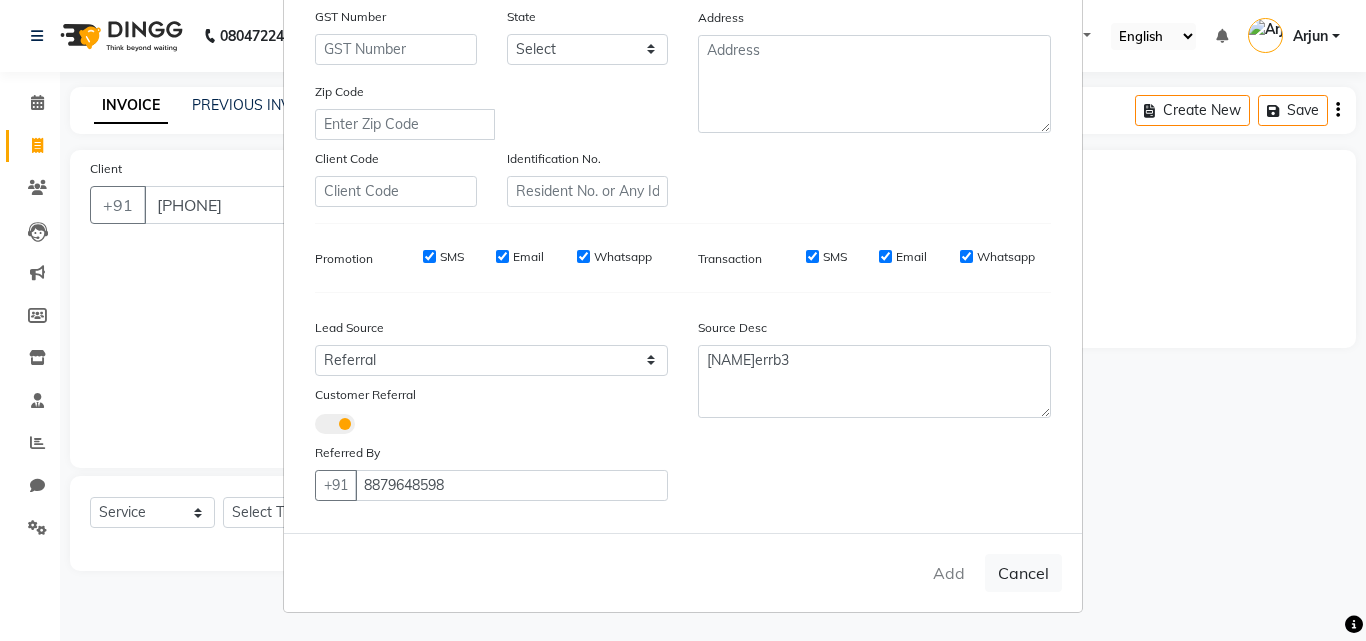 click on "Add   Cancel" at bounding box center [683, 572] 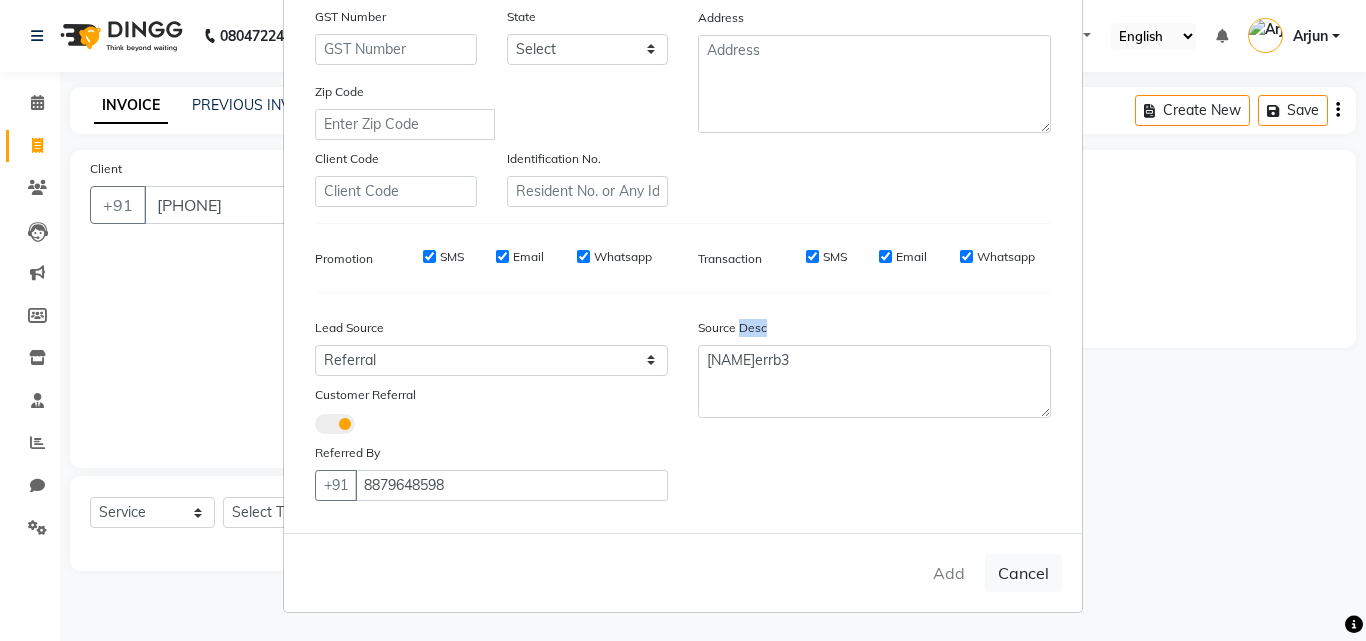 click on "Add   Cancel" at bounding box center [683, 572] 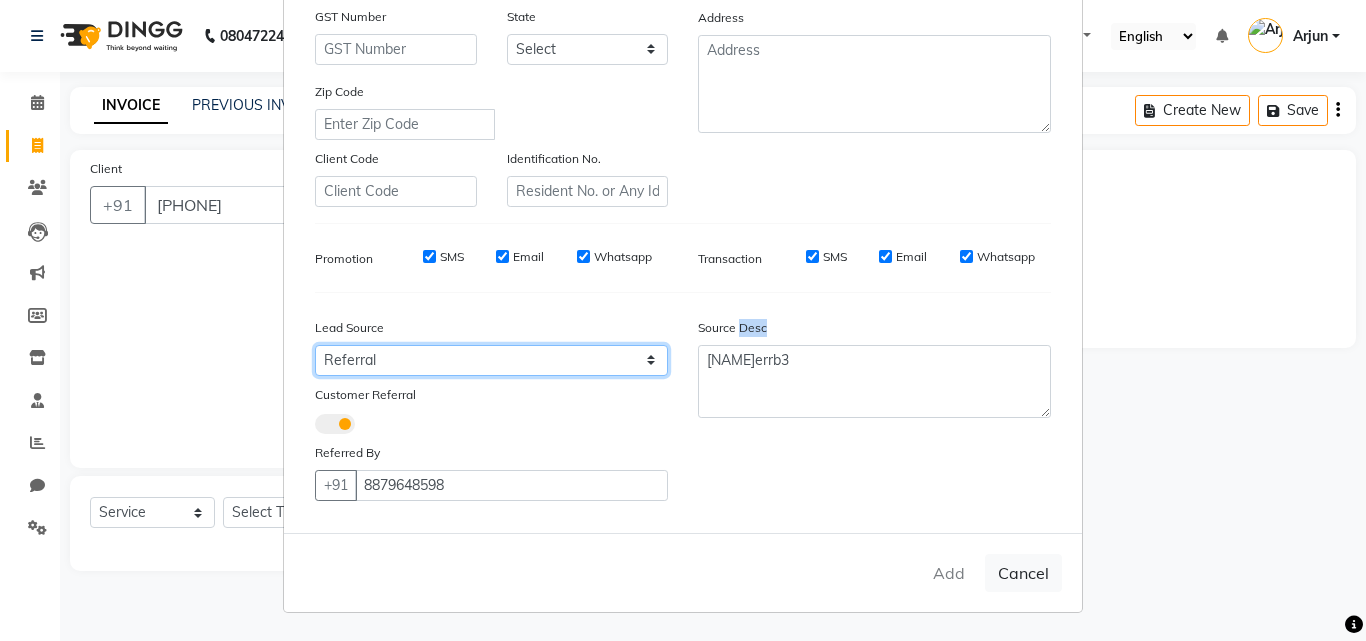 click on "Select Walk-in Referral Internet Friend Word of Mouth Advertisement Facebook JustDial Google Other" at bounding box center [491, 360] 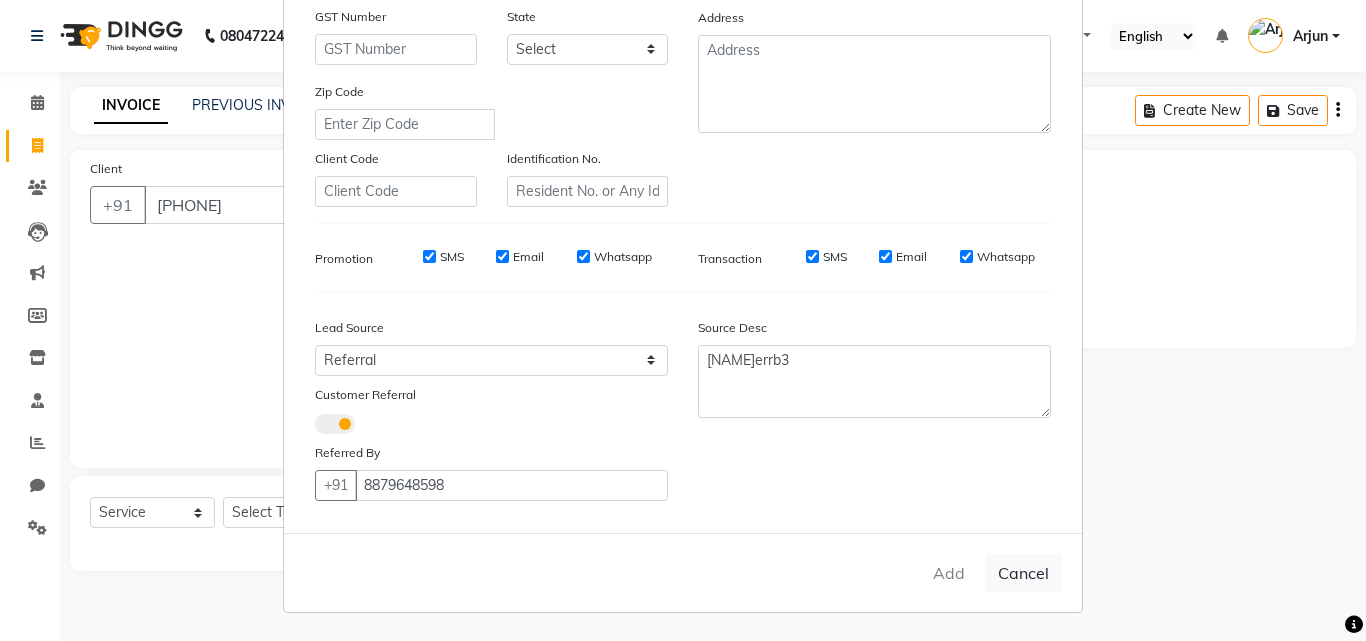 click at bounding box center (443, 423) 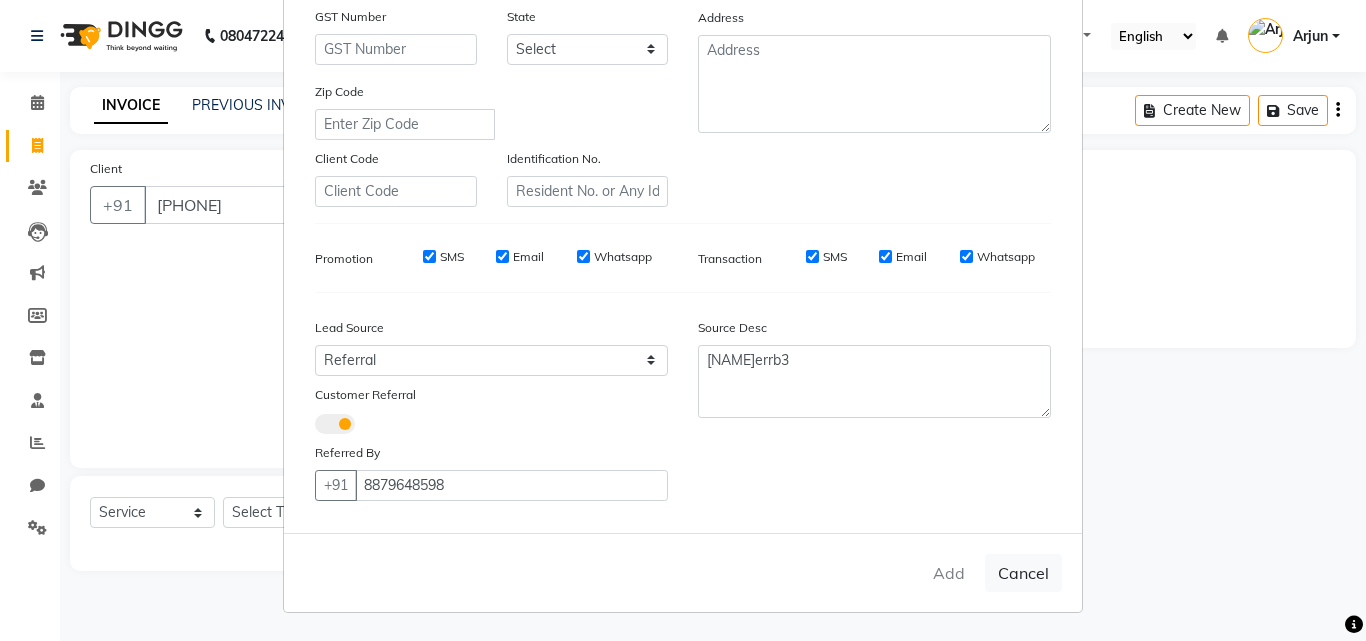 click on "Add   Cancel" at bounding box center (683, 572) 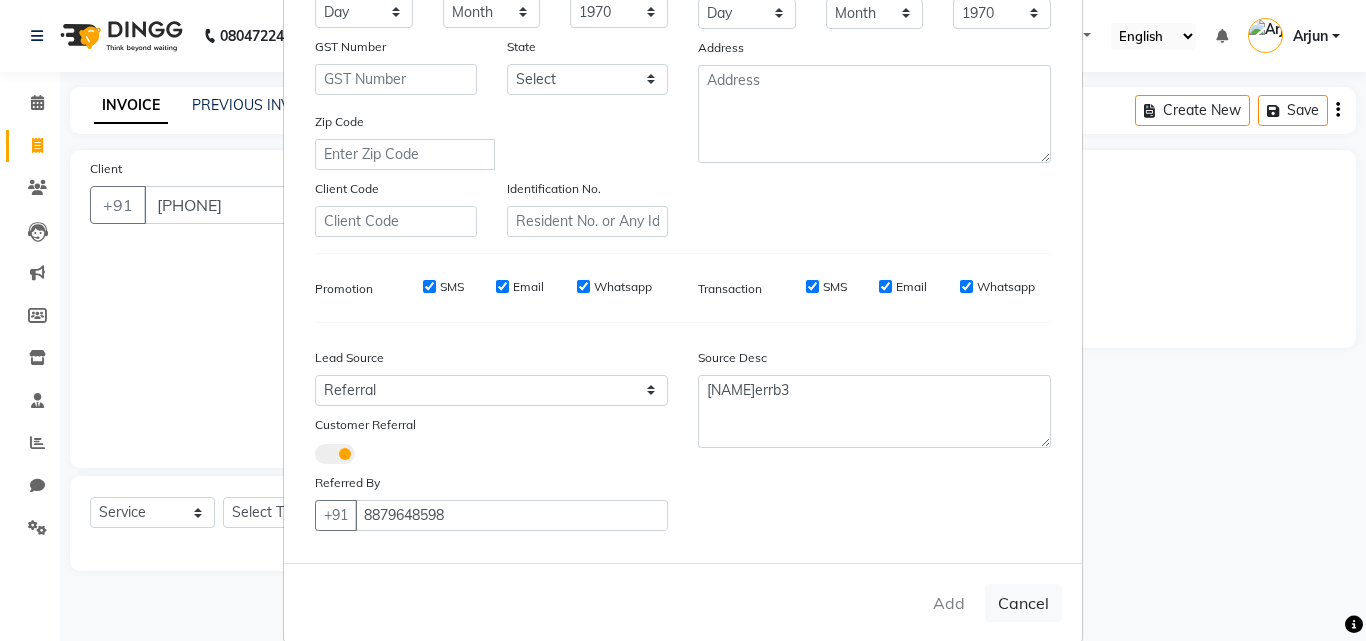 scroll, scrollTop: 349, scrollLeft: 0, axis: vertical 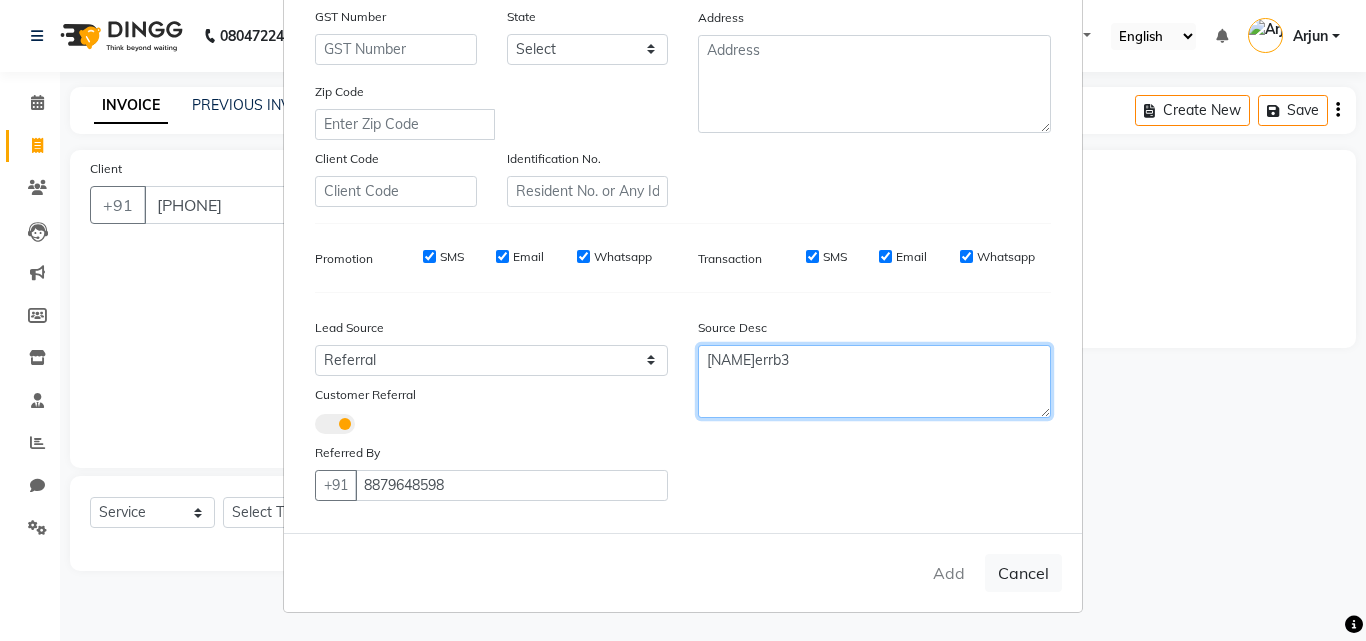 click on "[NAME]errb3" at bounding box center (874, 381) 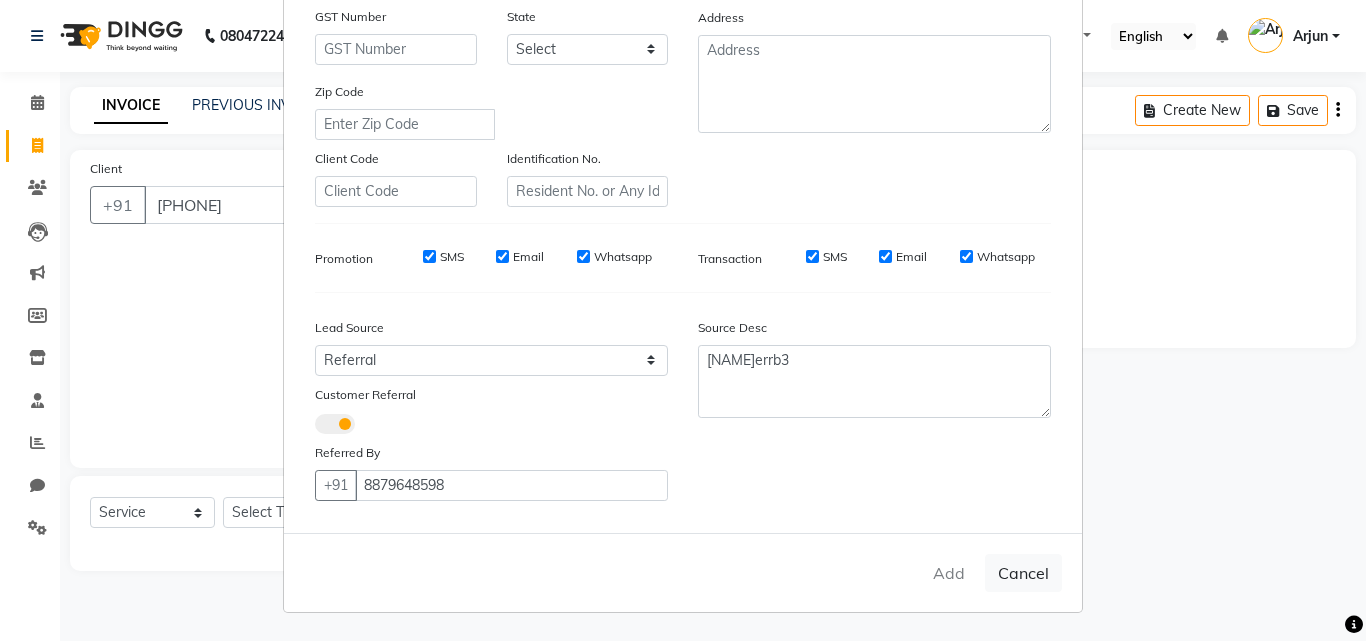 click on "Lead Source Select Walk-in Referral Internet Friend Word of Mouth Advertisement Facebook JustDial Google Other Customer Referral Referred By +91 [PHONE]" at bounding box center [491, 405] 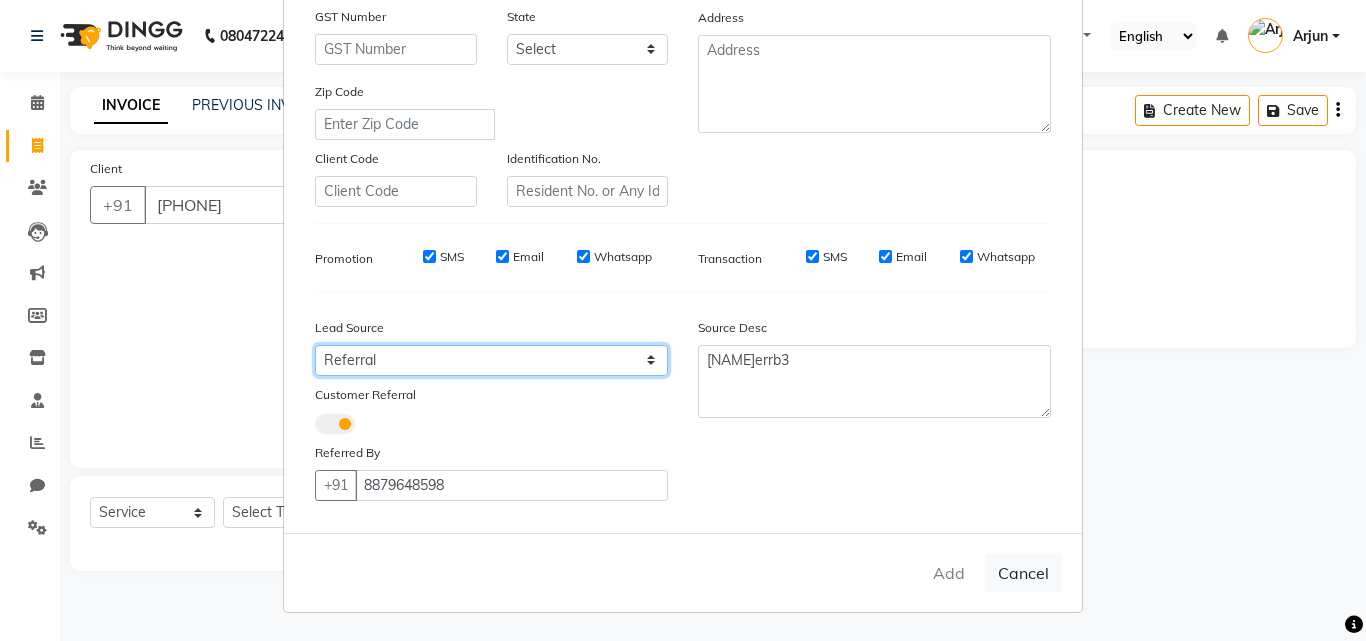 click on "Select Walk-in Referral Internet Friend Word of Mouth Advertisement Facebook JustDial Google Other" at bounding box center (491, 360) 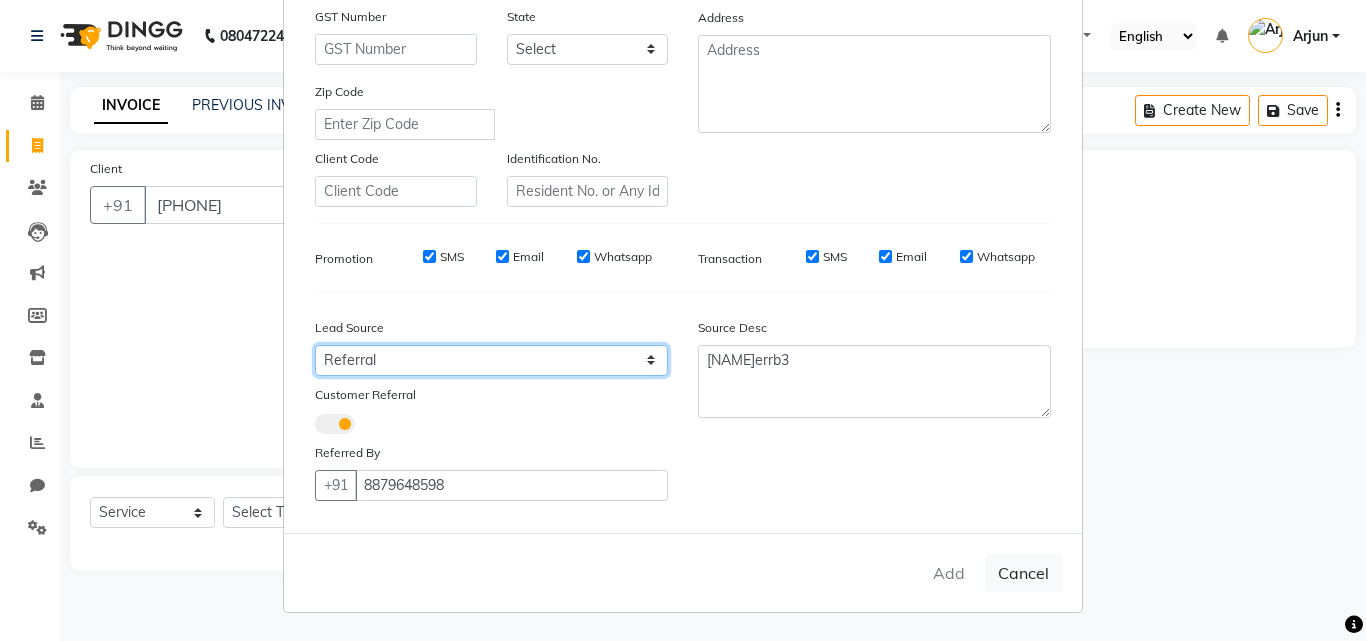 select on "56371" 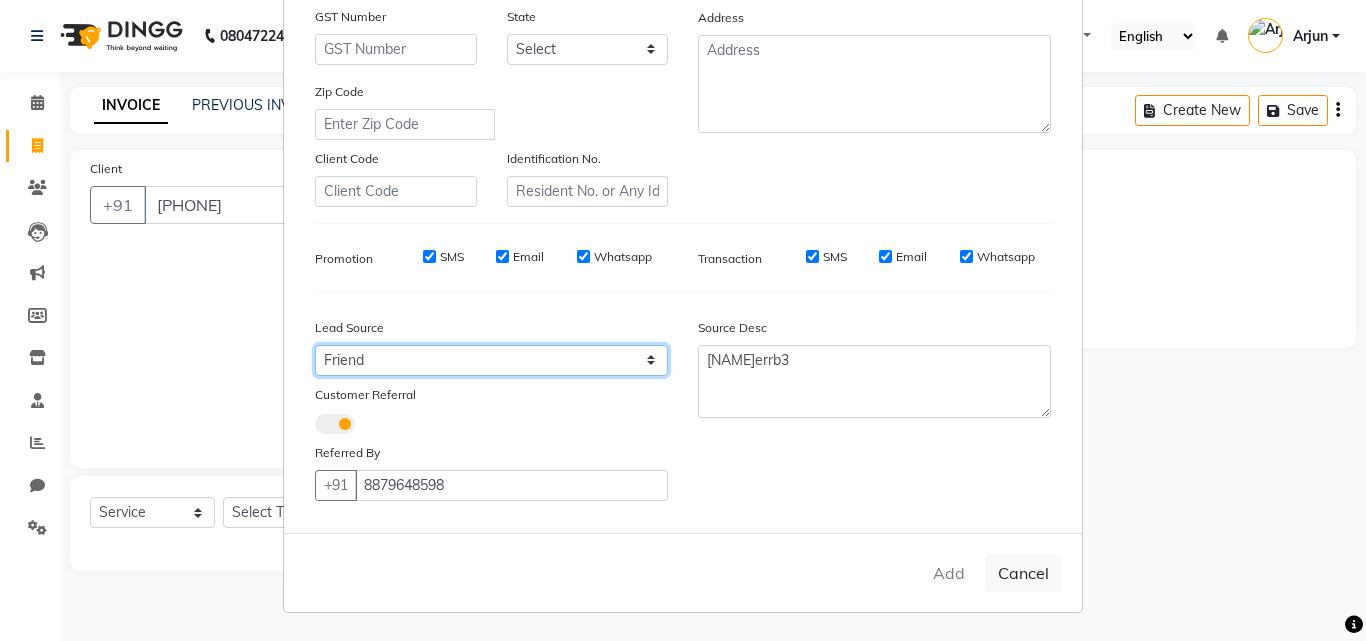 click on "Select Walk-in Referral Internet Friend Word of Mouth Advertisement Facebook JustDial Google Other" at bounding box center [491, 360] 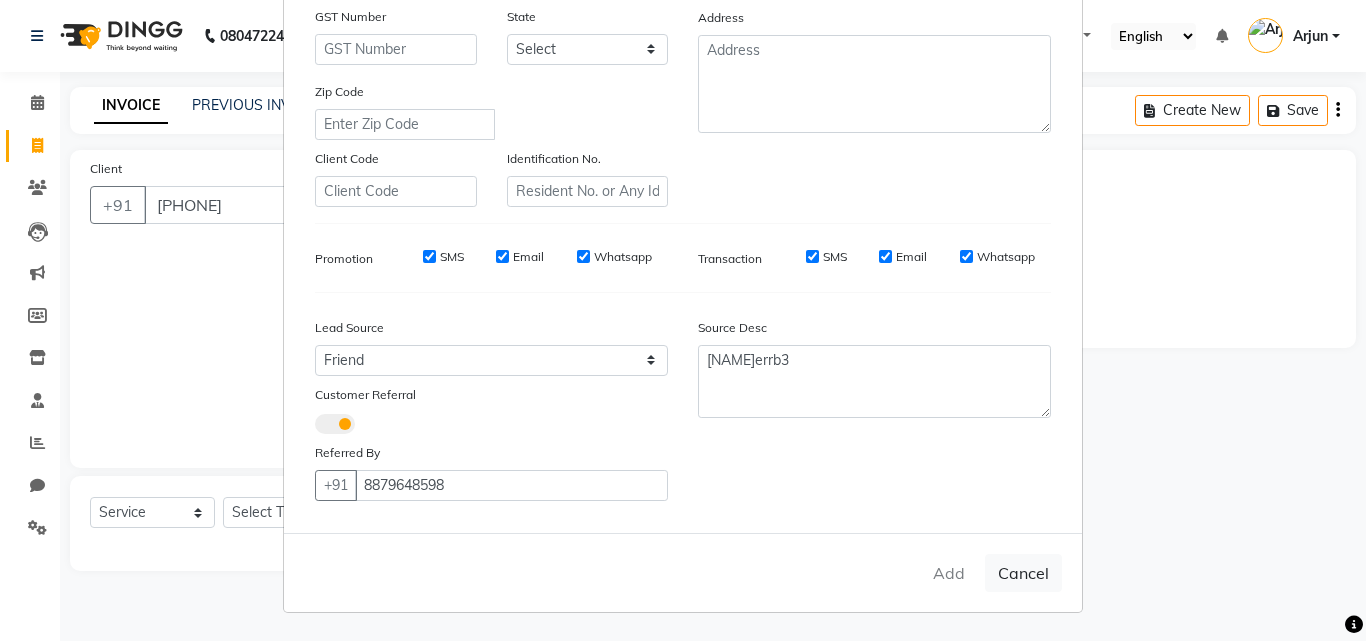 click on "Add   Cancel" at bounding box center [683, 572] 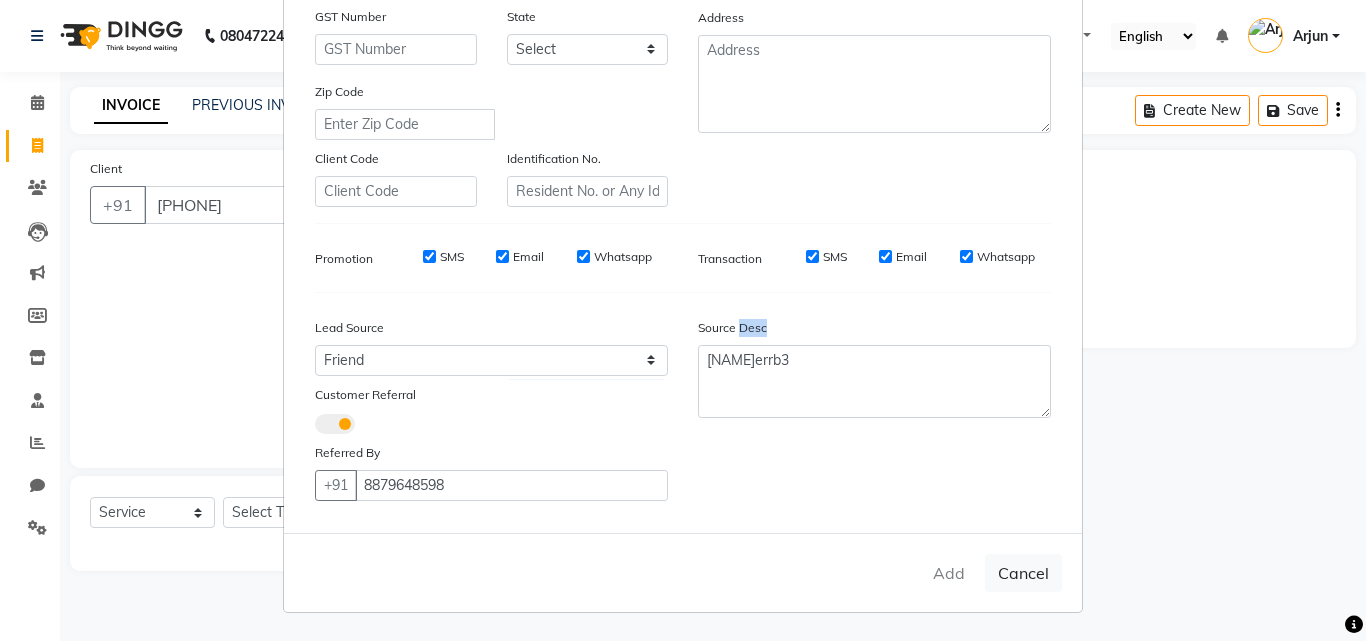 click on "Add   Cancel" at bounding box center [683, 572] 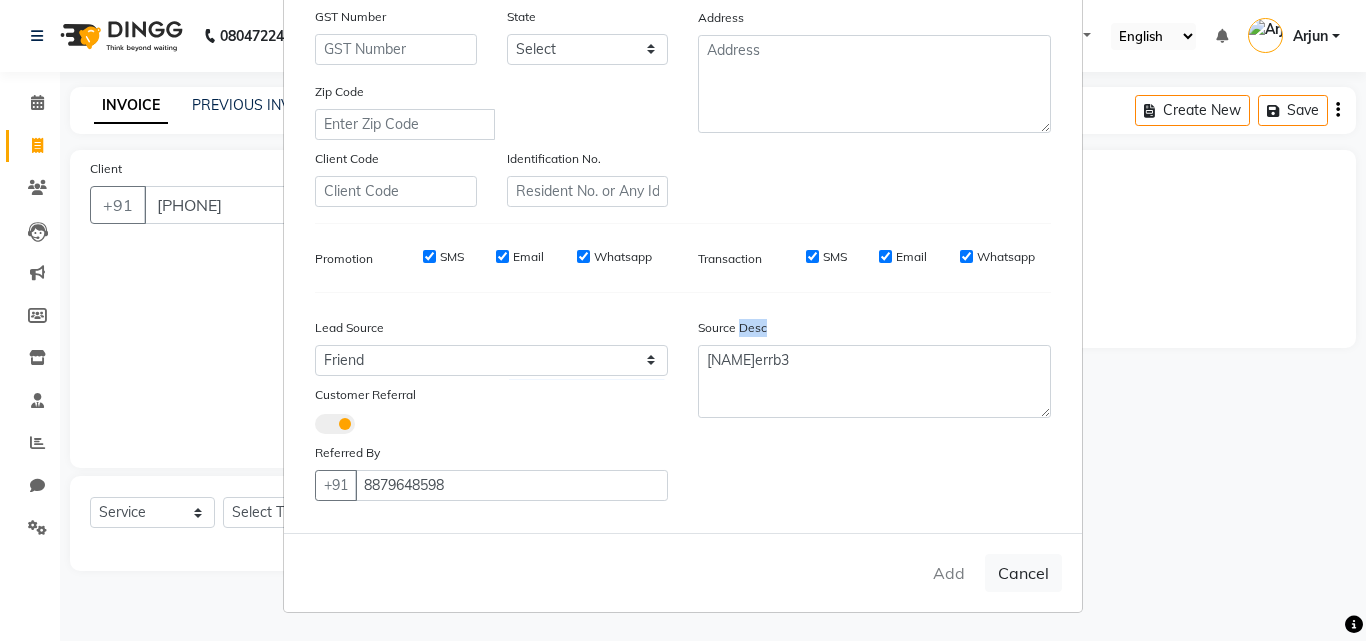 click on "Source Desc [NAME]errb3" at bounding box center (874, 405) 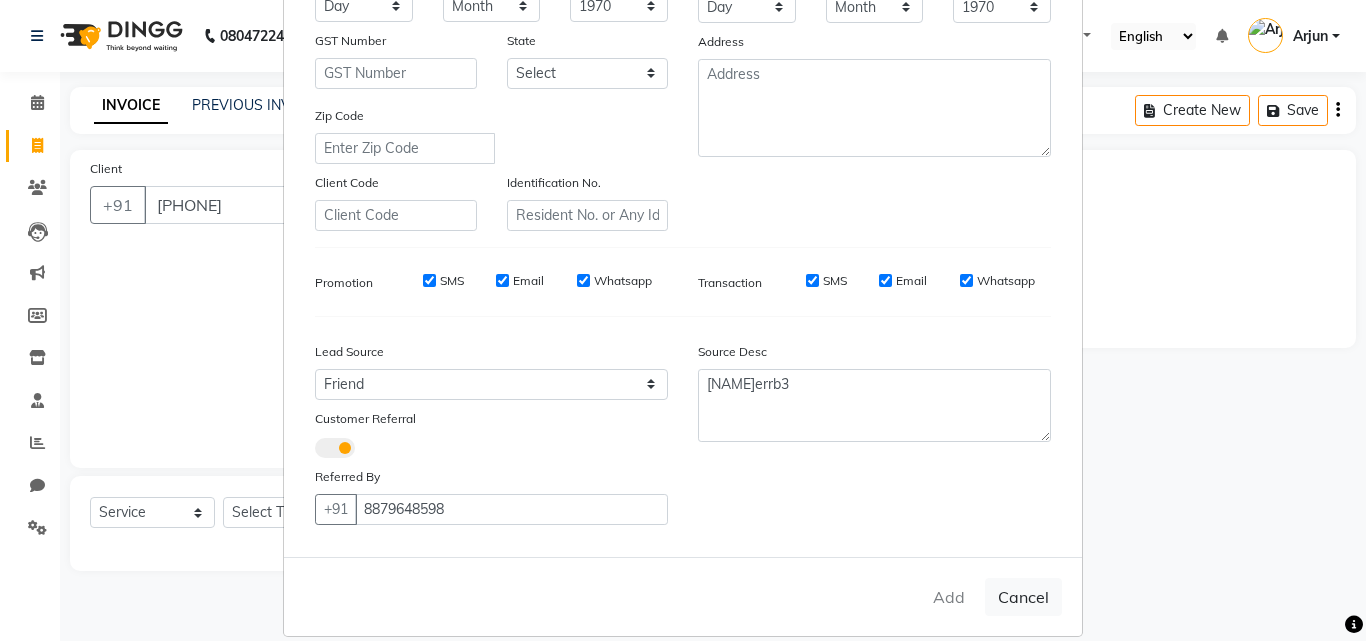 scroll, scrollTop: 349, scrollLeft: 0, axis: vertical 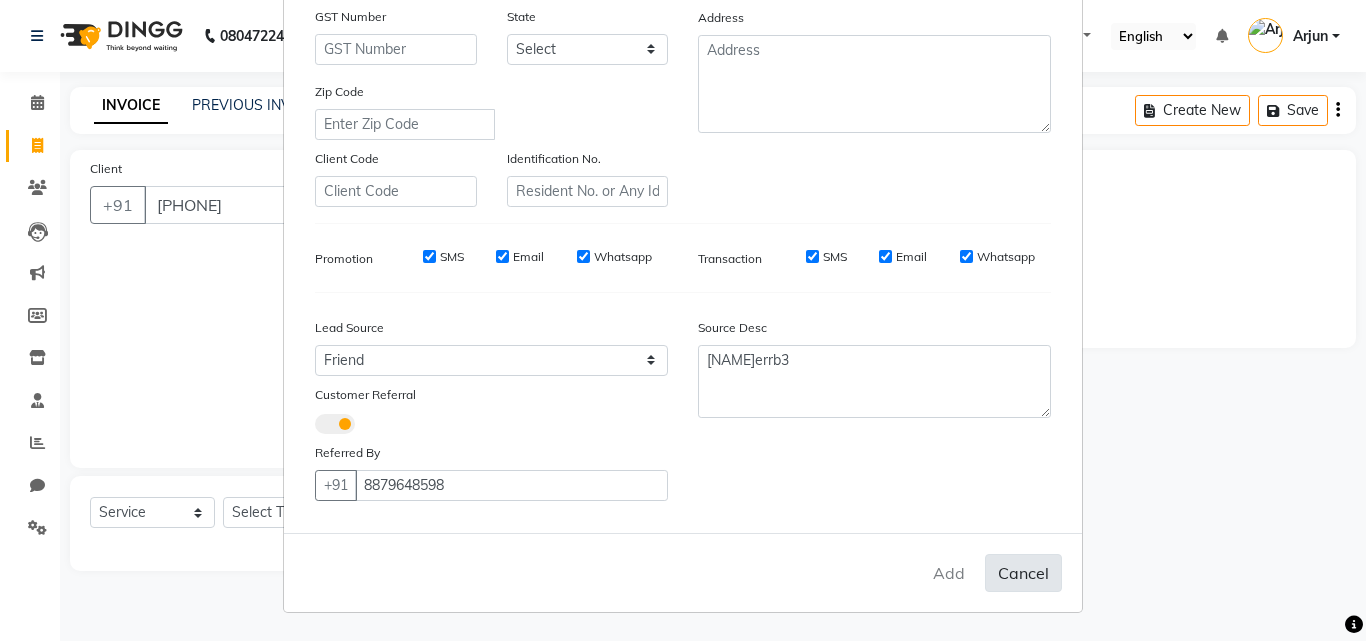 click on "Cancel" at bounding box center [1023, 573] 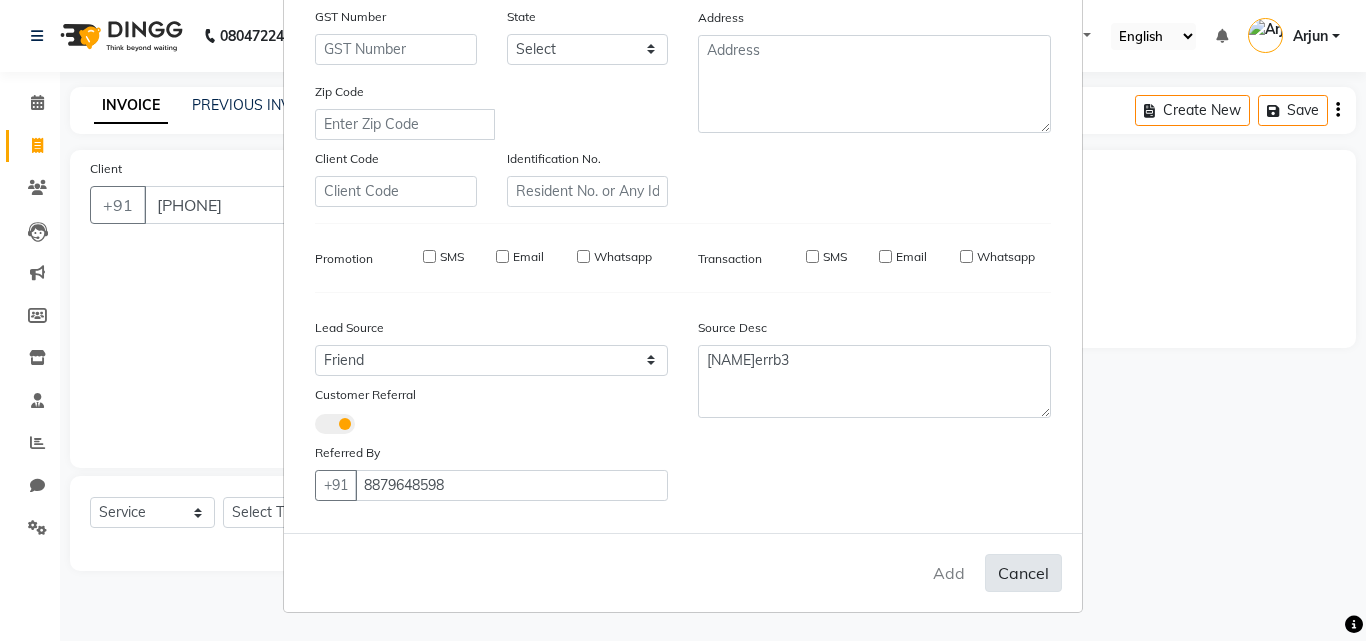 type 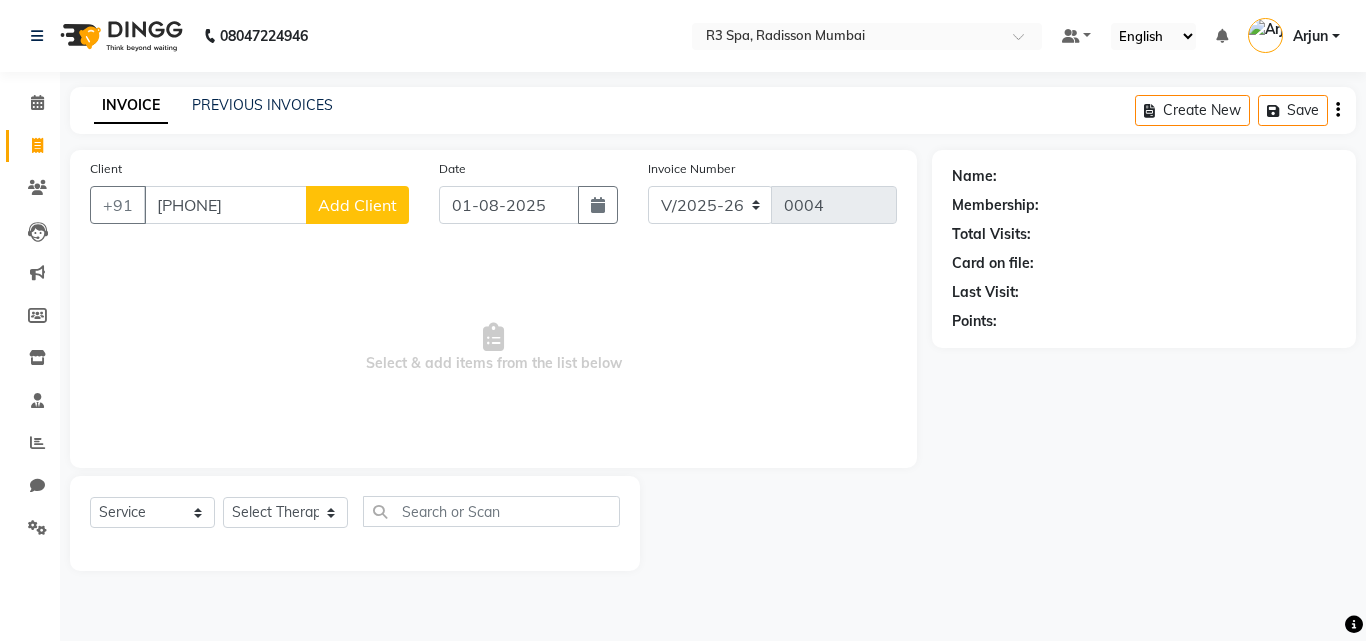 drag, startPoint x: 1003, startPoint y: 577, endPoint x: 535, endPoint y: 444, distance: 486.53162 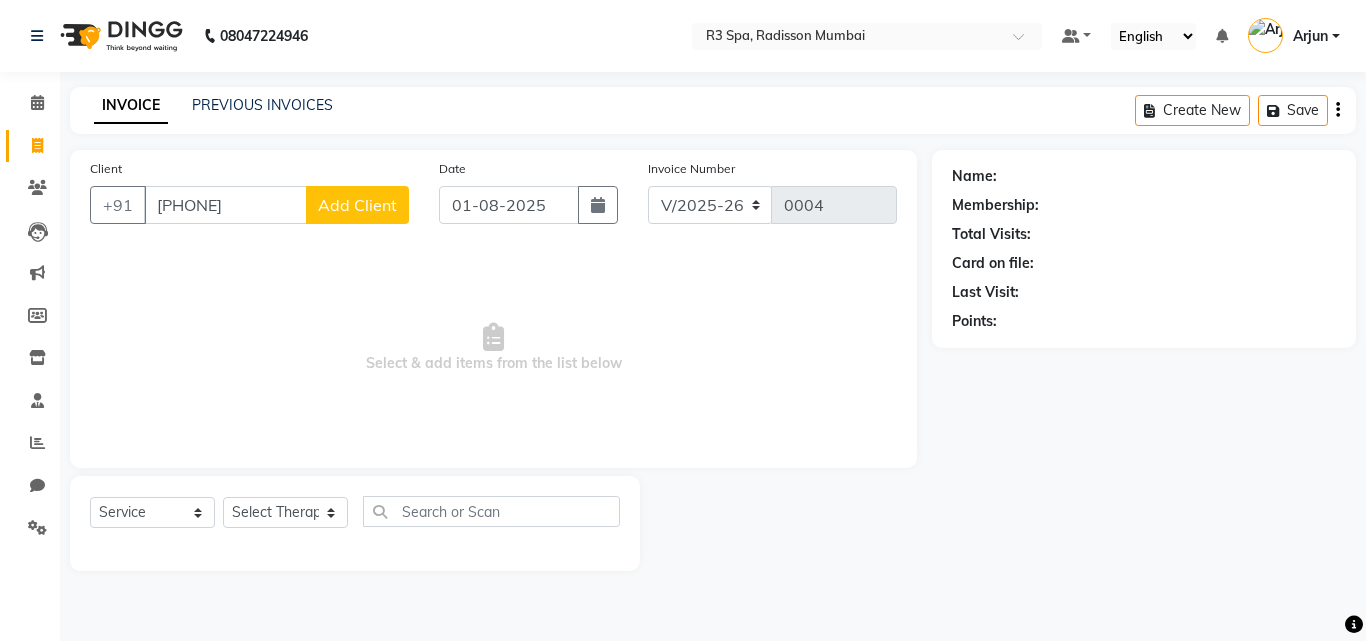 click on "Add Client" 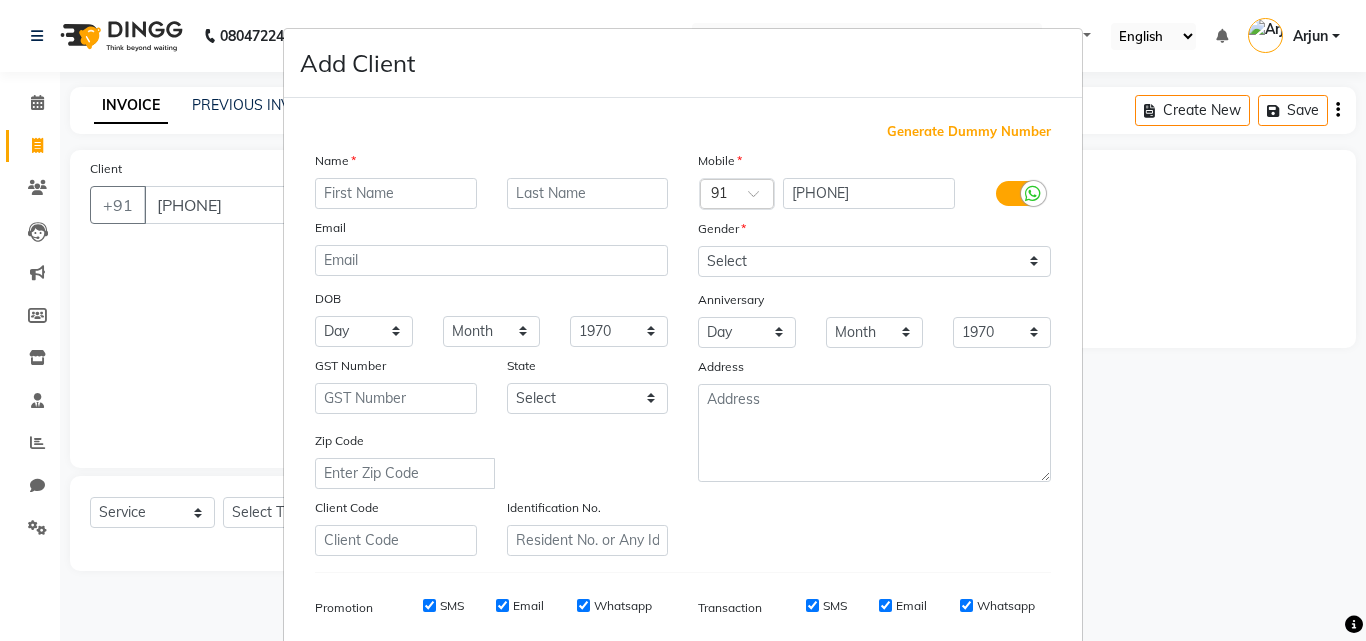 click at bounding box center [396, 193] 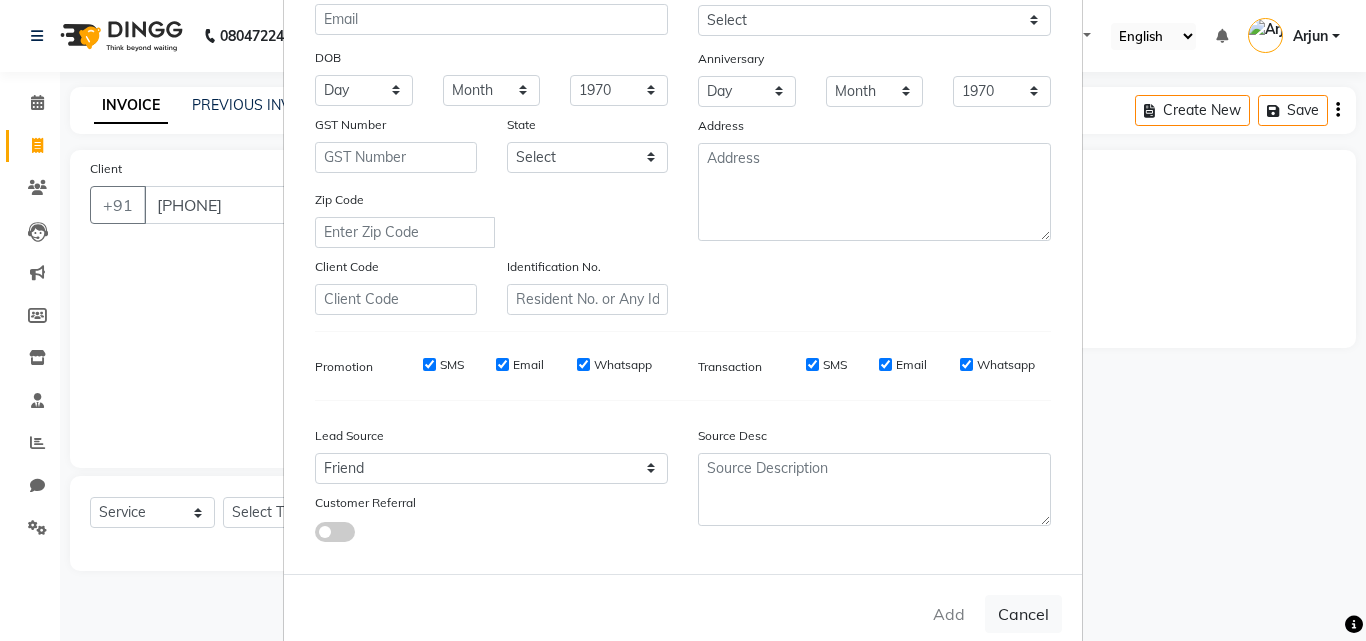 scroll, scrollTop: 282, scrollLeft: 0, axis: vertical 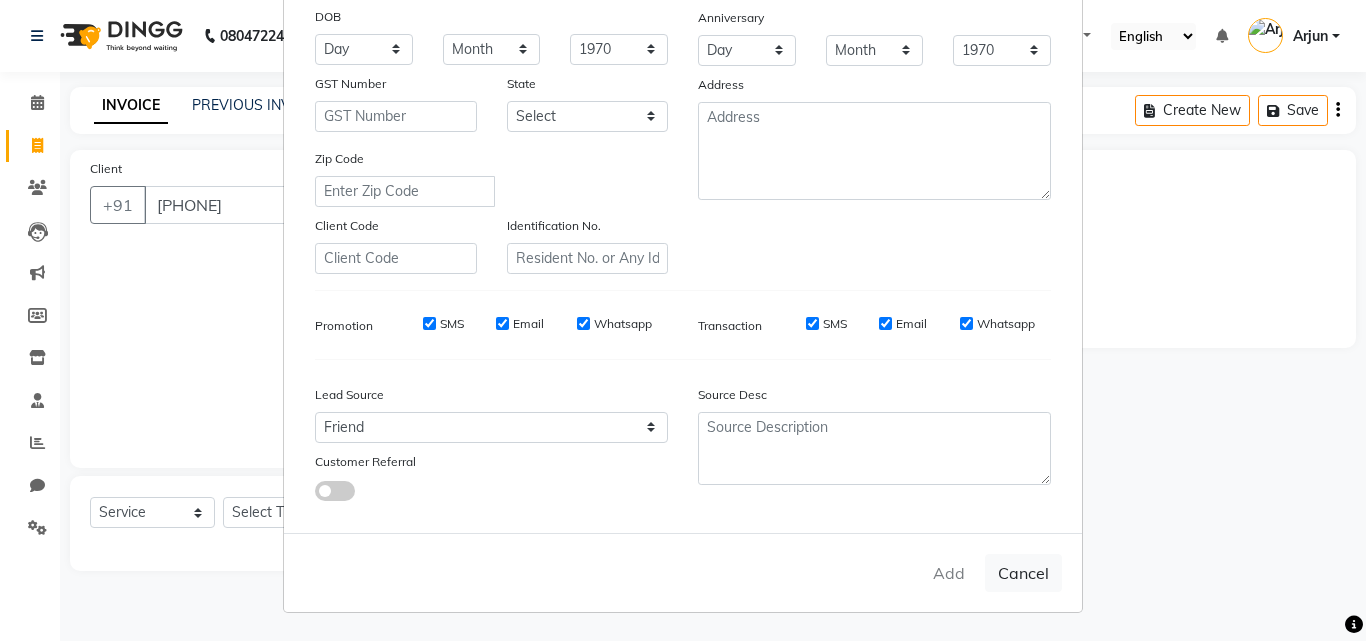 click at bounding box center [335, 491] 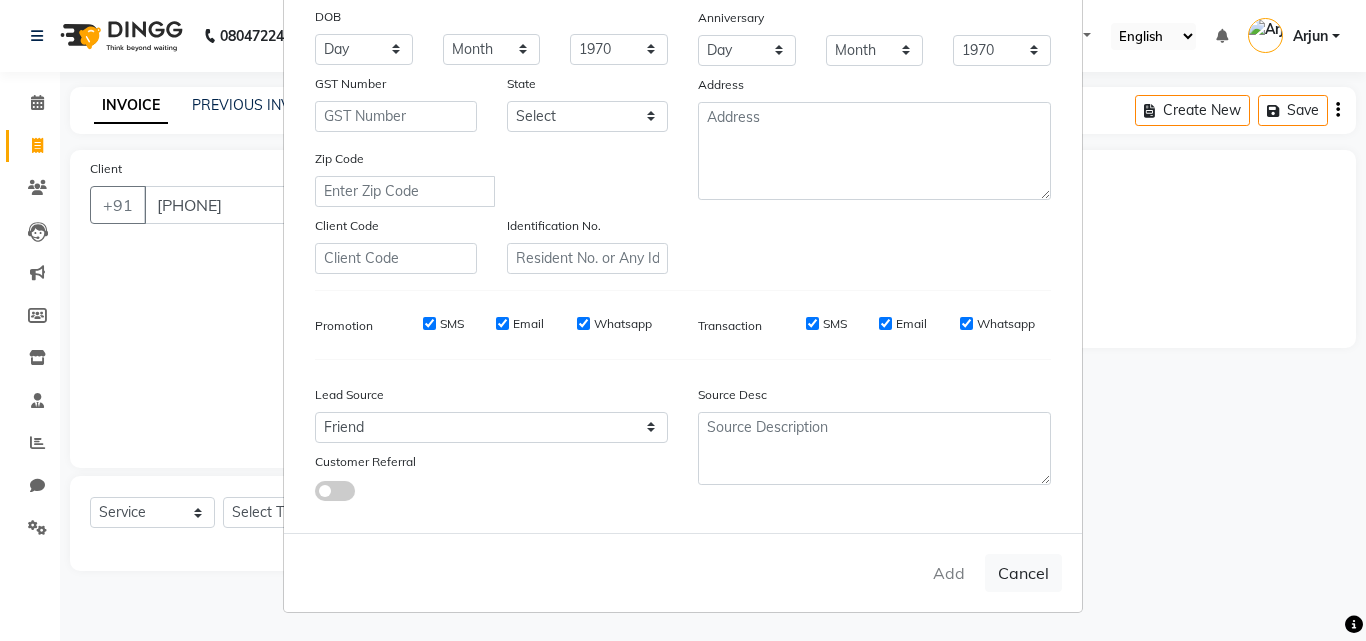 click at bounding box center (315, 494) 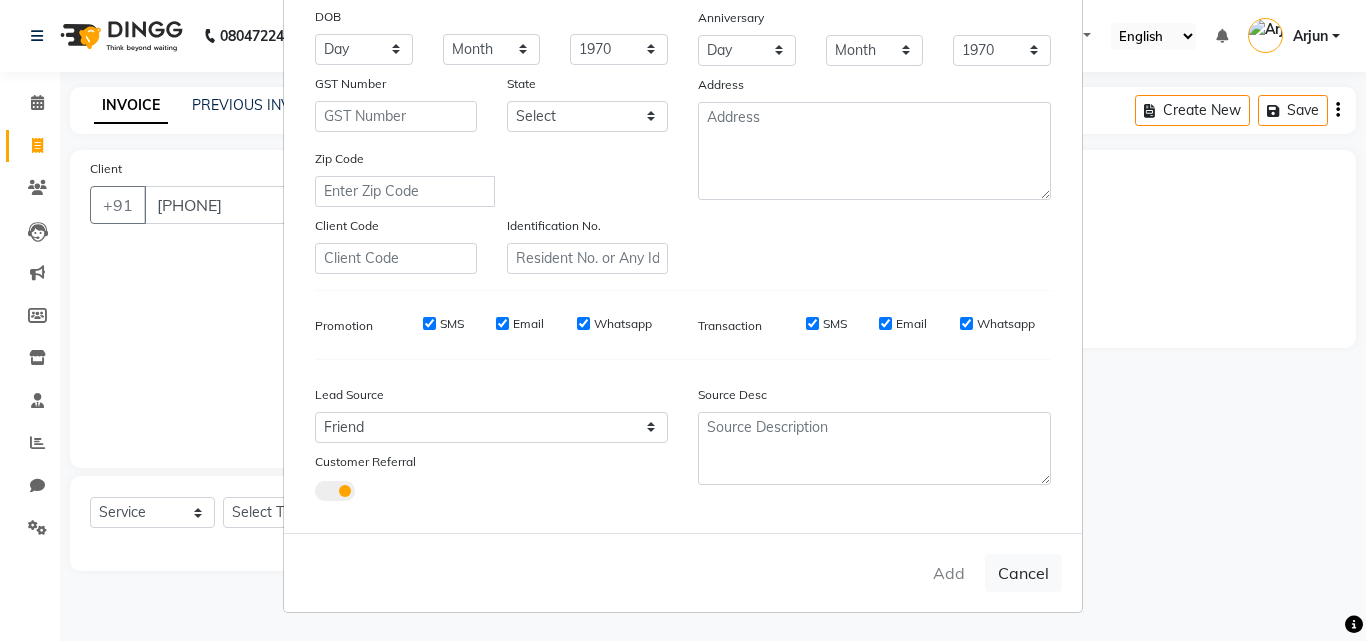 select on "56369" 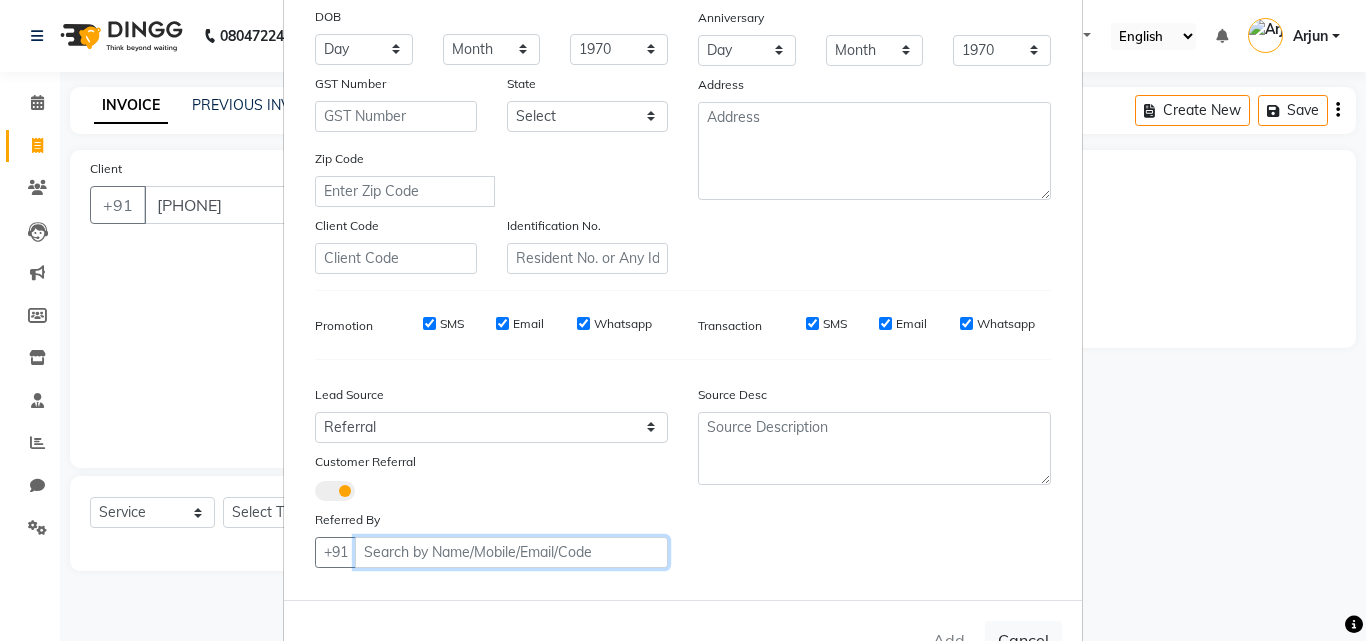 drag, startPoint x: 383, startPoint y: 539, endPoint x: 392, endPoint y: 548, distance: 12.727922 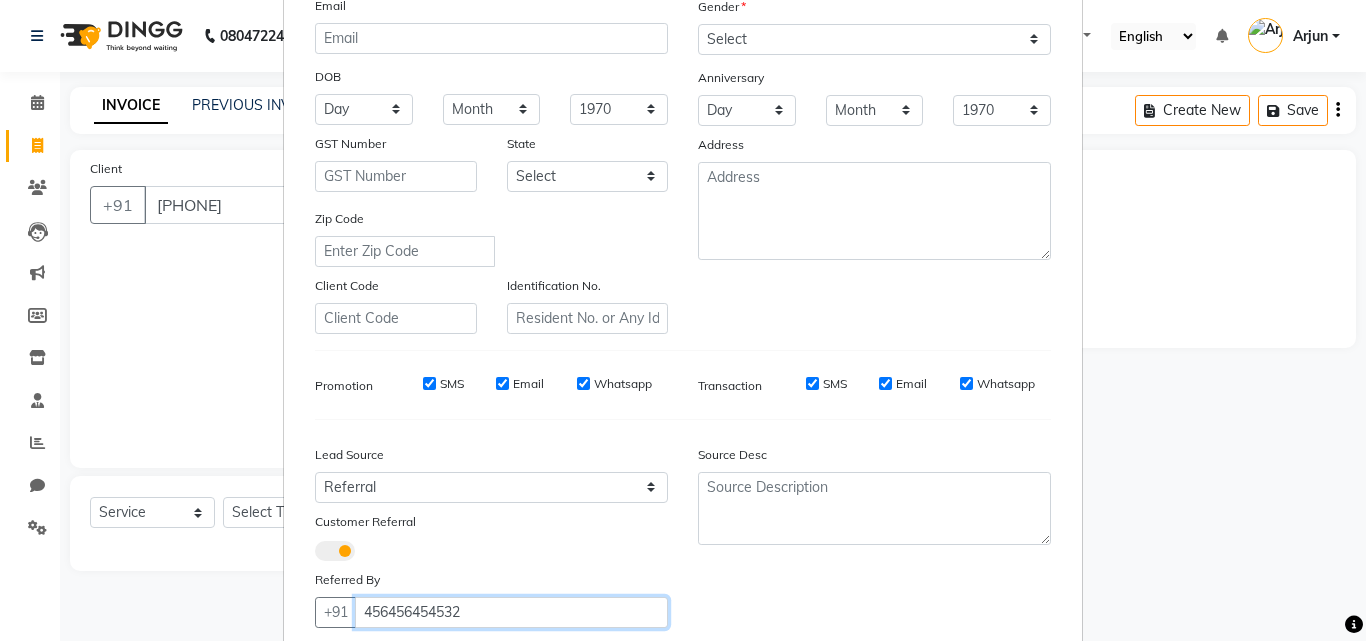 scroll, scrollTop: 0, scrollLeft: 0, axis: both 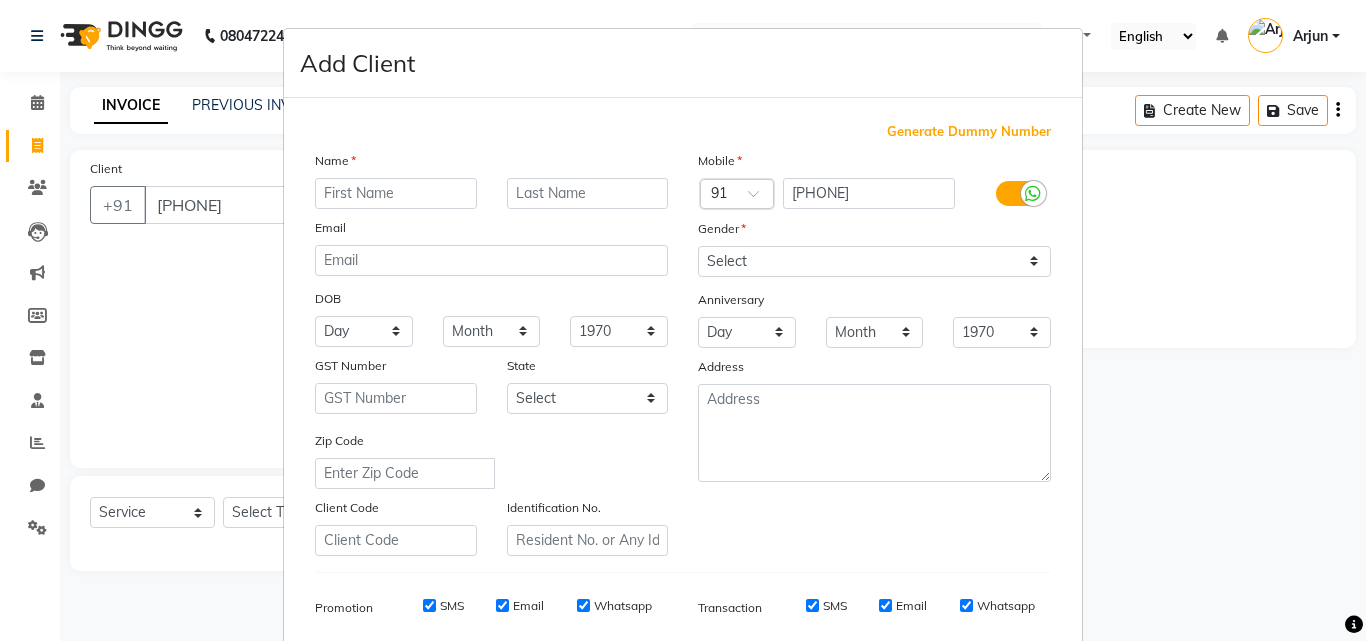 type on "456456454532" 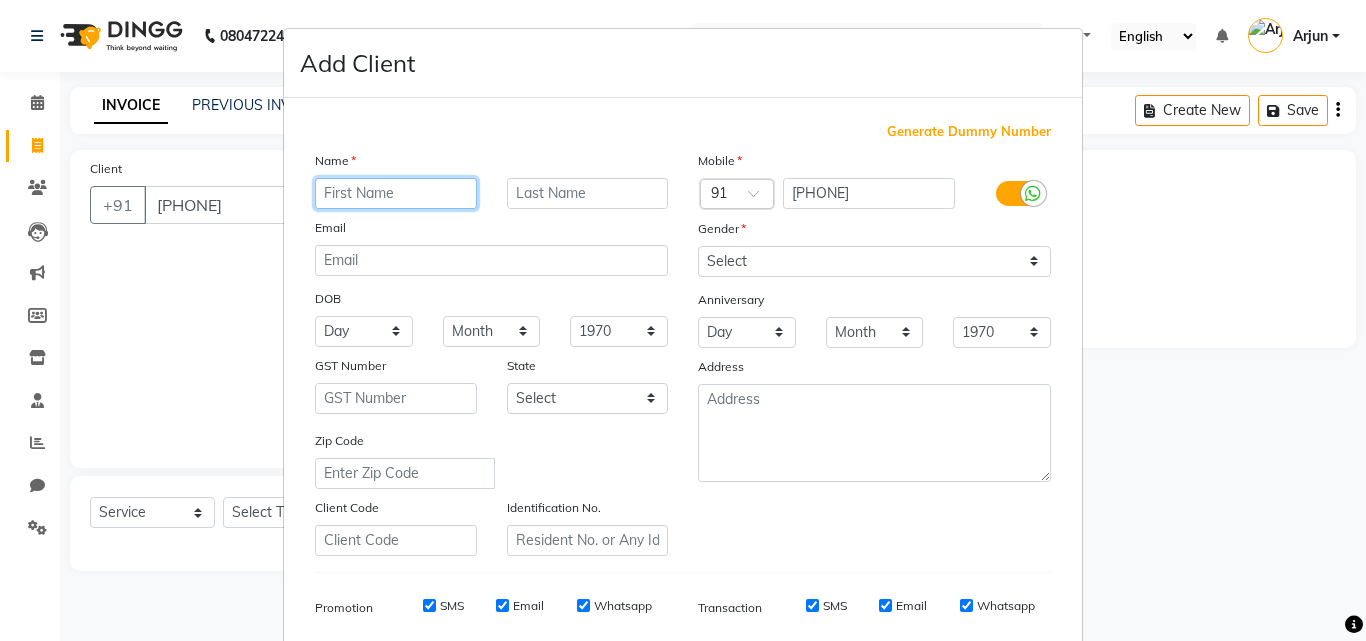 click at bounding box center (396, 193) 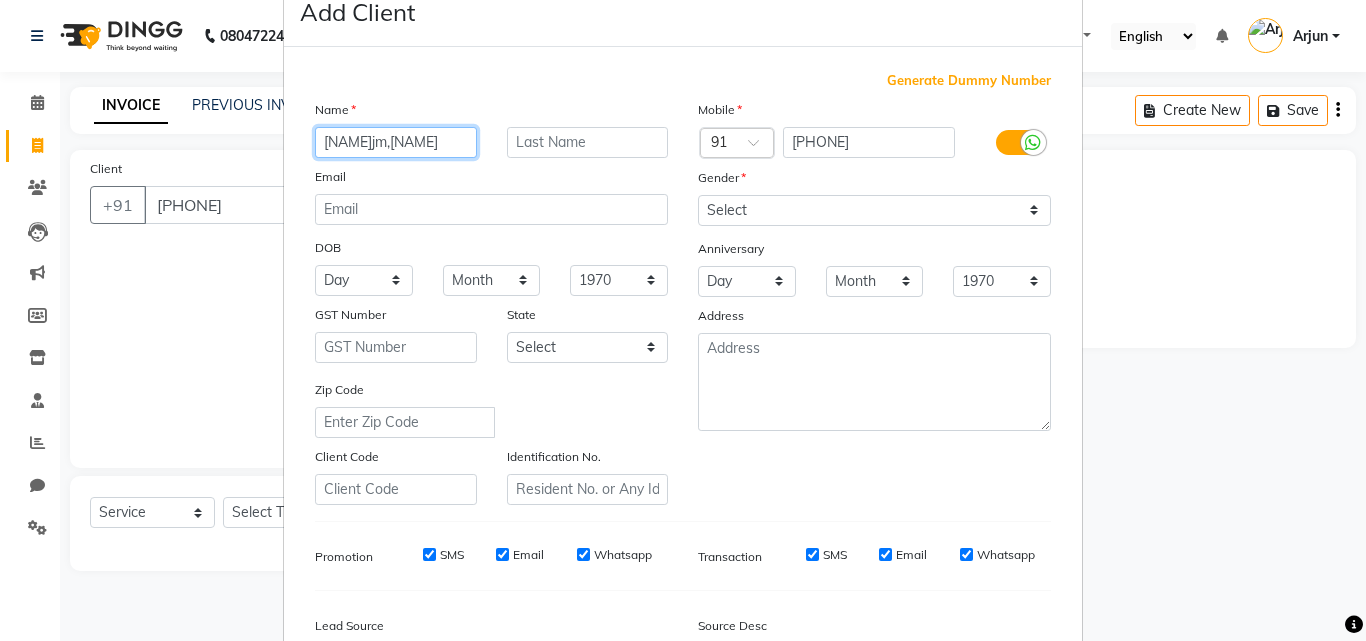 scroll, scrollTop: 100, scrollLeft: 0, axis: vertical 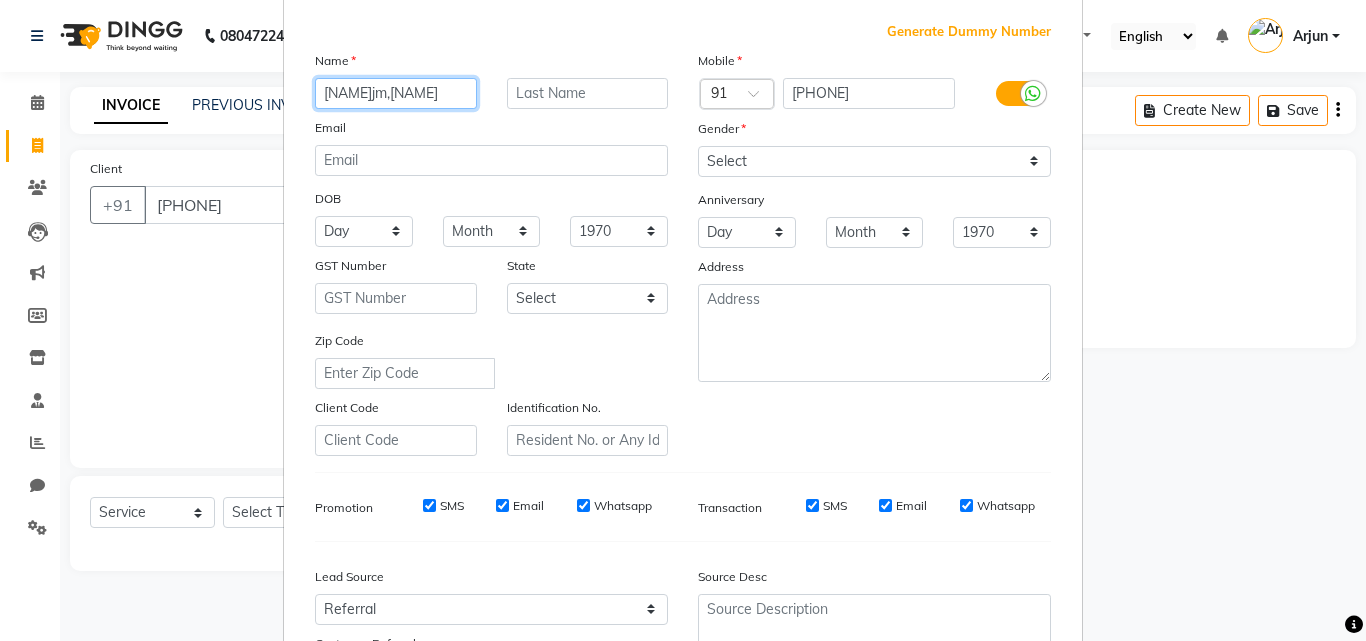 type on "[NAME]jm,[NAME]" 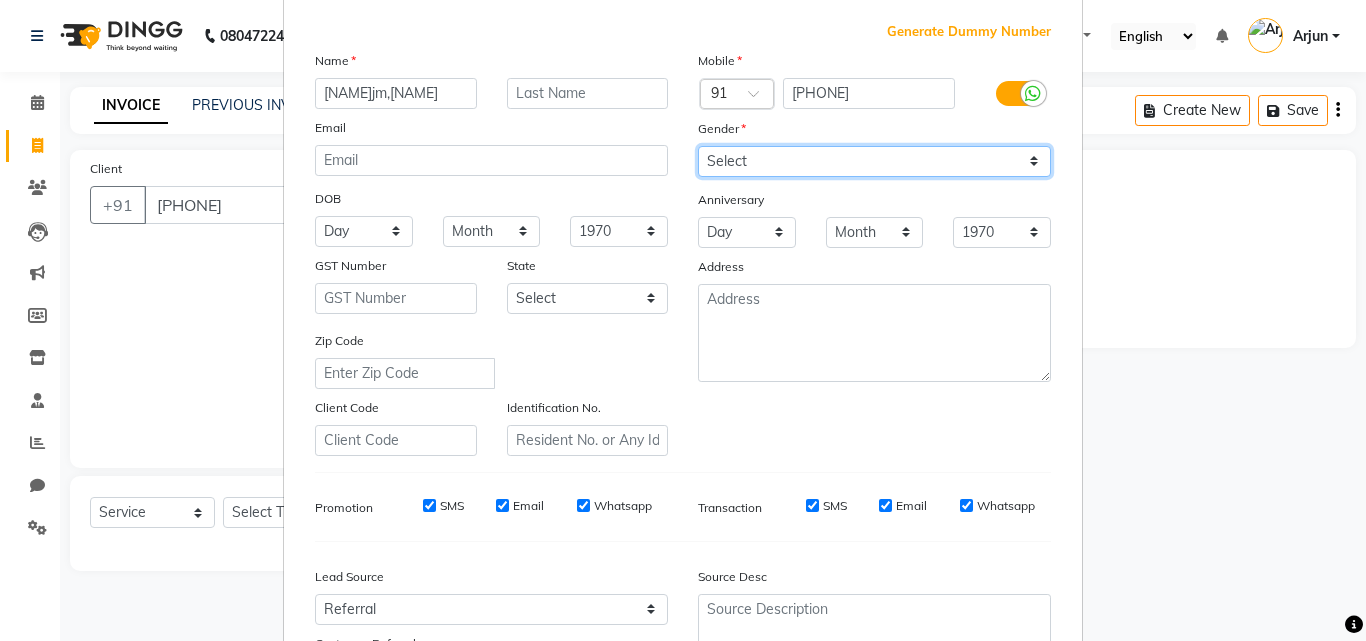click on "Select Male Female Other Prefer Not To Say" at bounding box center [874, 161] 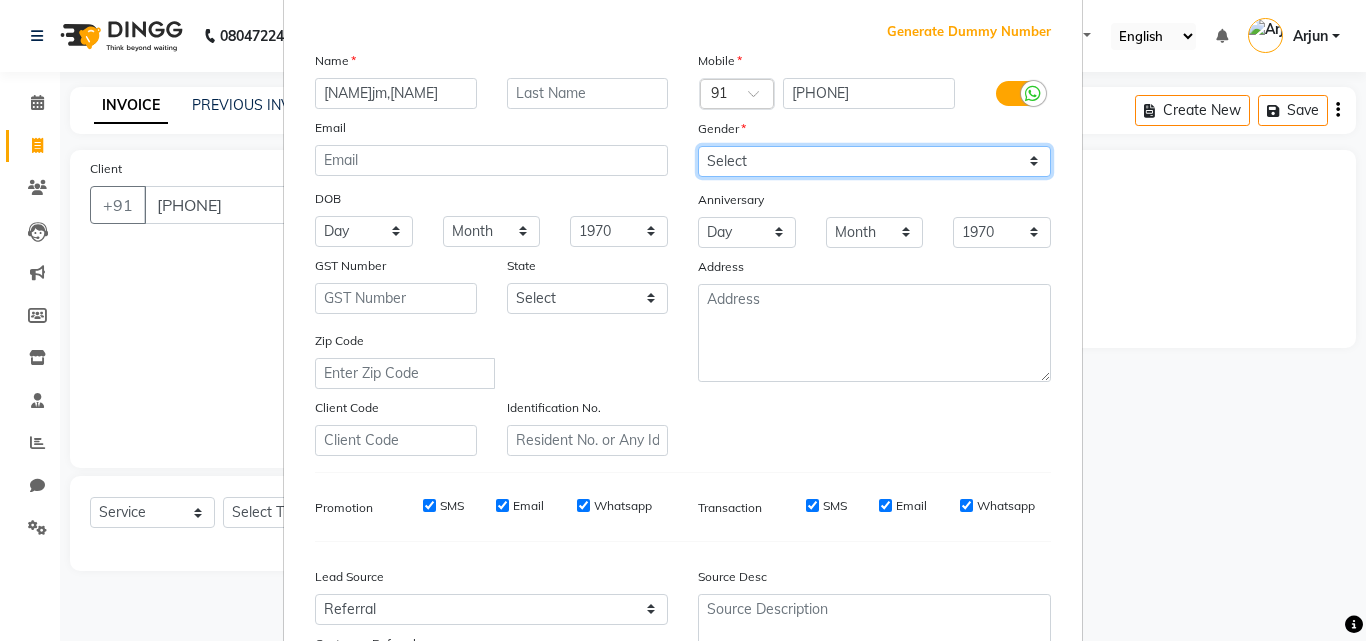 select on "male" 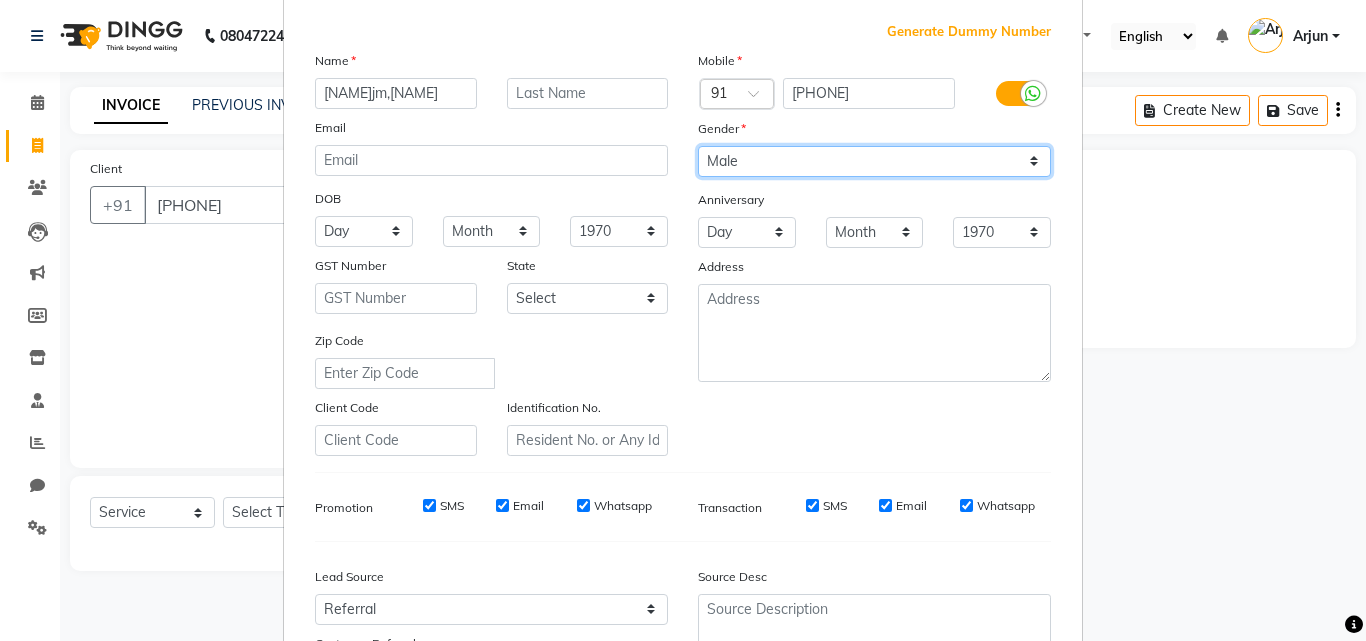 click on "Select Male Female Other Prefer Not To Say" at bounding box center (874, 161) 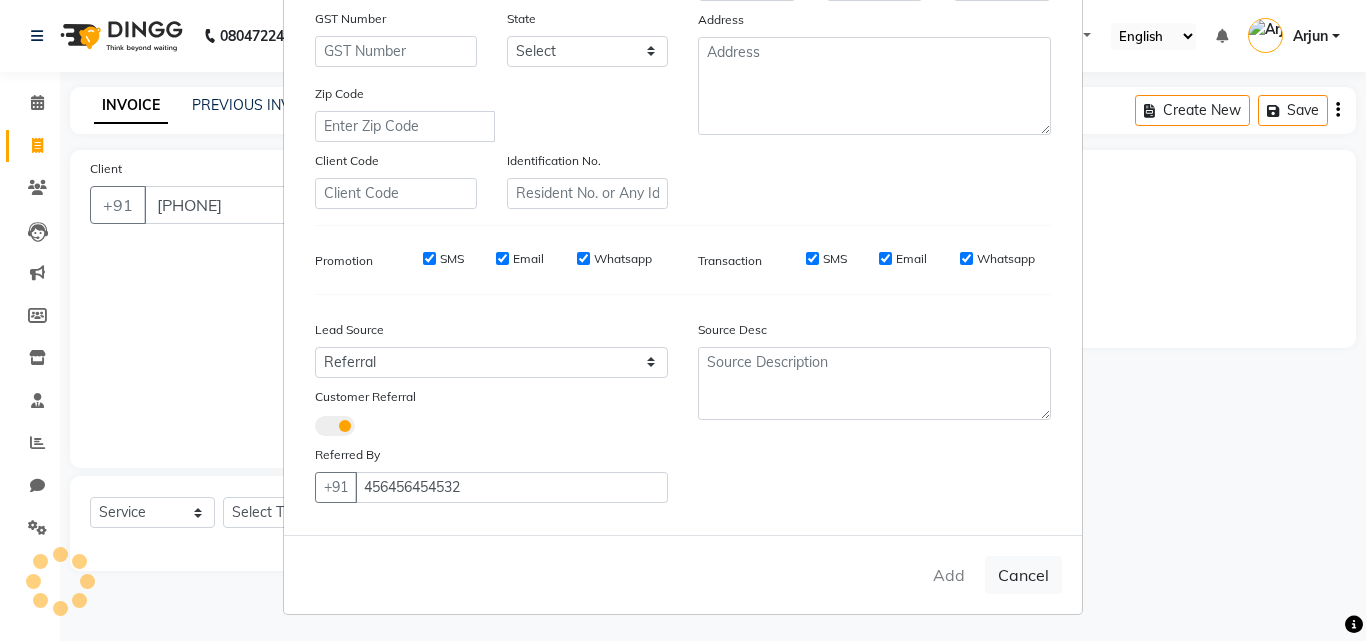 scroll, scrollTop: 349, scrollLeft: 0, axis: vertical 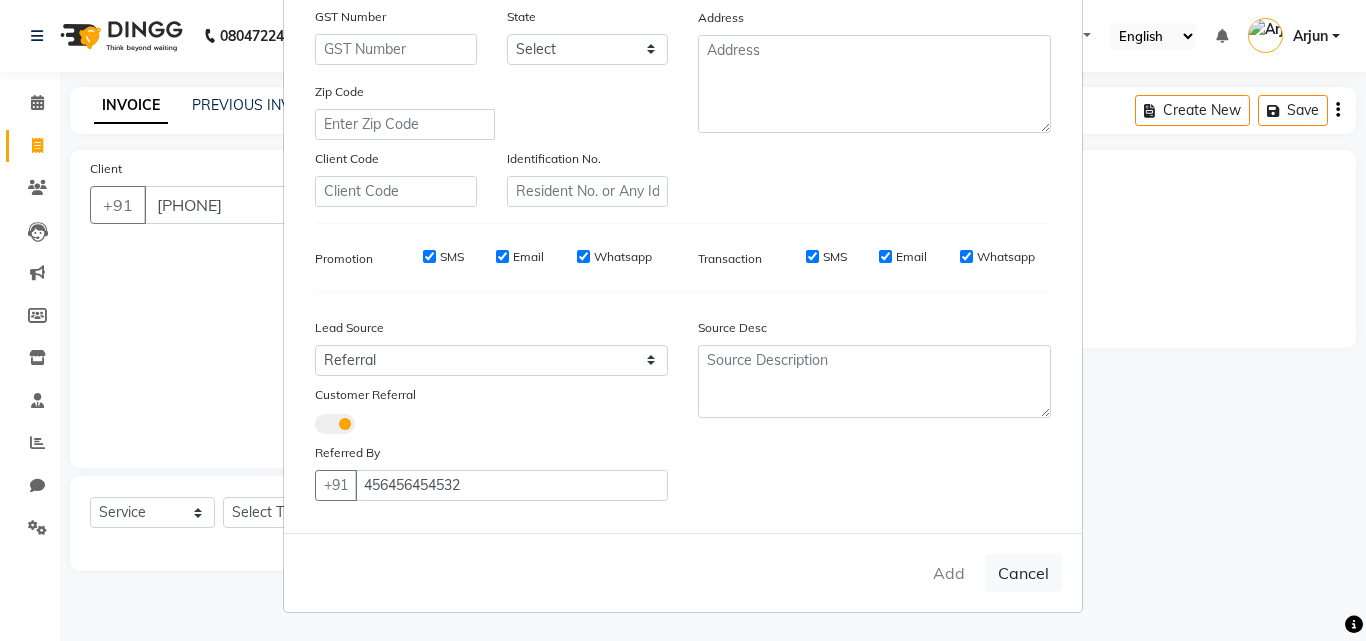 click on "Add   Cancel" at bounding box center [683, 572] 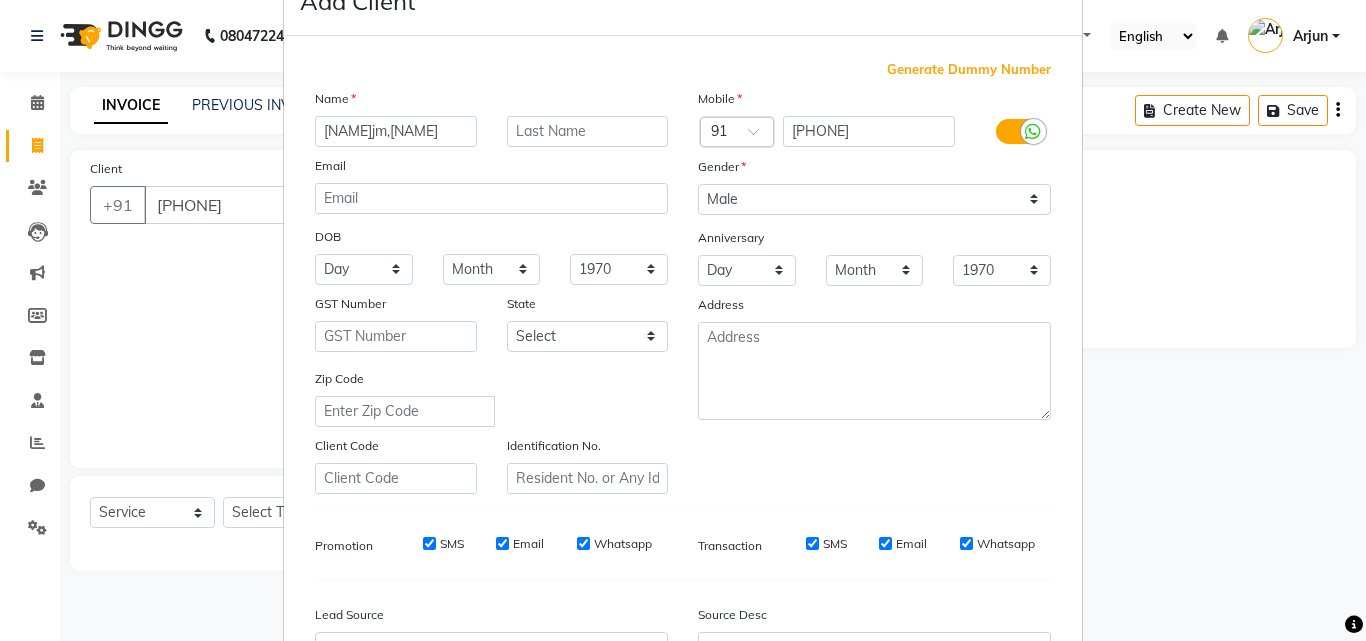 scroll, scrollTop: 0, scrollLeft: 0, axis: both 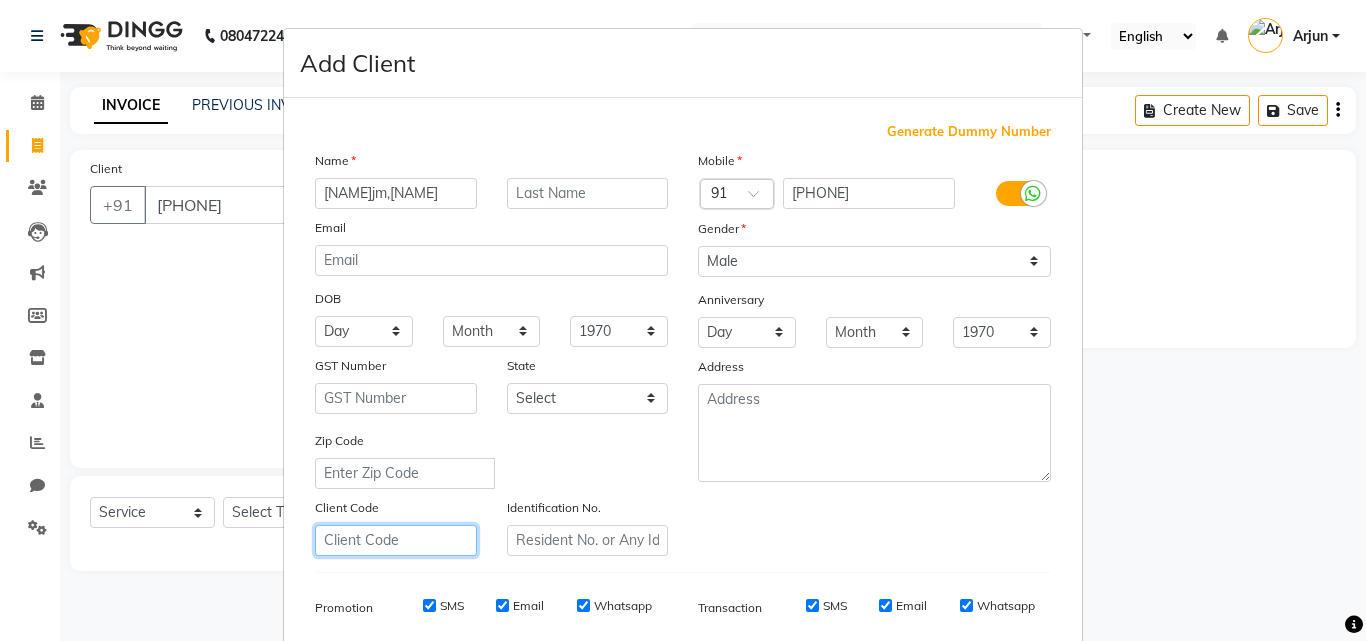 click at bounding box center (396, 540) 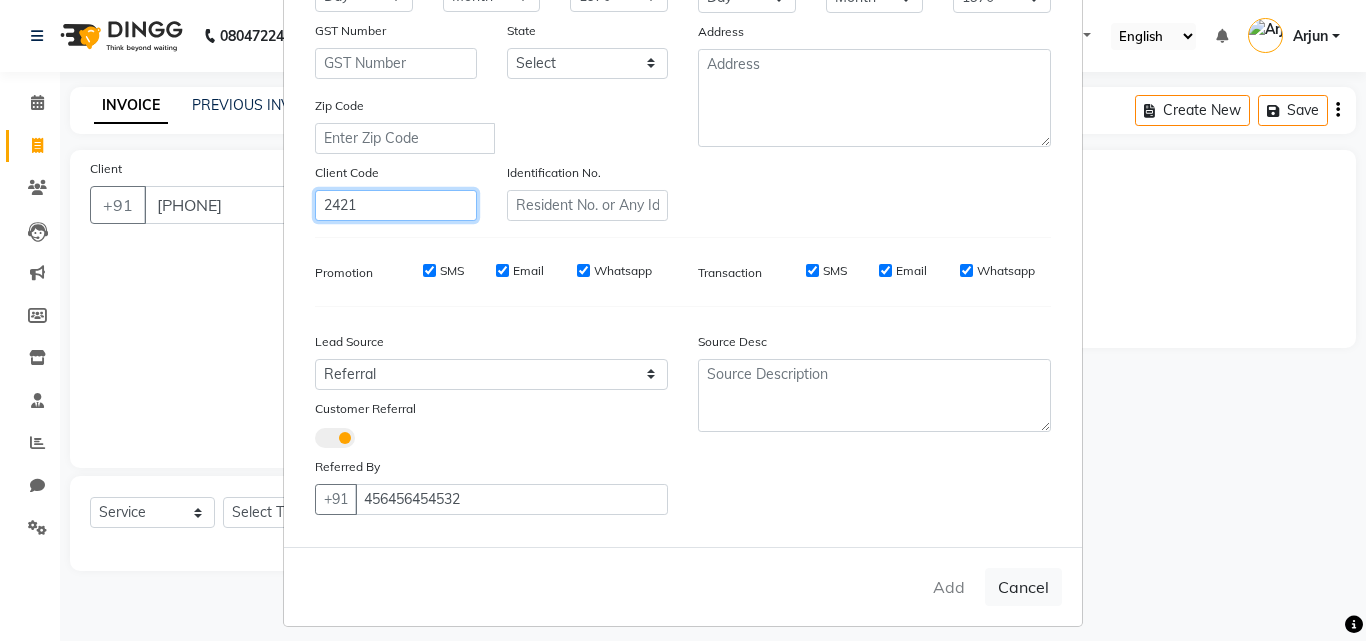 scroll, scrollTop: 349, scrollLeft: 0, axis: vertical 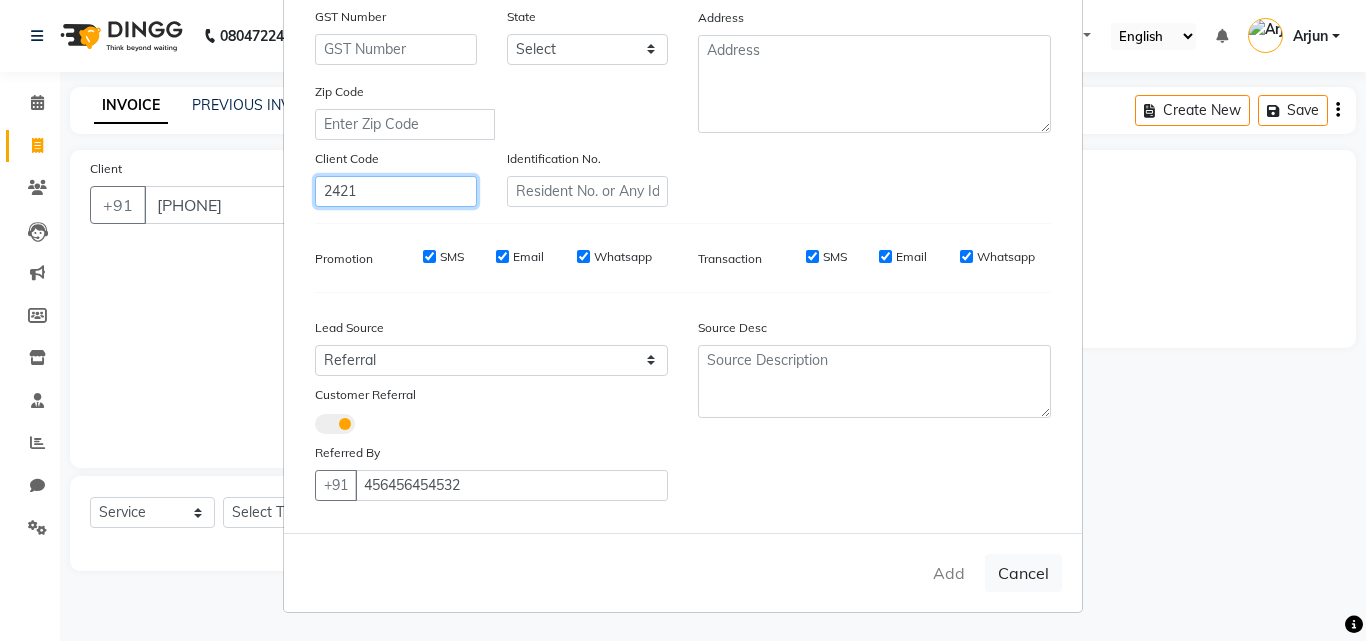 type on "2421" 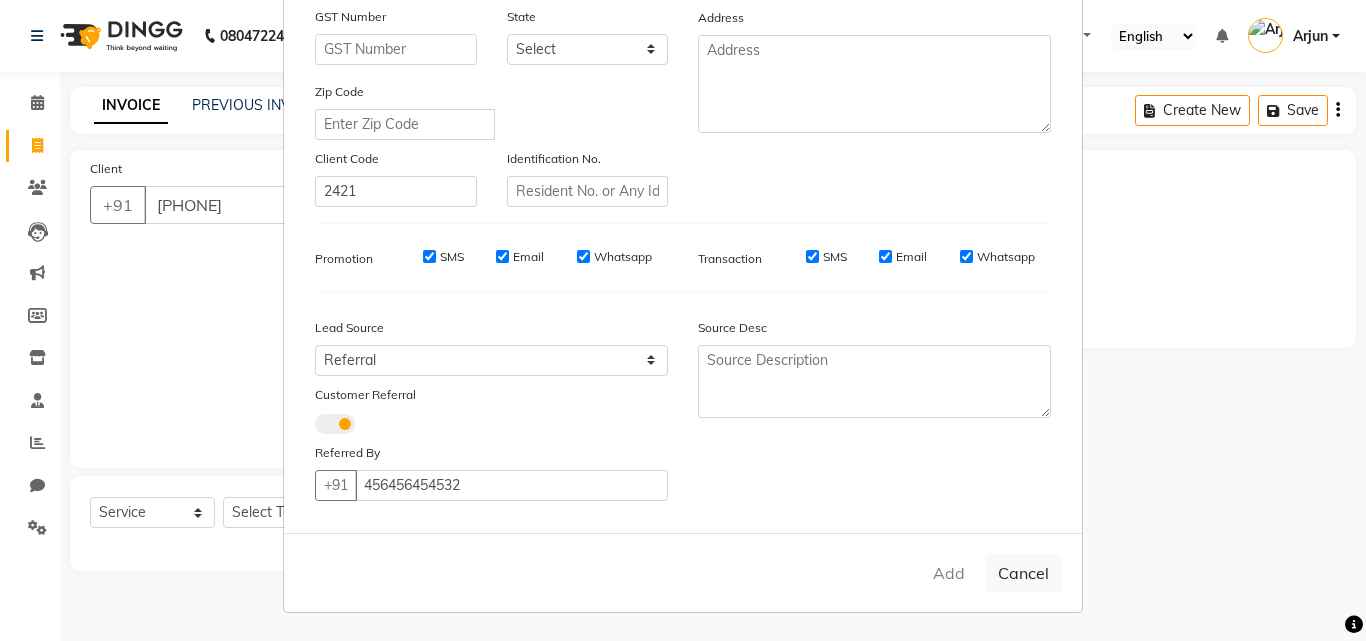 click on "Add   Cancel" at bounding box center (683, 572) 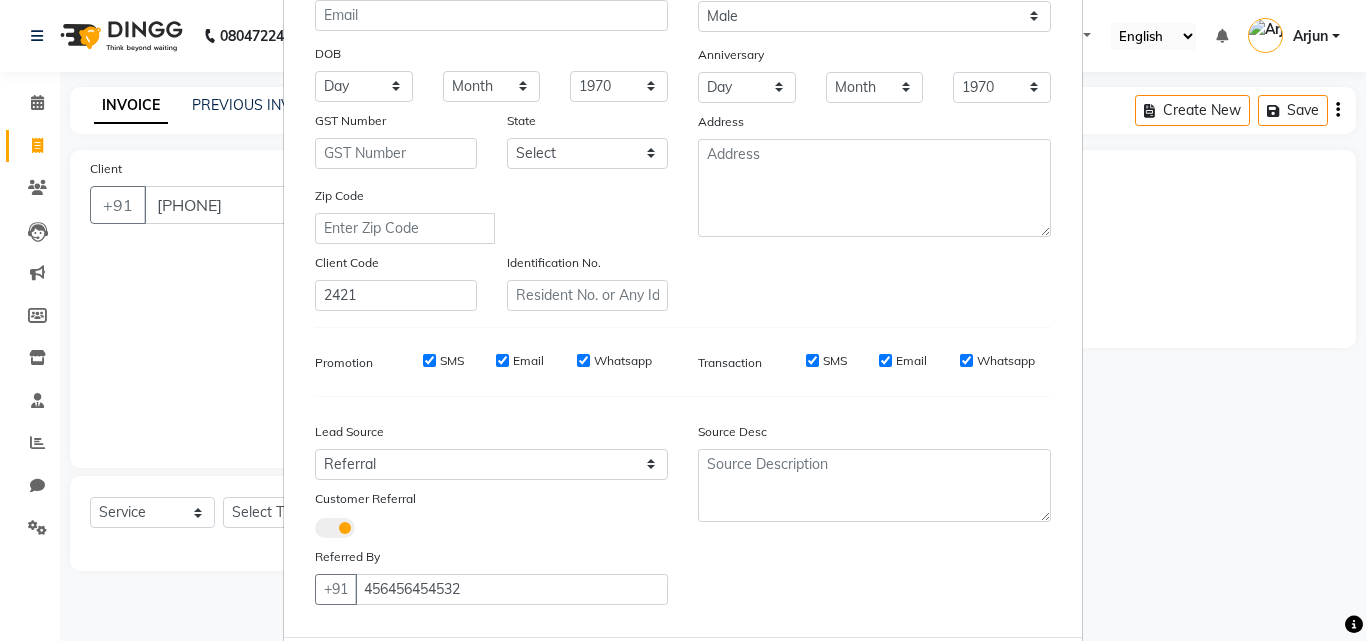 scroll, scrollTop: 349, scrollLeft: 0, axis: vertical 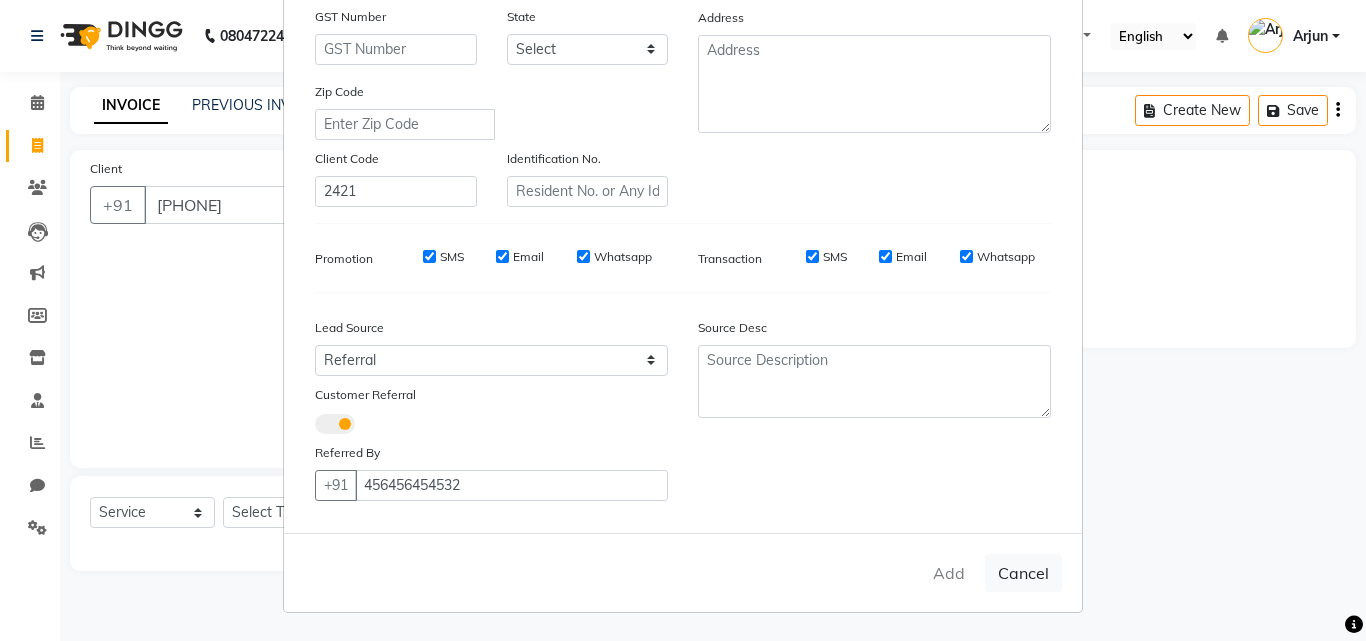 drag, startPoint x: 309, startPoint y: 436, endPoint x: 334, endPoint y: 420, distance: 29.681644 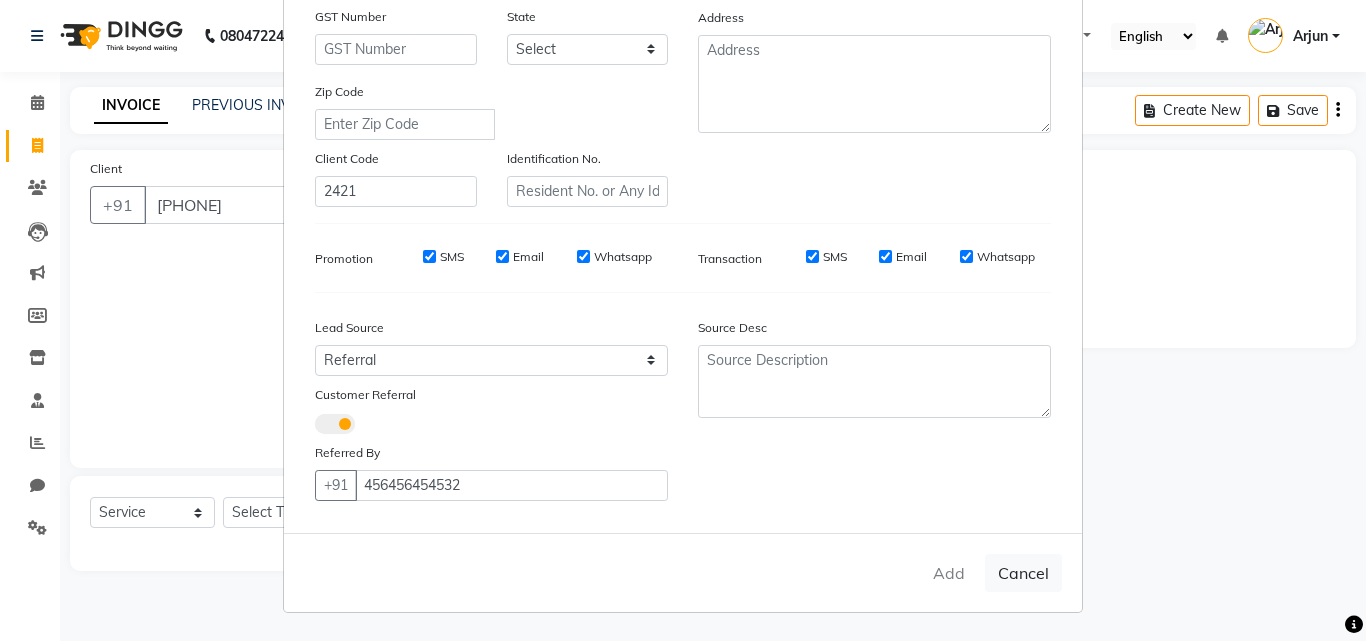 click at bounding box center (315, 427) 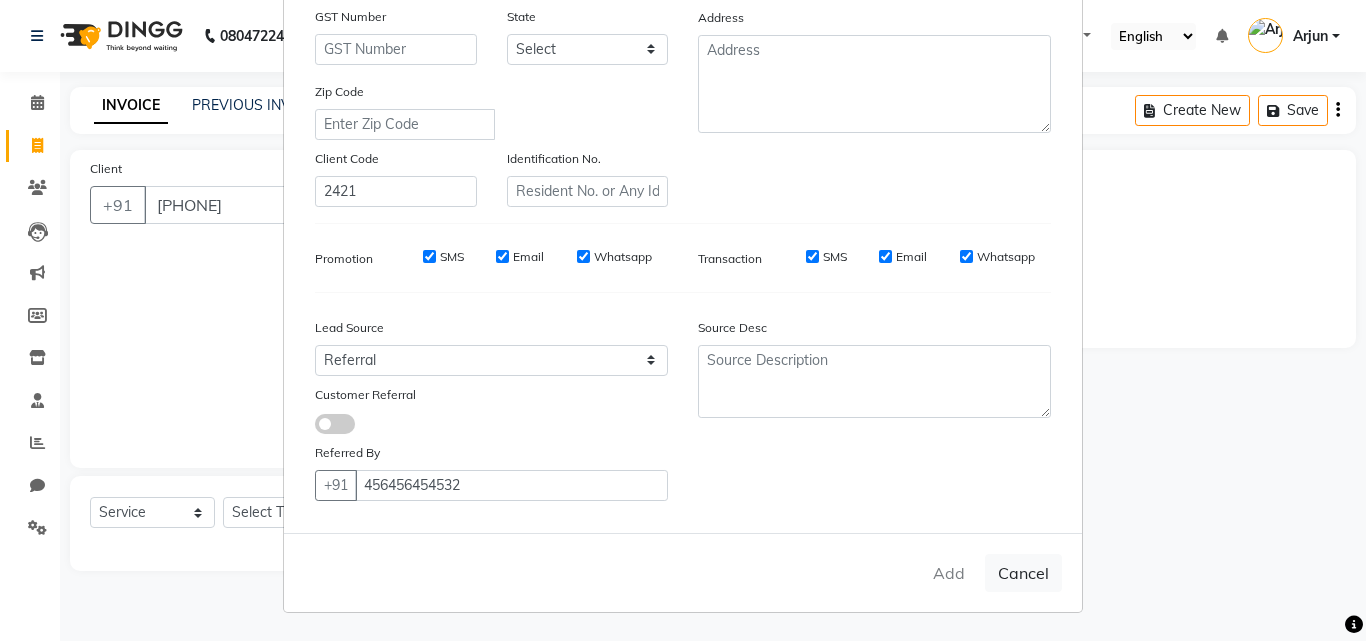 select on "null" 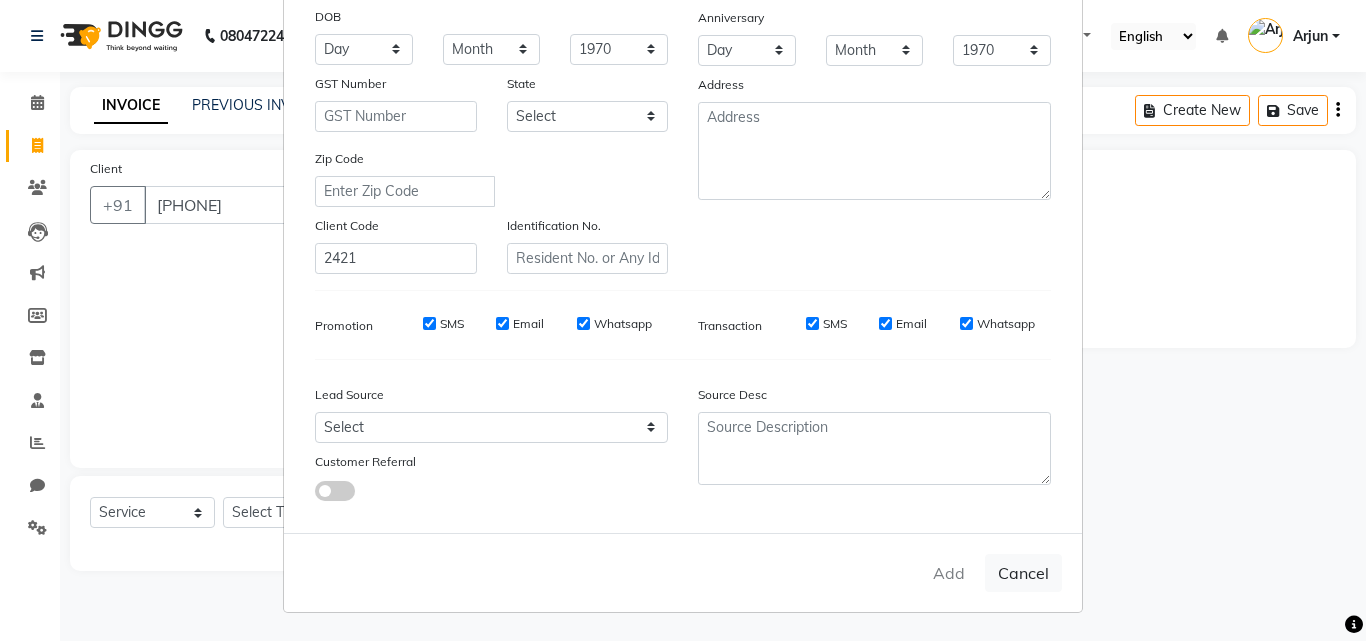 scroll, scrollTop: 282, scrollLeft: 0, axis: vertical 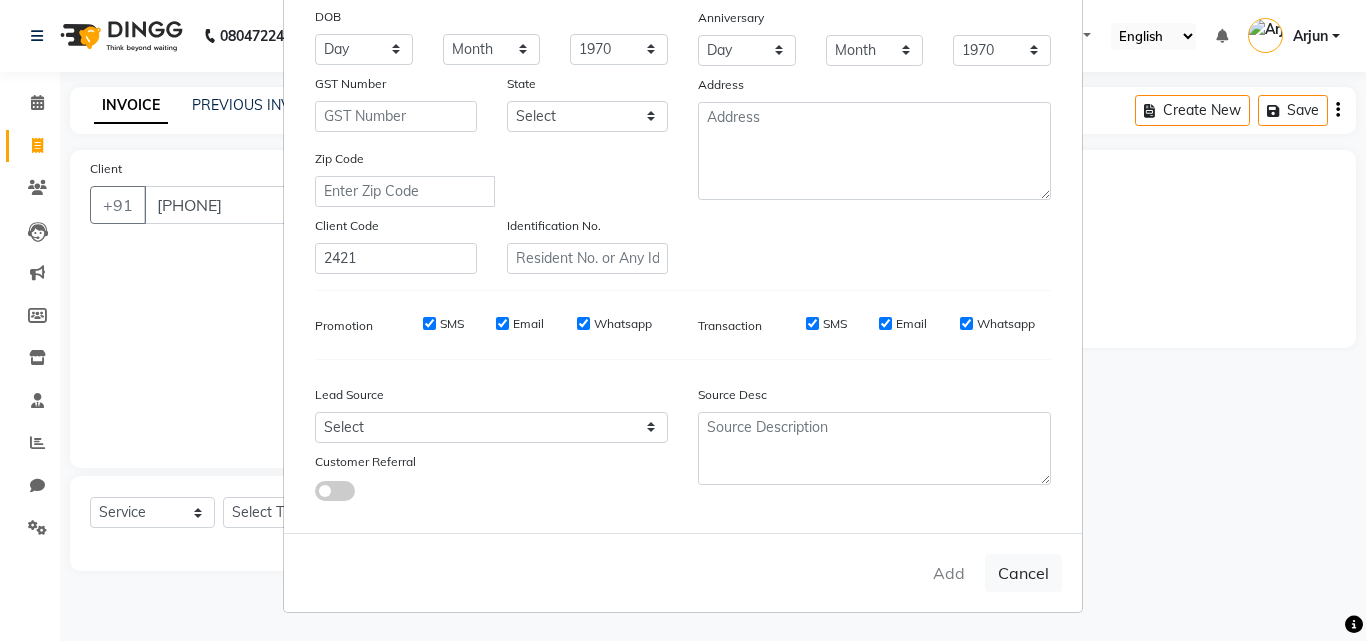 click on "Generate Dummy Number Name [NAME]jm,[NAME] Email DOB Day 01 02 03 04 05 06 07 08 09 10 11 12 13 14 15 16 17 18 19 20 21 22 23 24 25 26 27 28 29 30 31 Month January February March April May June July August September October November December 1940 1941 1942 1943 1944 1945 1946 1947 1948 1949 1950 1951 1952 1953 1954 1955 1956 1957 1958 1959 1960 1961 1962 1963 1964 1965 1966 1967 1968 1969 1970 1971 1972 1973 1974 1975 1976 1977 1978 1979 1980 1981 1982 1983 1984 1985 1986 1987 1988 1989 1990 1991 1992 1993 1994 1995 1996 1997 1998 1999 2000 2001 2002 2003 2004 2005 2006 2007 2008 2009 2010 2011 2012 2013 2014 2015 2016 2017 2018 2019 2020 2021 2022 2023 2024 GST Number State Select Andaman and Nicobar Islands Andhra Pradesh Arunachal Pradesh Assam Bihar Chandigarh Chhattisgarh Dadra and Nagar Haveli Daman and Diu Delhi Goa Gujarat Haryana Himachal Pradesh Jammu and Kashmir Jharkhand Karnataka Kerala Lakshadweep Madhya Pradesh Maharashtra Manipur Meghalaya Mizoram Nagaland Odisha Pondicherry Punjab Rajasthan Sikkim" at bounding box center (683, 178) 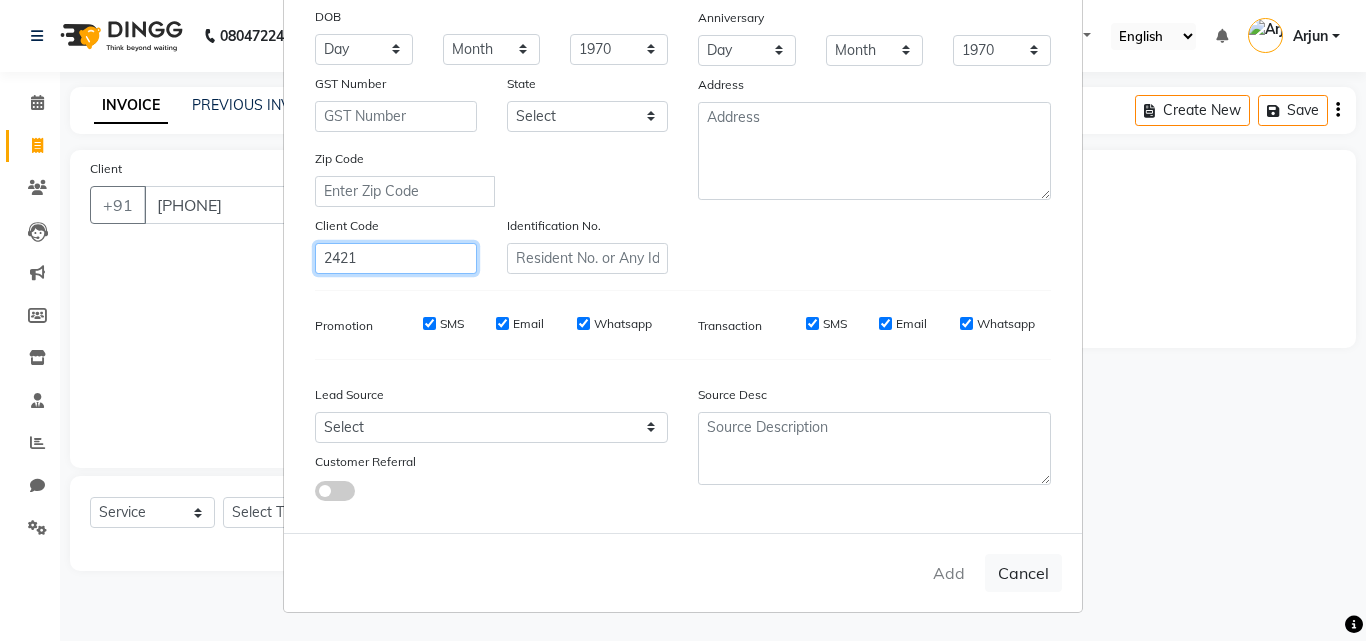click on "2421" at bounding box center (396, 258) 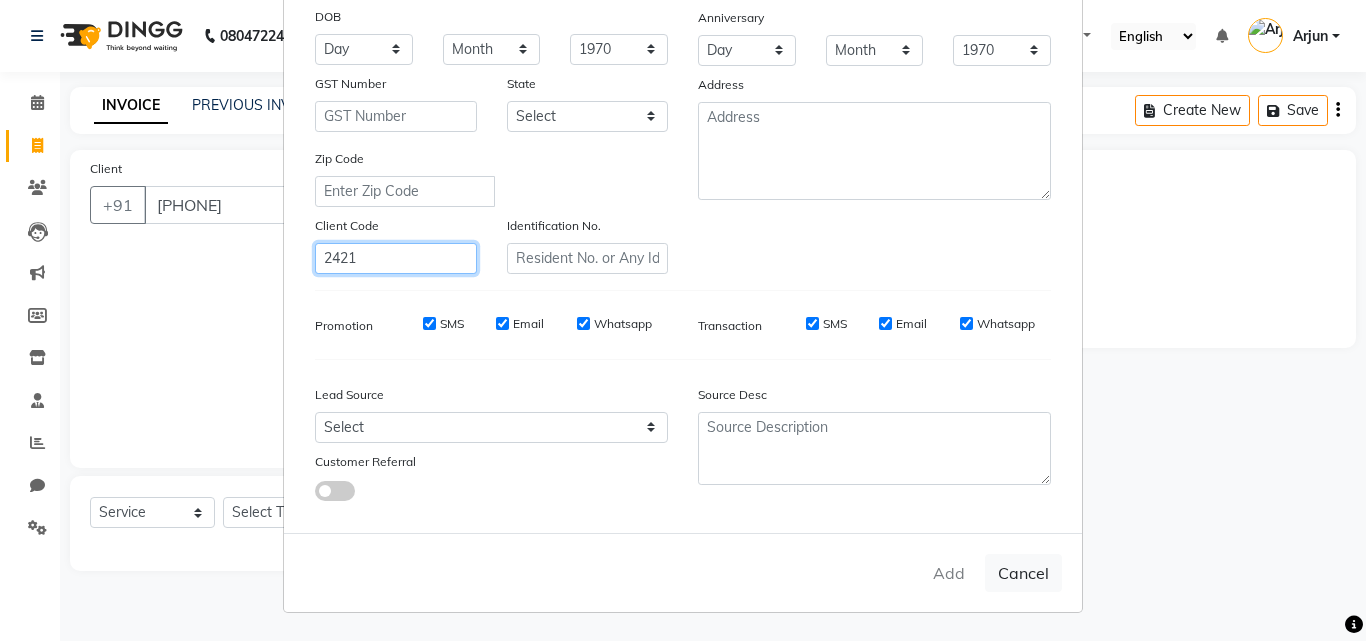 click on "Add Client Generate Dummy Number Name [NAME]jm,[NAME] Email DOB Day 01 02 03 04 05 06 07 08 09 10 11 12 13 14 15 16 17 18 19 20 21 22 23 24 25 26 27 28 29 30 31 Month January February March April May June July August September October November December 1940 1941 1942 1943 1944 1945 1946 1947 1948 1949 1950 1951 1952 1953 1954 1955 1956 1957 1958 1959 1960 1961 1962 1963 1964 1965 1966 1967 1968 1969 1970 1971 1972 1973 1974 1975 1976 1977 1978 1979 1980 1981 1982 1983 1984 1985 1986 1987 1988 1989 1990 1991 1992 1993 1994 1995 1996 1997 1998 1999 2000 2001 2002 2003 2004 2005 2006 2007 2008 2009 2010 2011 2012 2013 2014 2015 2016 2017 2018 2019 2020 2021 2022 2023 2024 GST Number State Select Andaman and Nicobar Islands Andhra Pradesh Arunachal Pradesh Assam Bihar Chandigarh Chhattisgarh Dadra and Nagar Haveli Daman and Diu Delhi Goa Gujarat Haryana Himachal Pradesh Jammu and Kashmir Jharkhand Karnataka Kerala Lakshadweep Madhya Pradesh Maharashtra Manipur Meghalaya Mizoram Nagaland Odisha Pondicherry Punjab Sikkim" at bounding box center (683, 320) 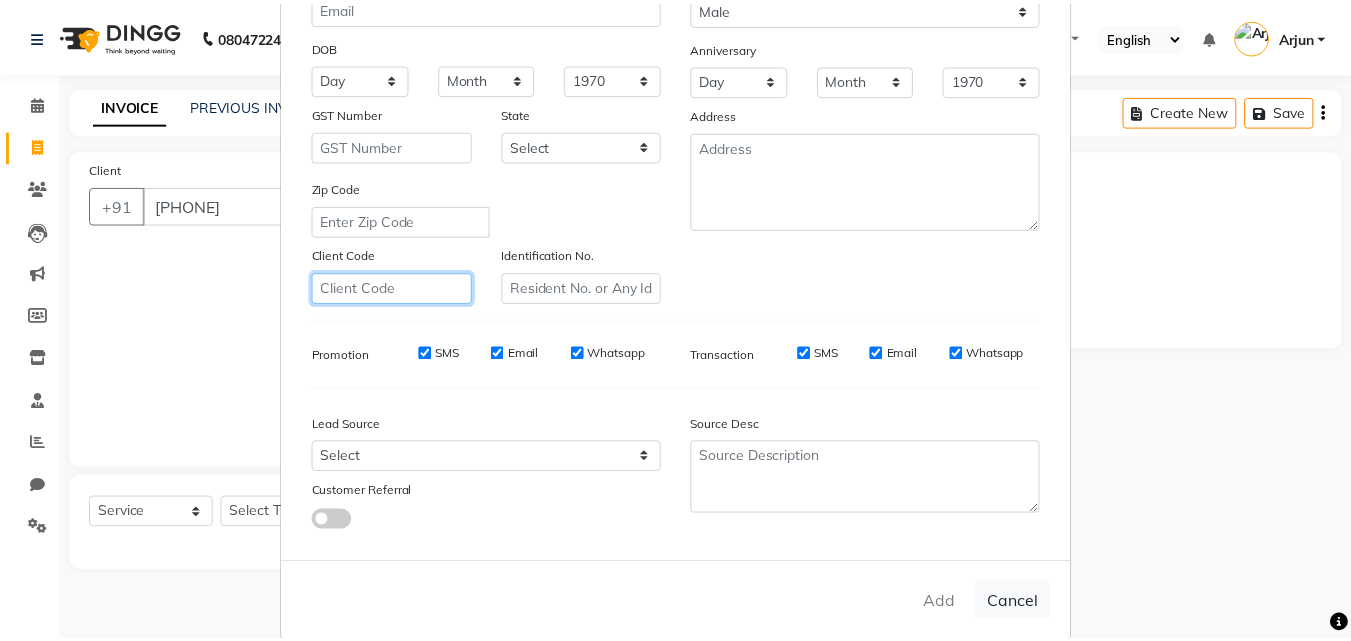 scroll, scrollTop: 282, scrollLeft: 0, axis: vertical 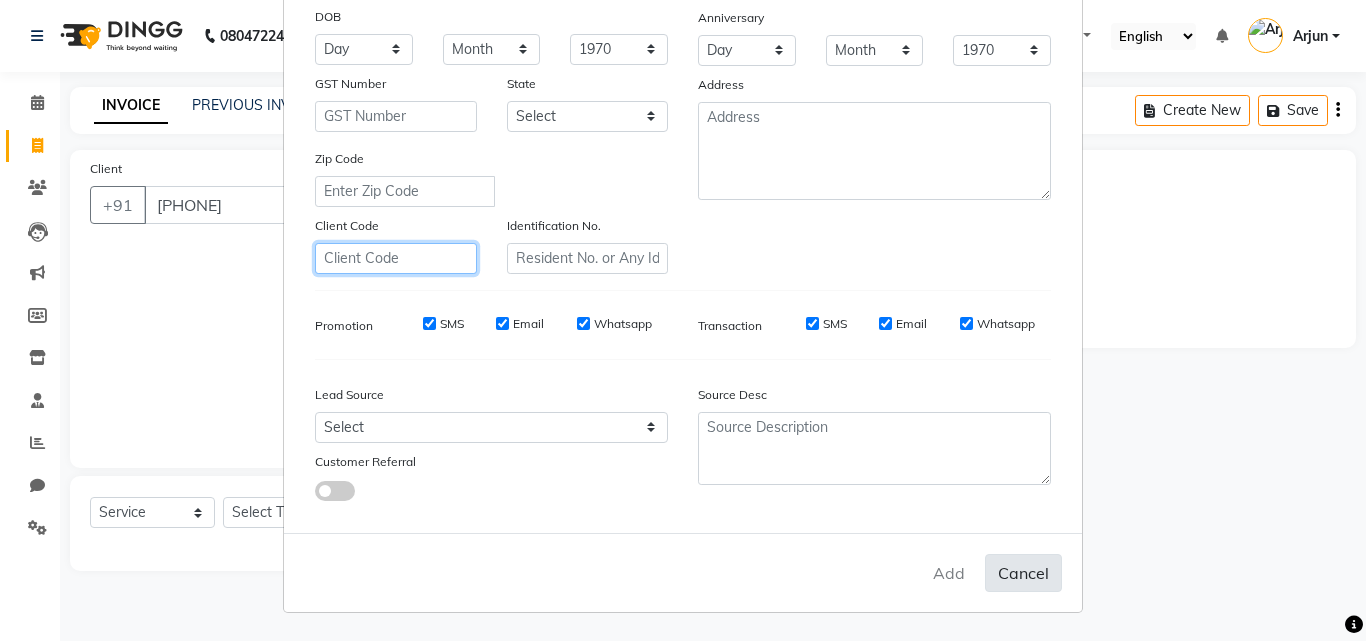 type 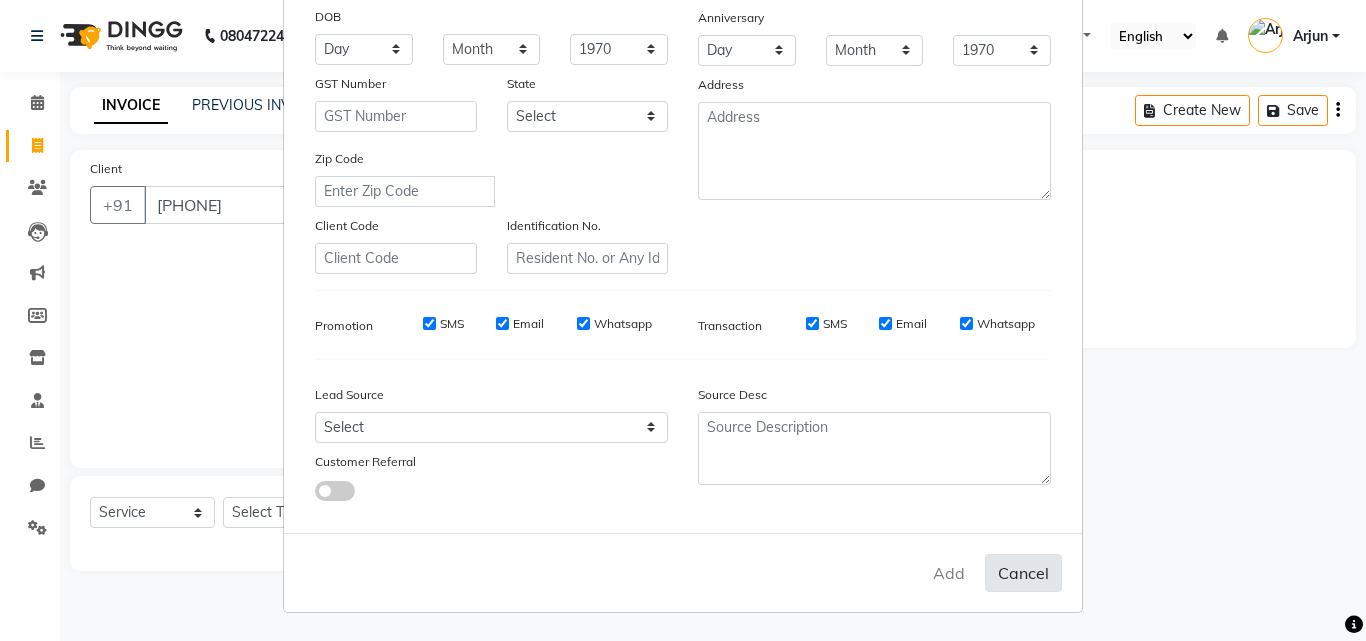click on "Cancel" at bounding box center (1023, 573) 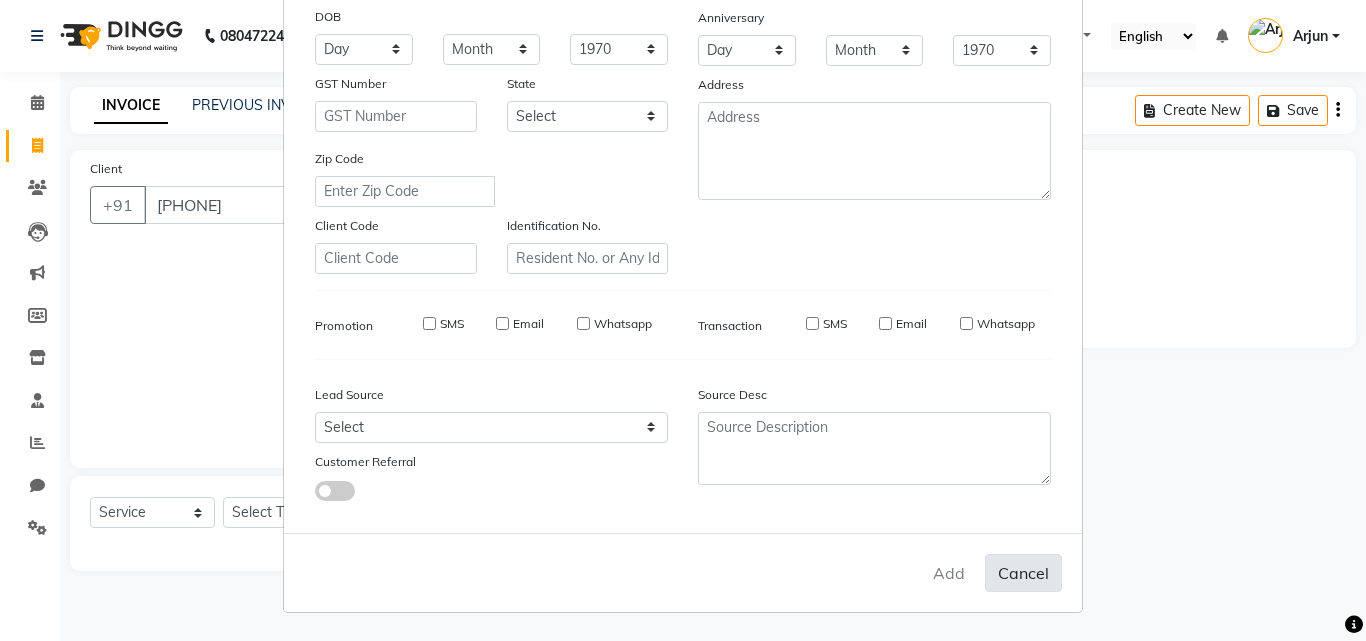 type 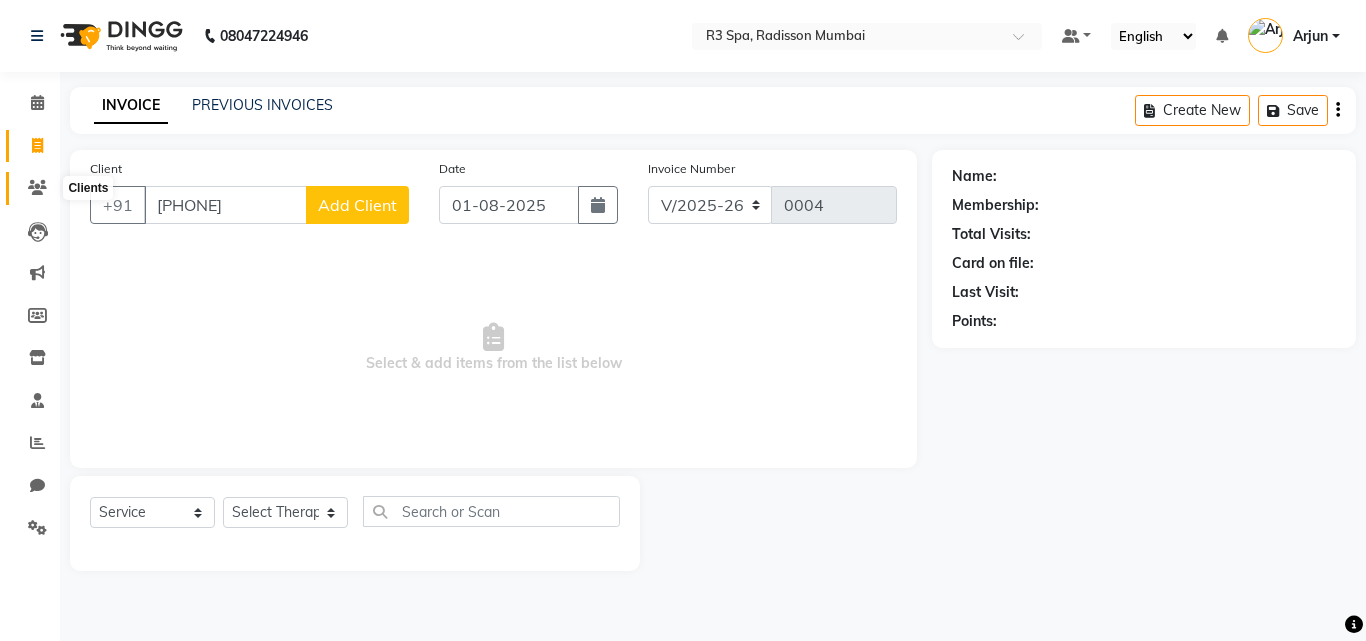 click 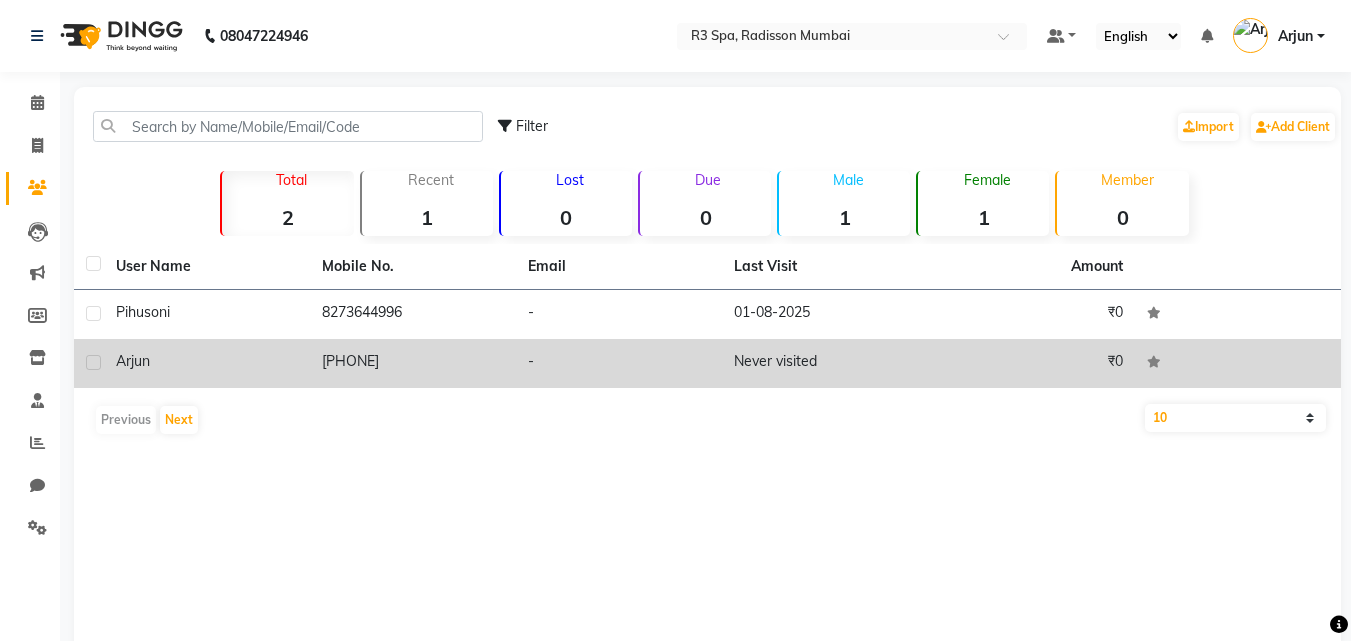 click on "-" 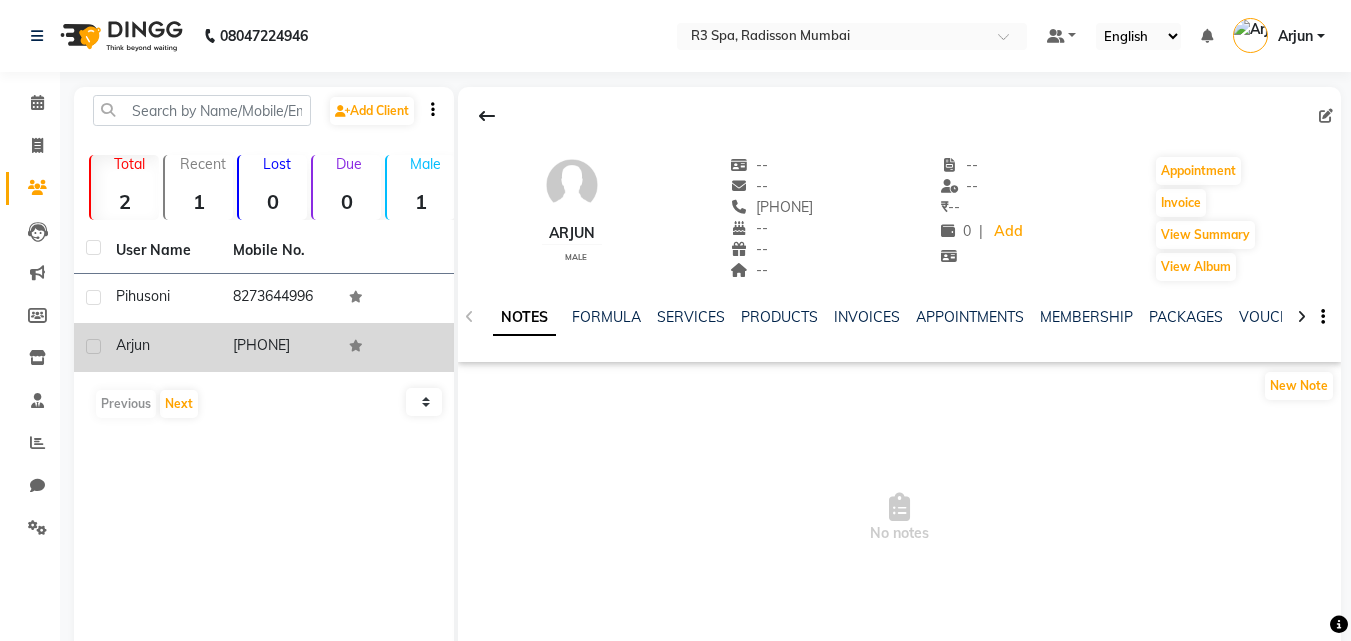 click 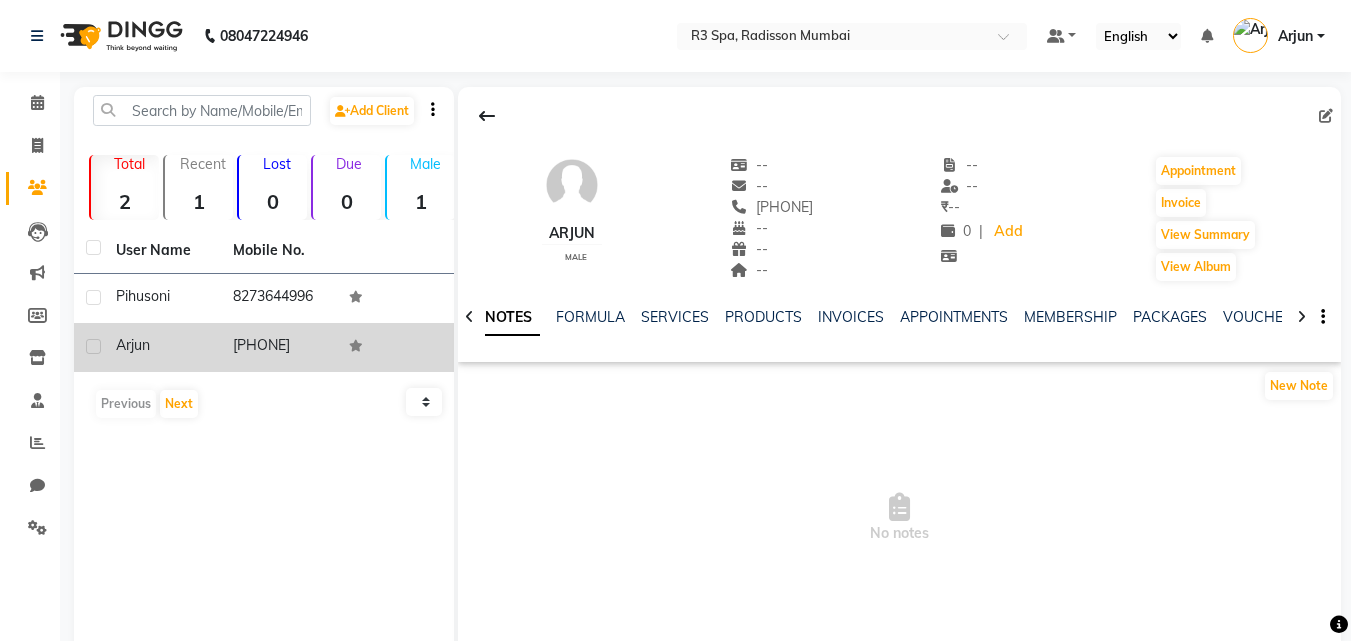 click 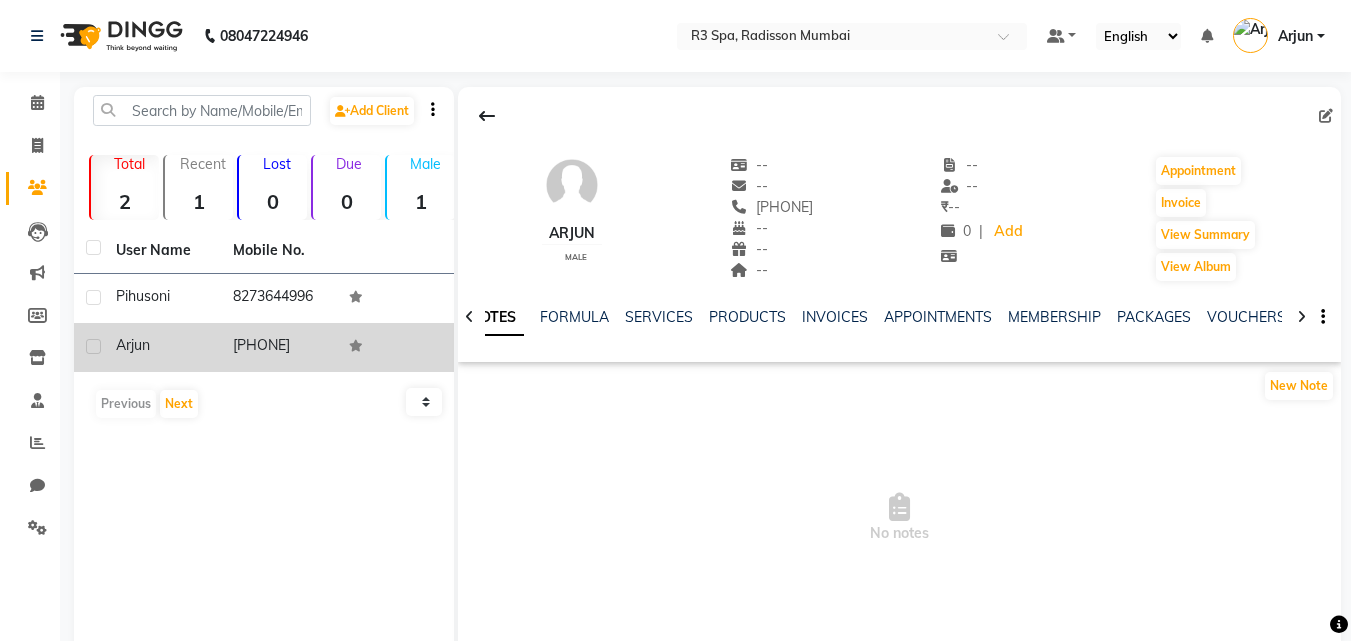 click 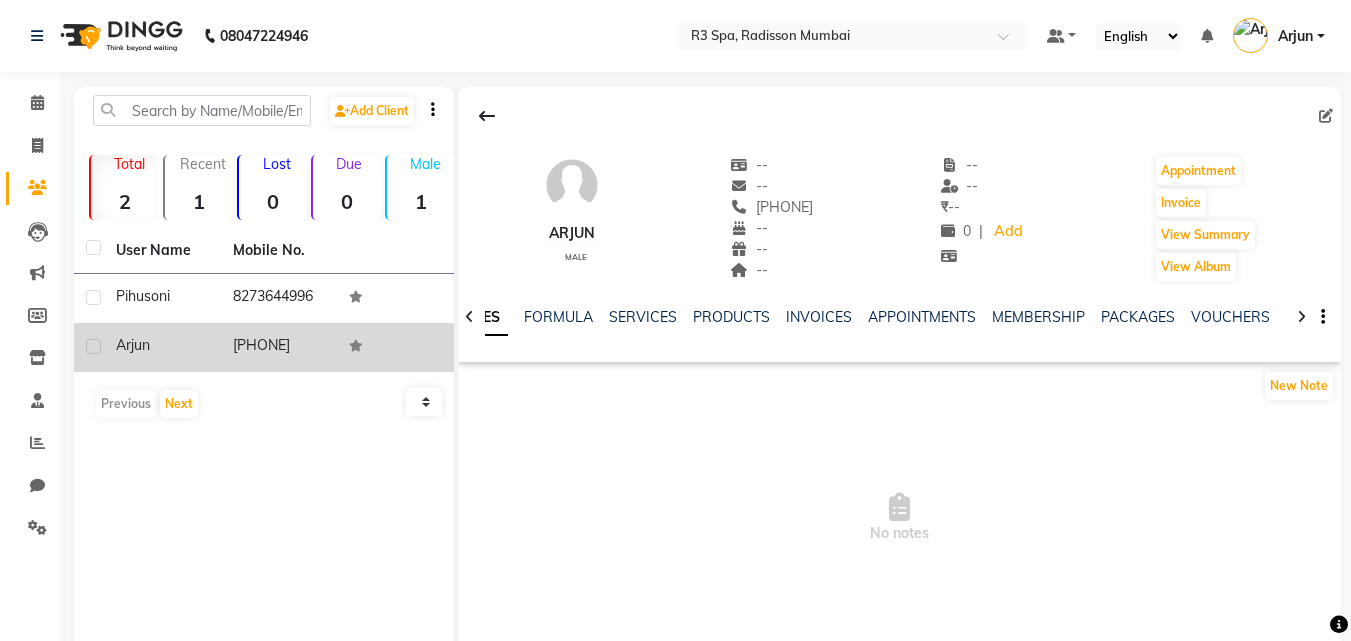 click 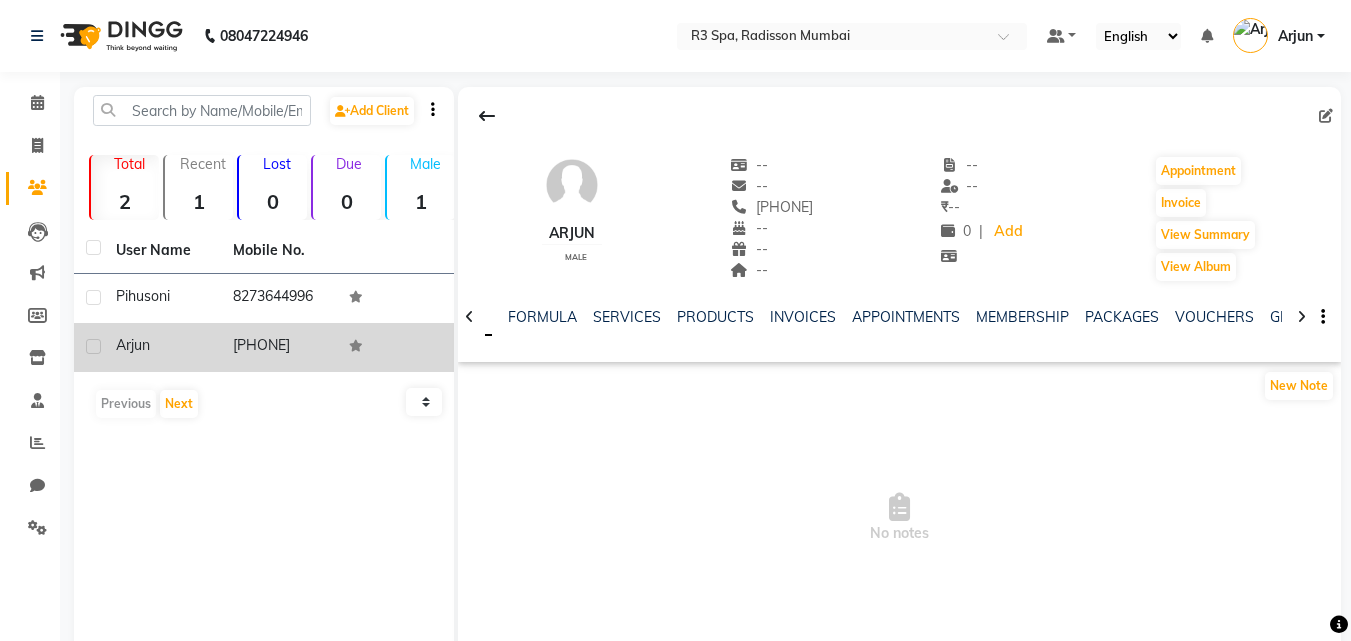 click 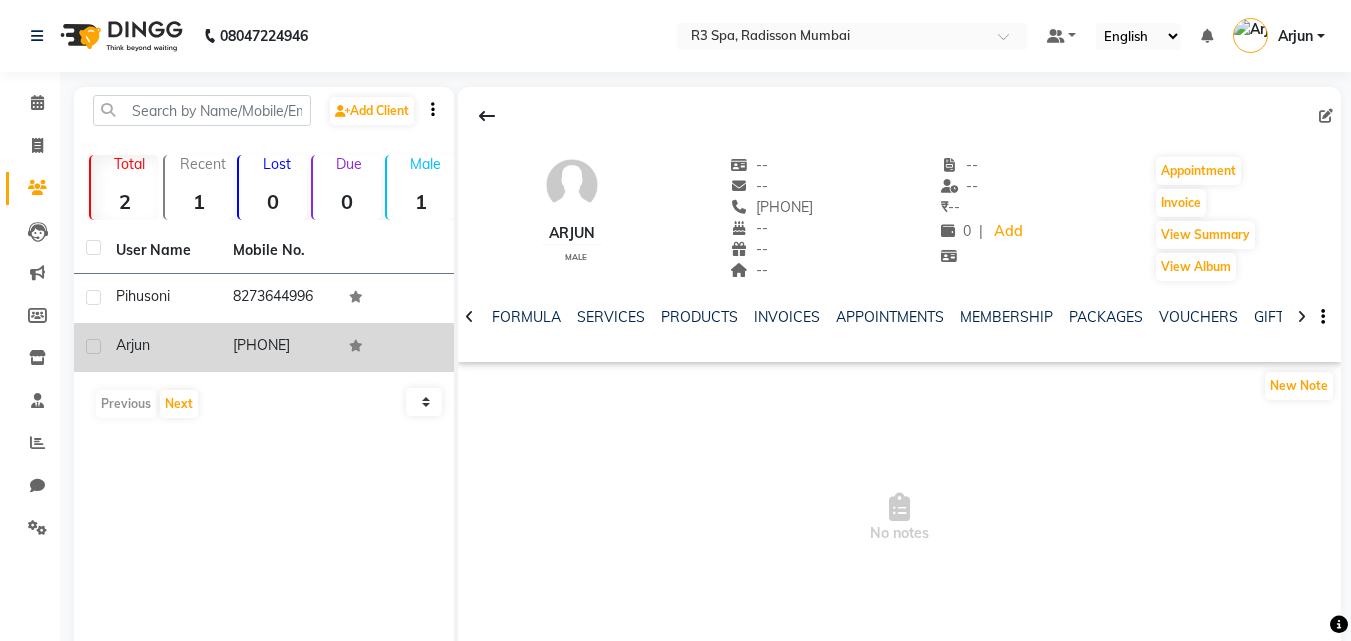 click 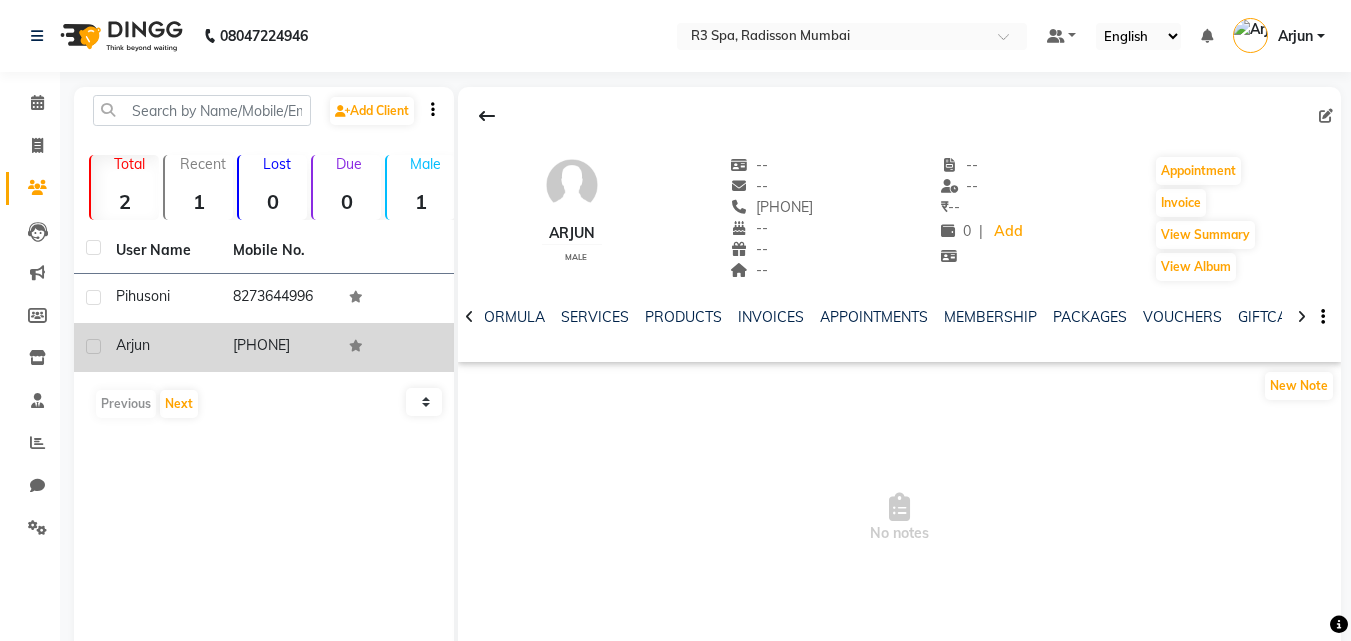 click 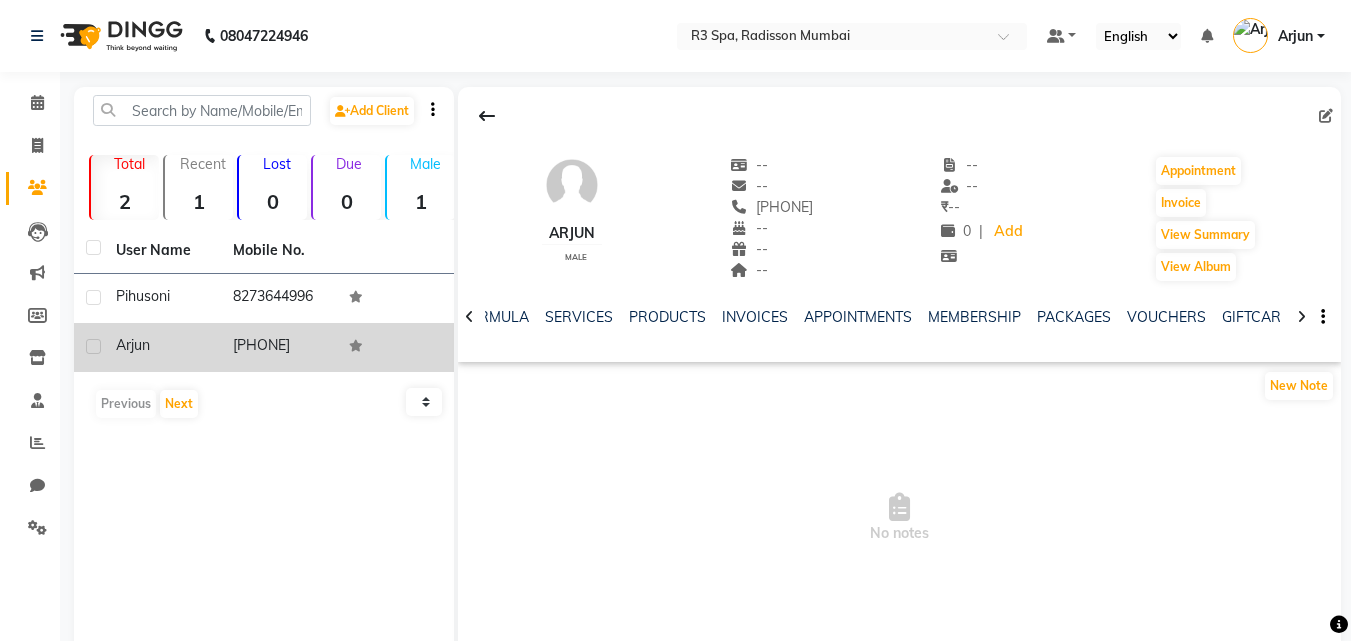 click 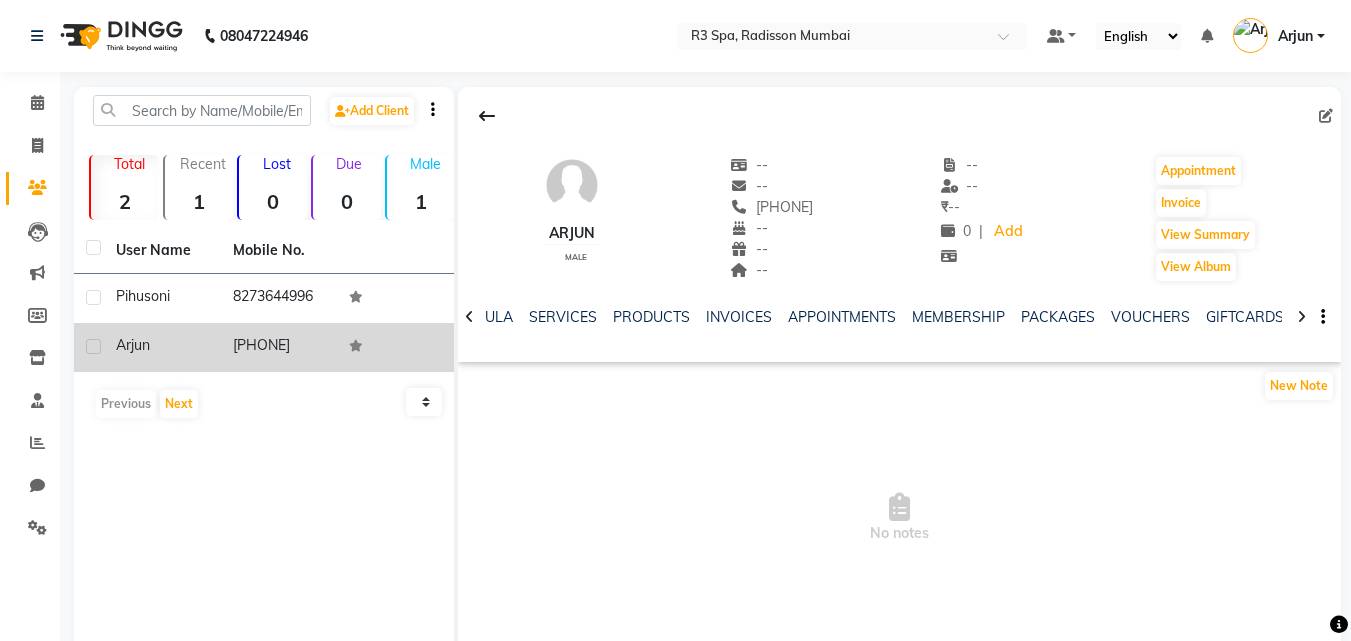 click 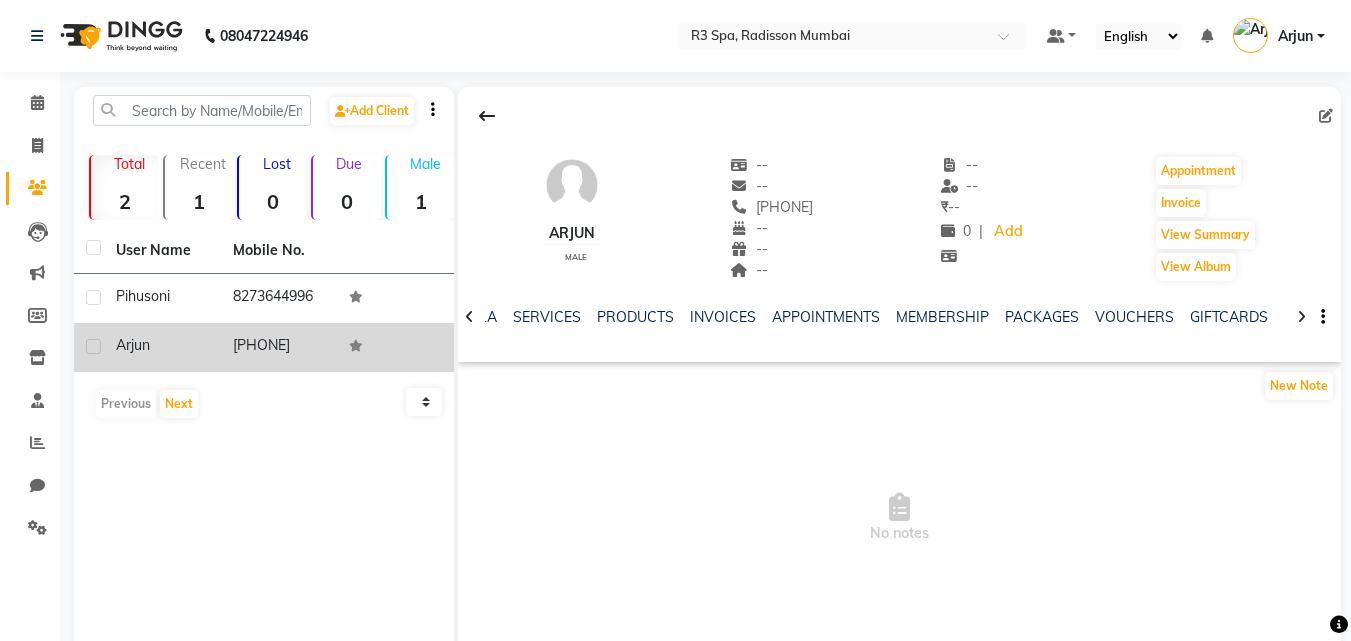 click 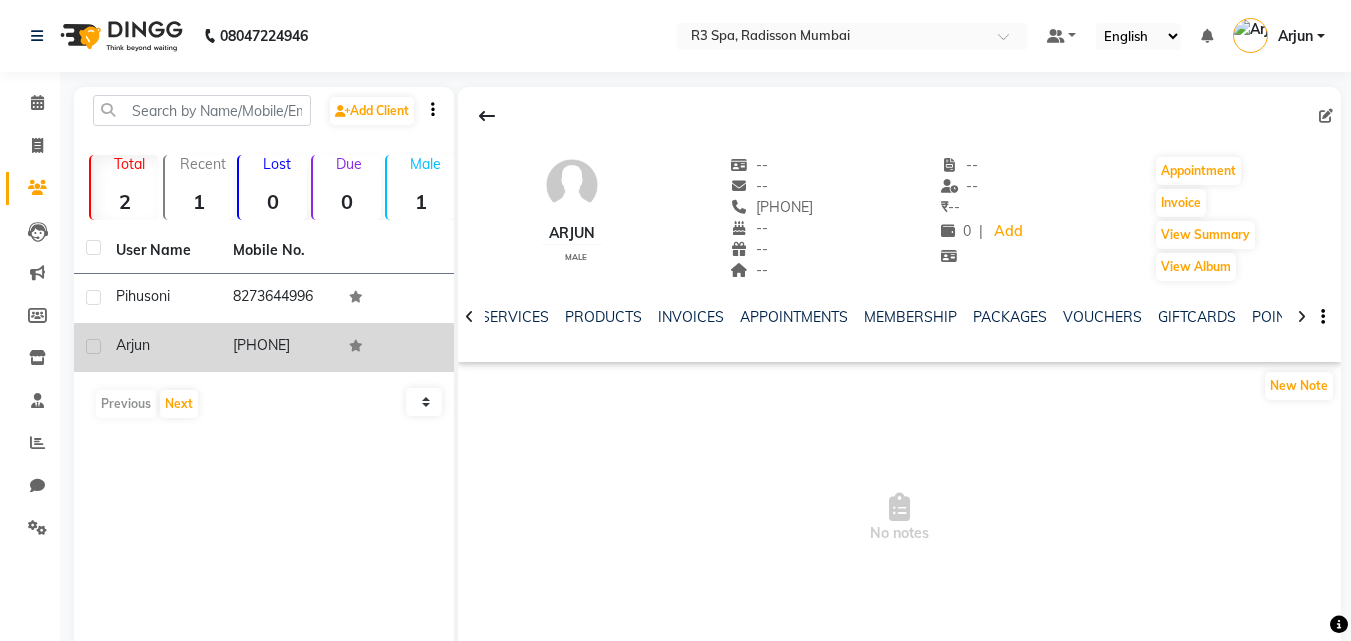 click 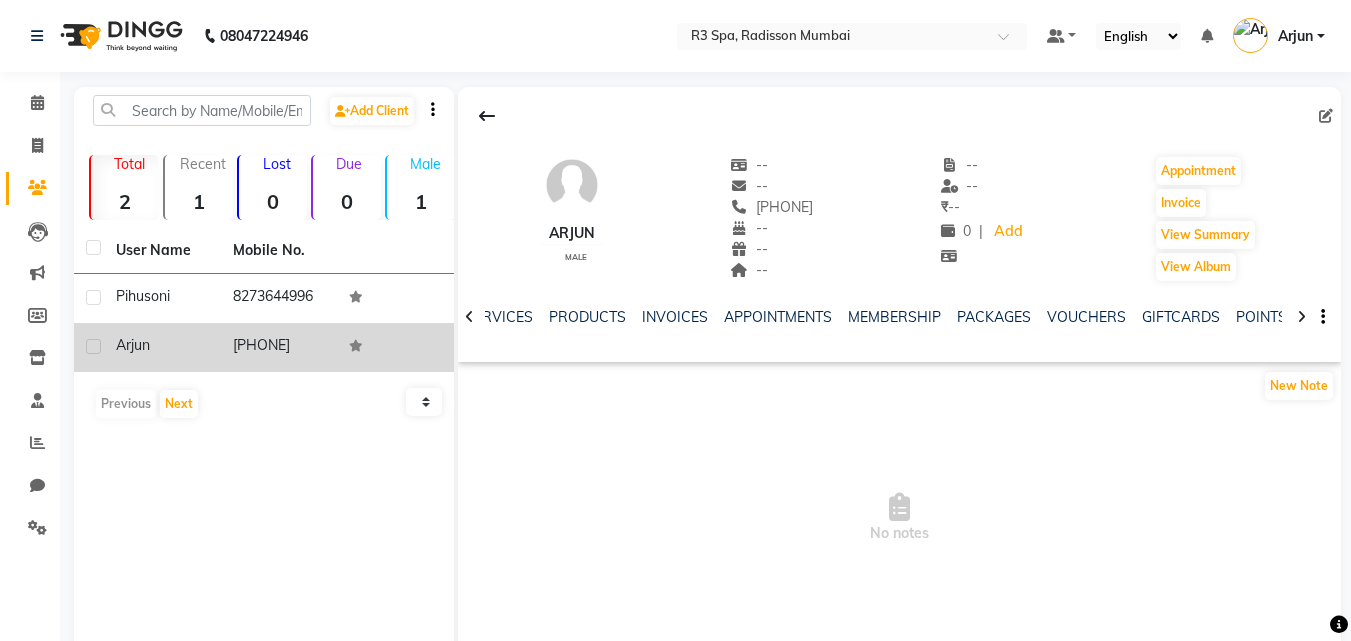 click 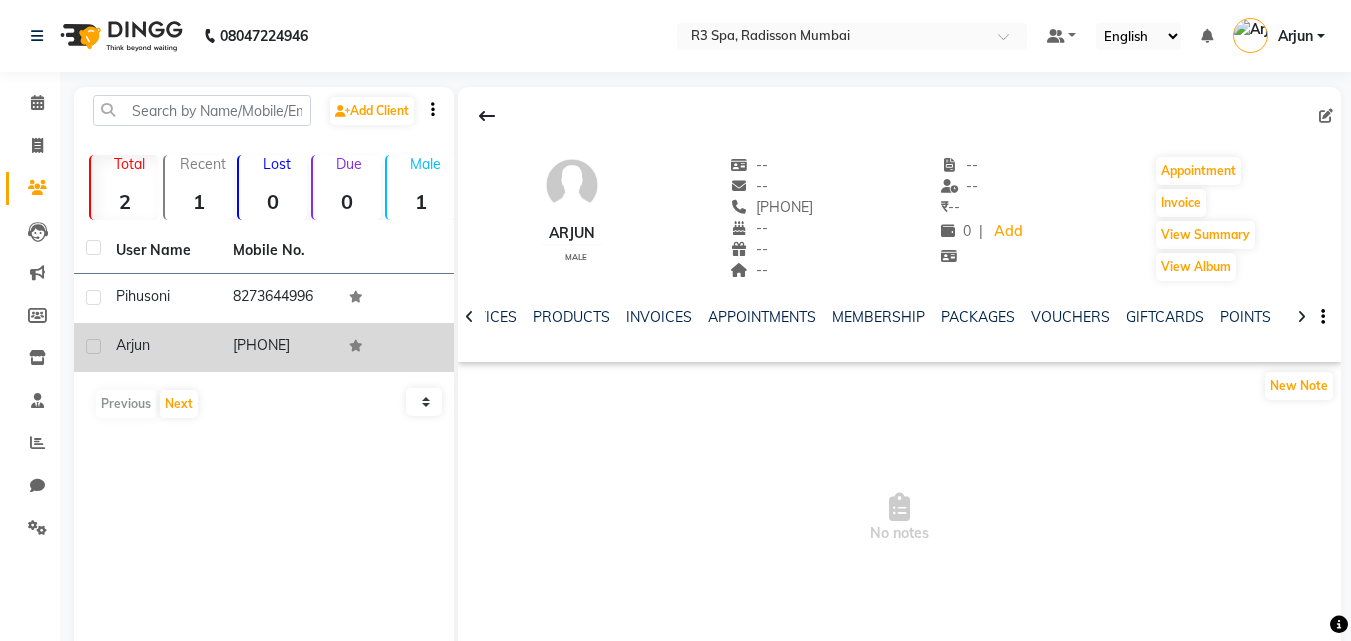 click 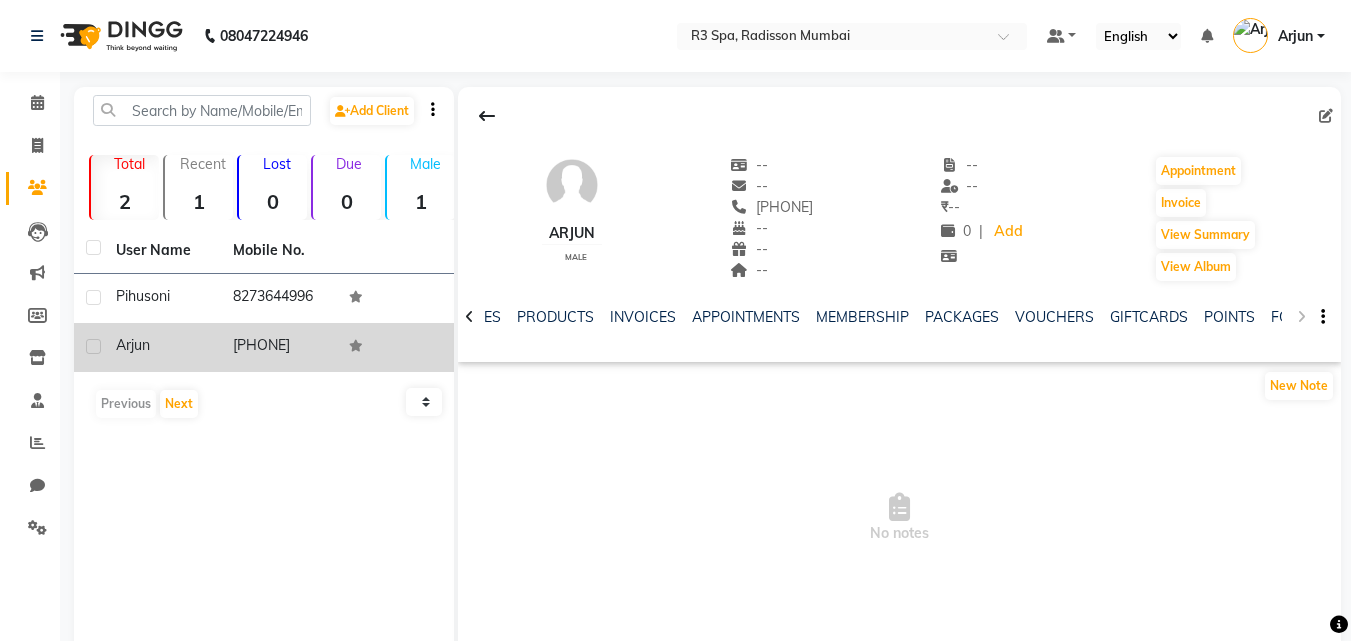 click on "NOTES FORMULA SERVICES PRODUCTS INVOICES APPOINTMENTS MEMBERSHIP PACKAGES VOUCHERS GIFTCARDS POINTS FORMS FAMILY CARDS WALLET" 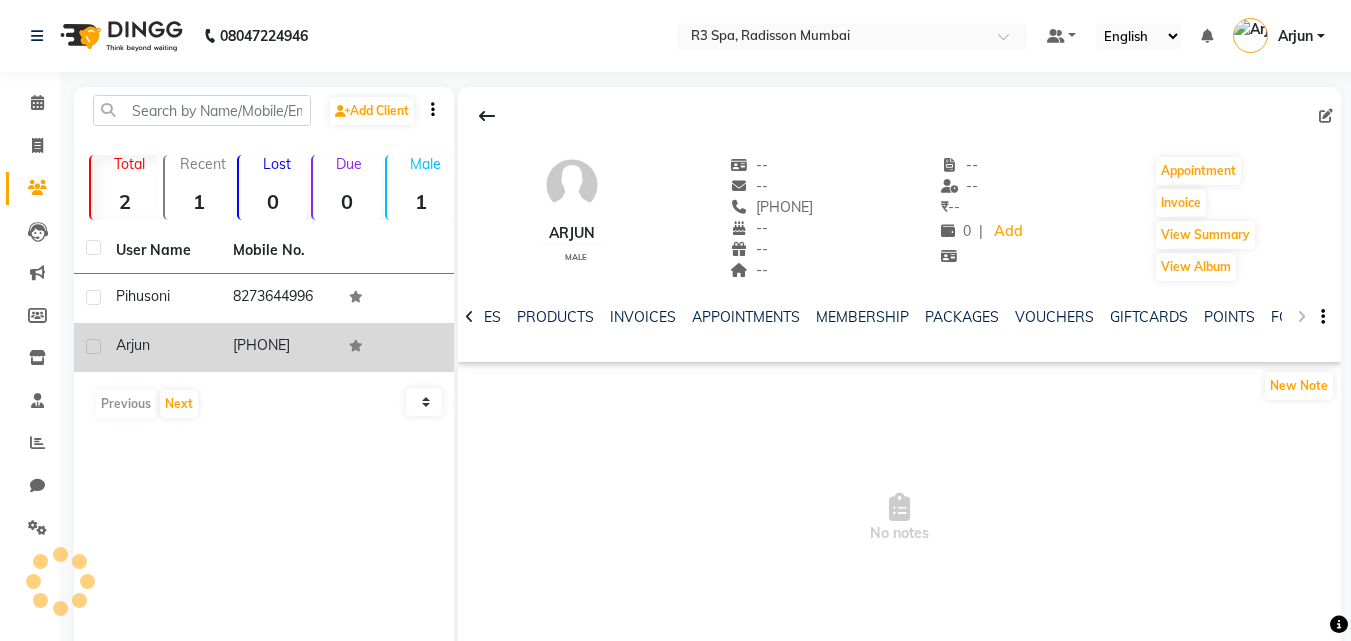 click on "NOTES FORMULA SERVICES PRODUCTS INVOICES APPOINTMENTS MEMBERSHIP PACKAGES VOUCHERS GIFTCARDS POINTS FORMS FAMILY CARDS WALLET" 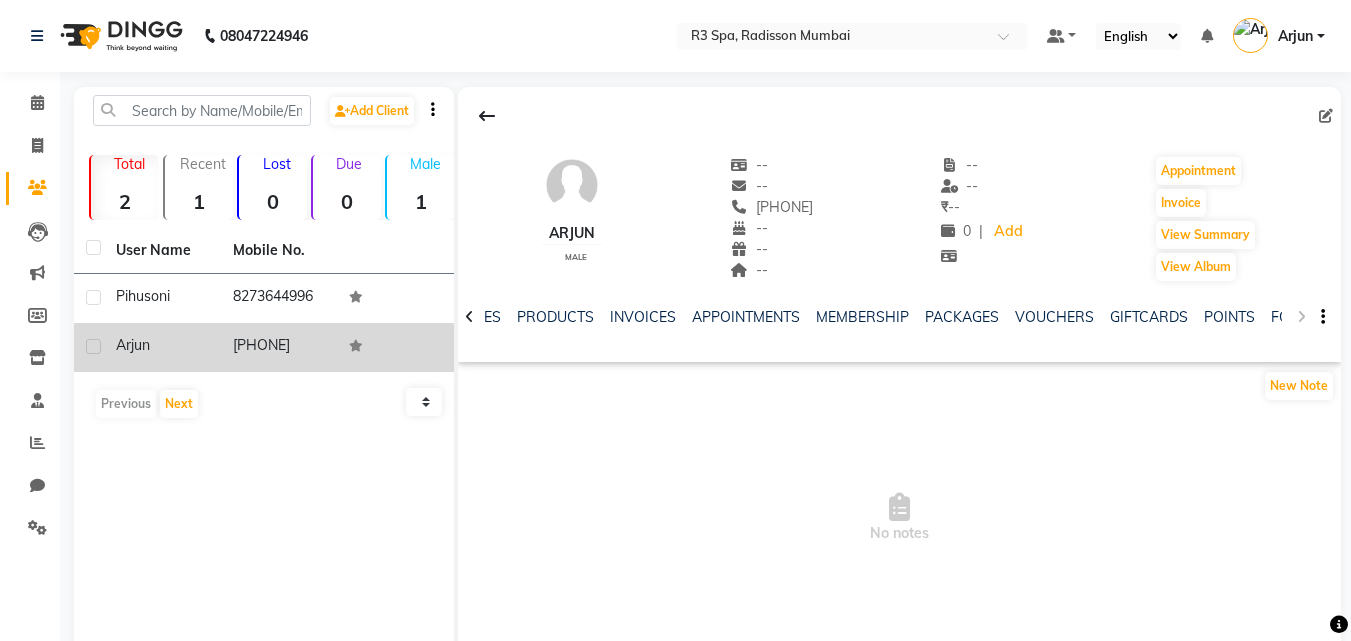 click on "NOTES FORMULA SERVICES PRODUCTS INVOICES APPOINTMENTS MEMBERSHIP PACKAGES VOUCHERS GIFTCARDS POINTS FORMS FAMILY CARDS WALLET" 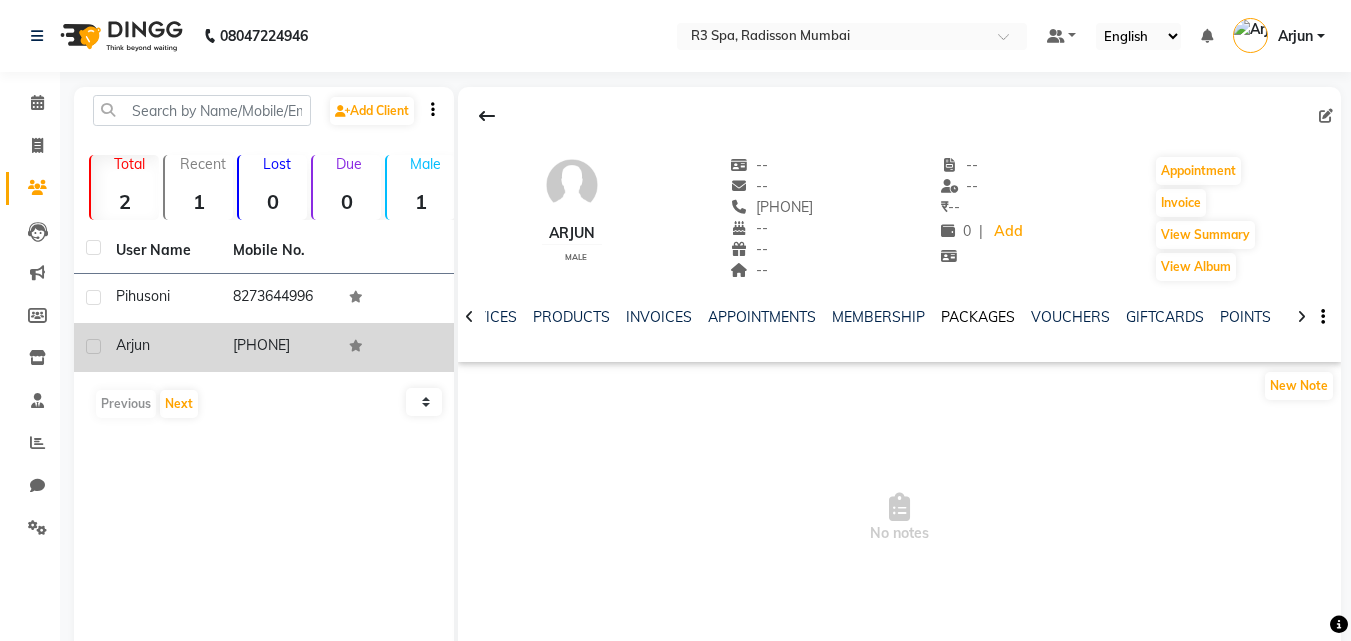 click on "PACKAGES" 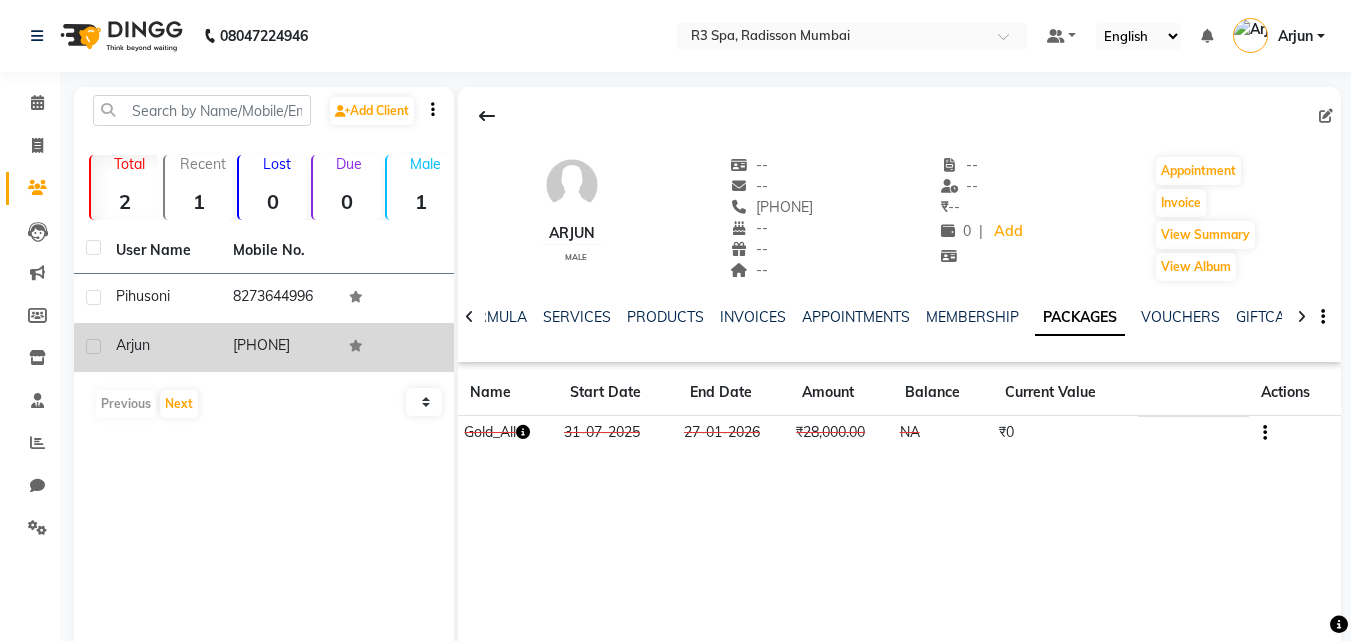 click 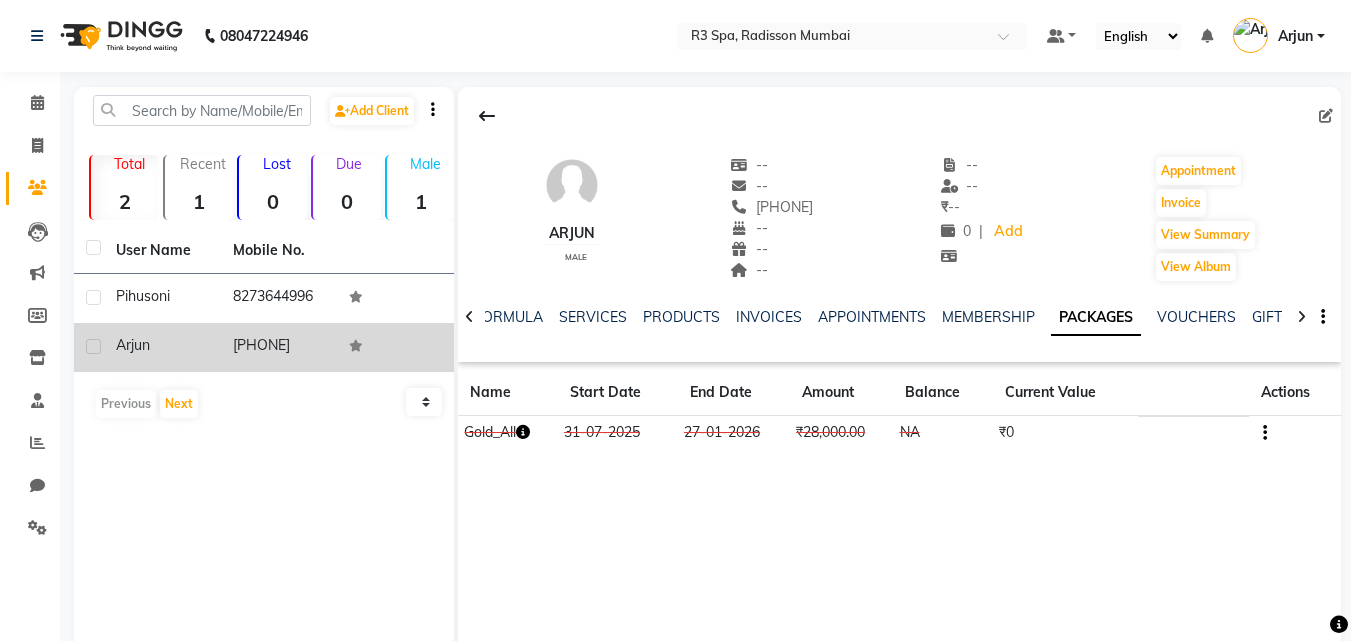 click 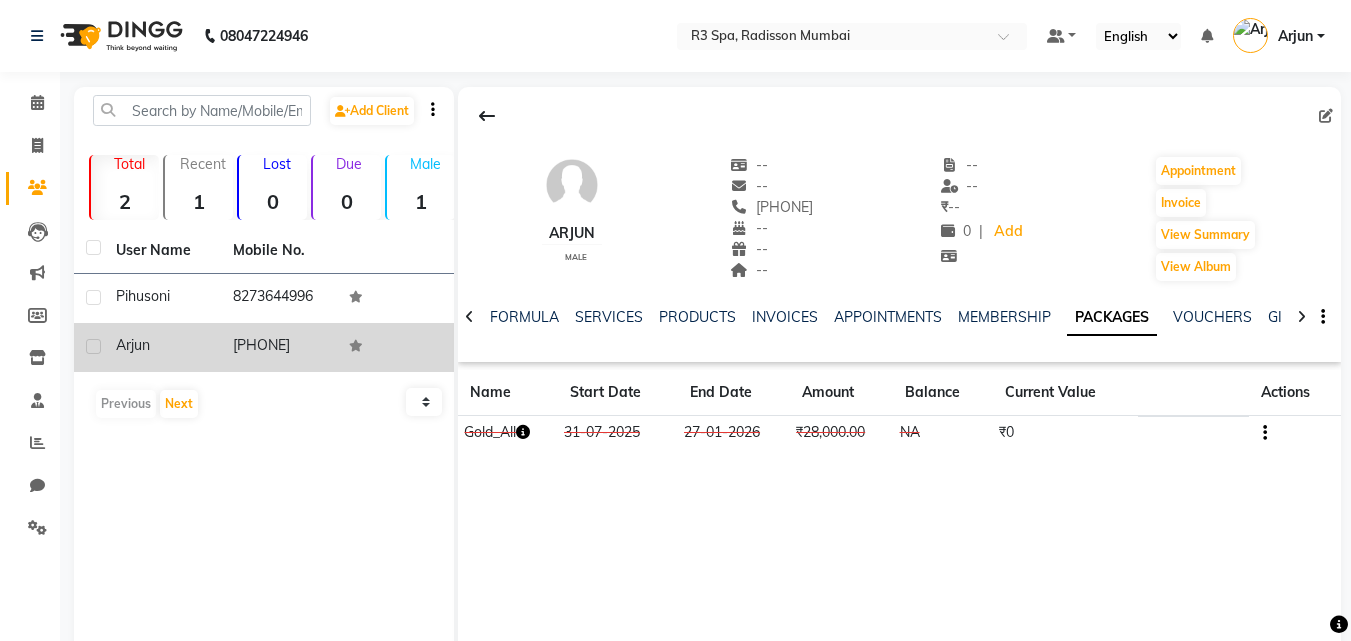 click 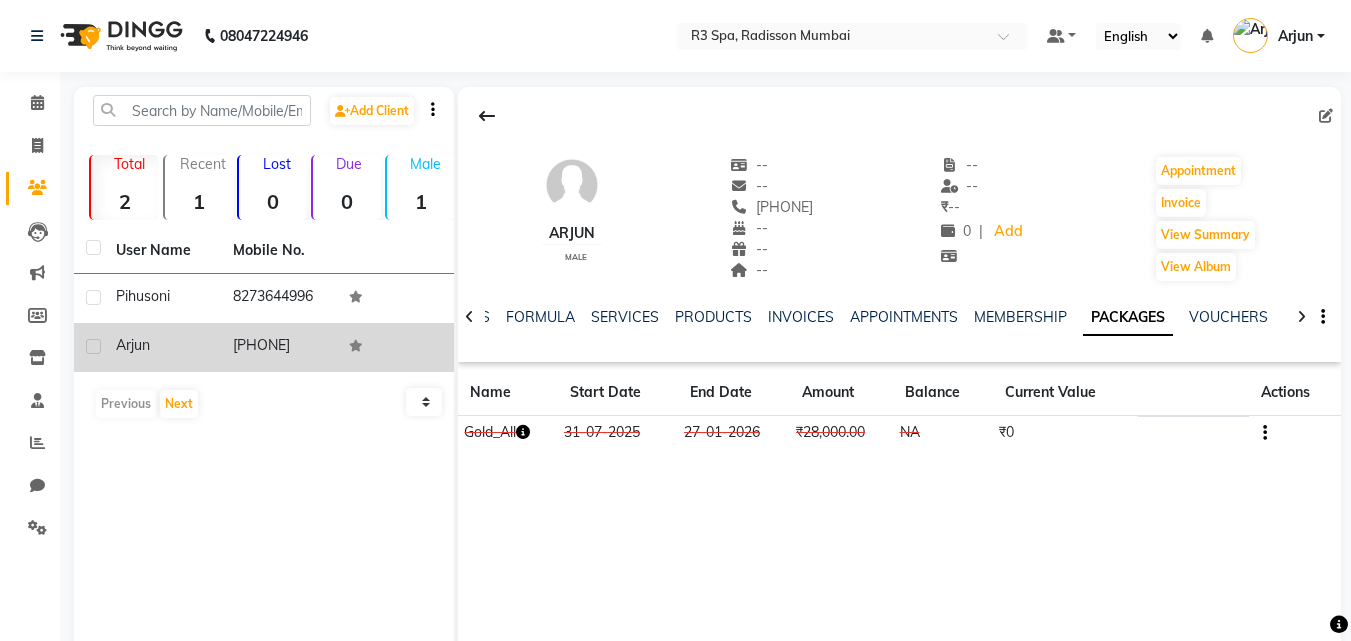 click 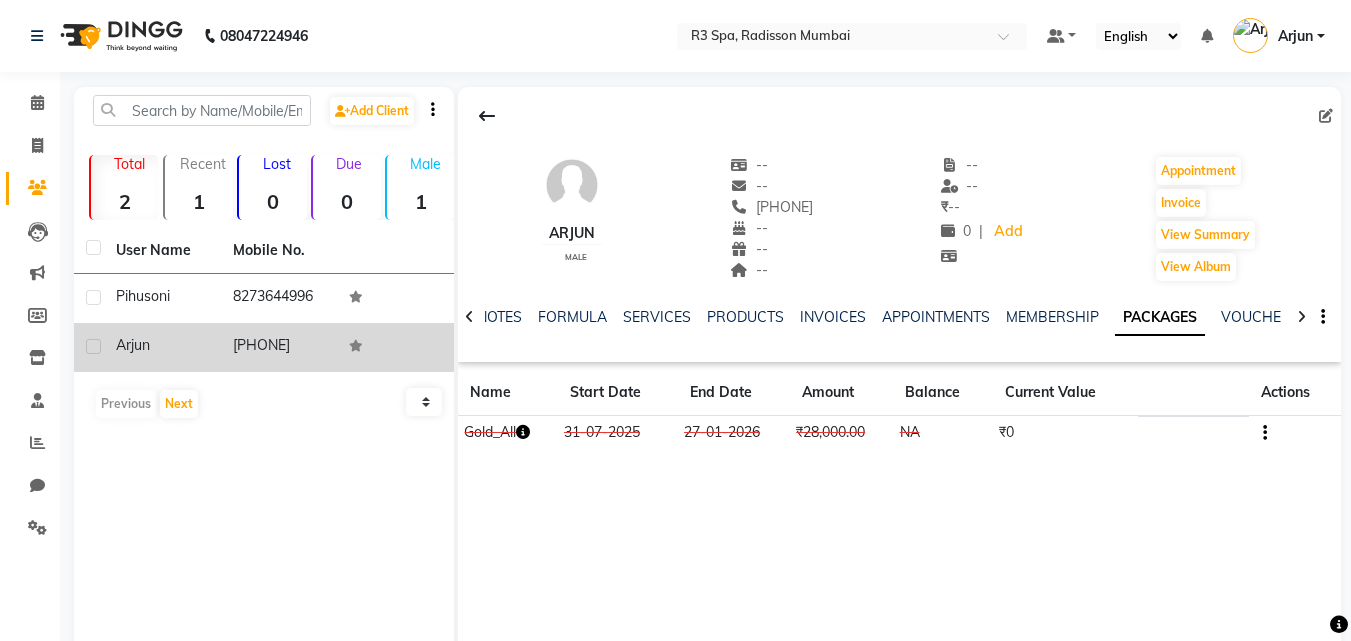 click 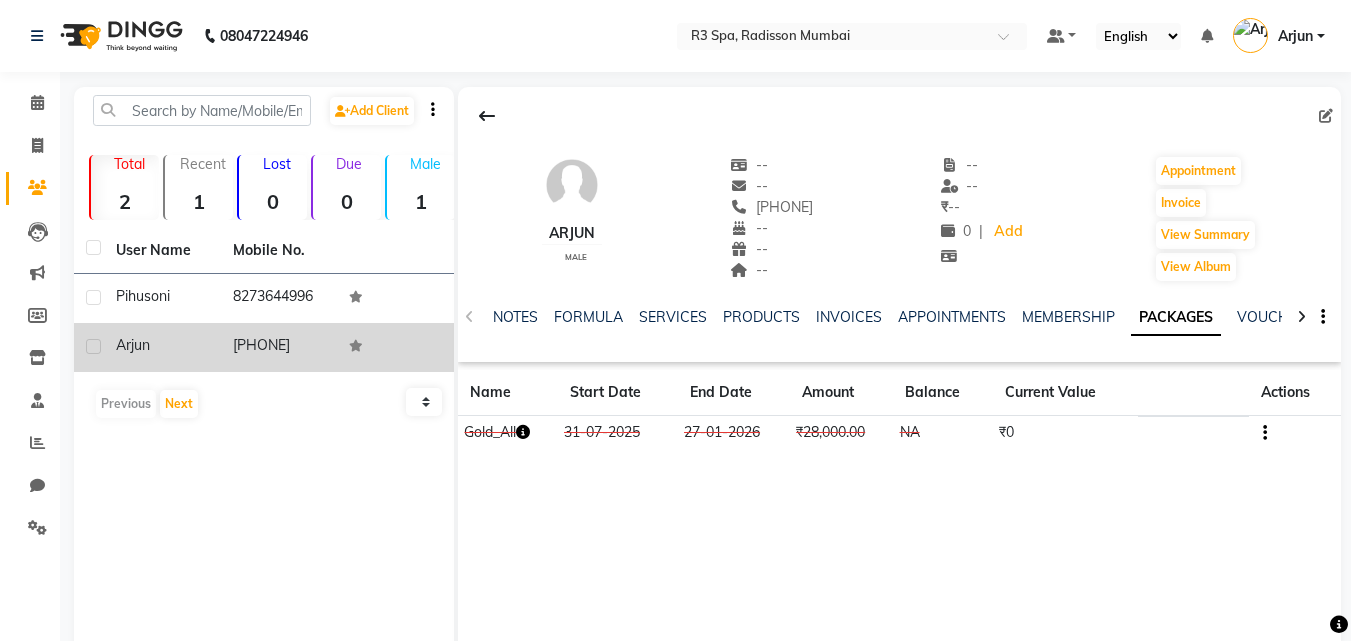 click on "NOTES FORMULA SERVICES PRODUCTS INVOICES APPOINTMENTS MEMBERSHIP PACKAGES VOUCHERS GIFTCARDS POINTS FORMS FAMILY CARDS WALLET" 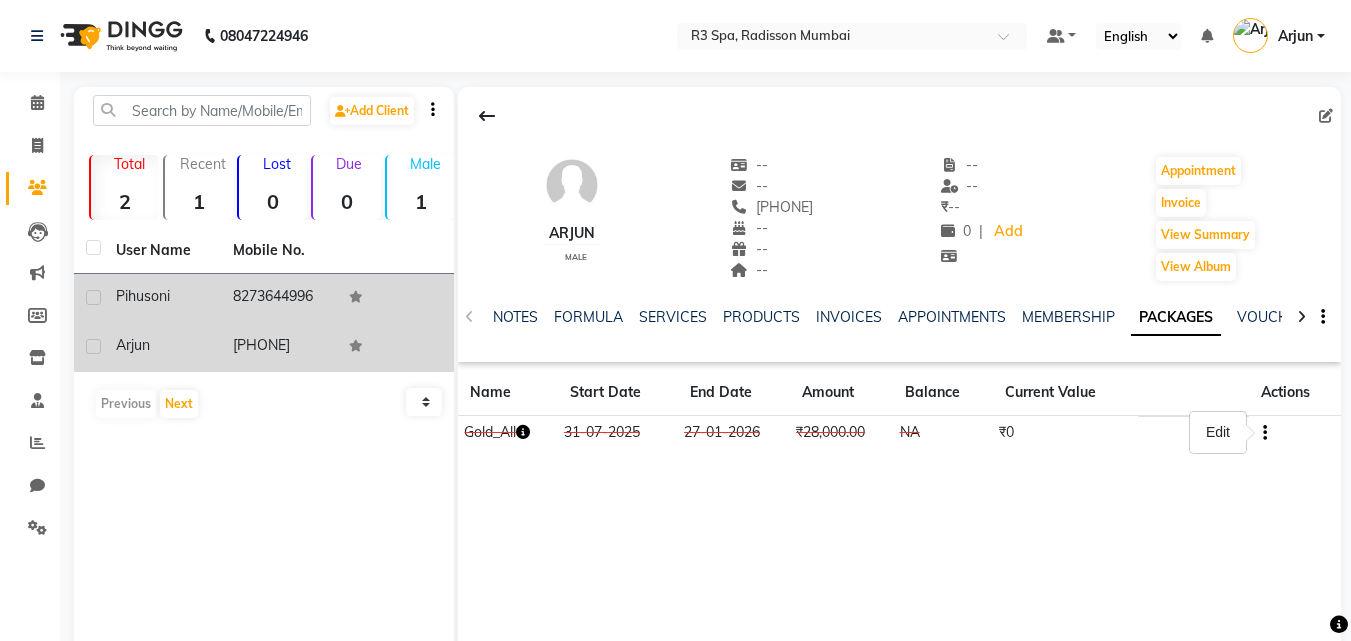 click on "8273644996" 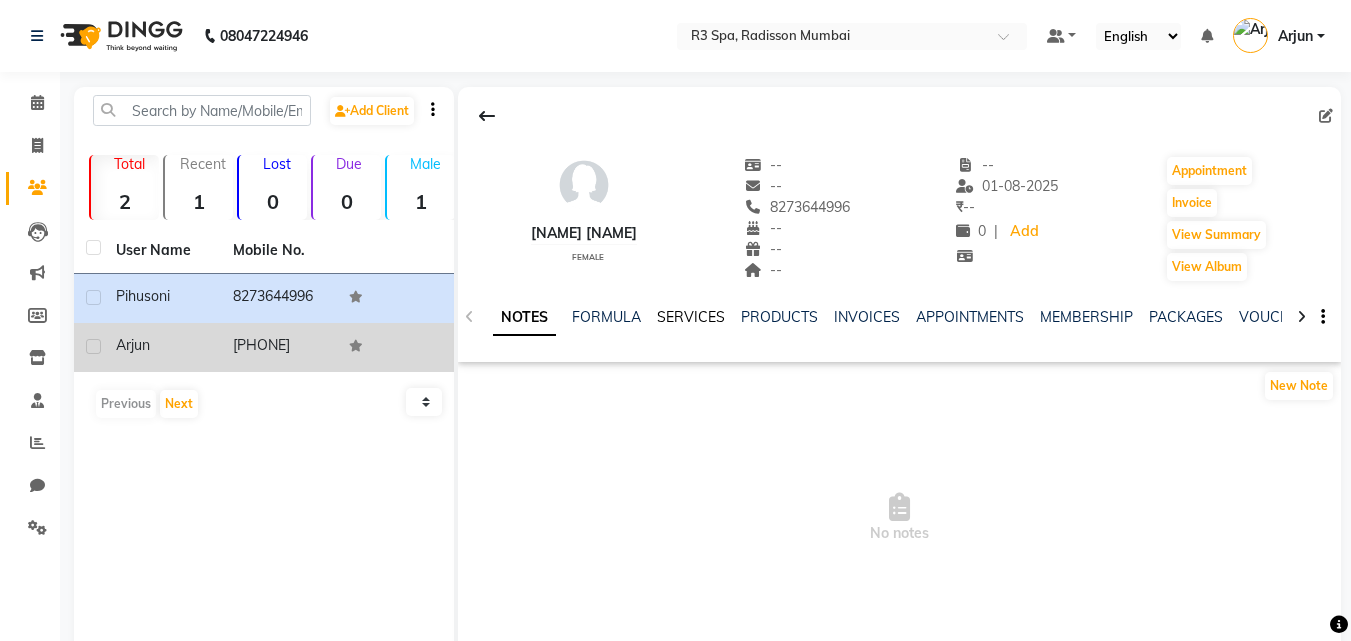 click on "SERVICES" 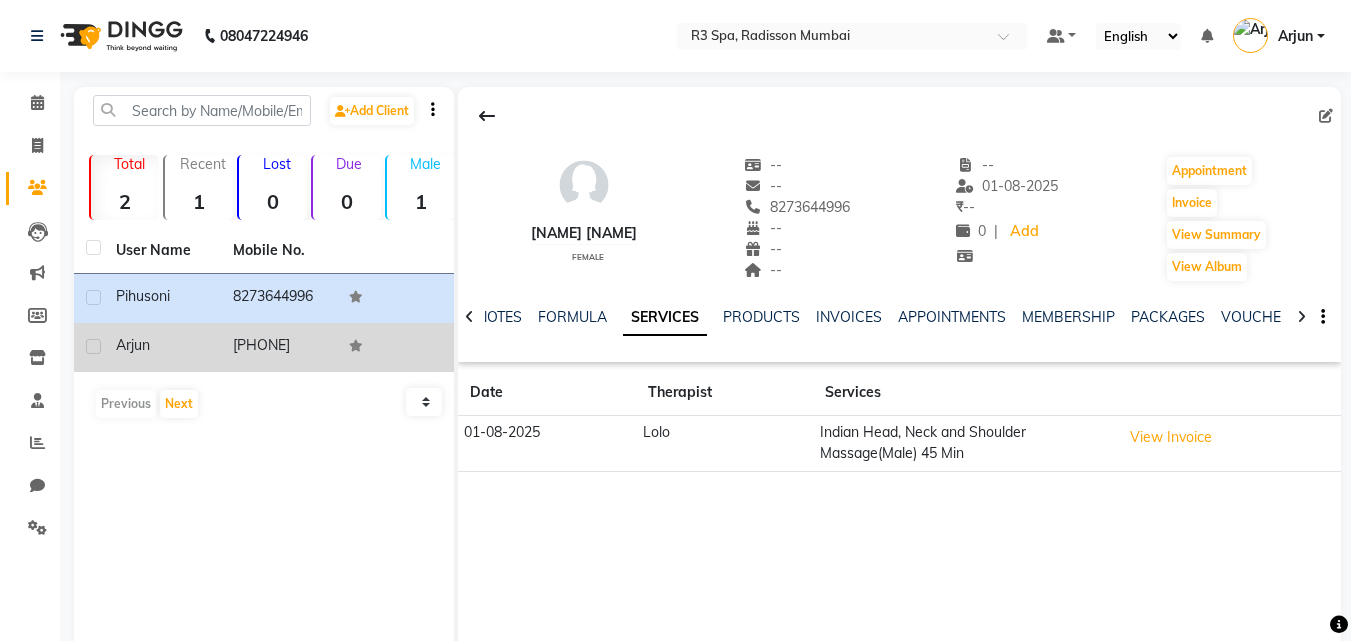 click 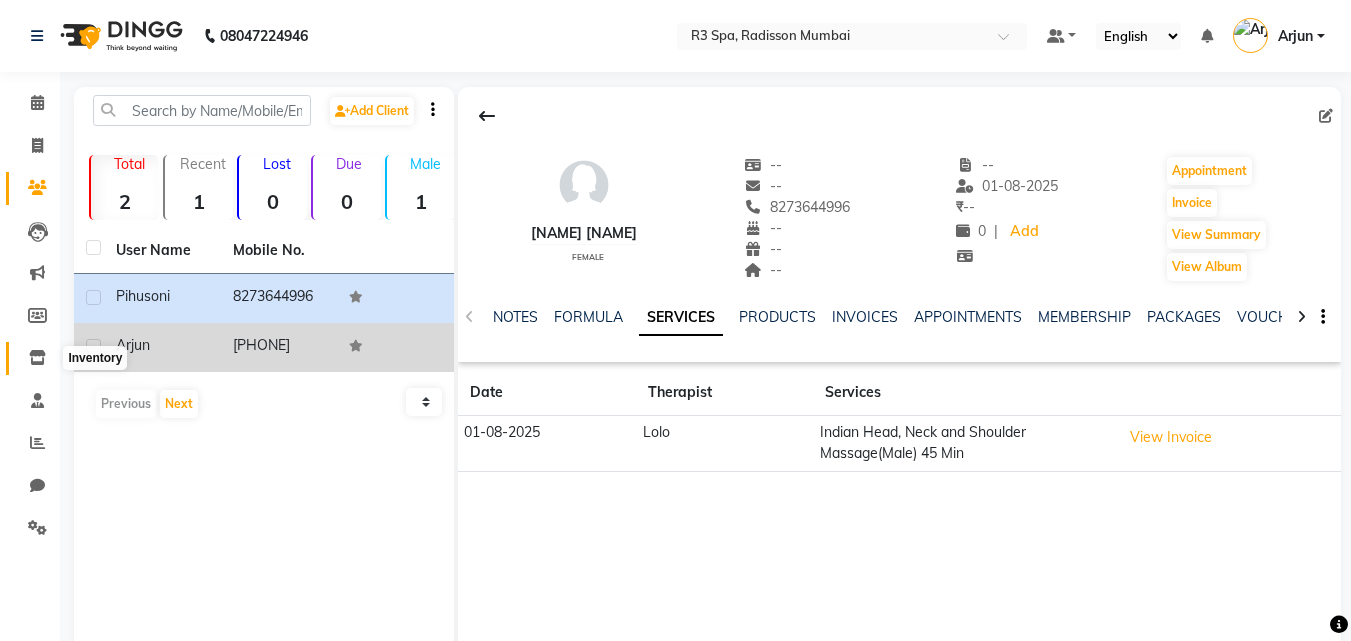 click 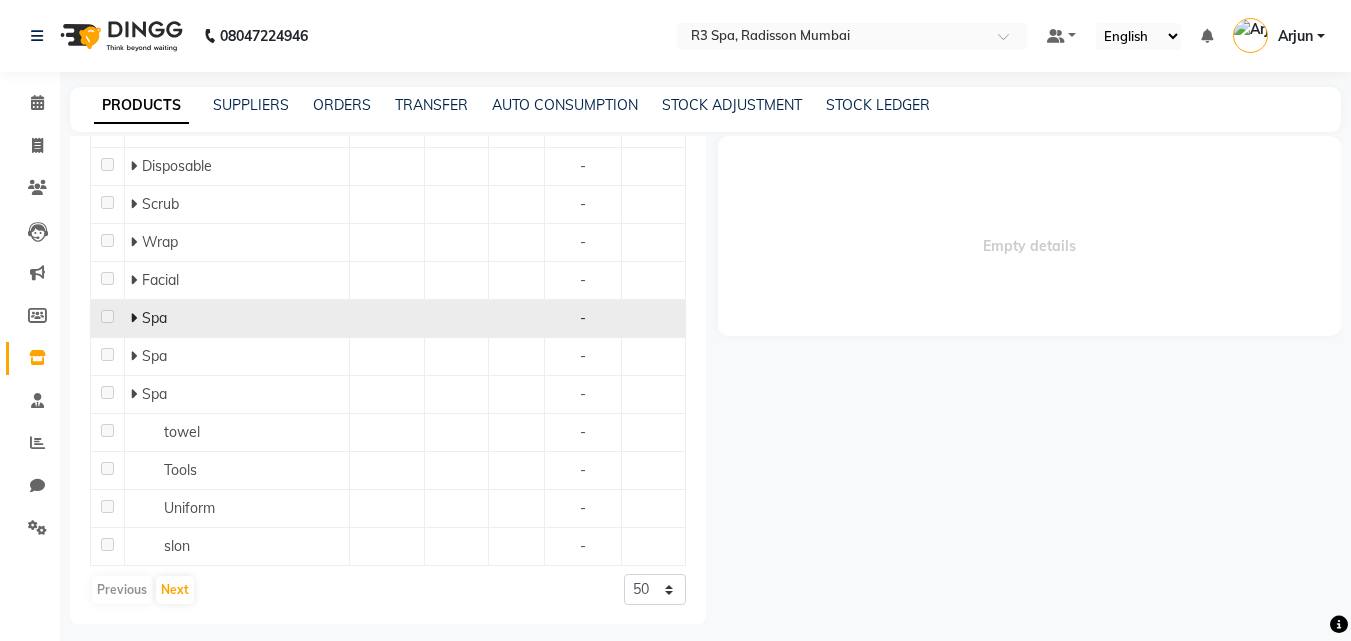 scroll, scrollTop: 431, scrollLeft: 0, axis: vertical 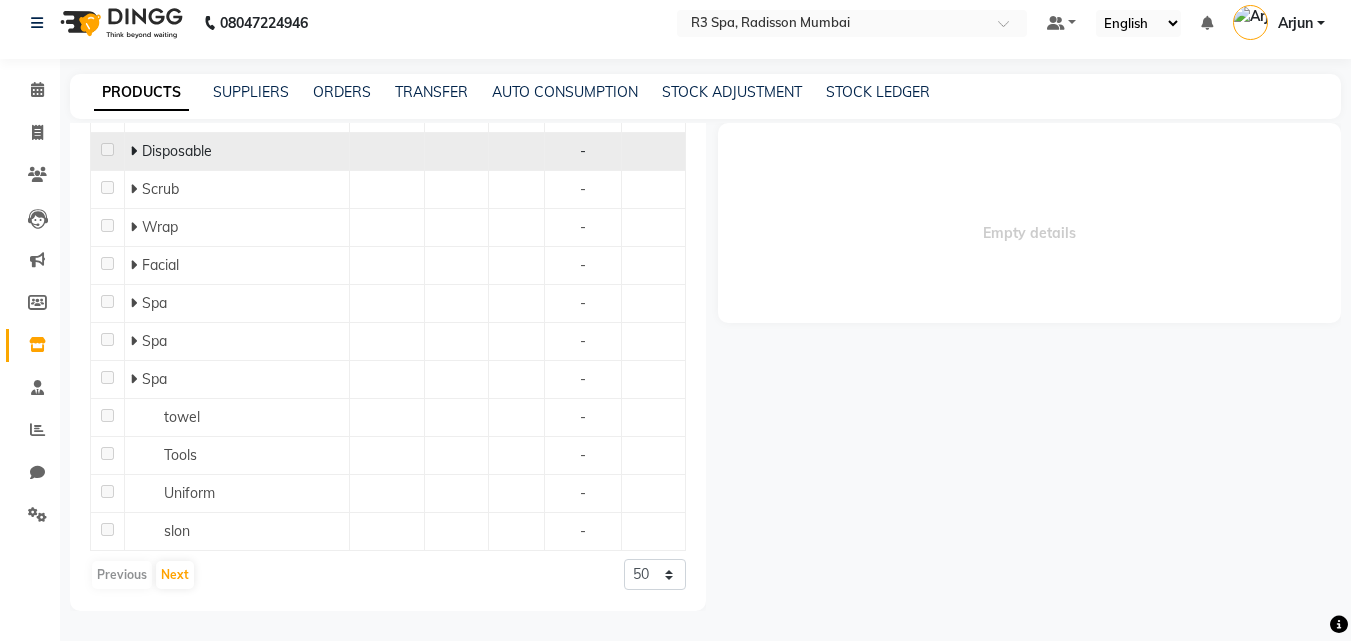 click on "Disposable" 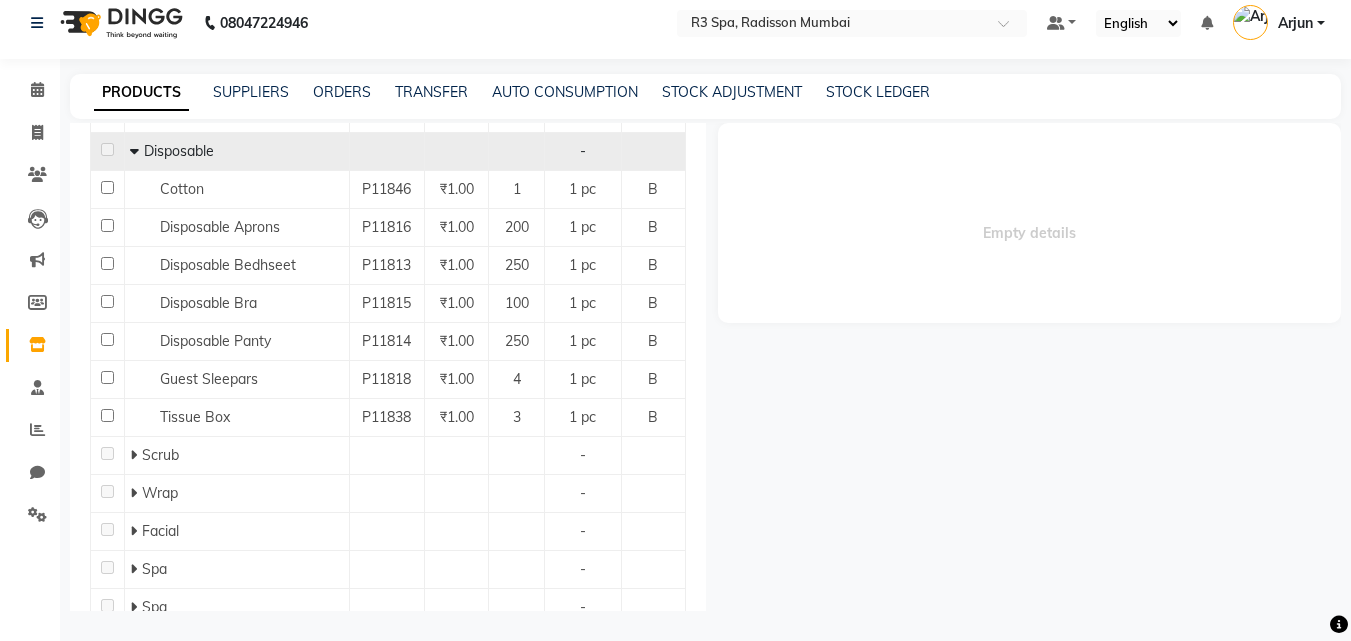 click 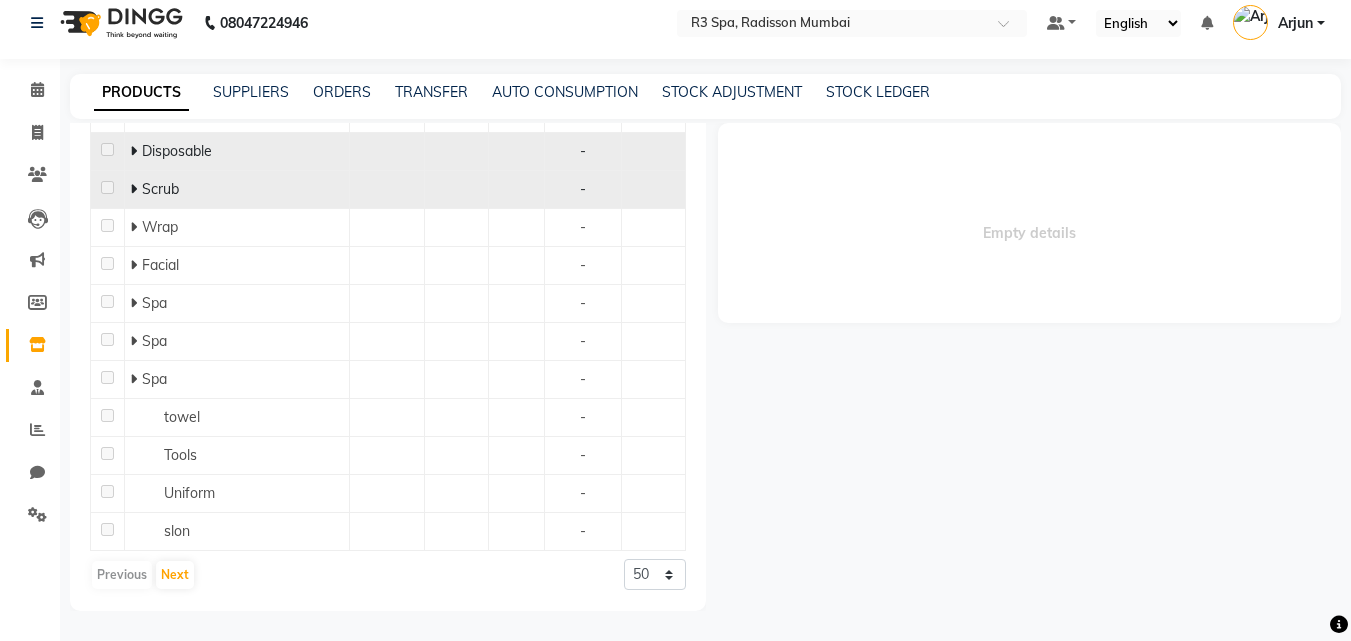 click on "Scrub" 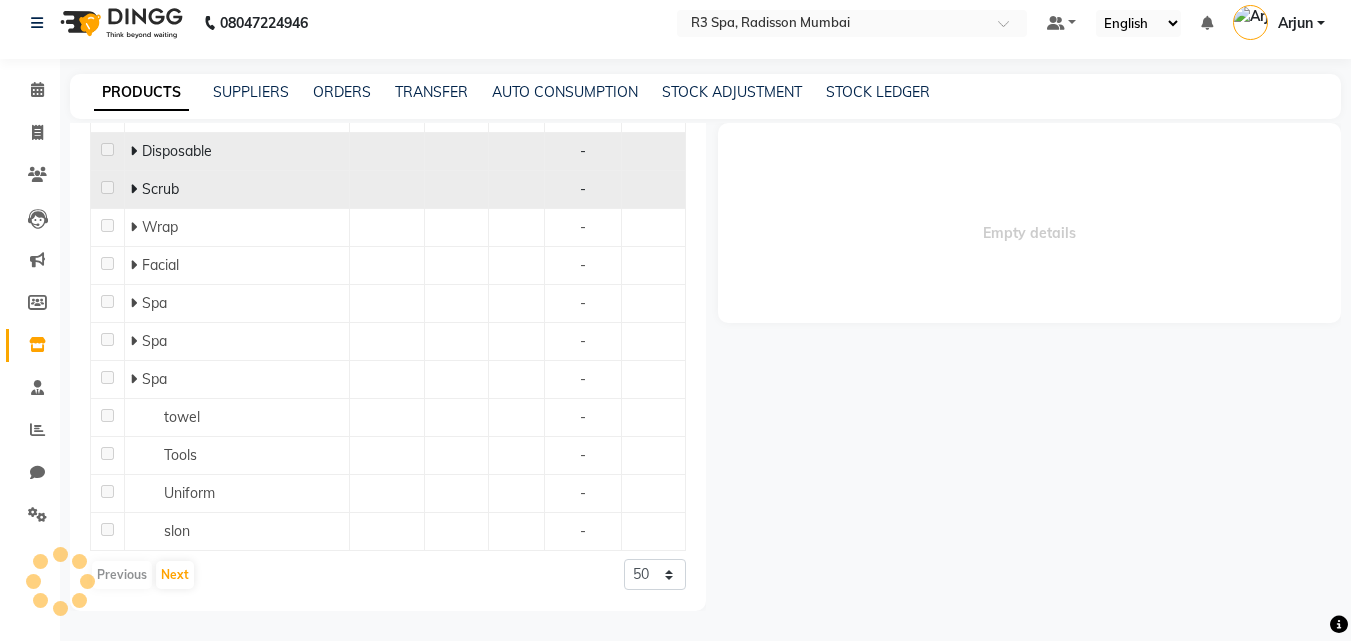 click 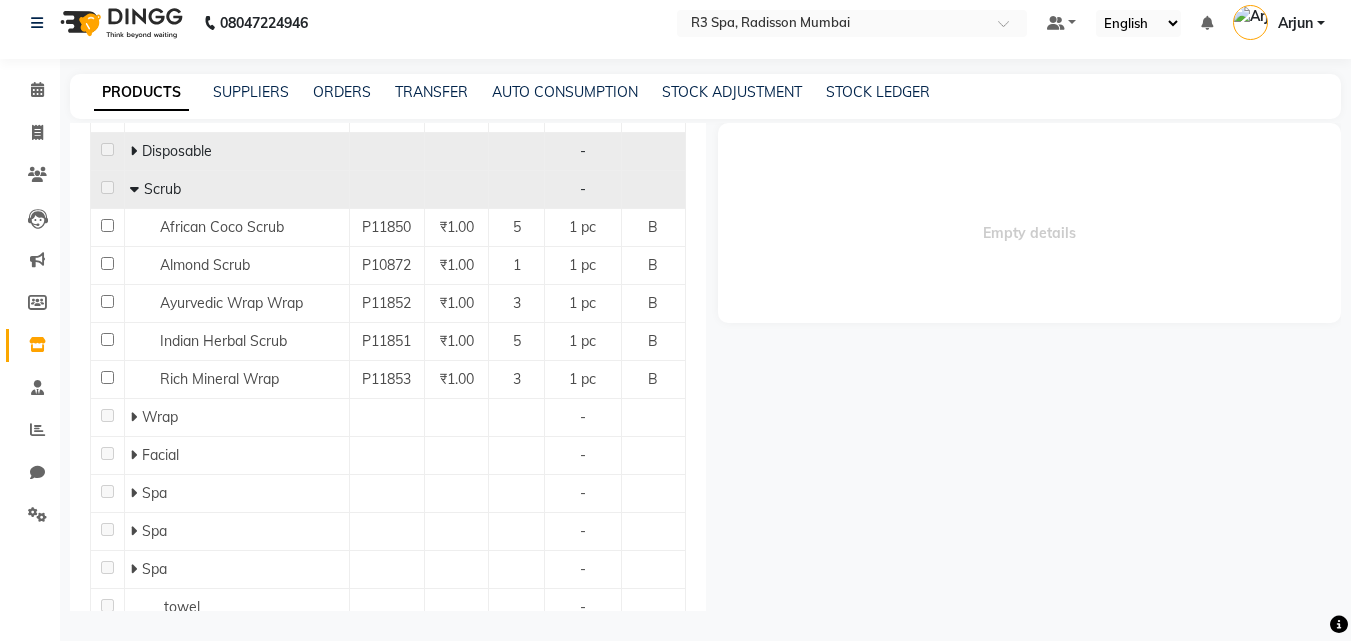 click 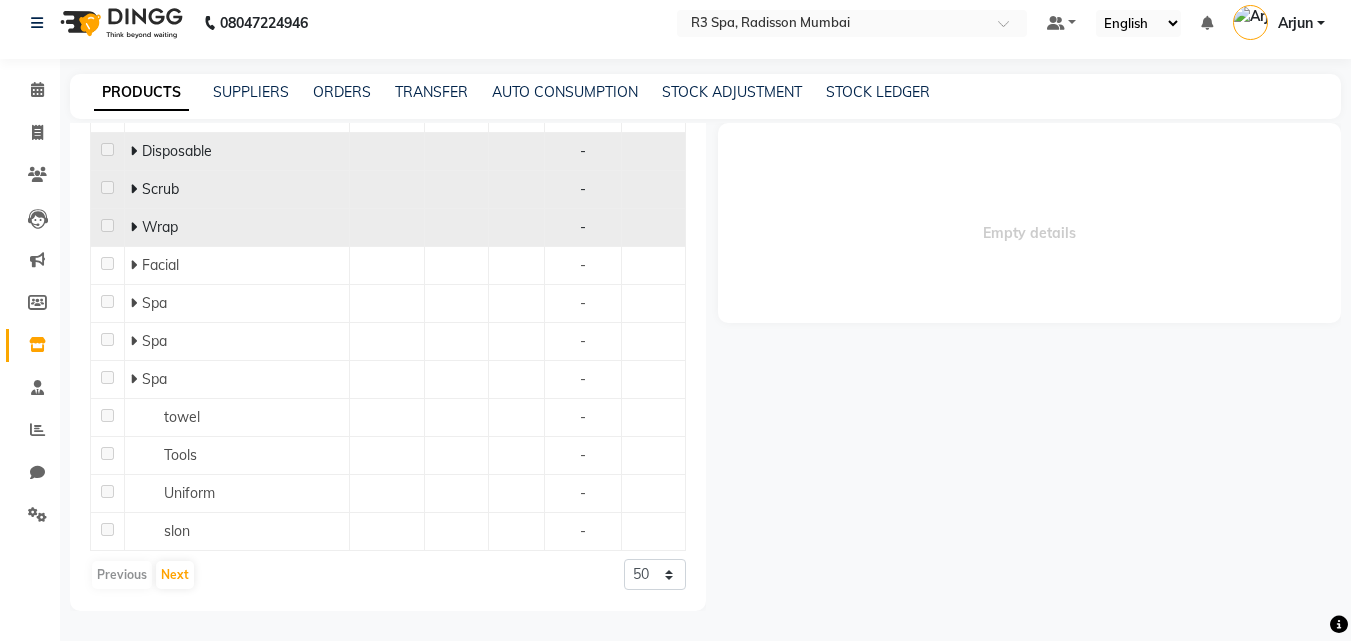 click 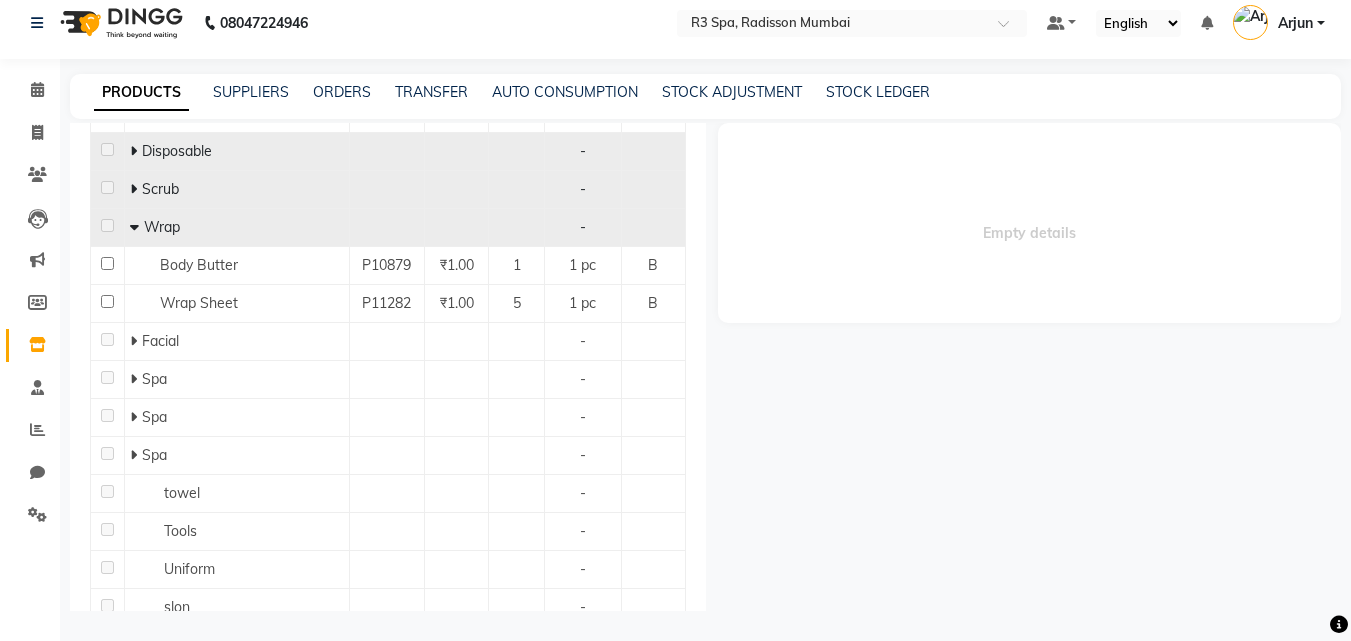 click 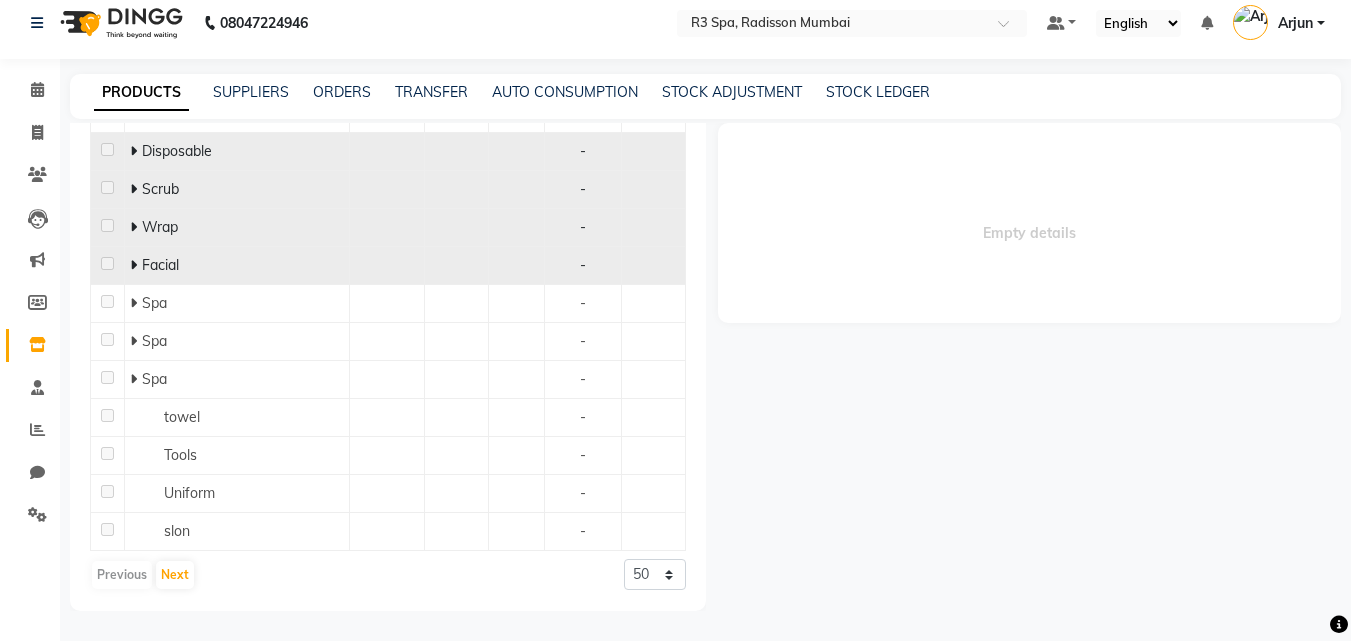 click 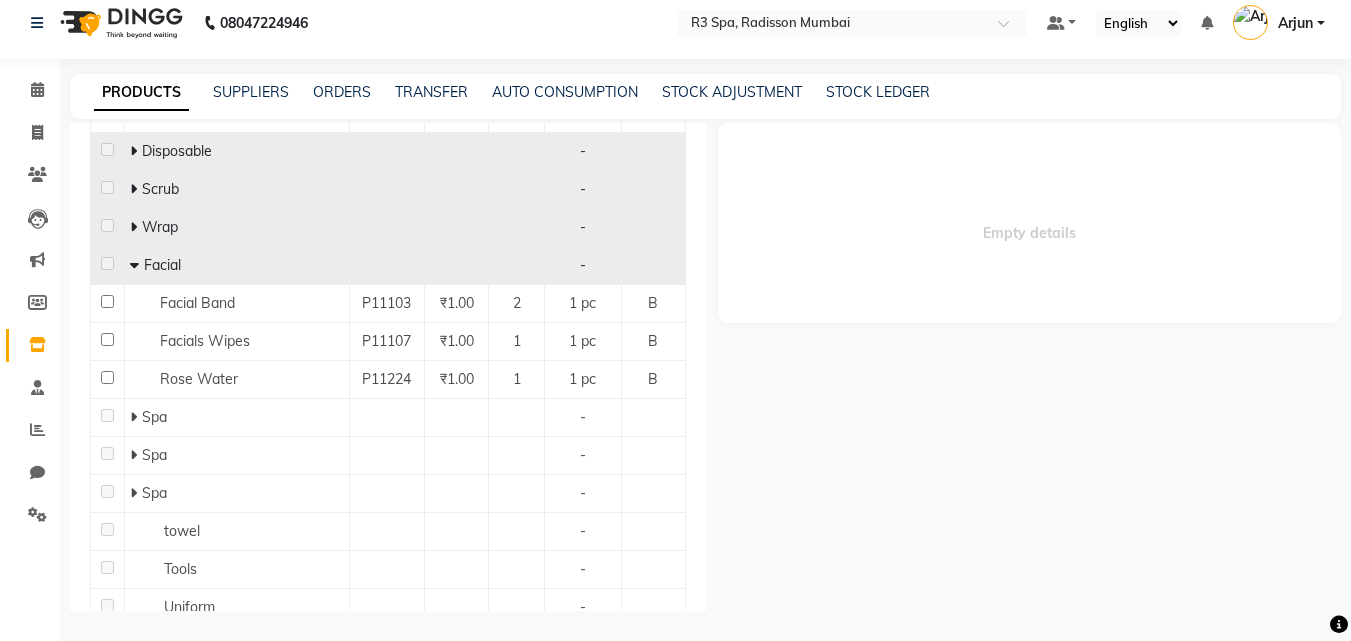 click 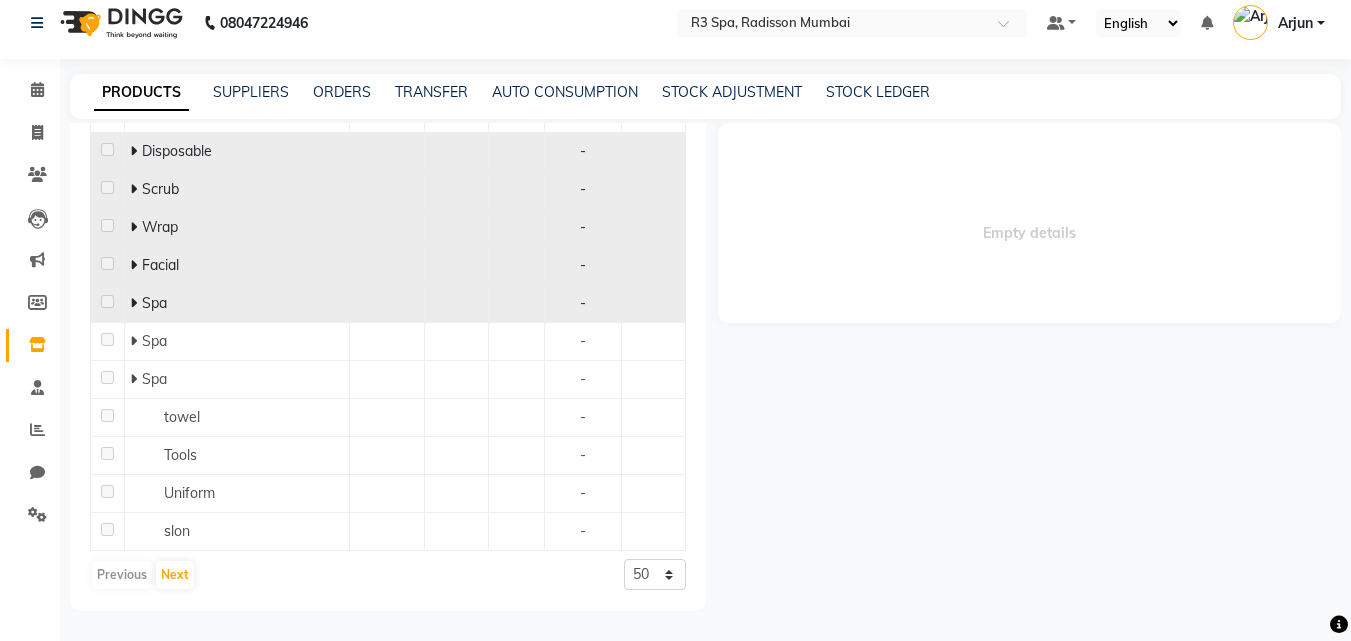 click 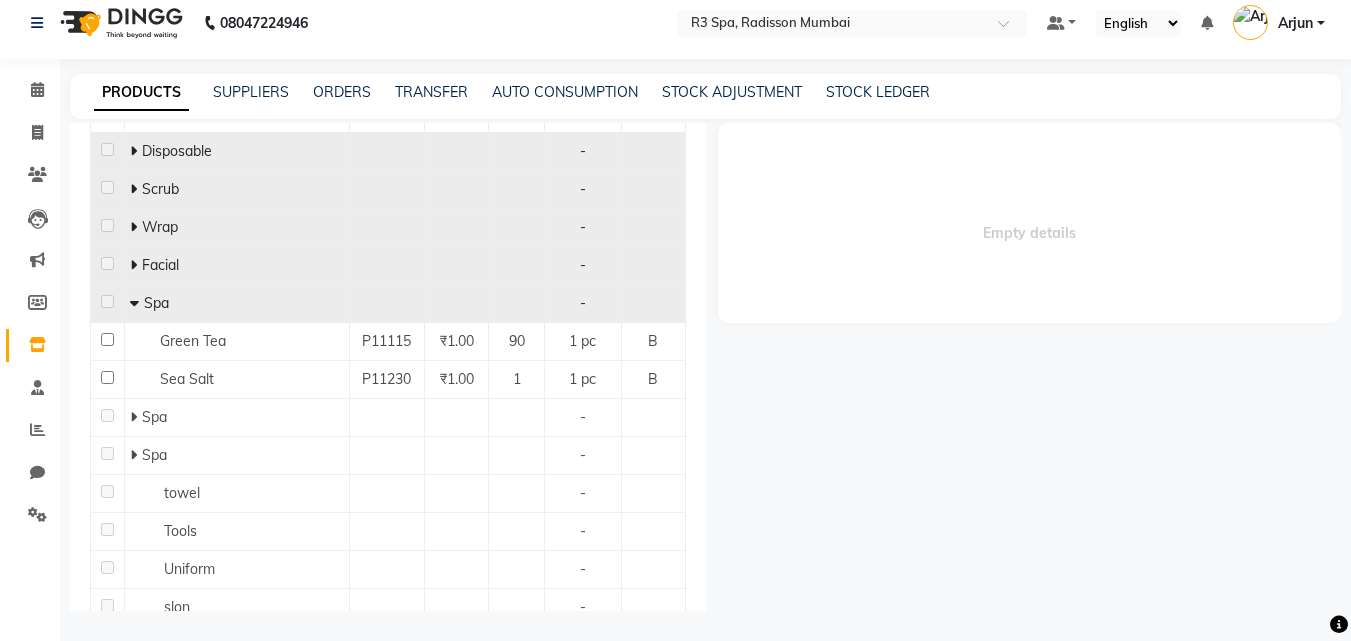 click 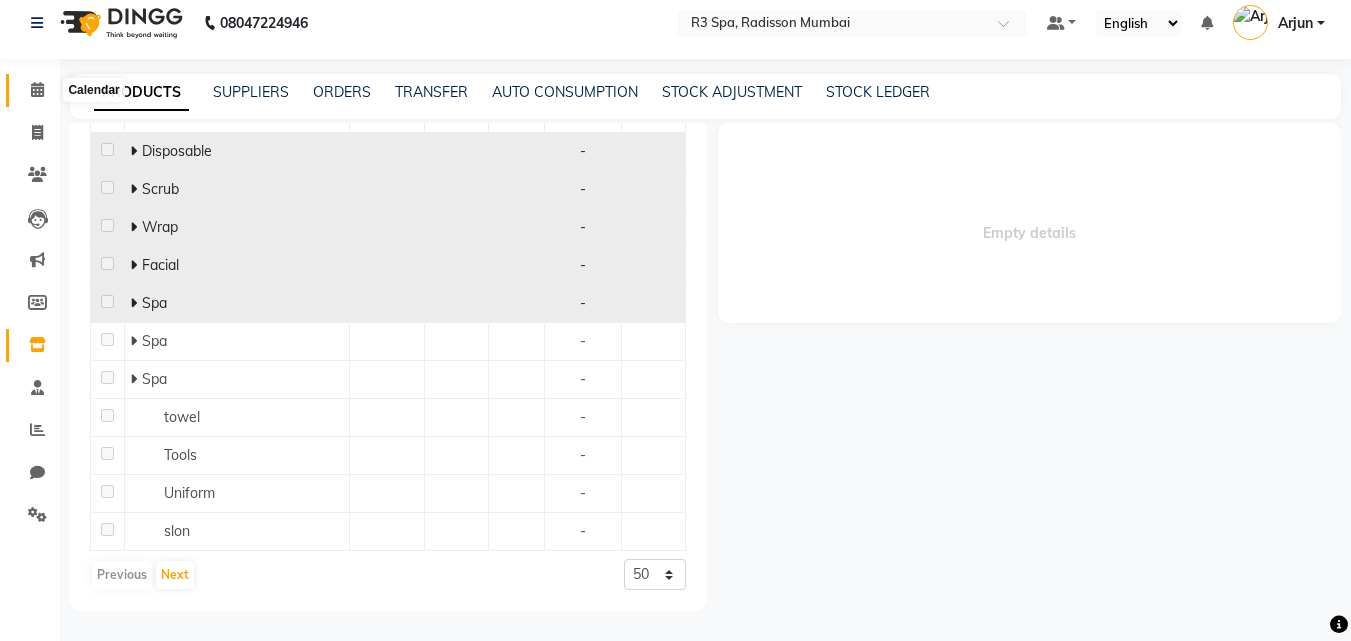 click 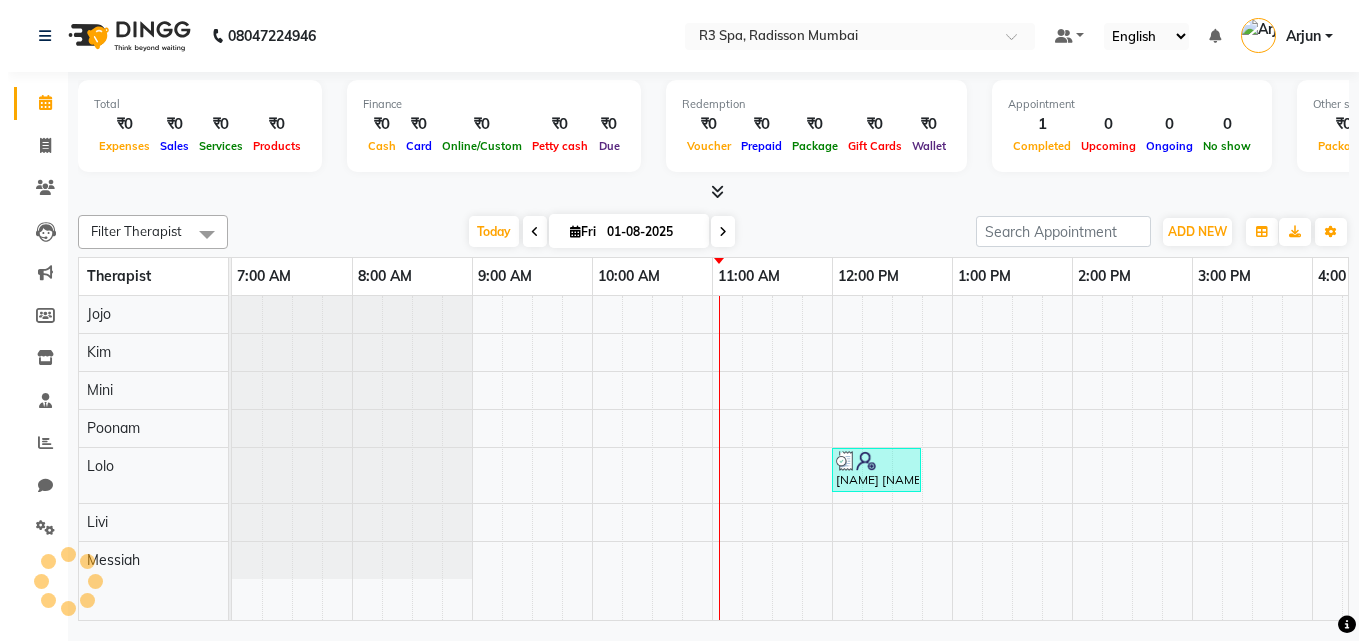 scroll, scrollTop: 0, scrollLeft: 0, axis: both 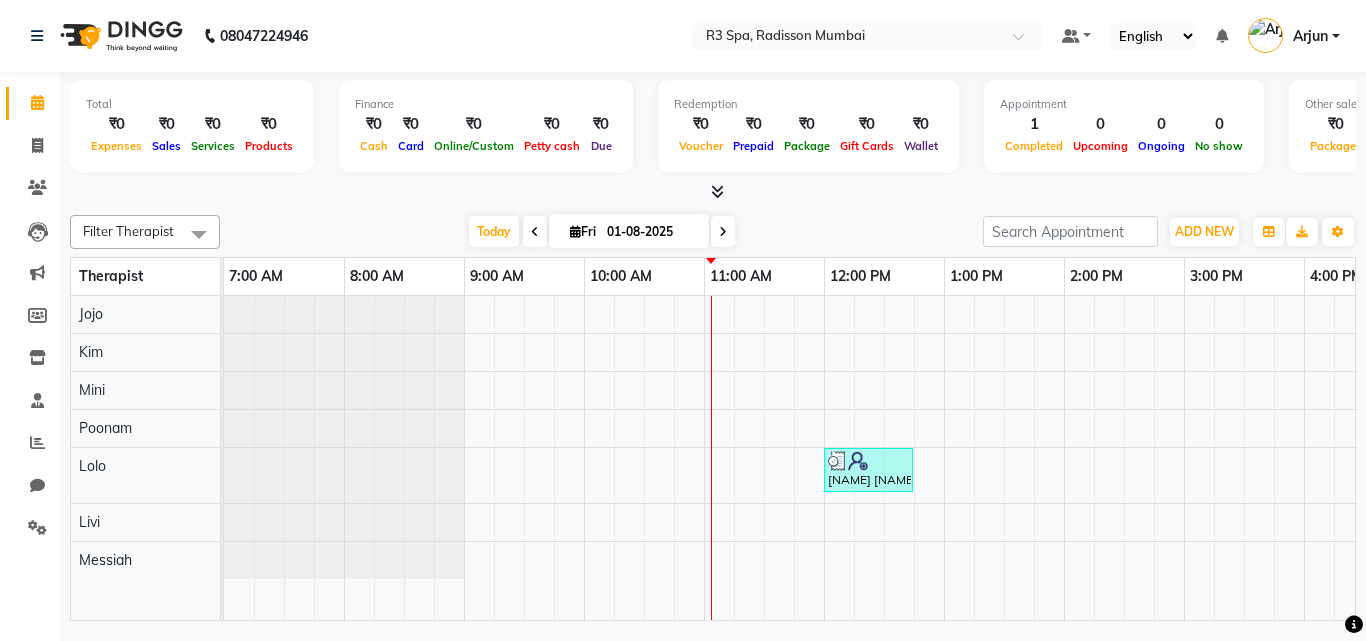 click on "[NAME] [NAME], TK01, 12:00 PM-12:45 PM, Indian Head, Neck and Shoulder Massage(Male) 45 Min" at bounding box center (1244, 458) 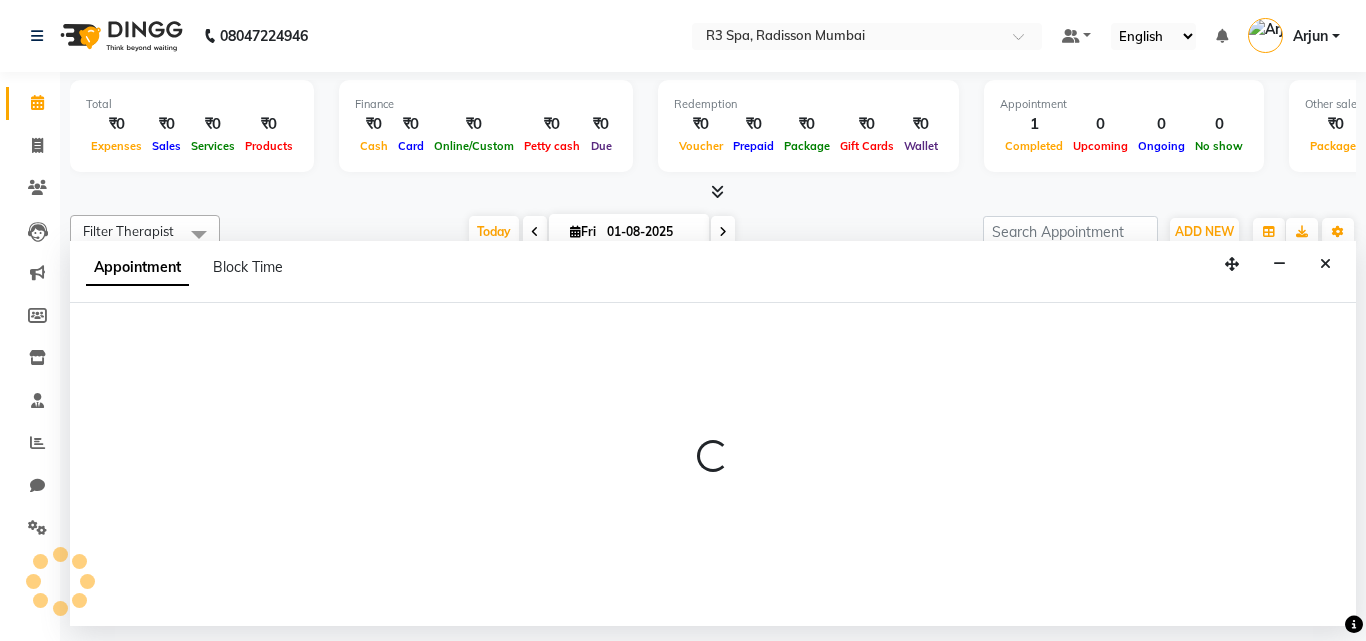 select on "87562" 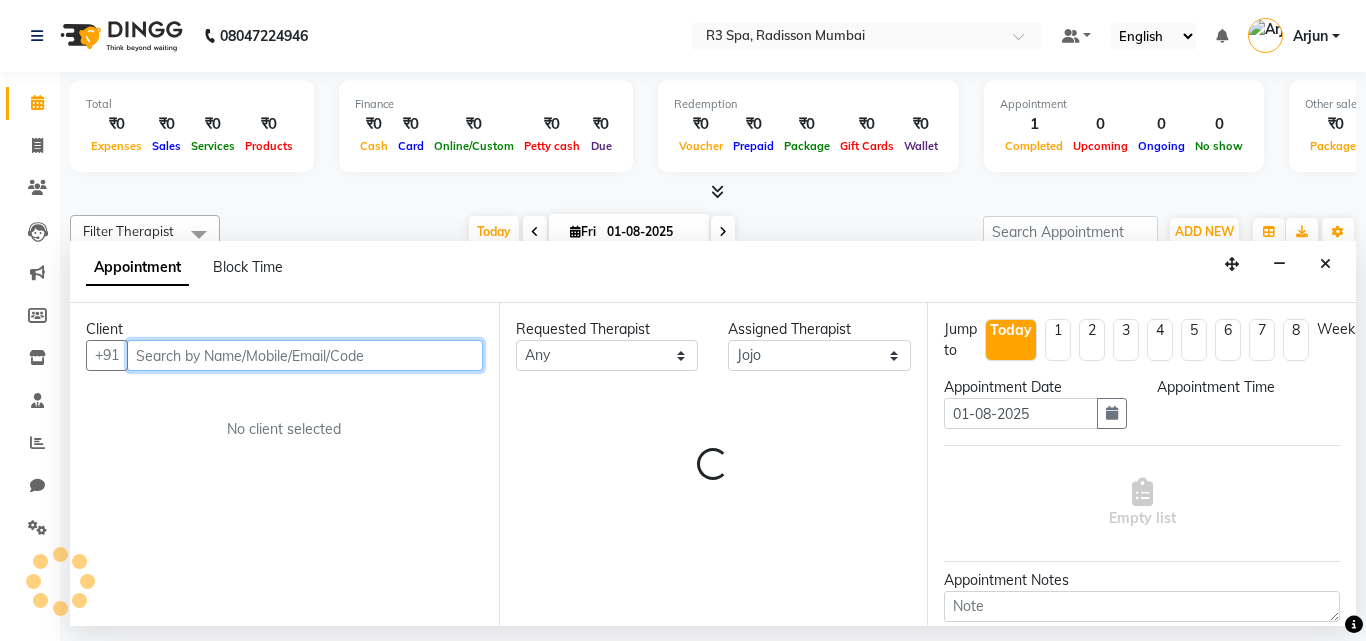 select on "840" 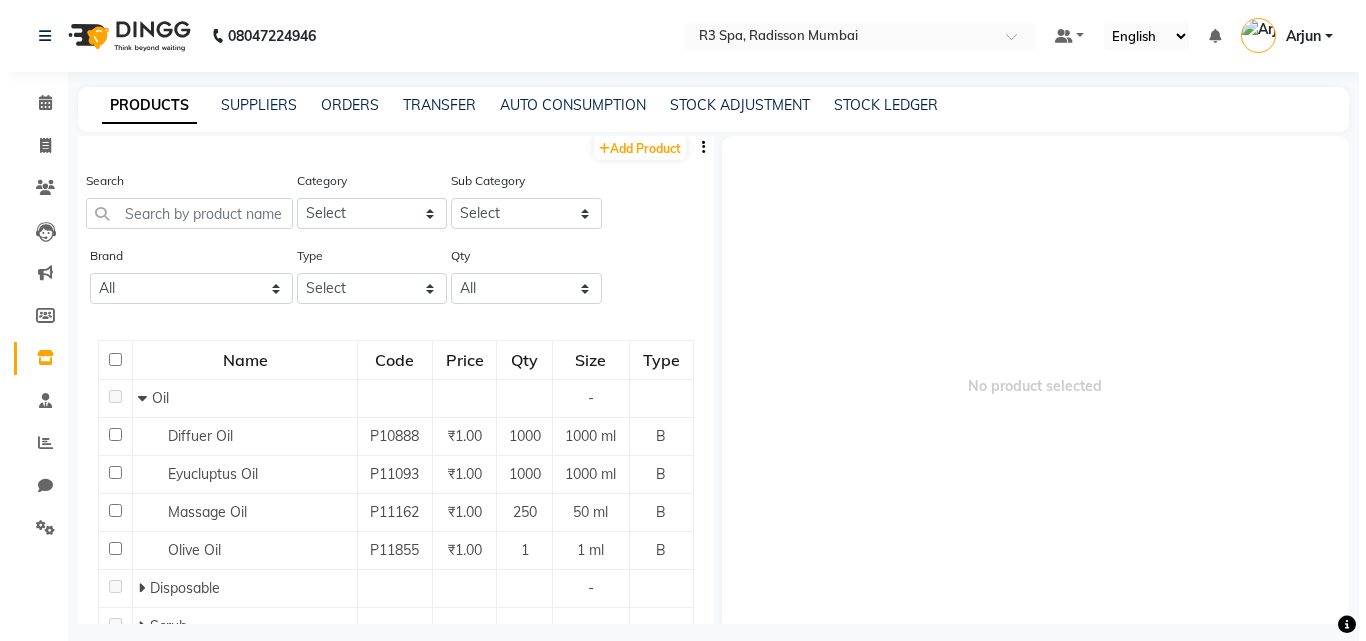 scroll, scrollTop: 0, scrollLeft: 0, axis: both 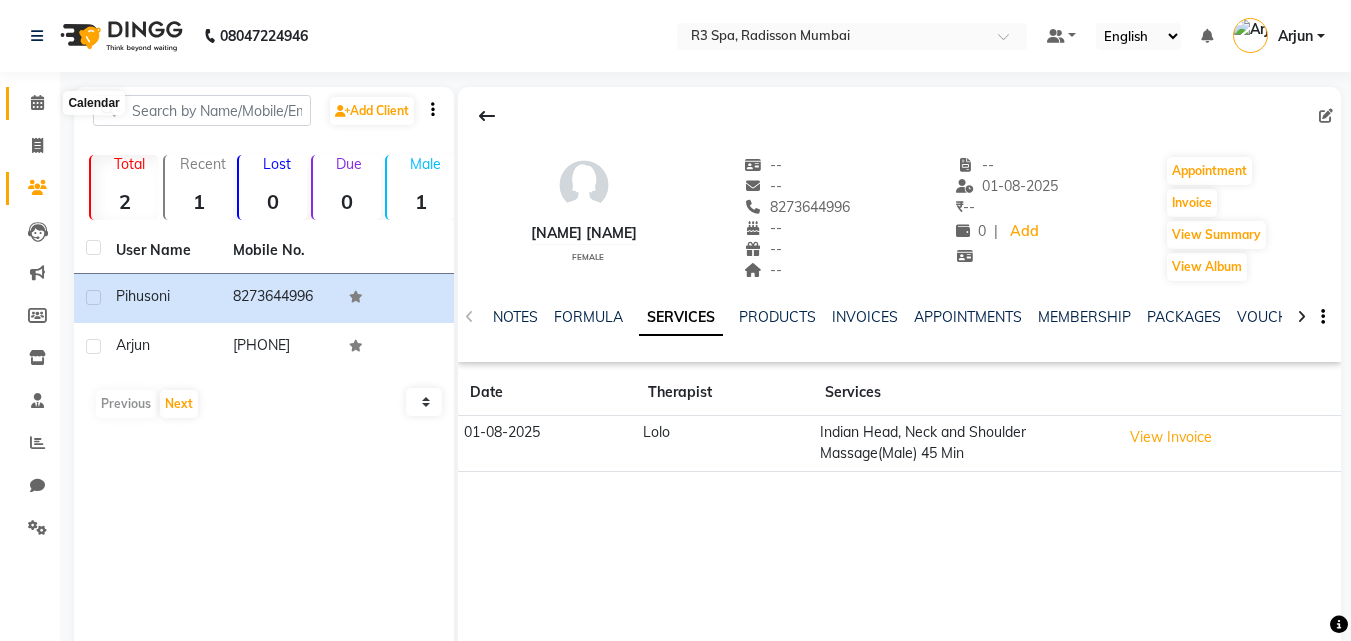 click 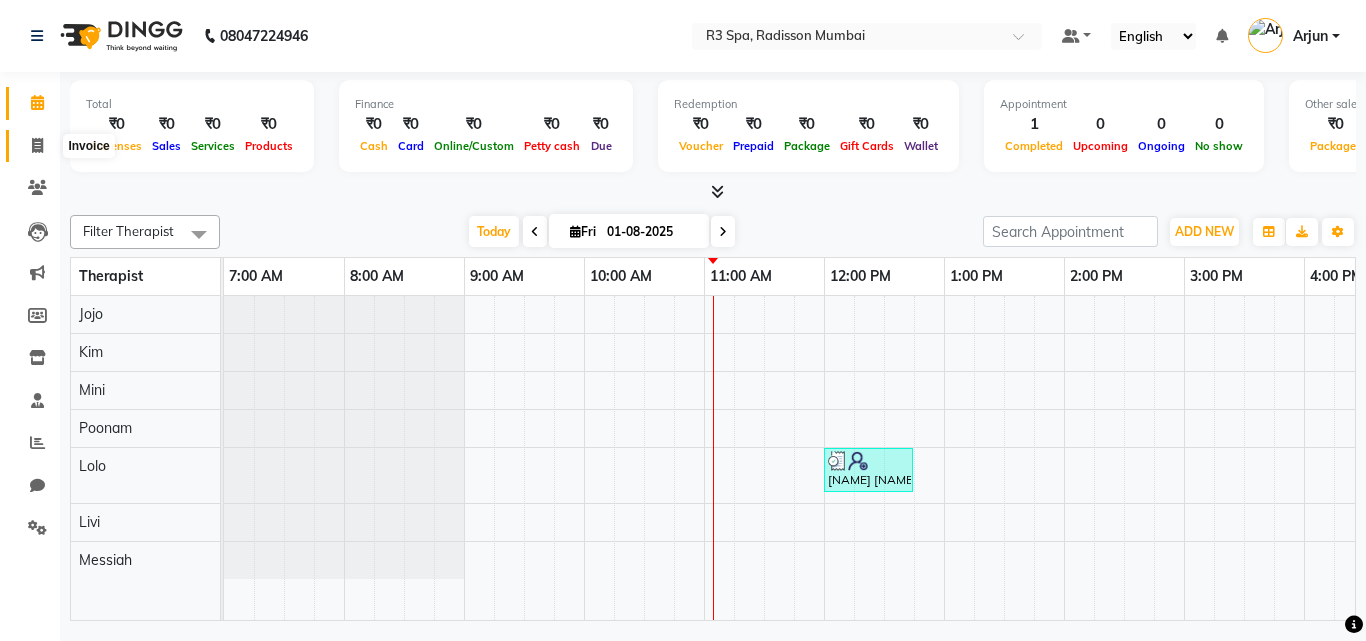 click 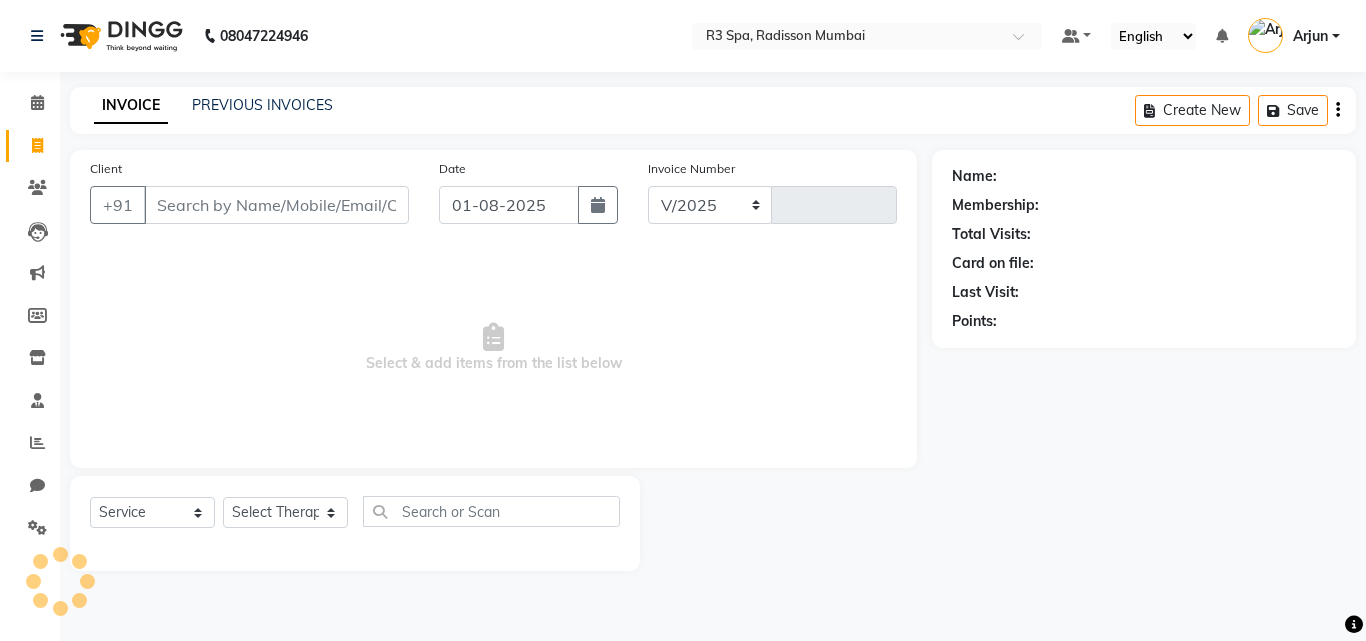 select on "8678" 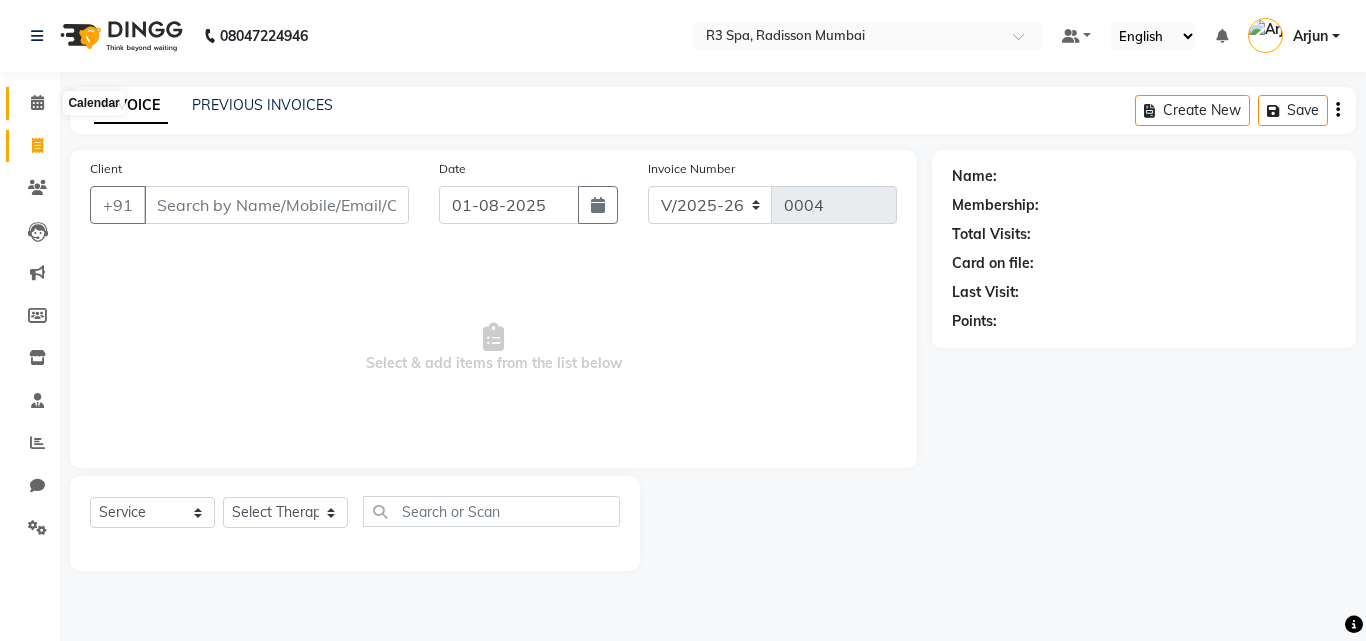 click 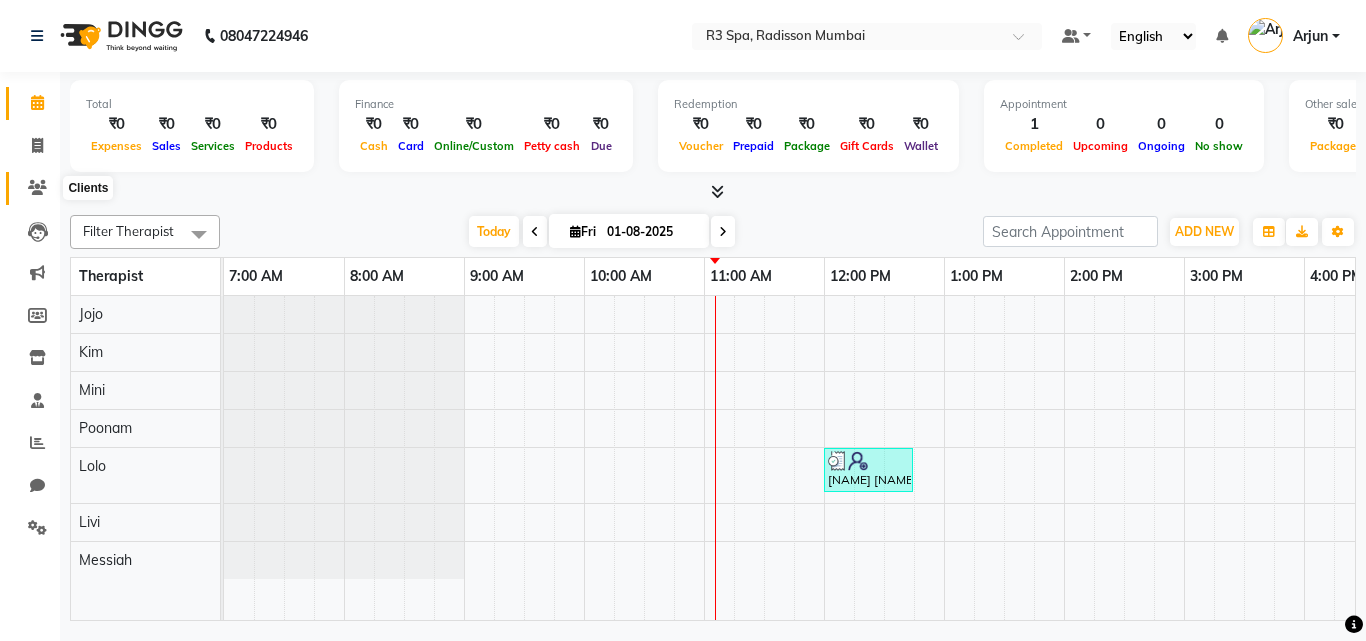 click 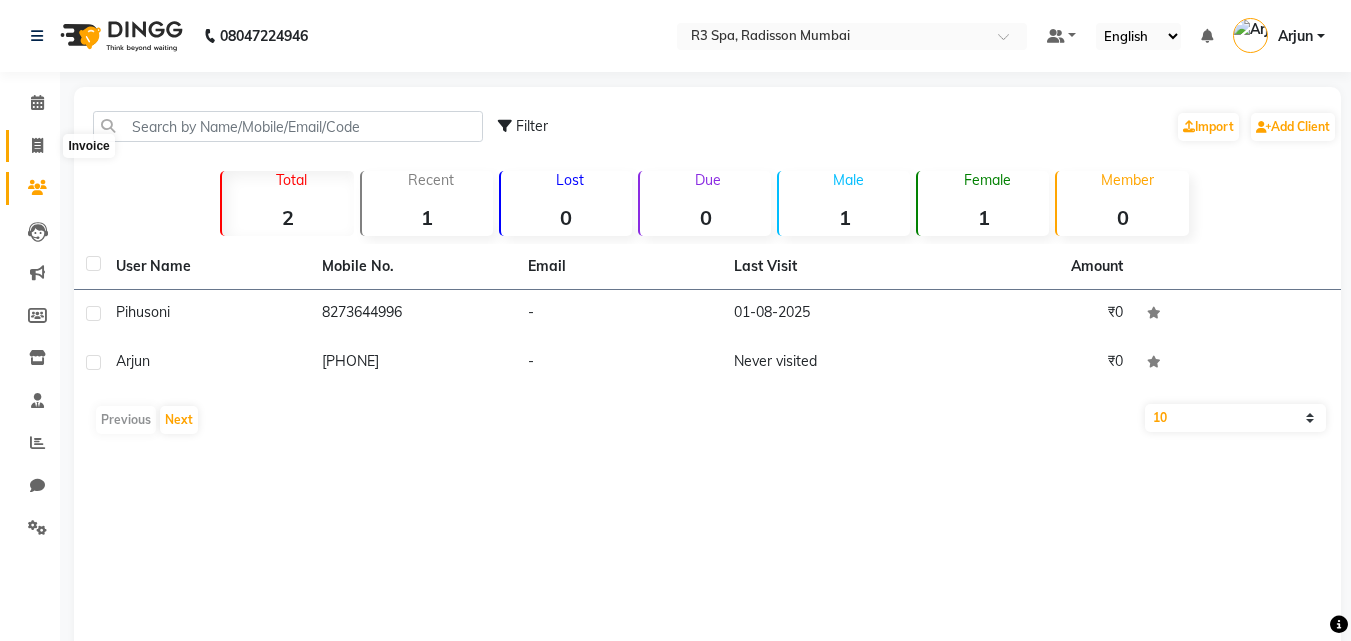 click 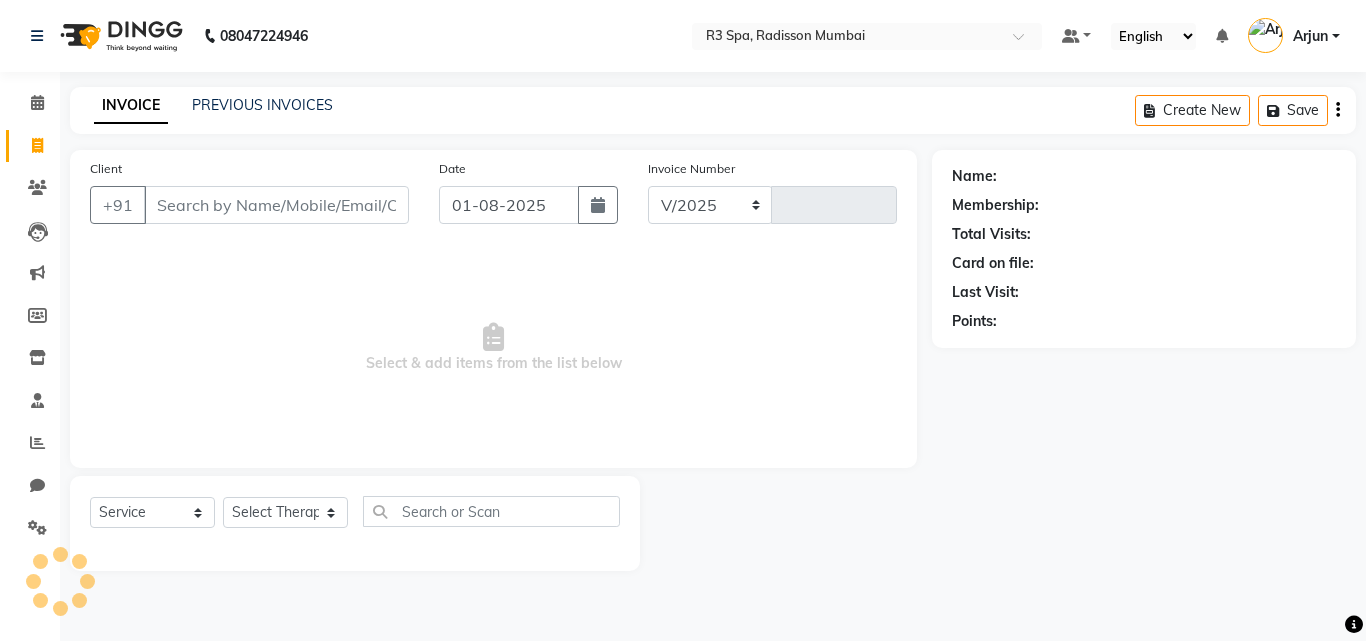 select on "8678" 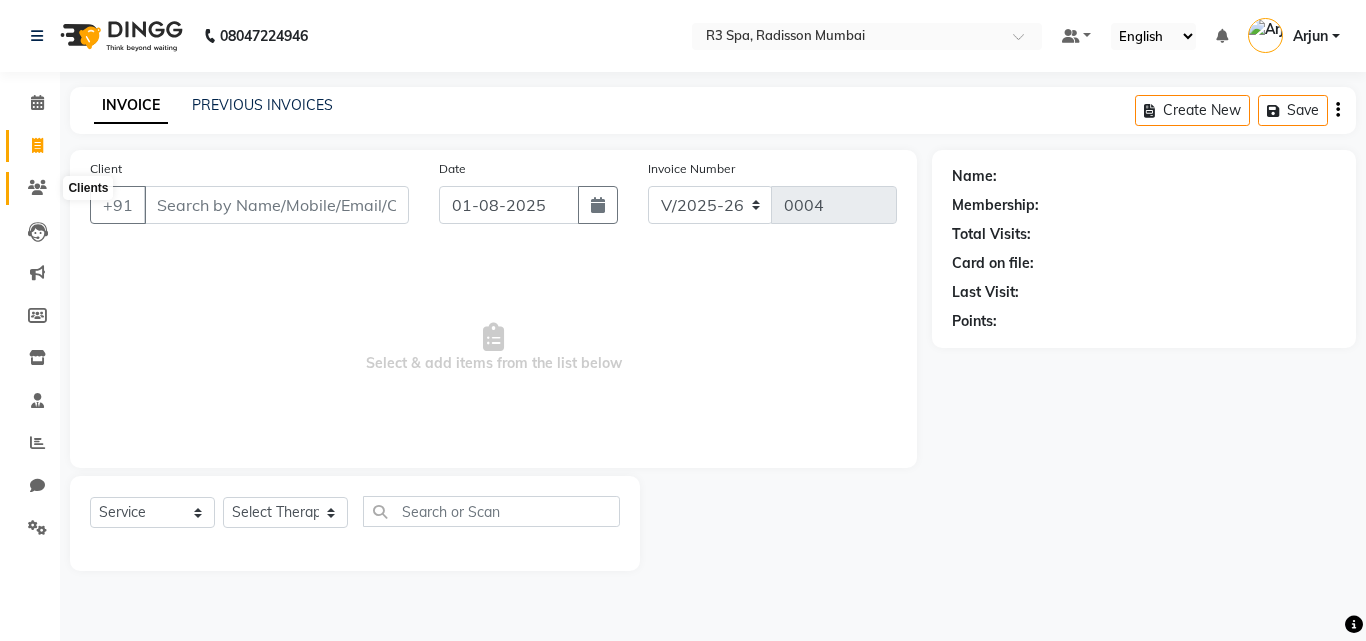 click 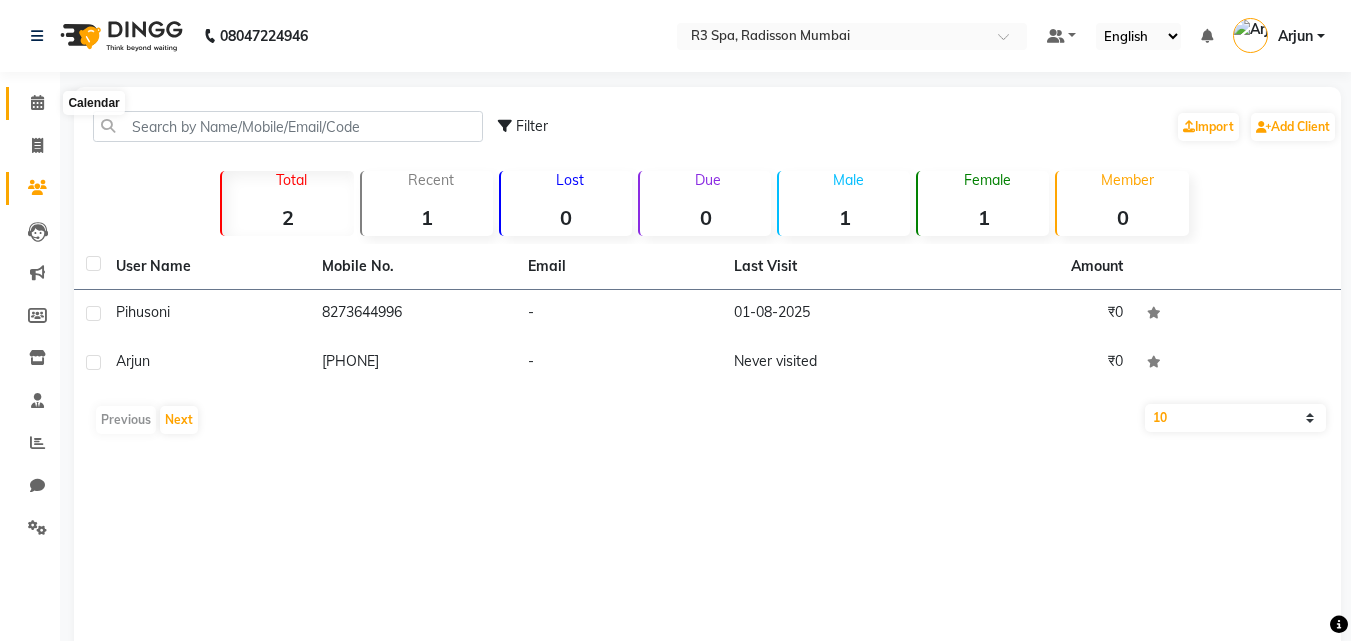 click 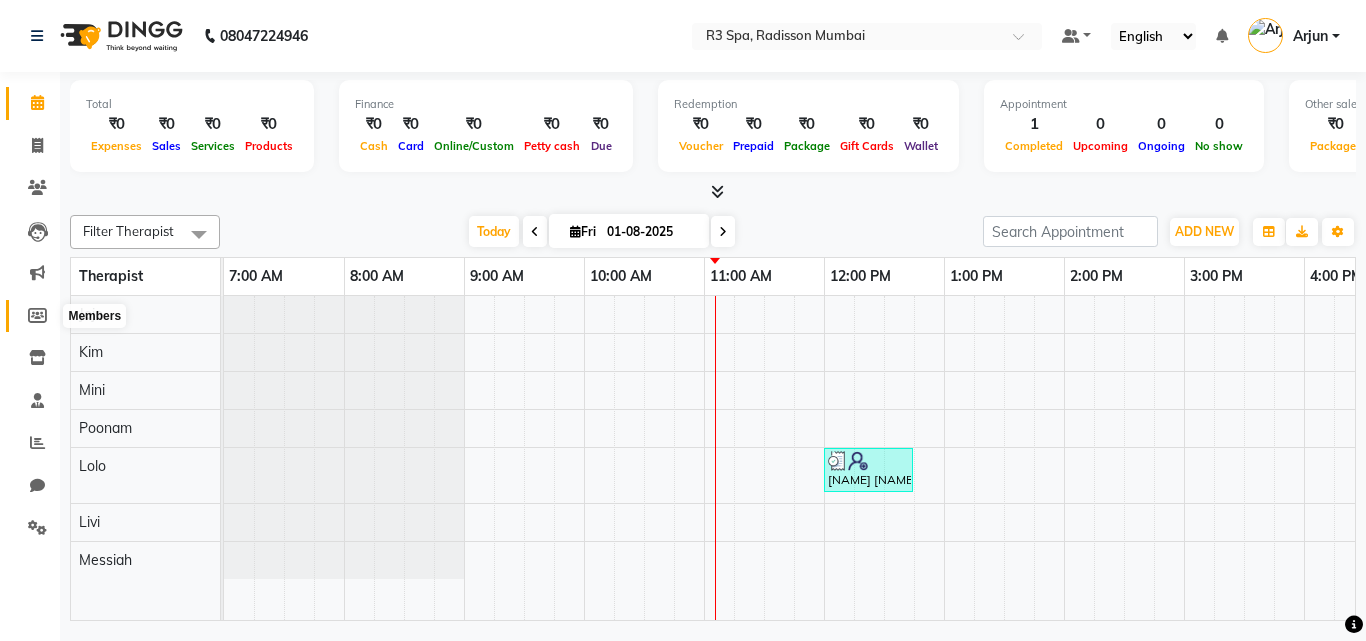 click 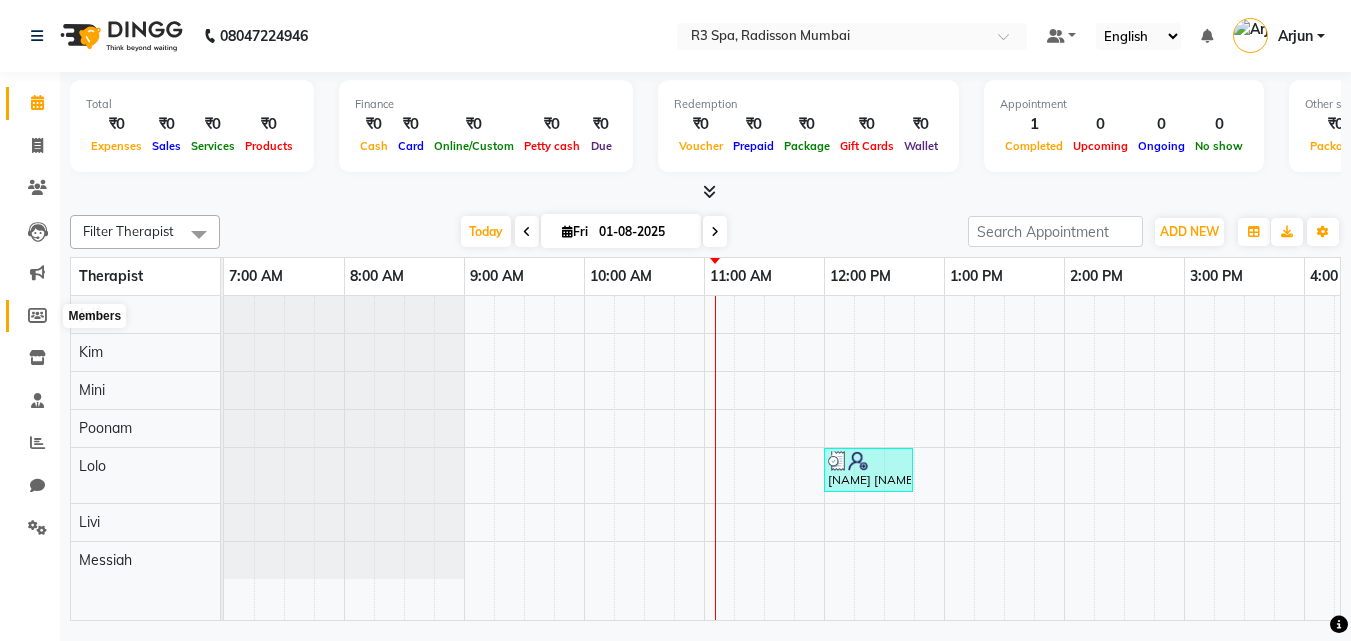 select 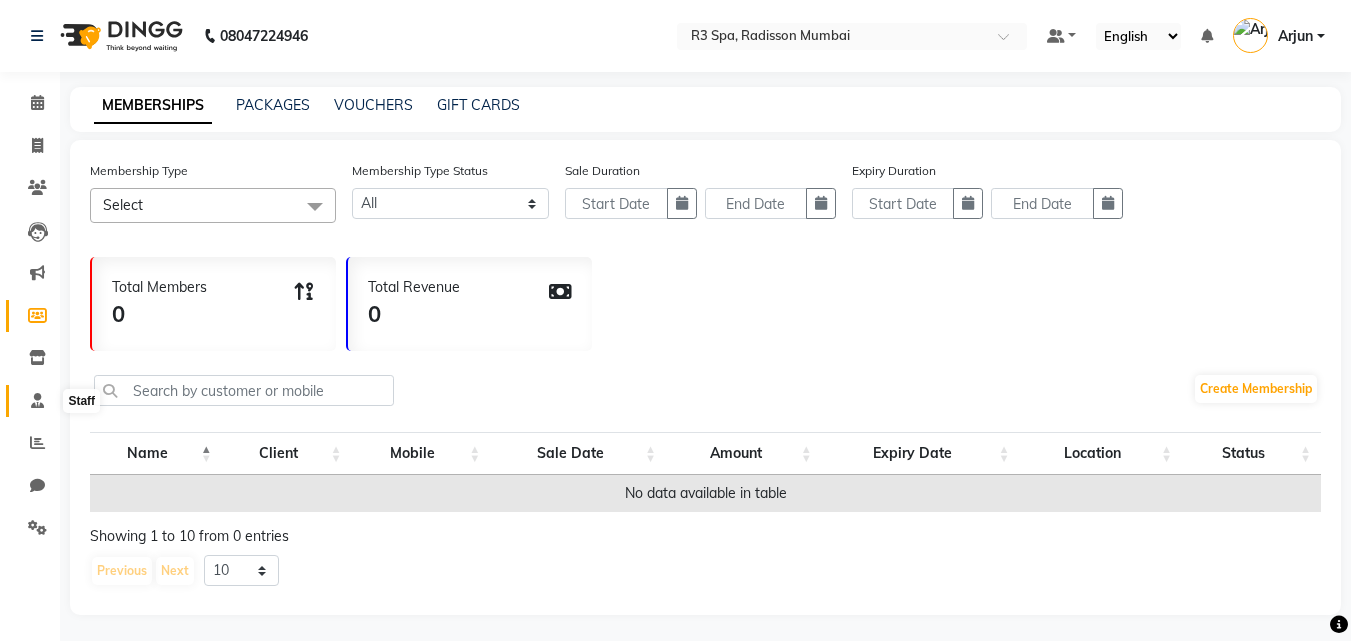 click 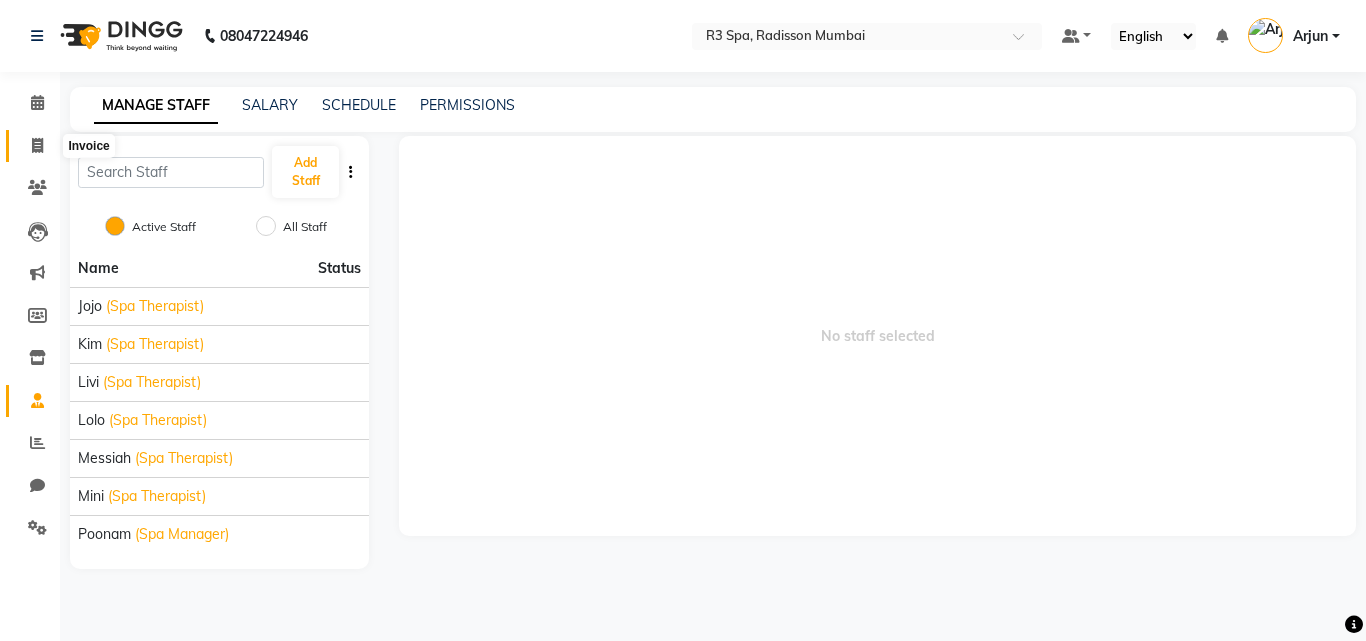 click 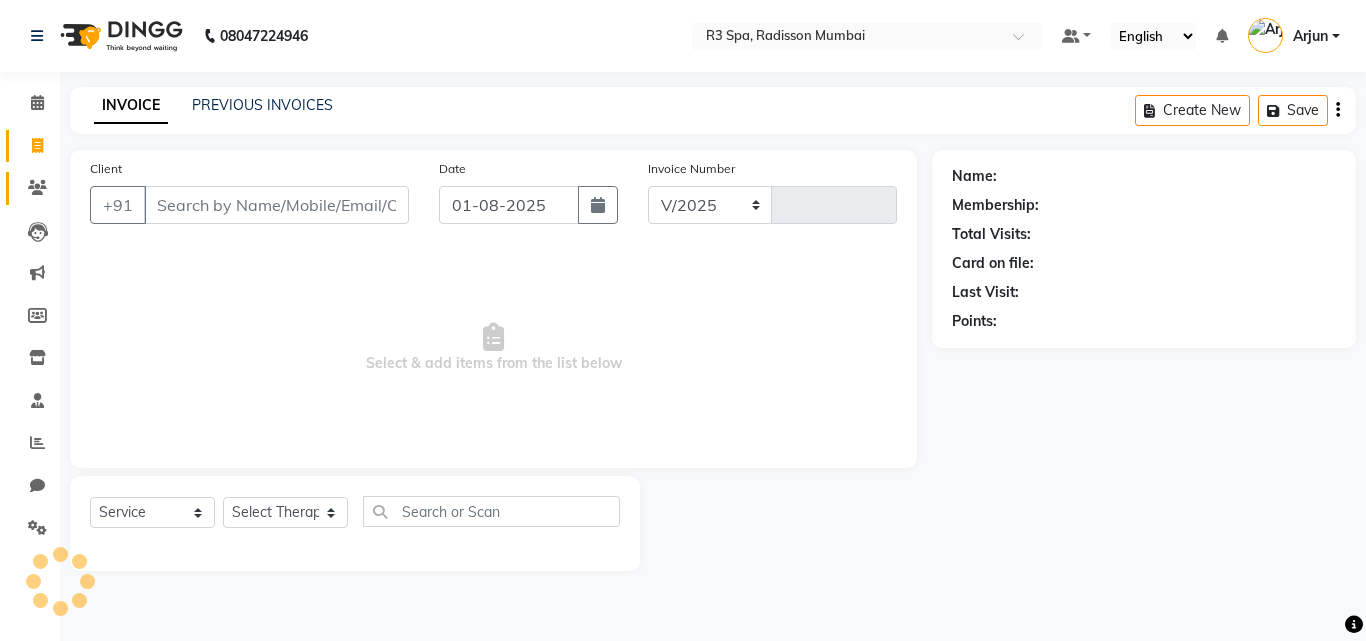 select on "8678" 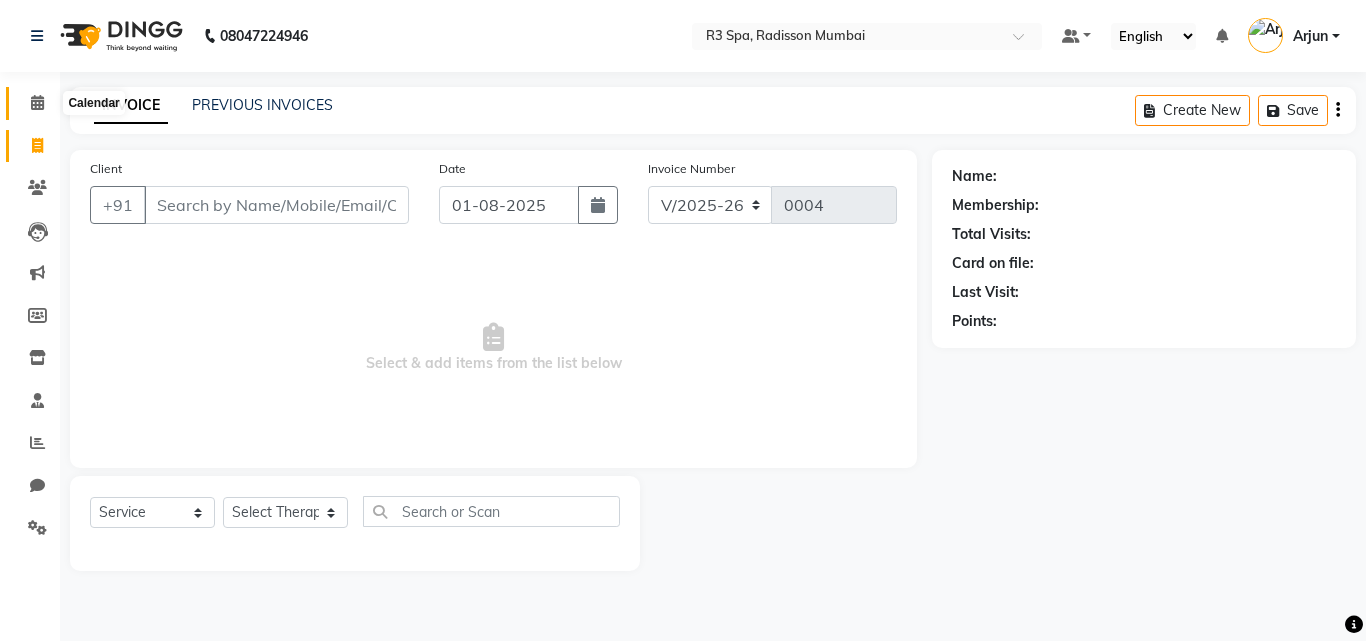 click 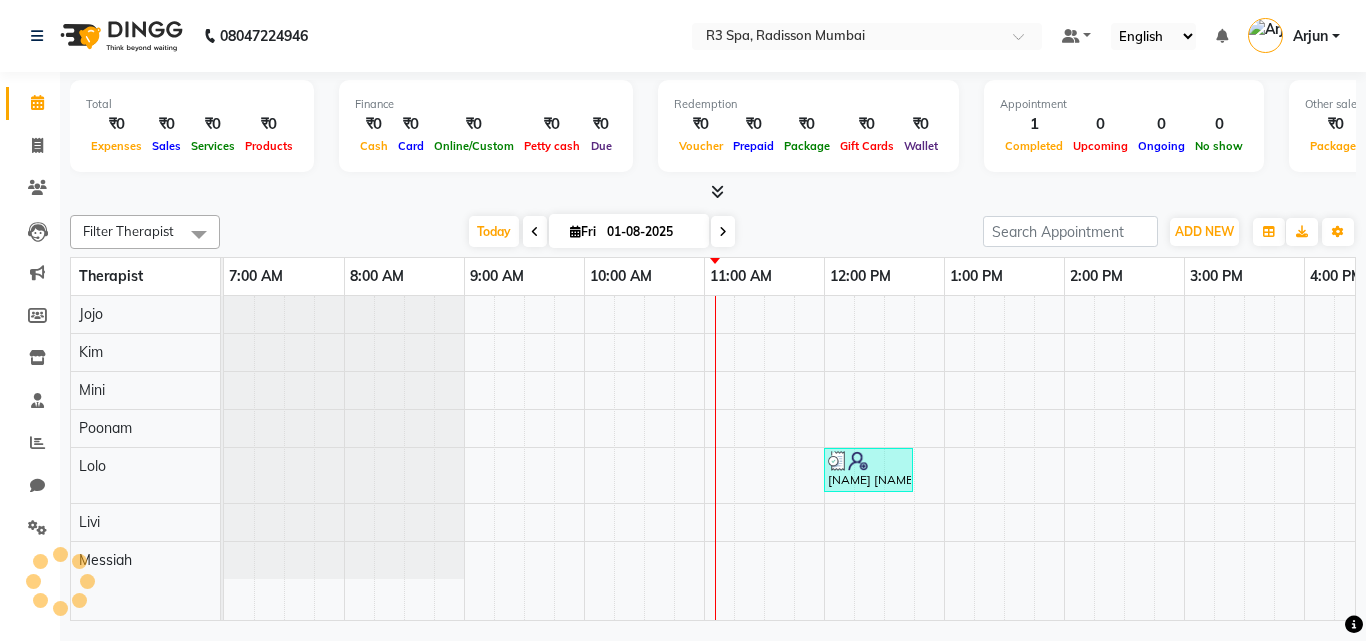 scroll, scrollTop: 0, scrollLeft: 0, axis: both 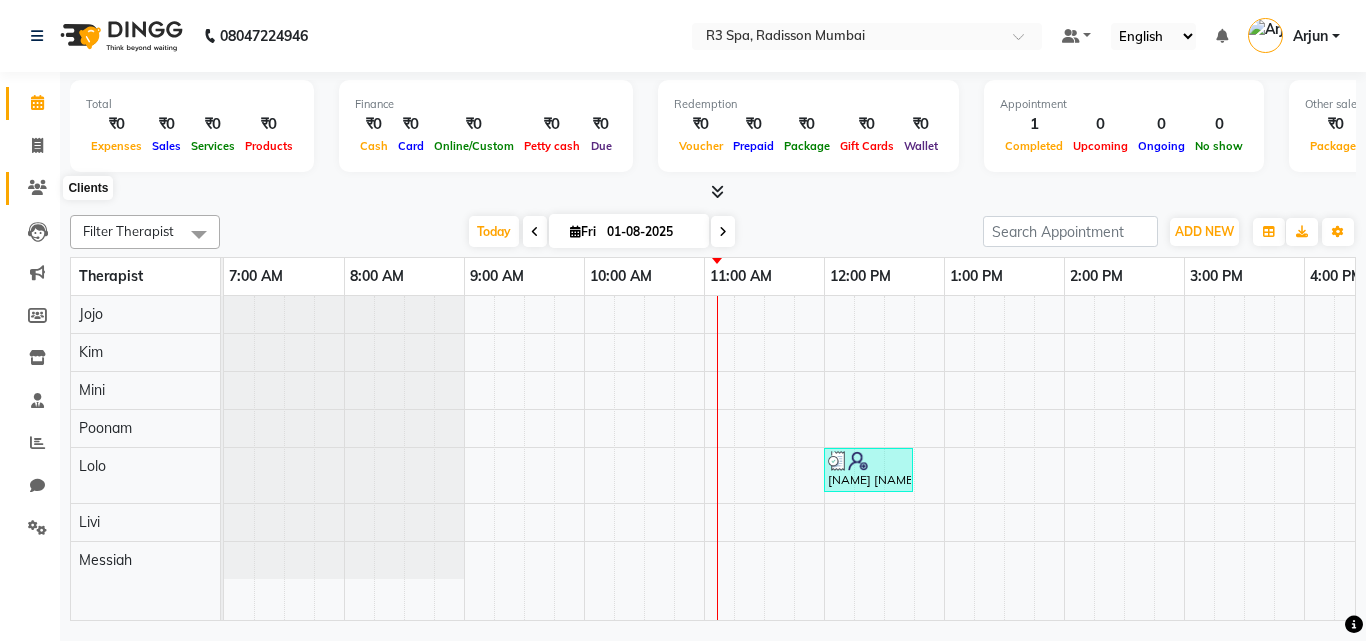 click 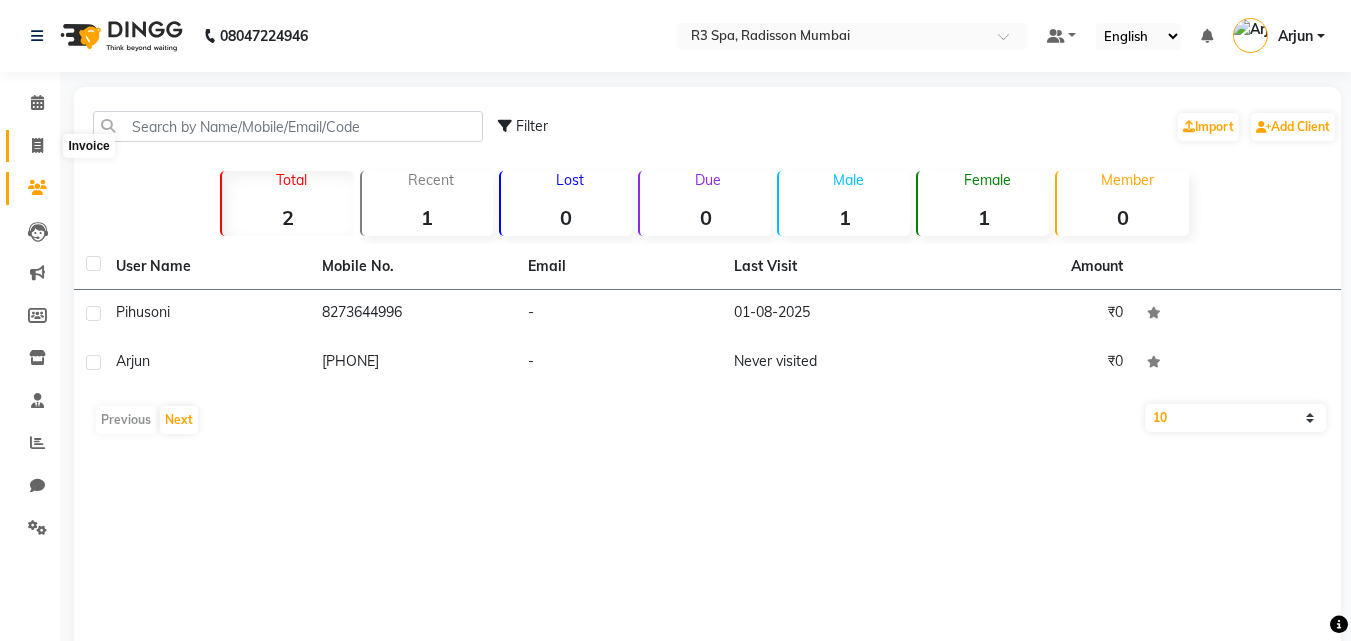 click 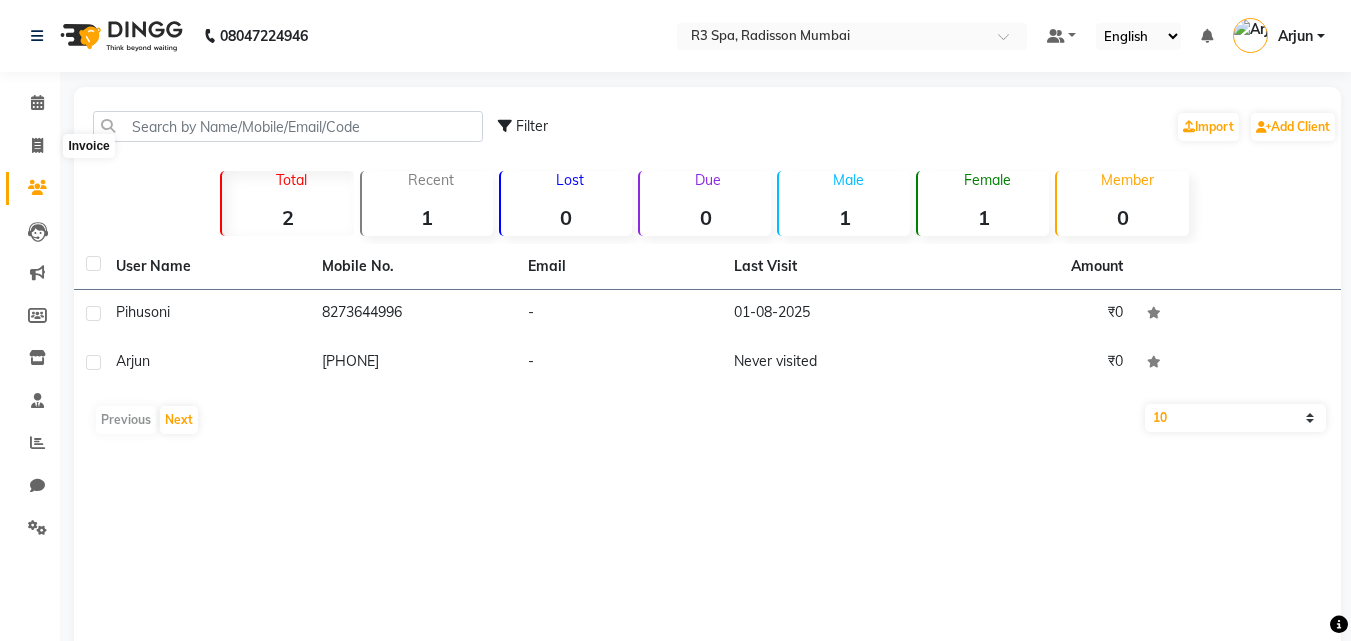 select on "service" 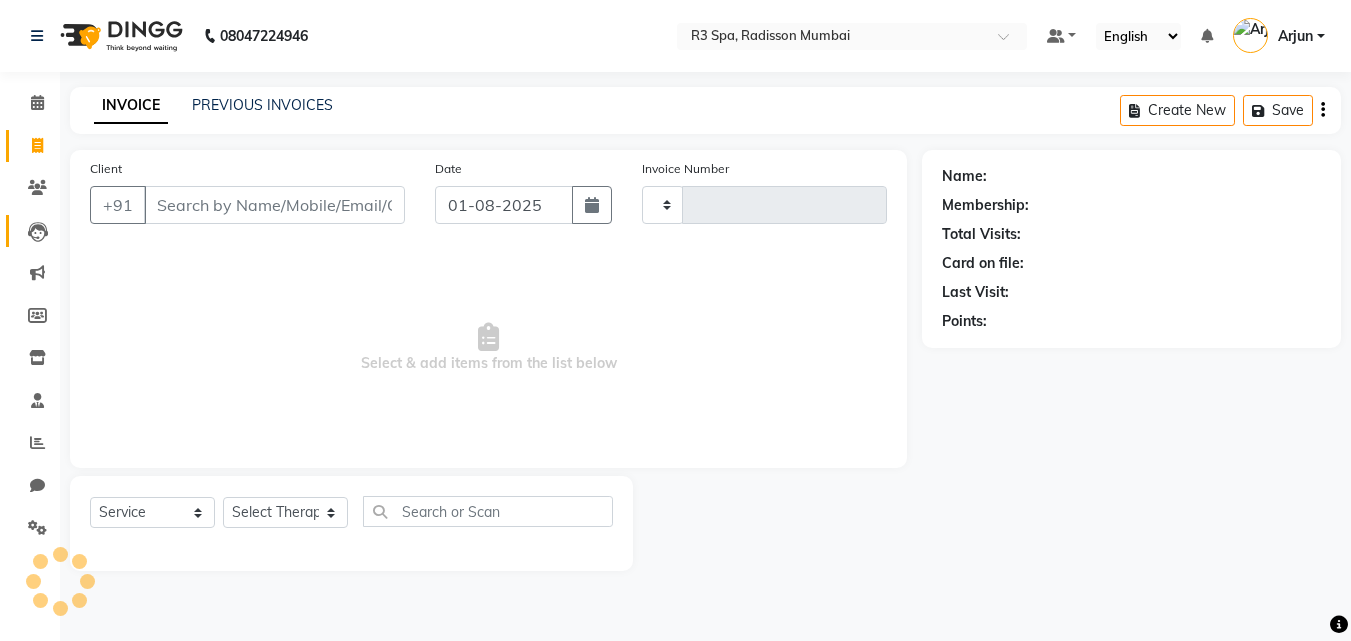 type on "0004" 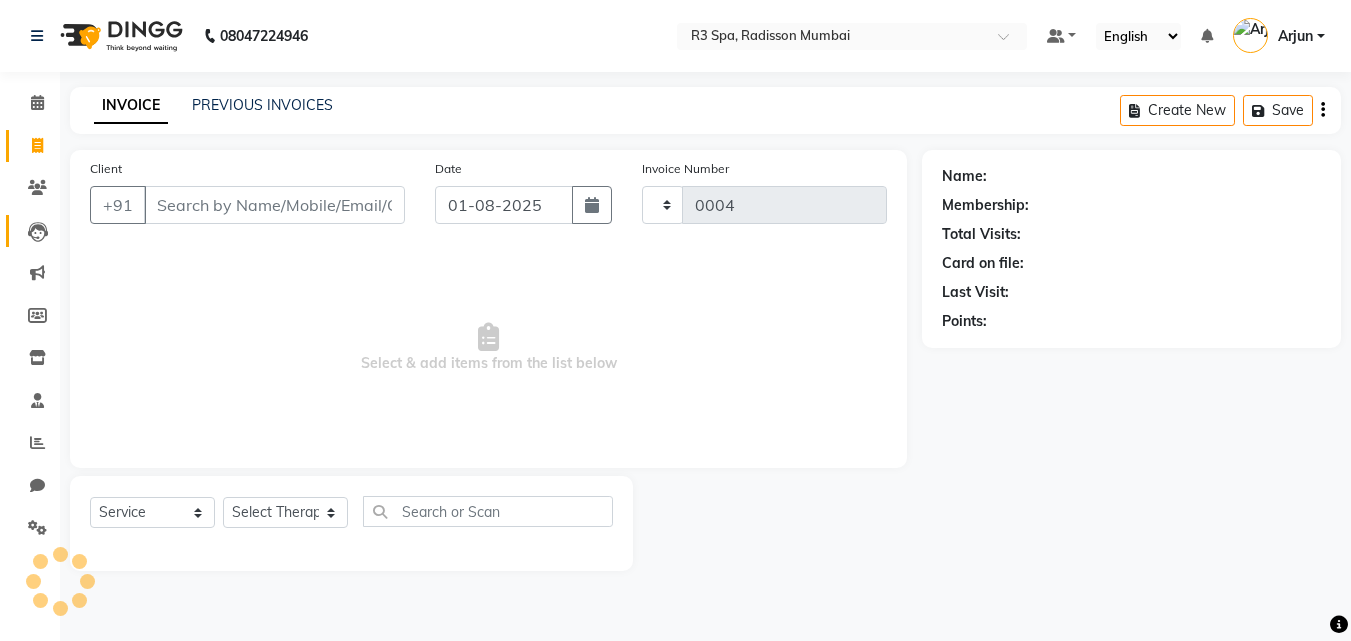 select on "8678" 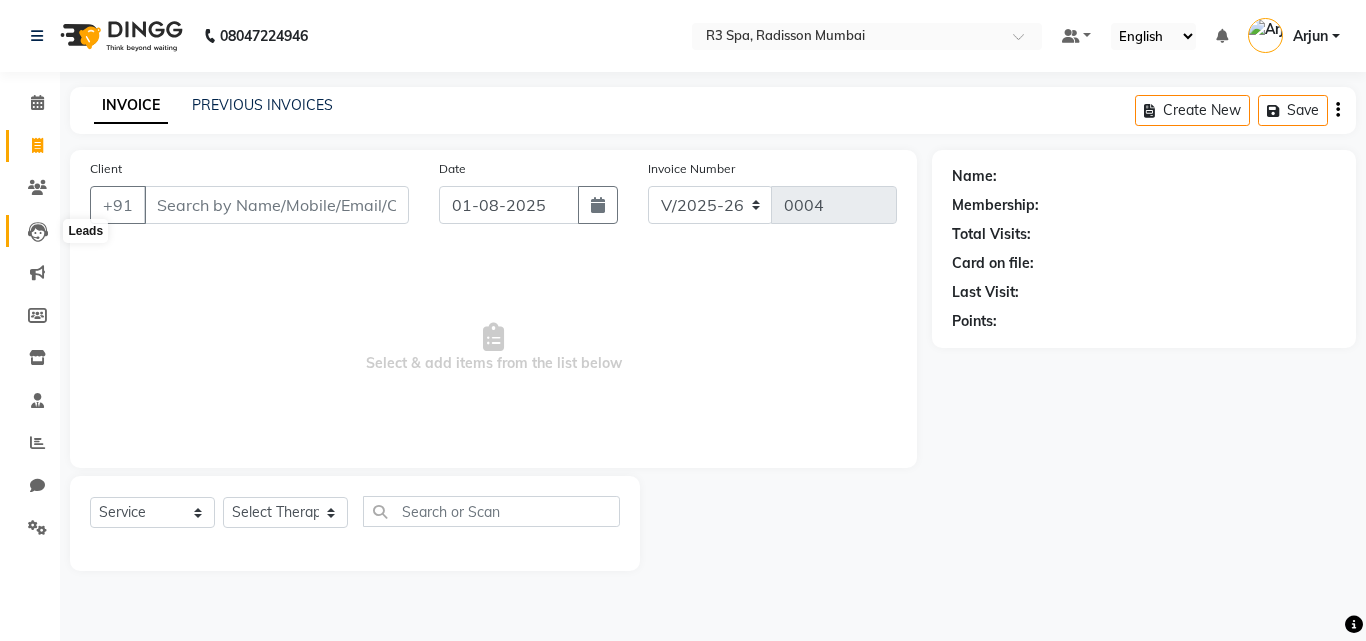 click 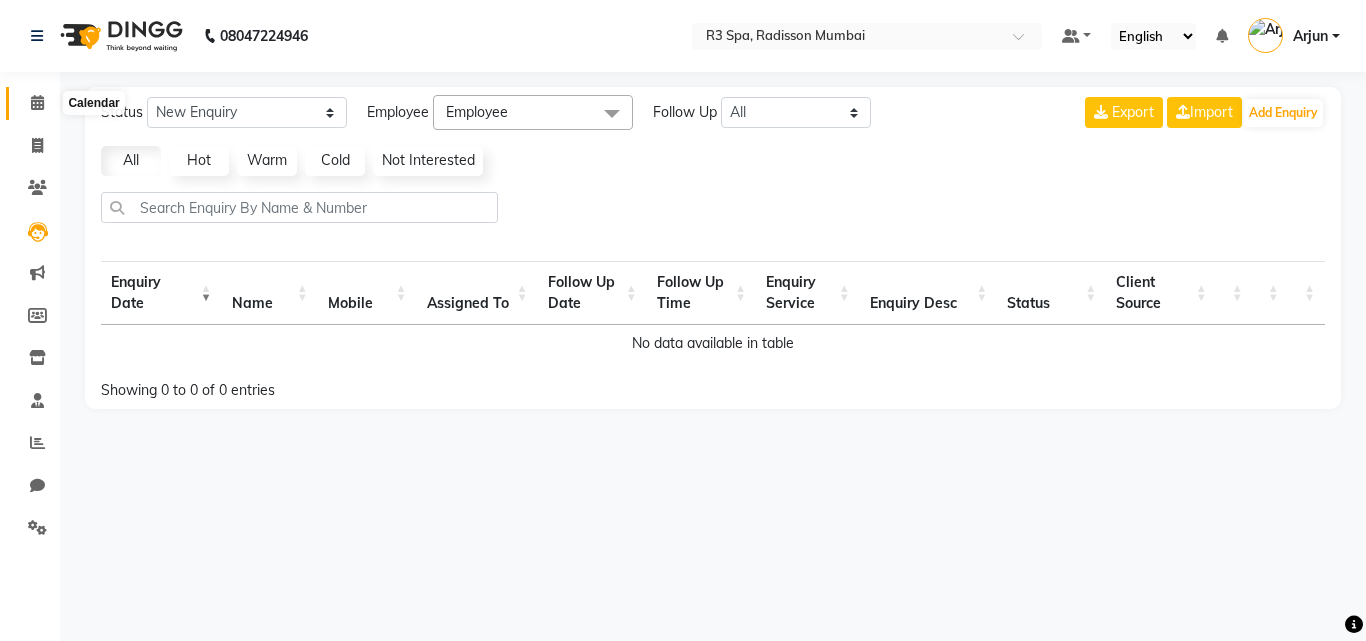 click 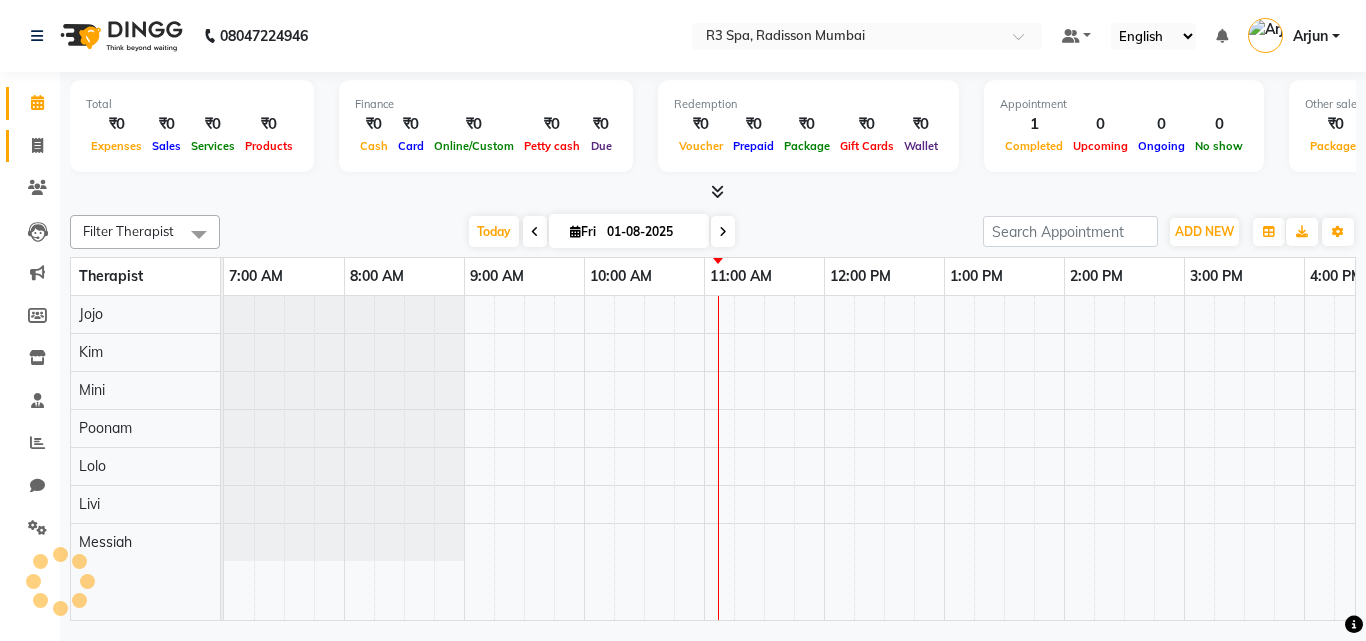scroll, scrollTop: 0, scrollLeft: 0, axis: both 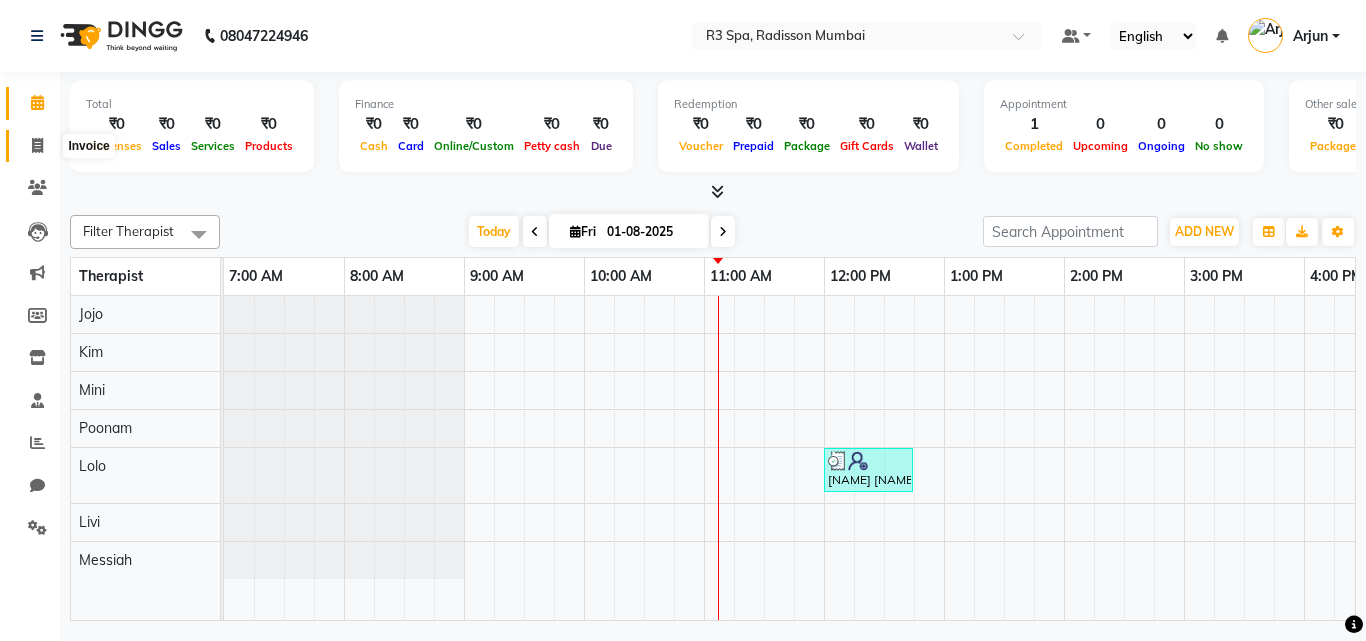 click 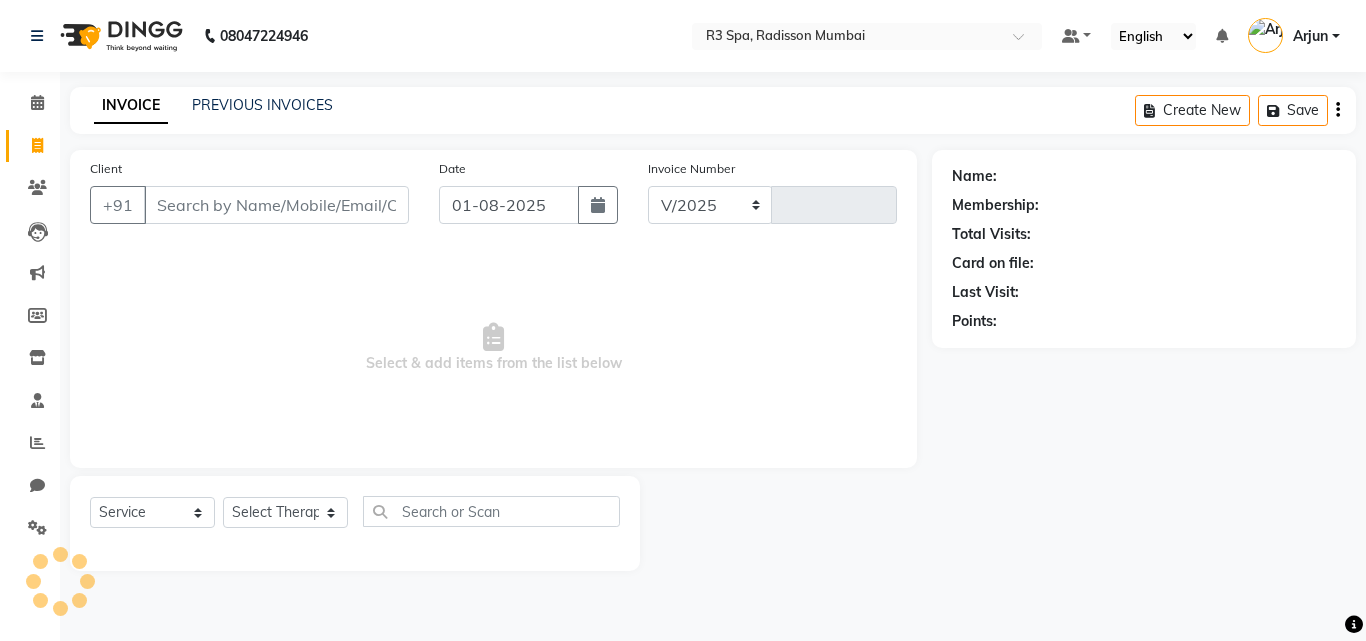select on "8678" 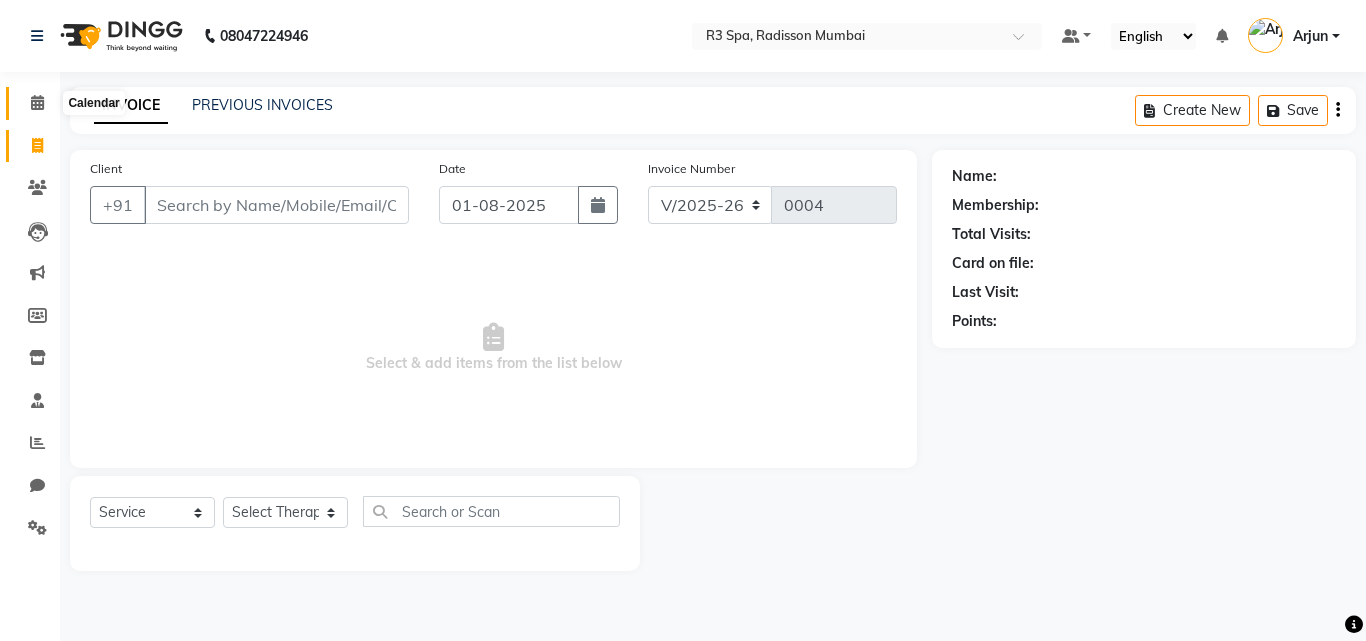 click 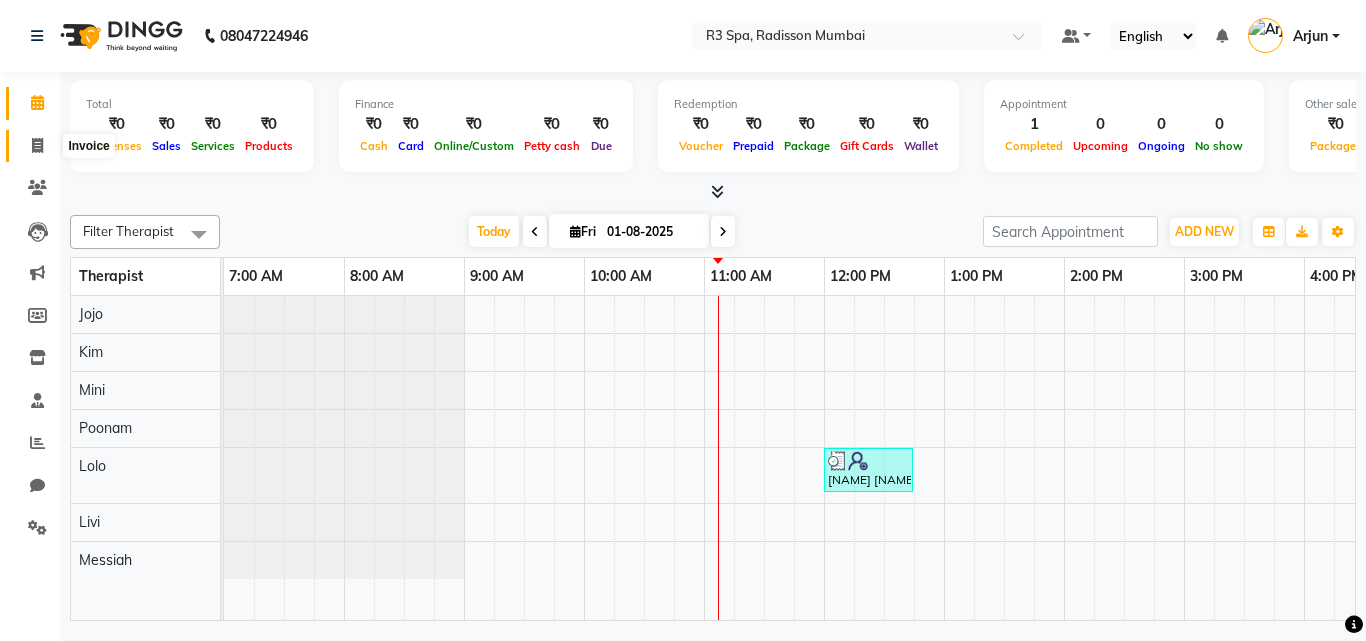 click 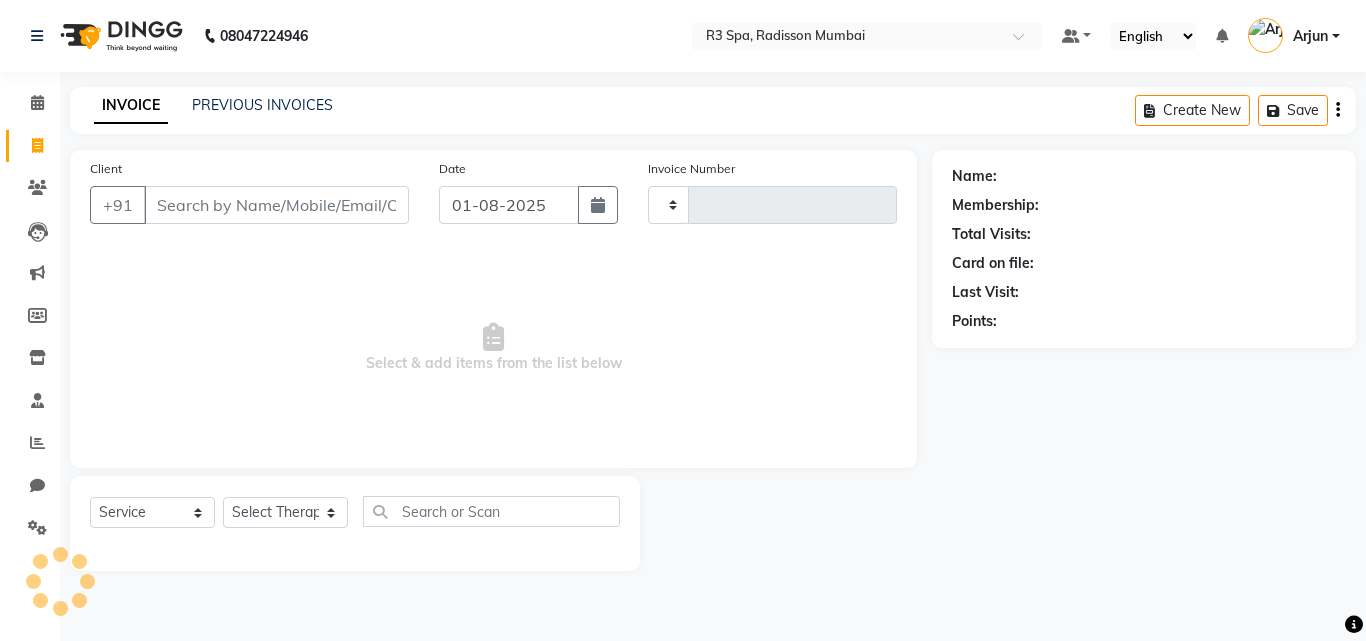 type on "0004" 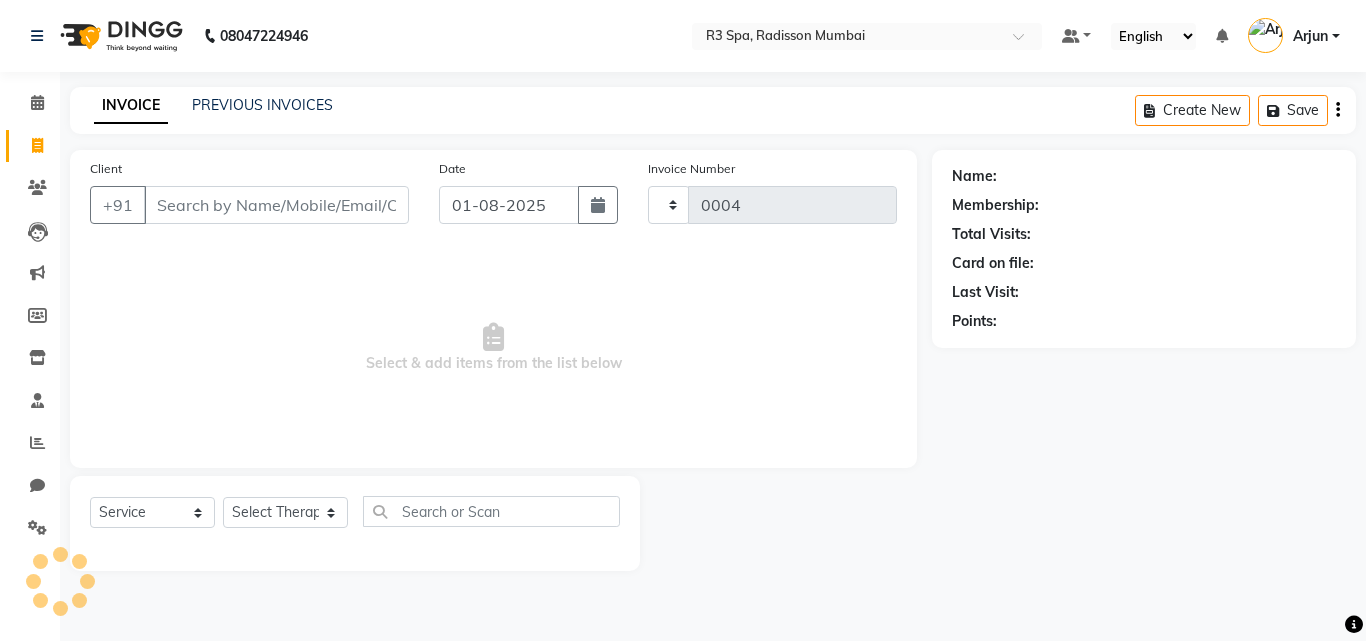 select on "8678" 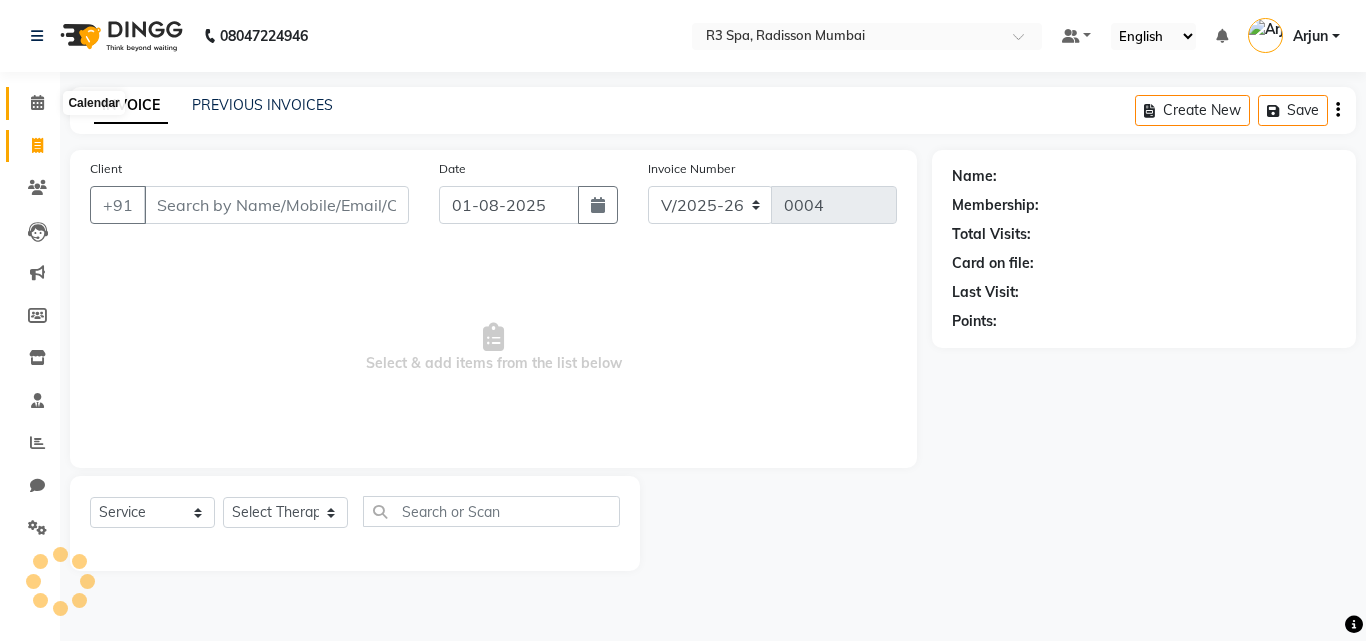 click 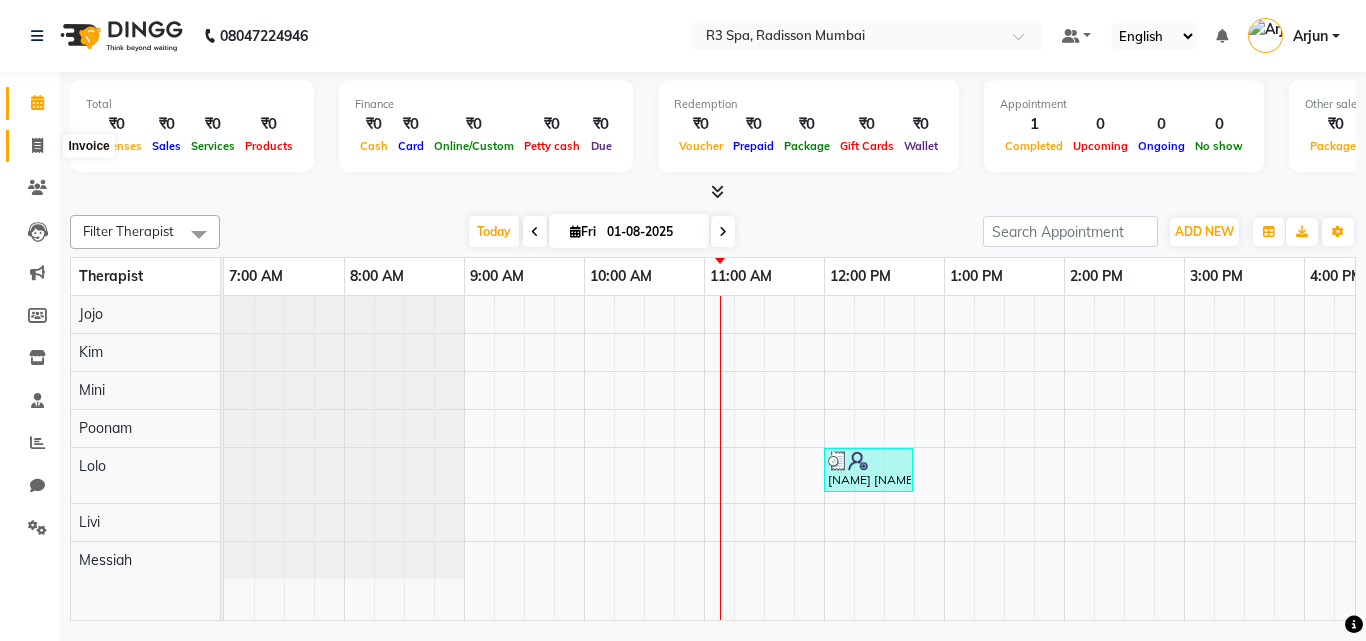 click 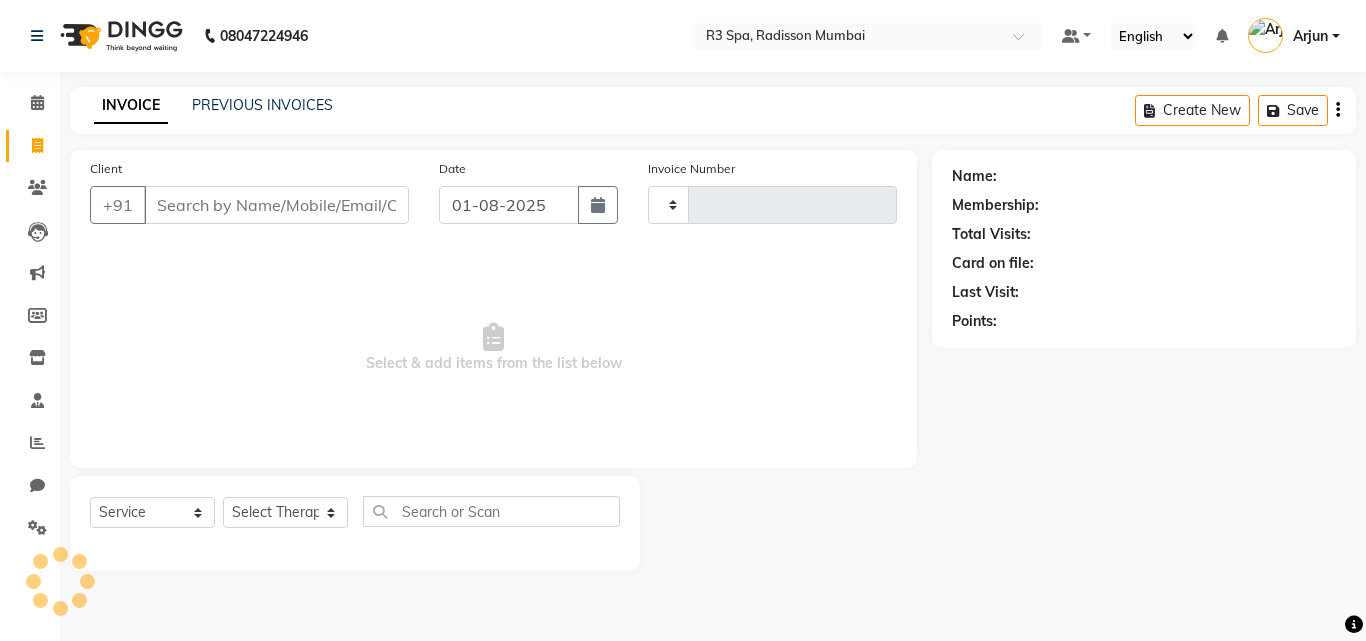 type on "0004" 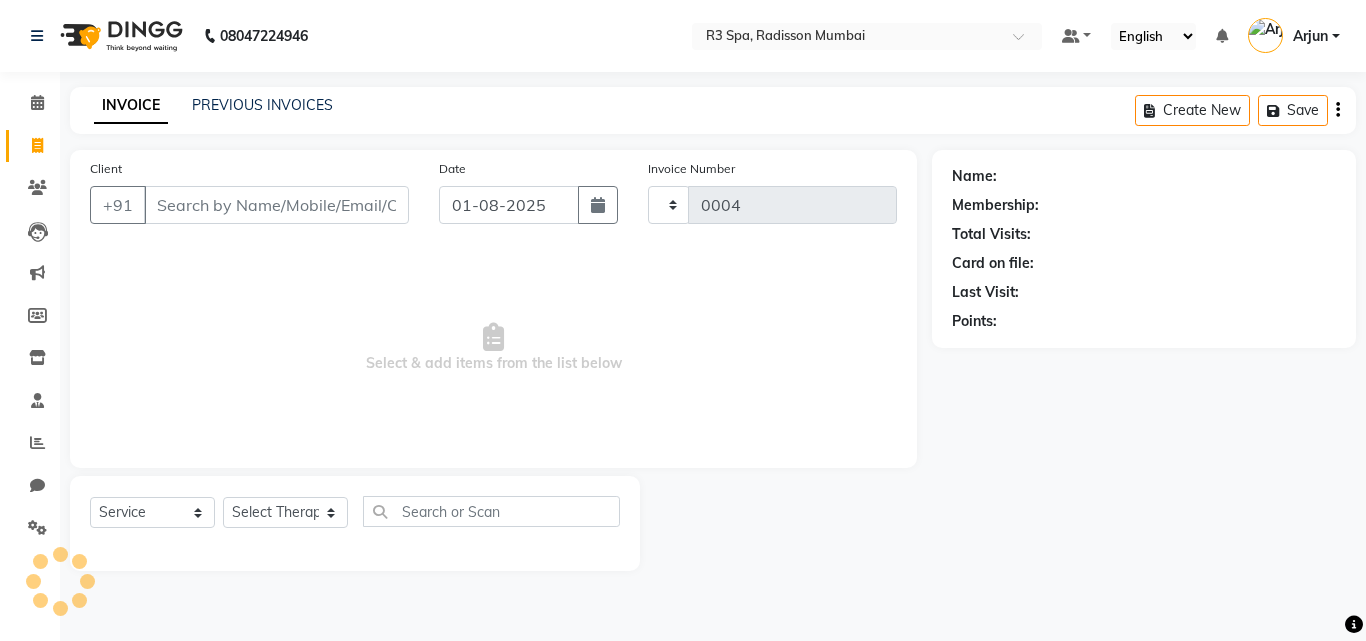 select on "8678" 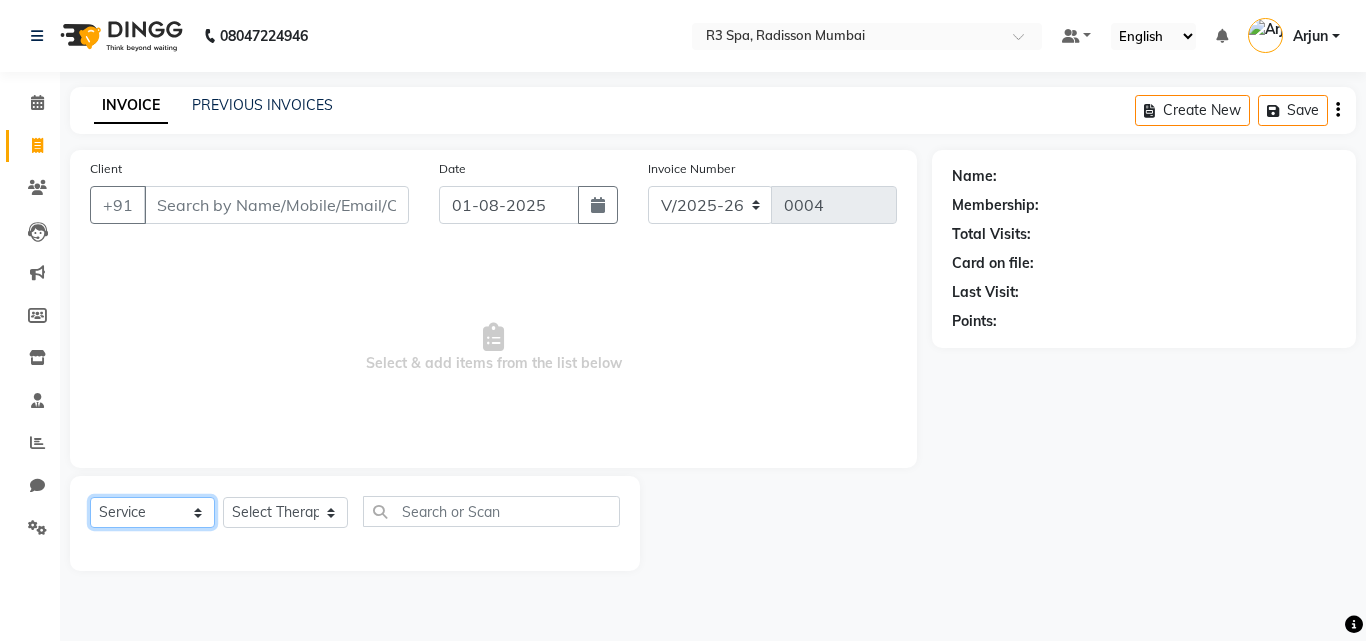 click on "Select  Service  Product  Membership  Package Voucher Prepaid Gift Card" 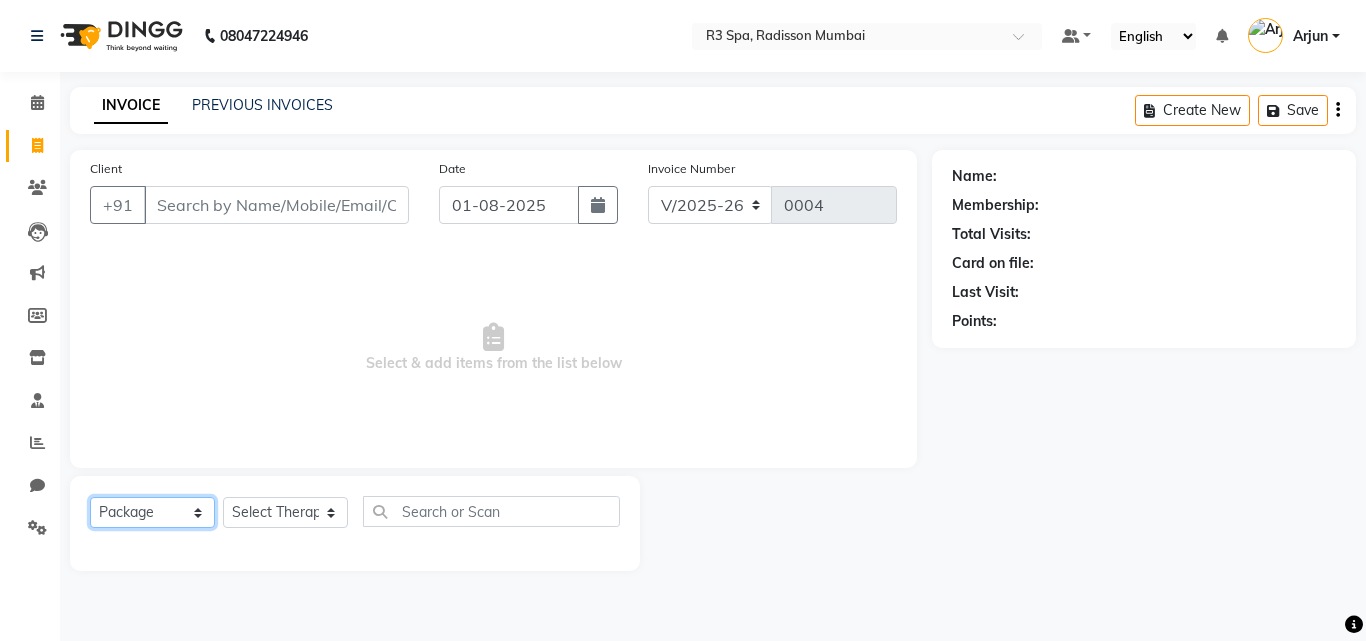 click on "Select  Service  Product  Membership  Package Voucher Prepaid Gift Card" 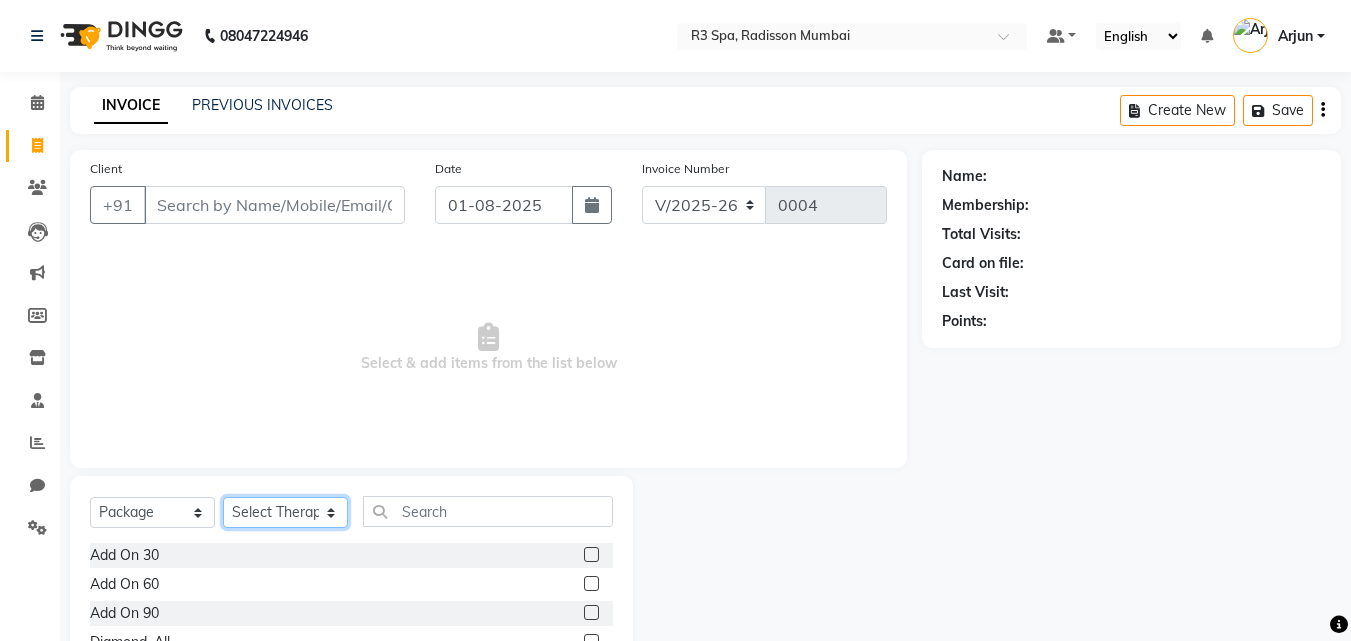 click on "Select Therapist Jojo Kim Livi Lolo Messiah Mini Poonam" 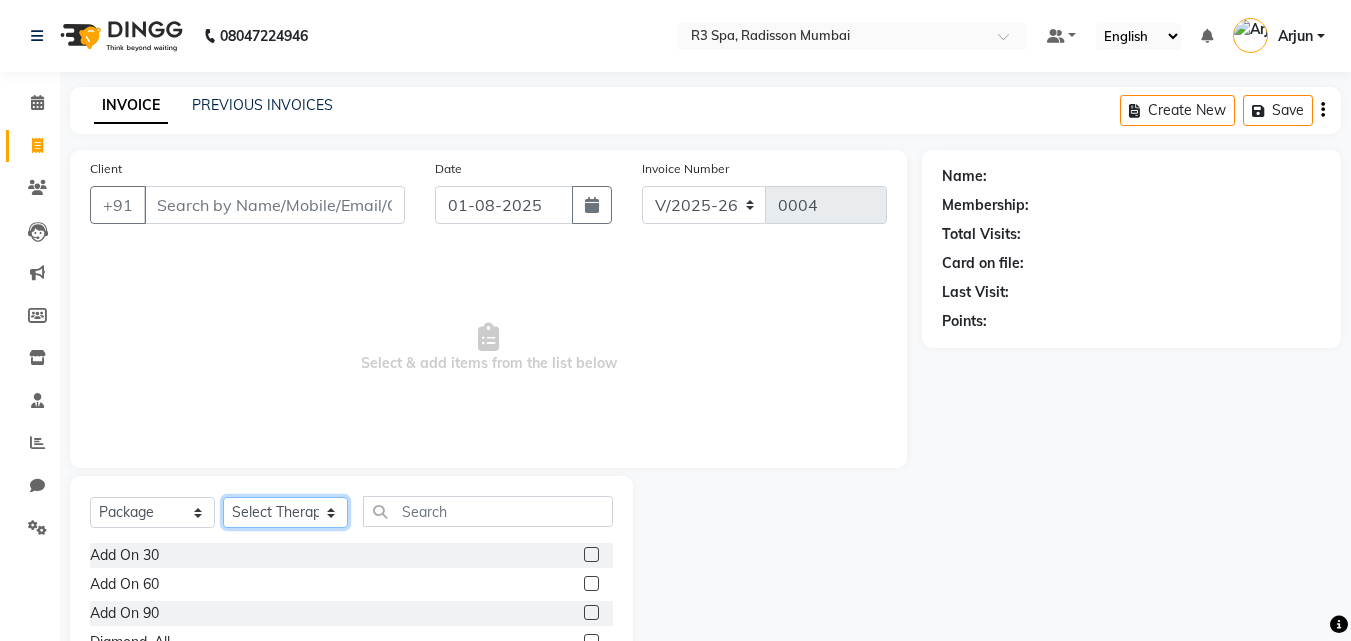 select on "87564" 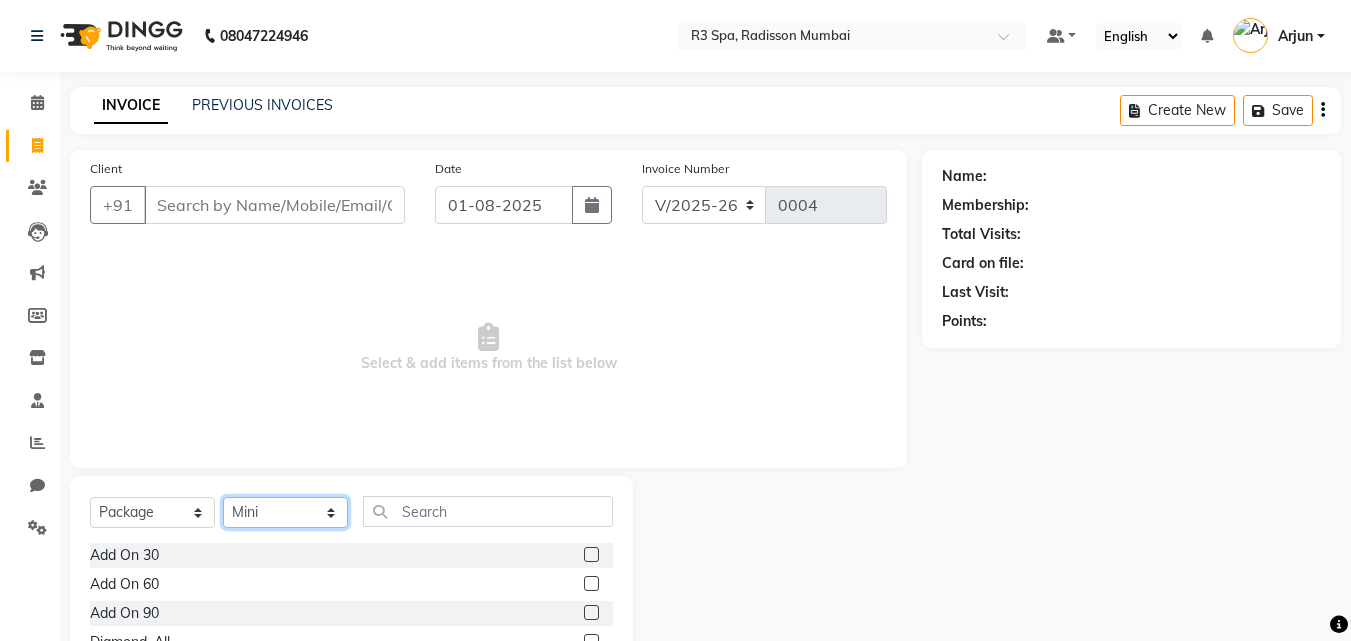 click on "Select Therapist Jojo Kim Livi Lolo Messiah Mini Poonam" 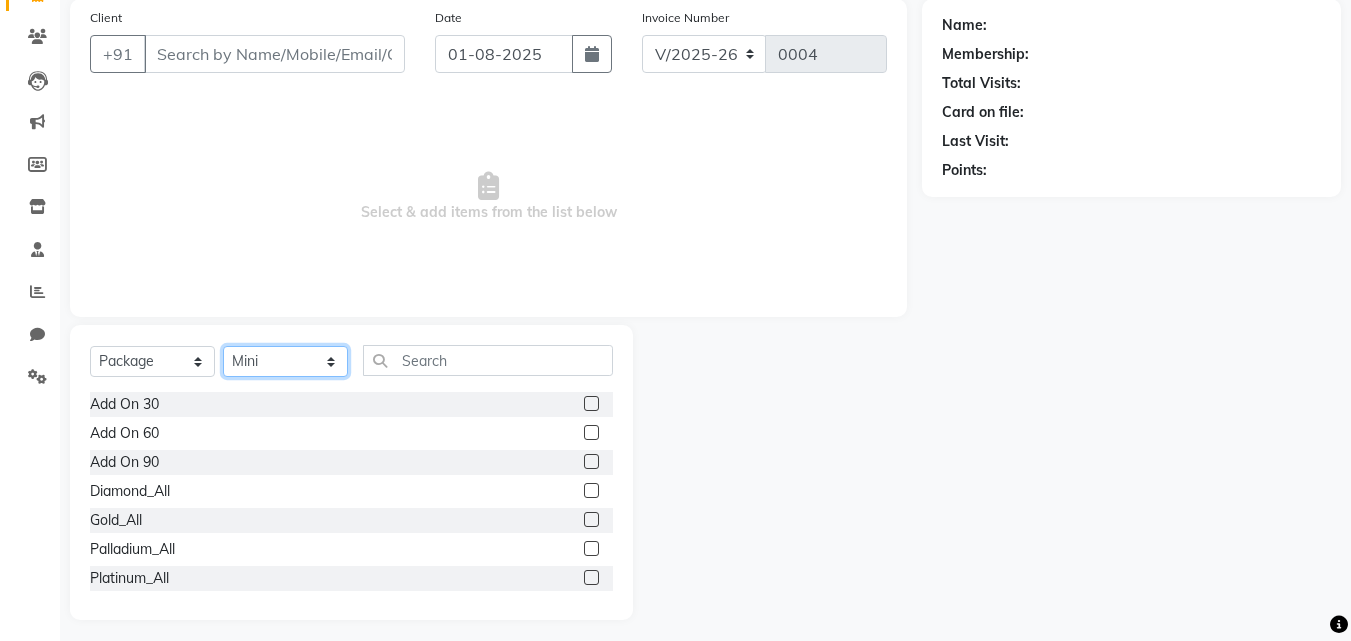 scroll, scrollTop: 160, scrollLeft: 0, axis: vertical 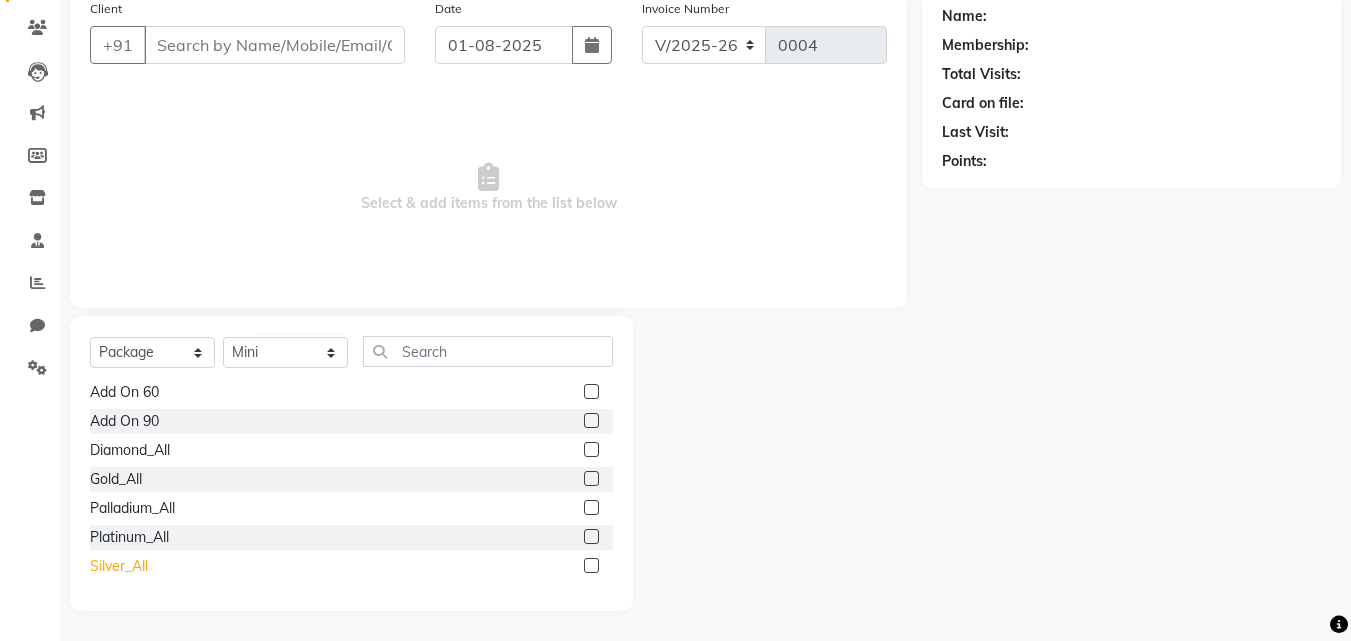 click on "Silver_All" 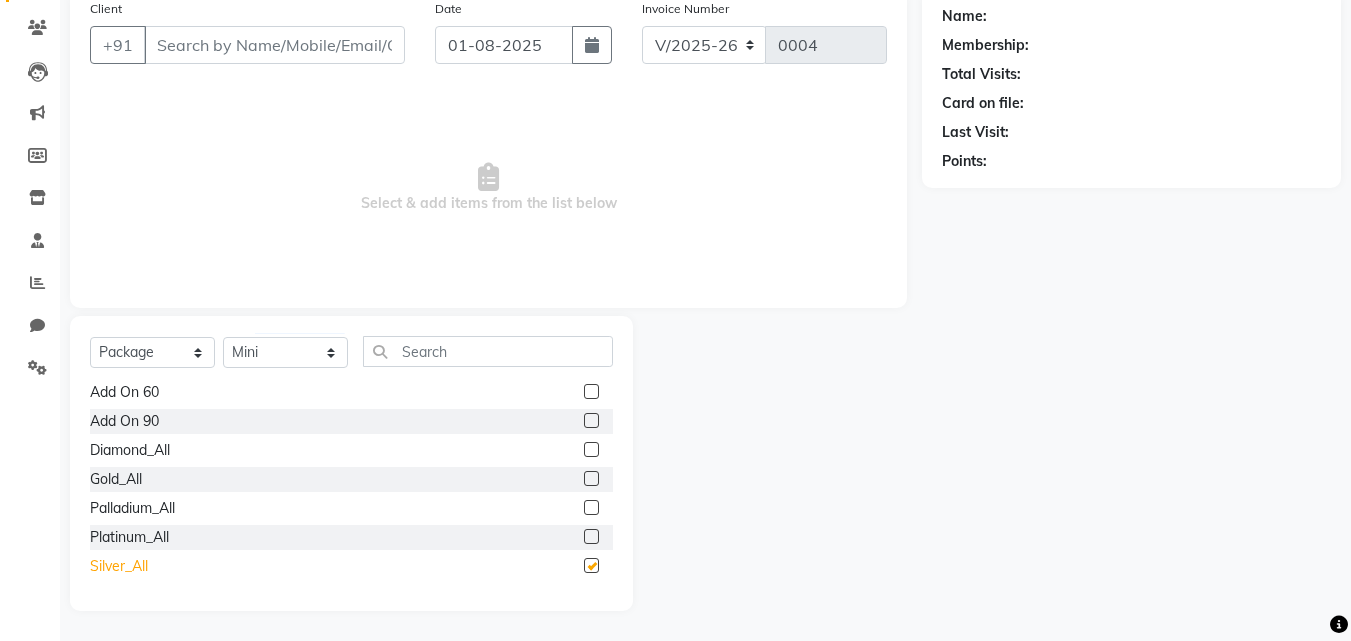 checkbox on "false" 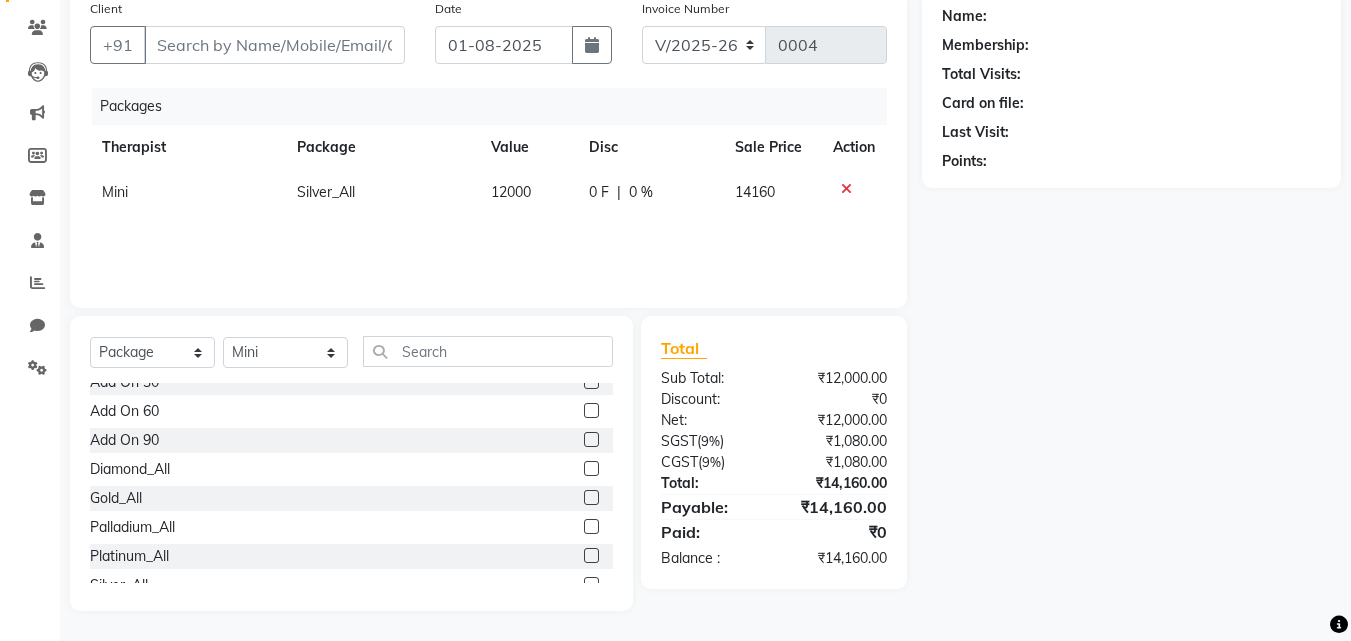 scroll, scrollTop: 0, scrollLeft: 0, axis: both 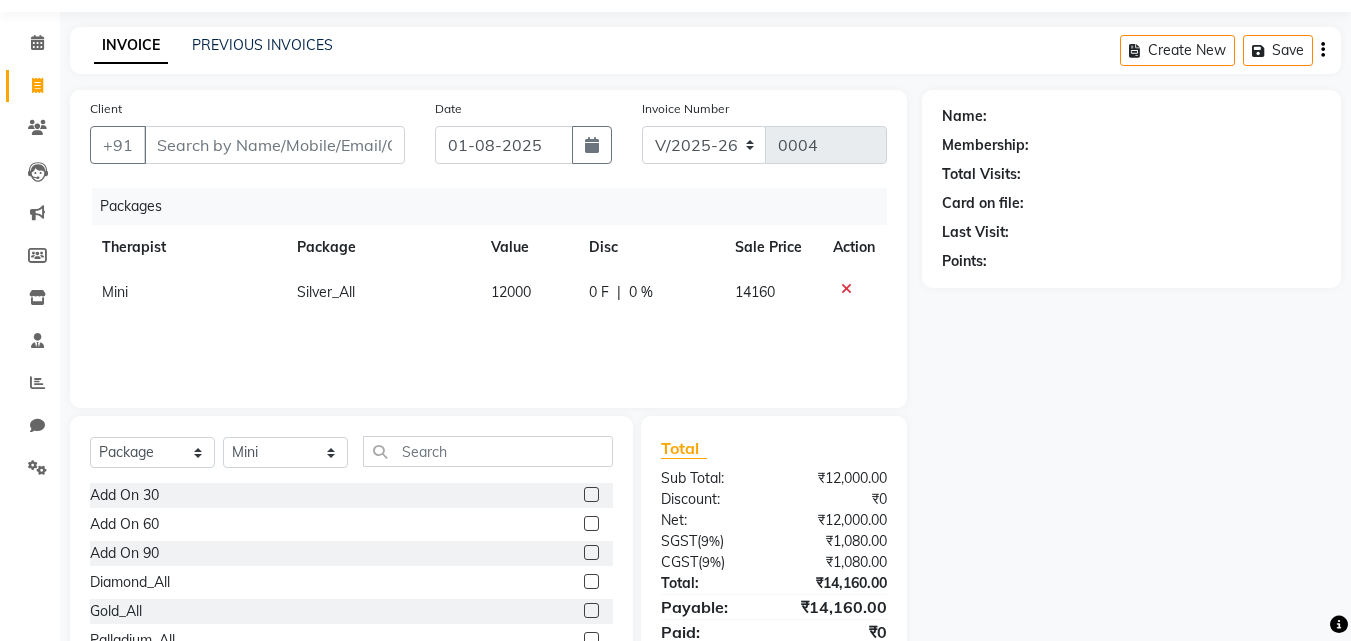 click 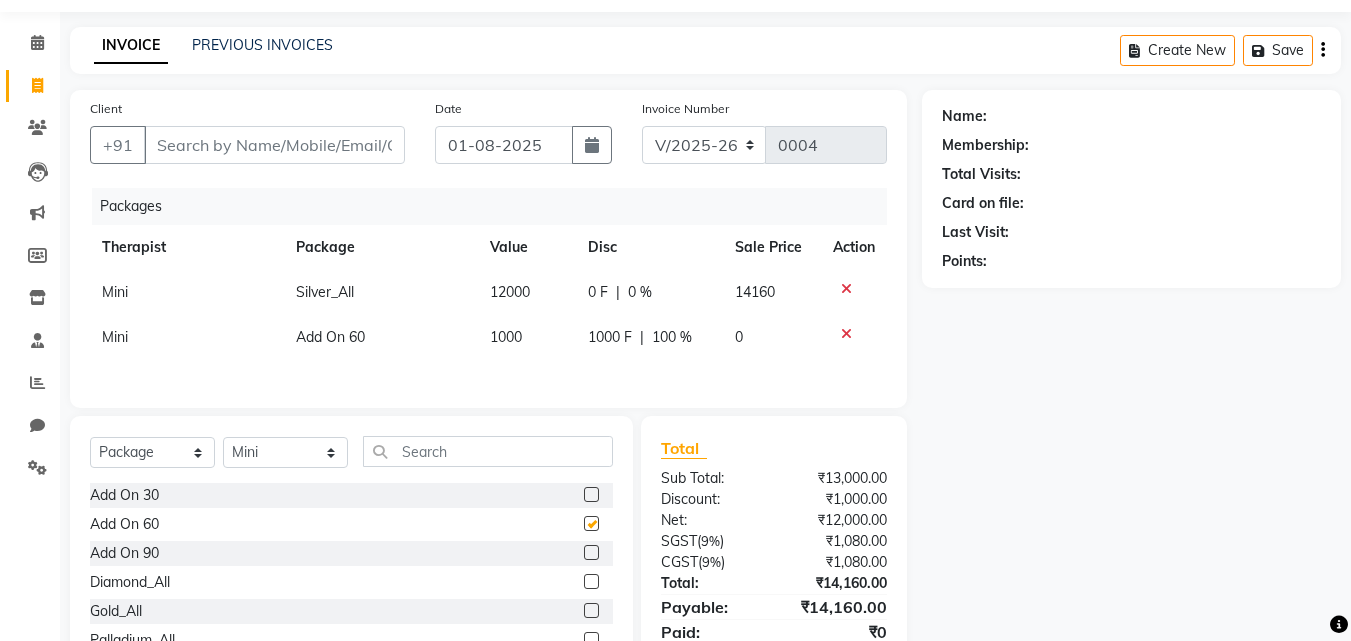 checkbox on "false" 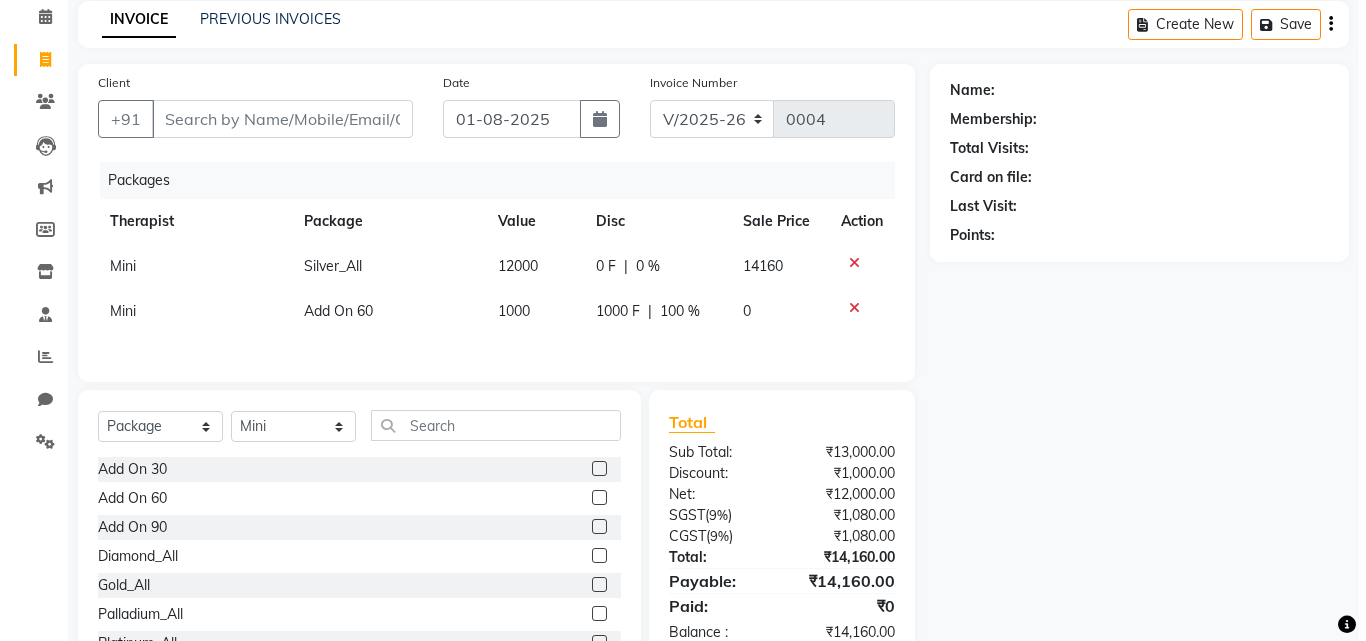 scroll, scrollTop: 0, scrollLeft: 0, axis: both 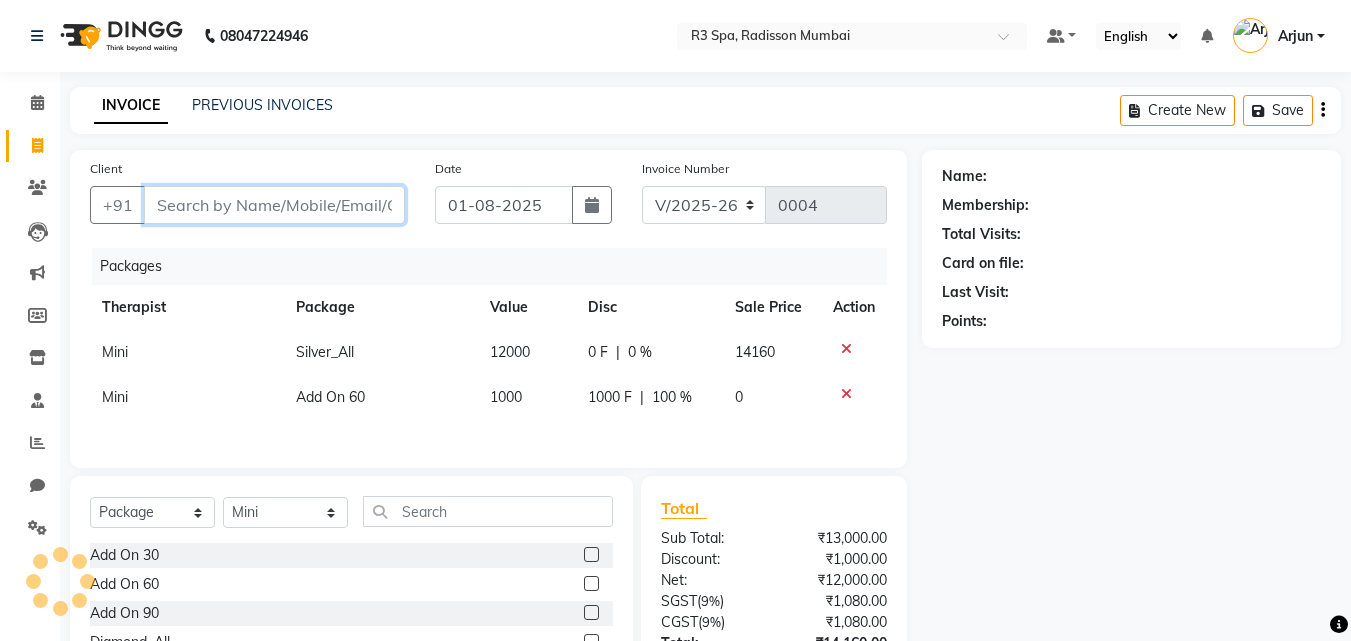 click on "Client" at bounding box center (274, 205) 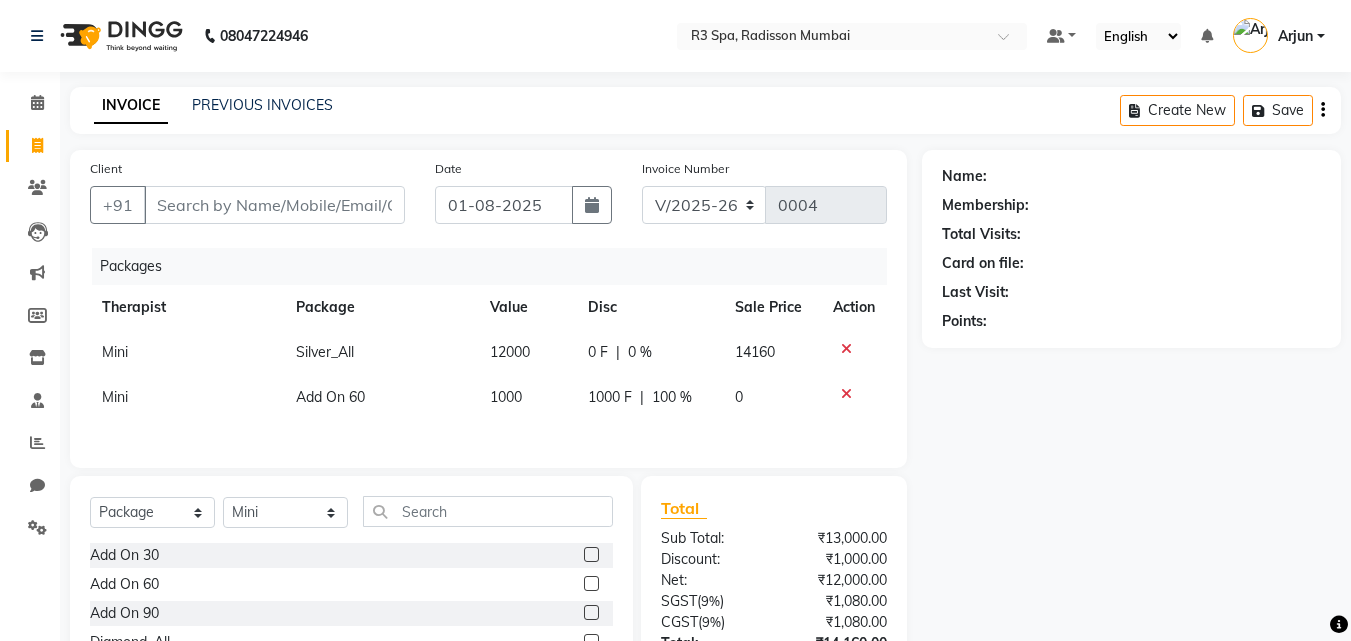 click on "Arjun" at bounding box center (1279, 36) 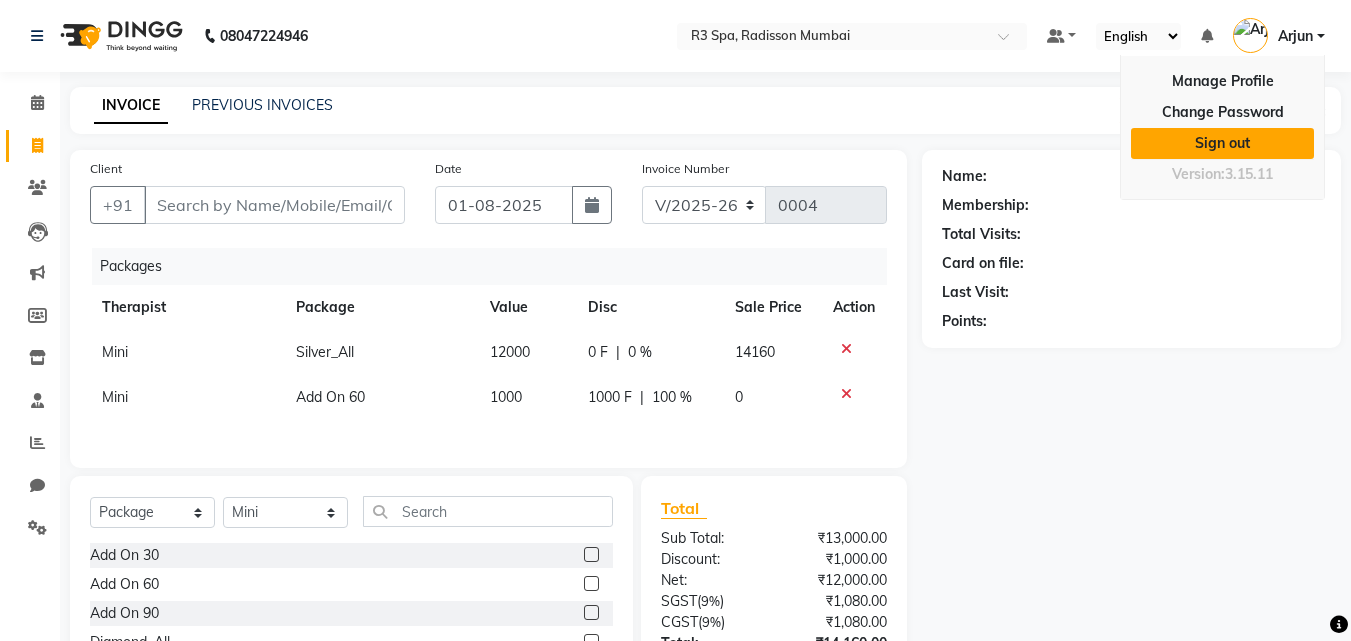 click on "Sign out" at bounding box center [1222, 143] 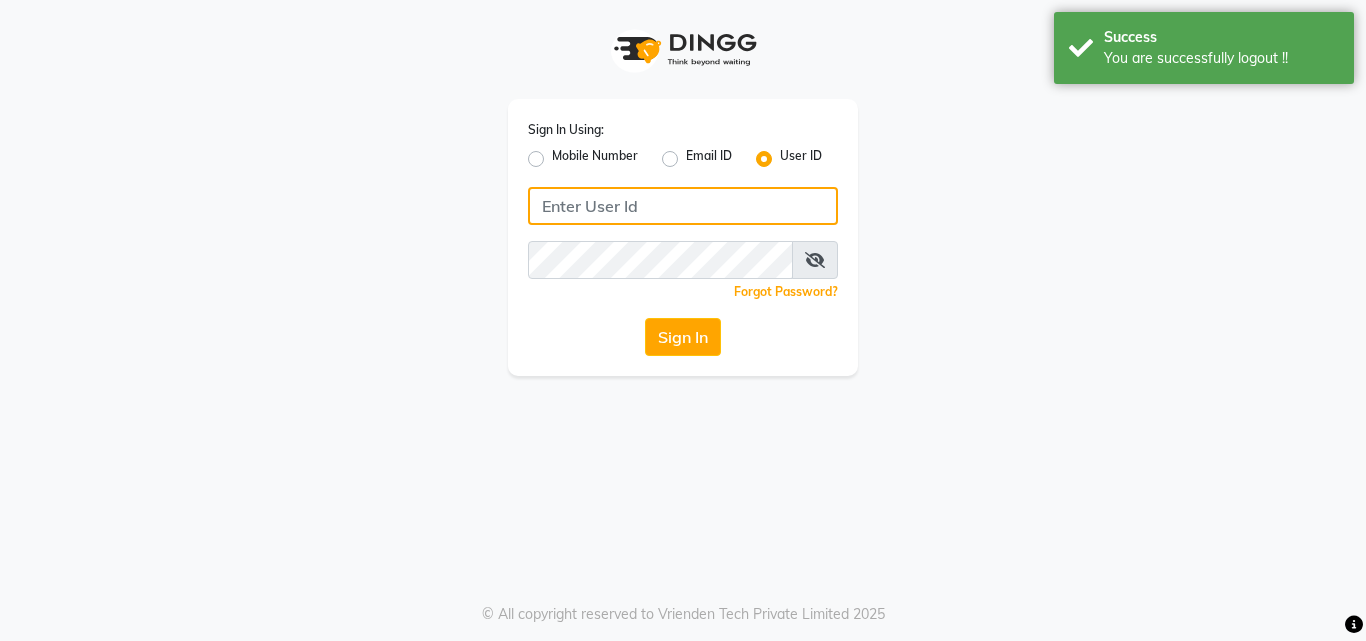 click 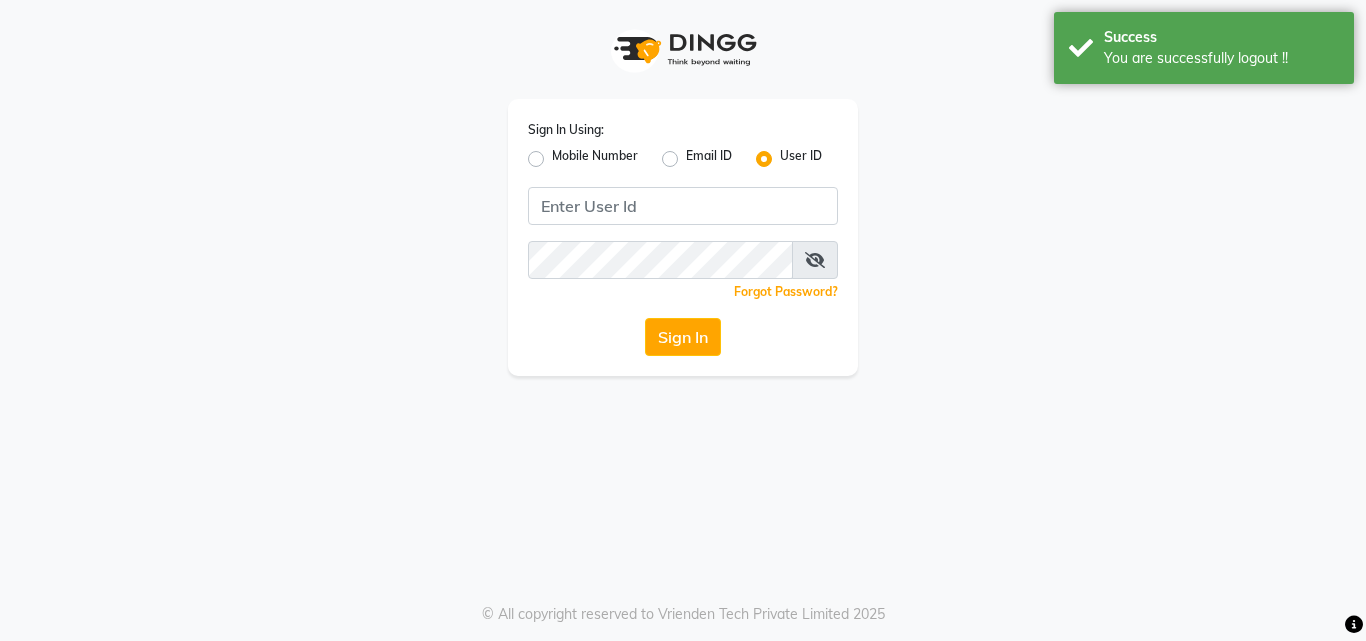 click on "Mobile Number" 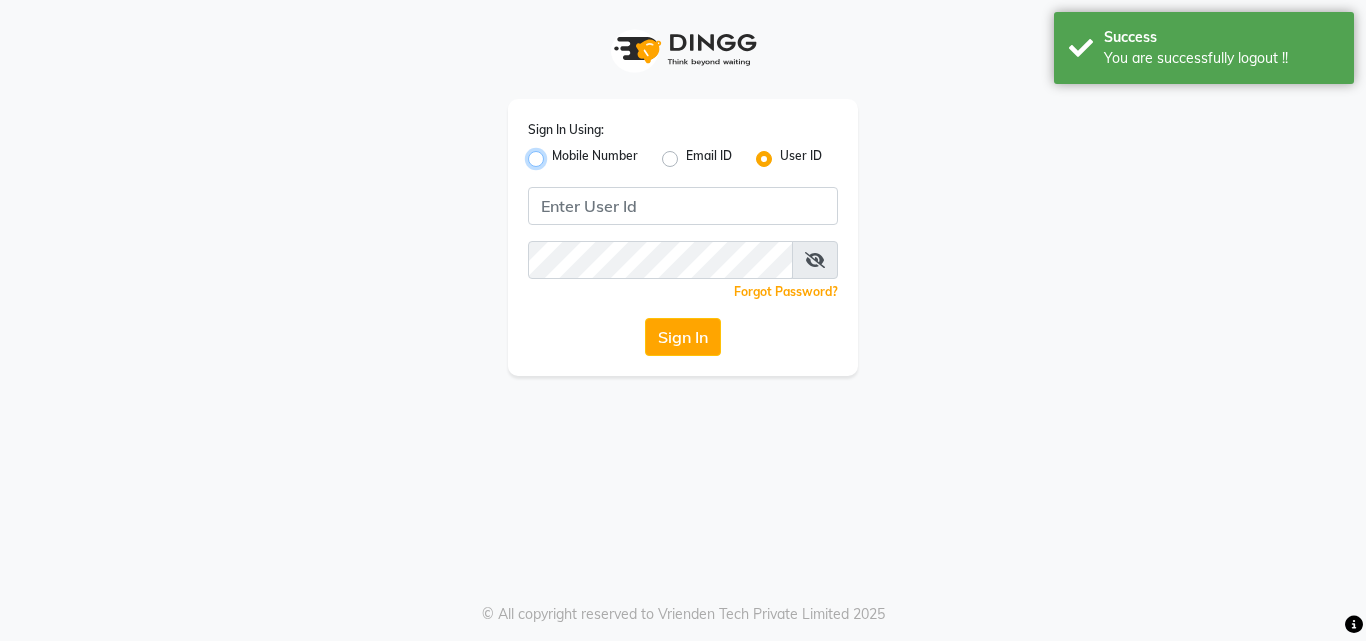 click on "Mobile Number" at bounding box center [558, 153] 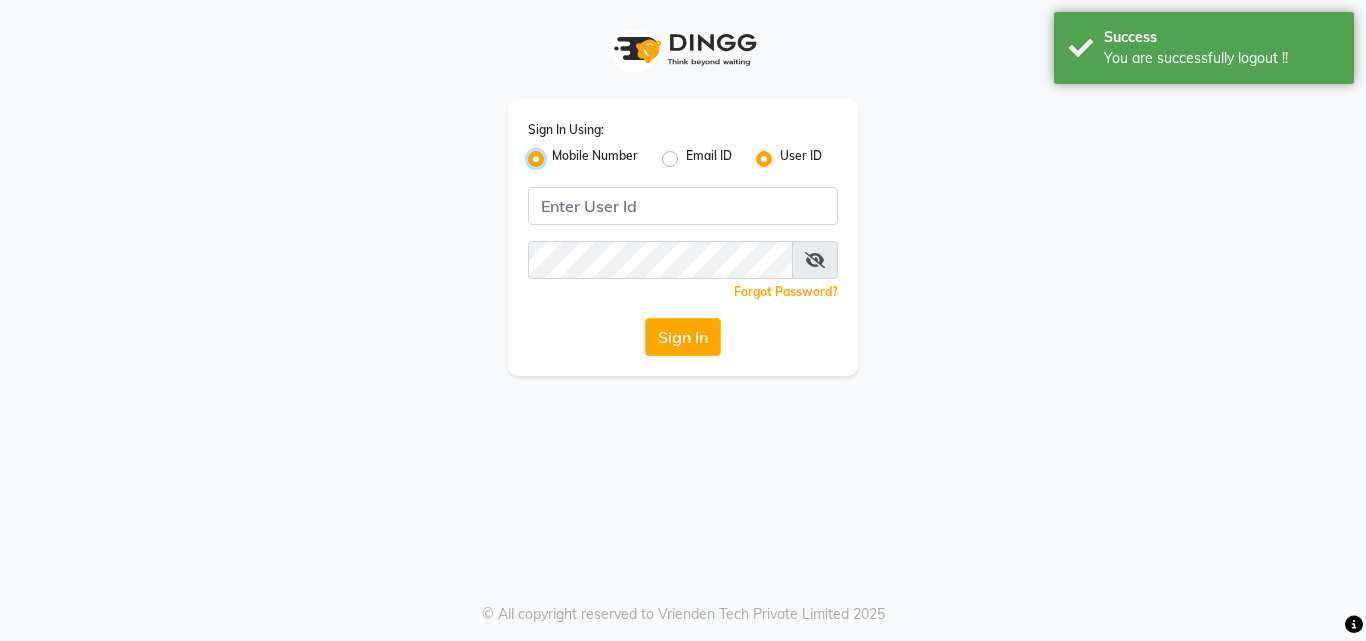 radio on "false" 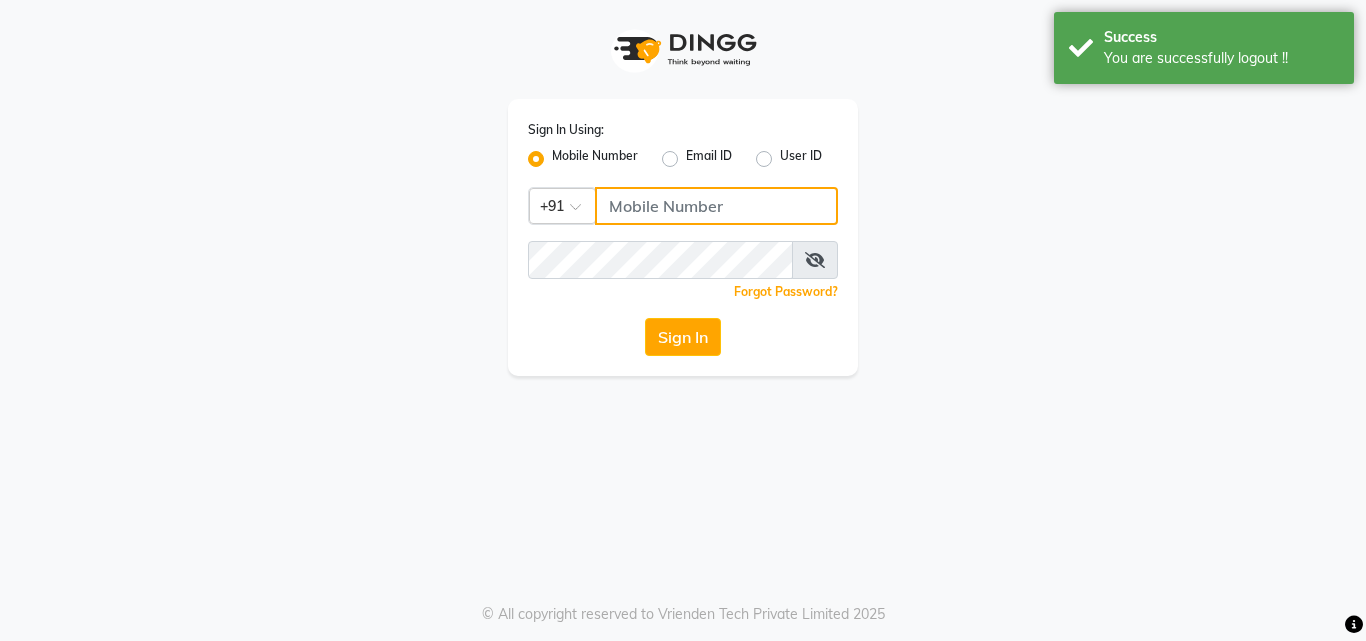 click 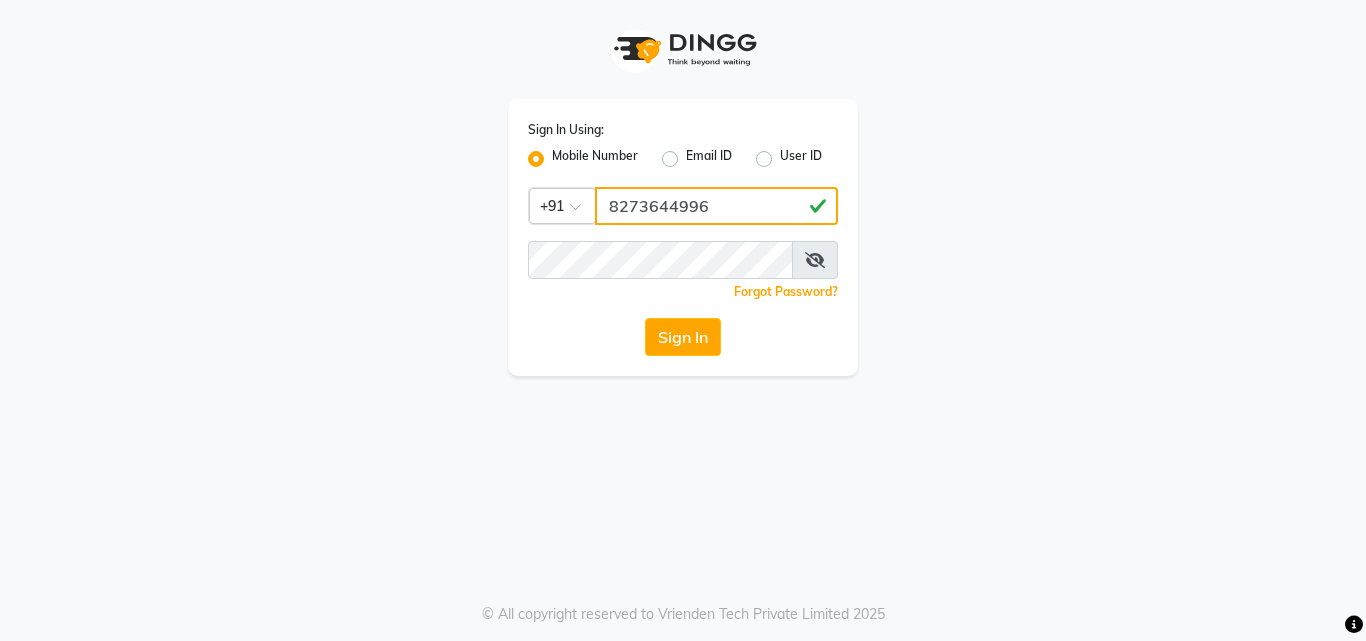 type on "8273644996" 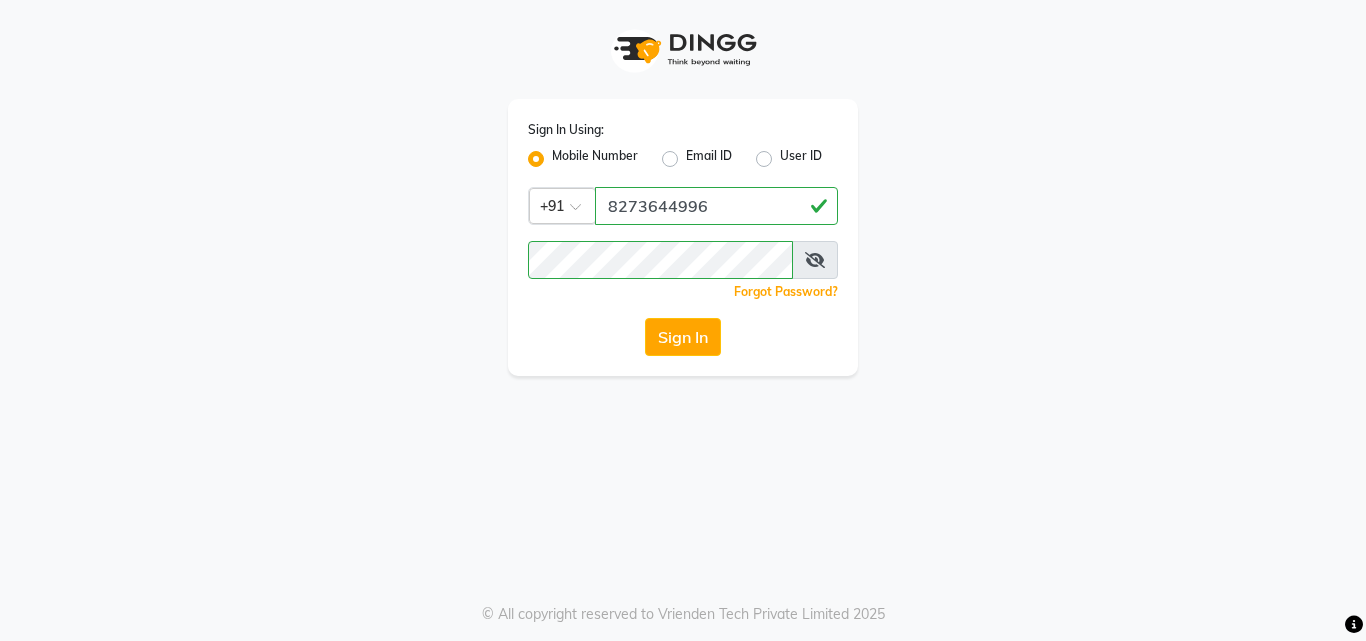 click at bounding box center [815, 260] 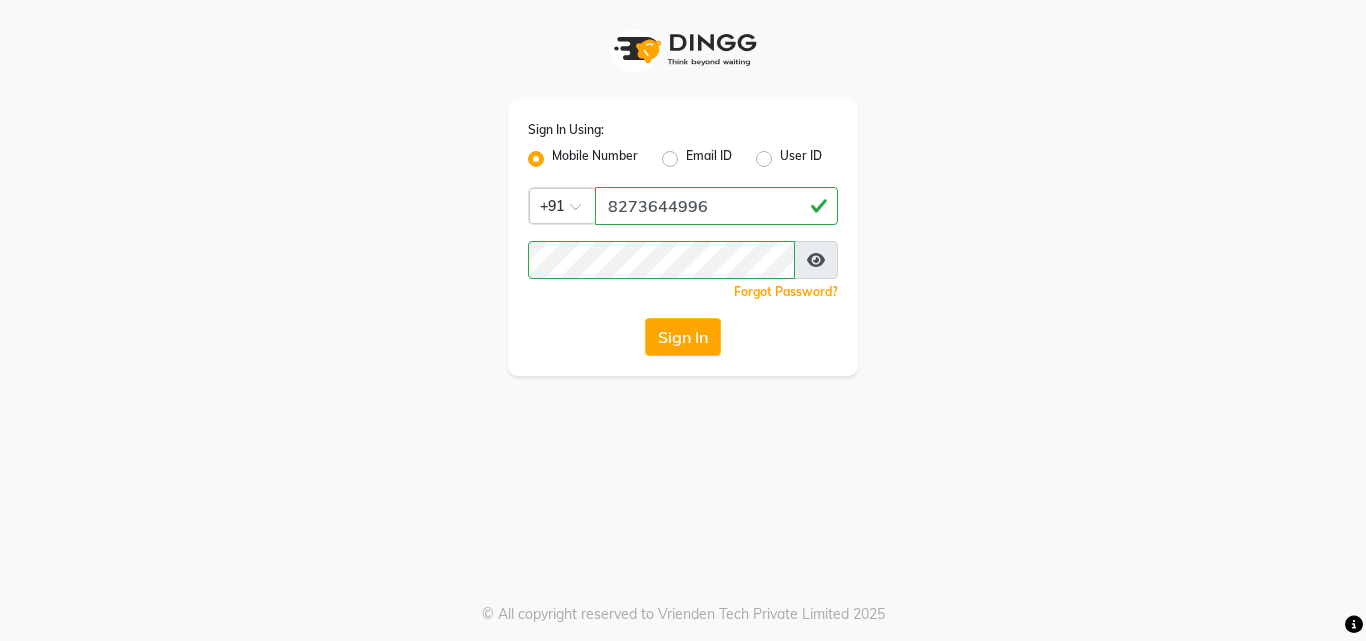 click at bounding box center [816, 260] 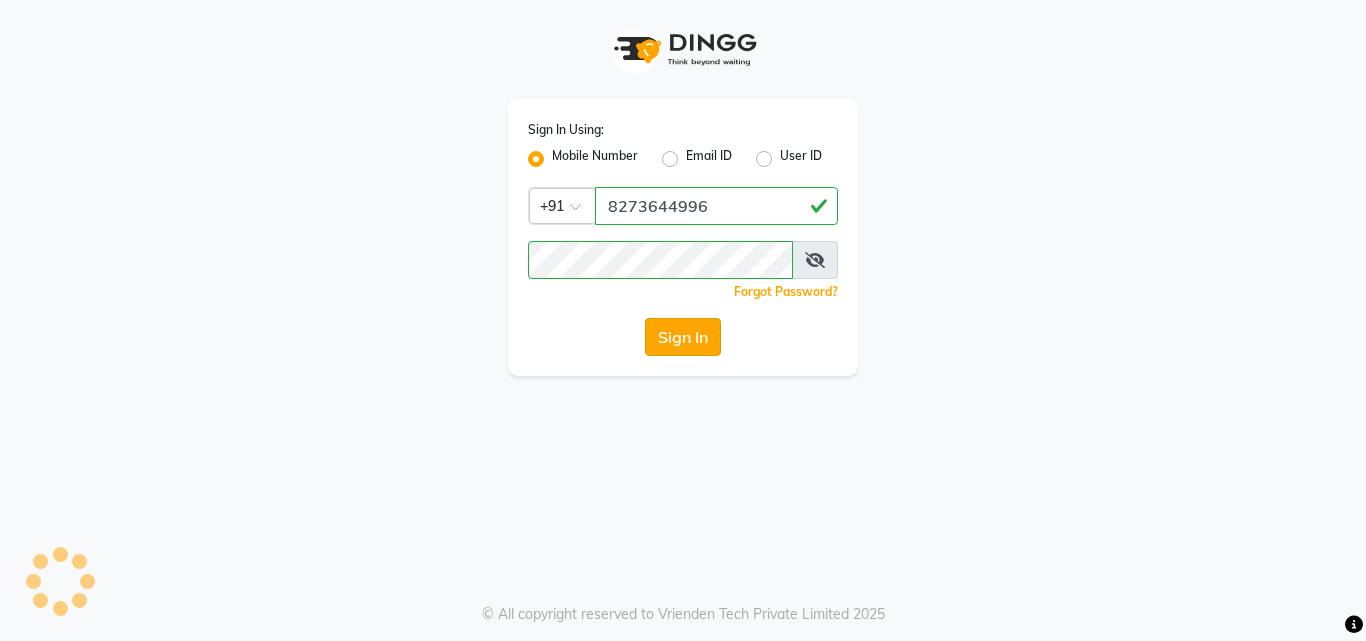 click on "Sign In" 